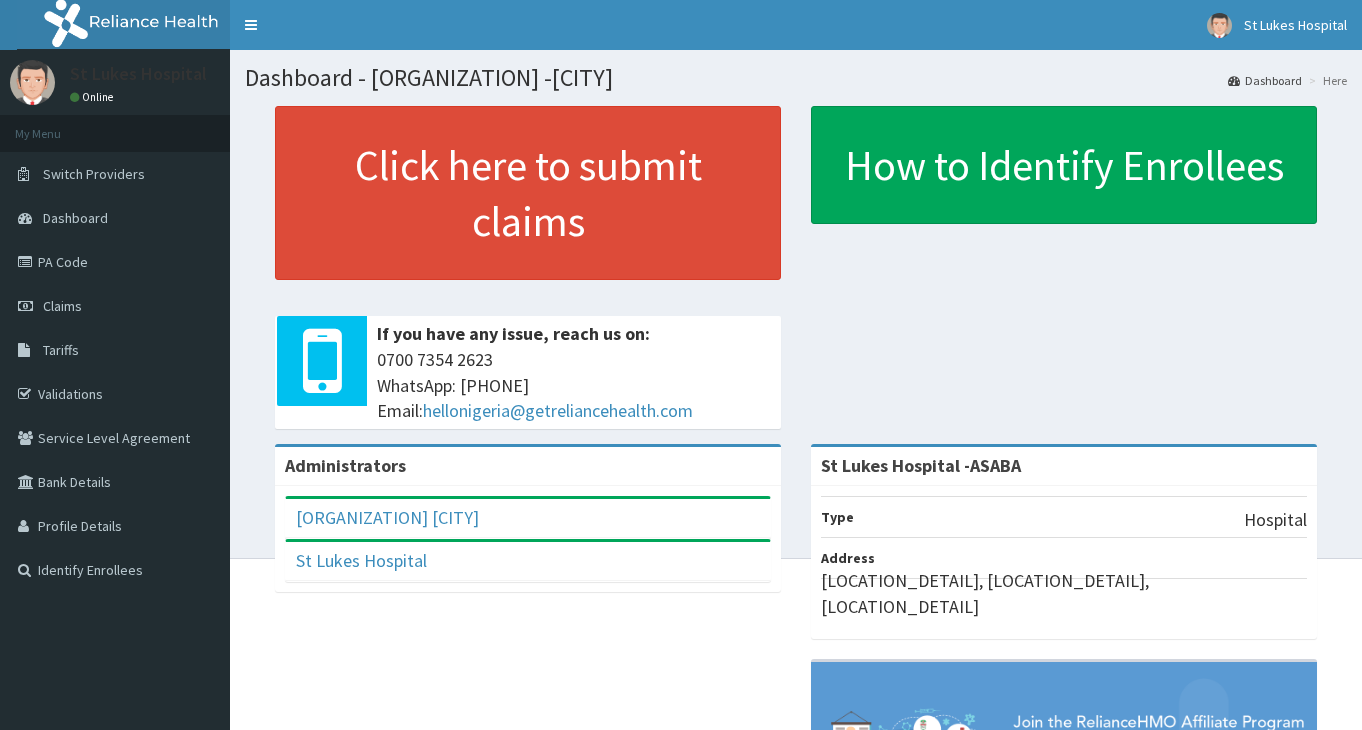 scroll, scrollTop: 0, scrollLeft: 0, axis: both 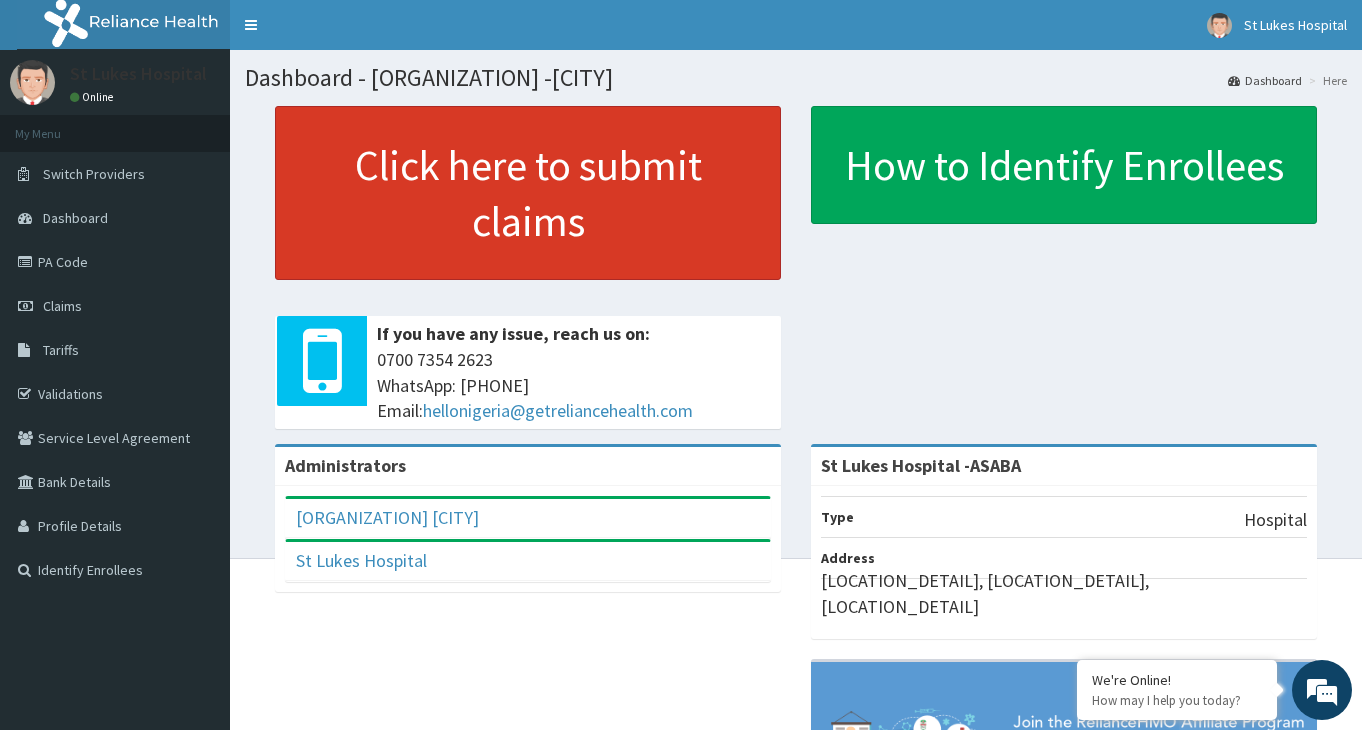 click on "Click here to submit claims" at bounding box center (528, 193) 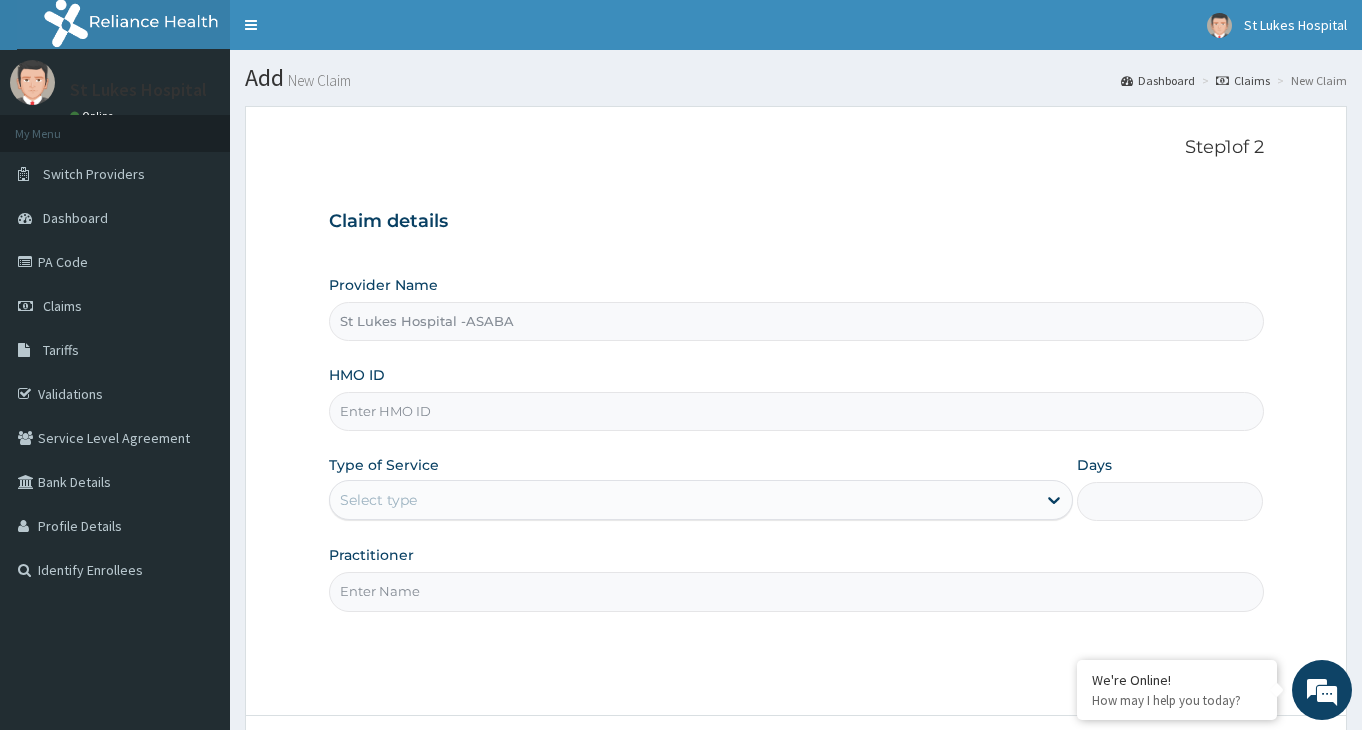 scroll, scrollTop: 0, scrollLeft: 0, axis: both 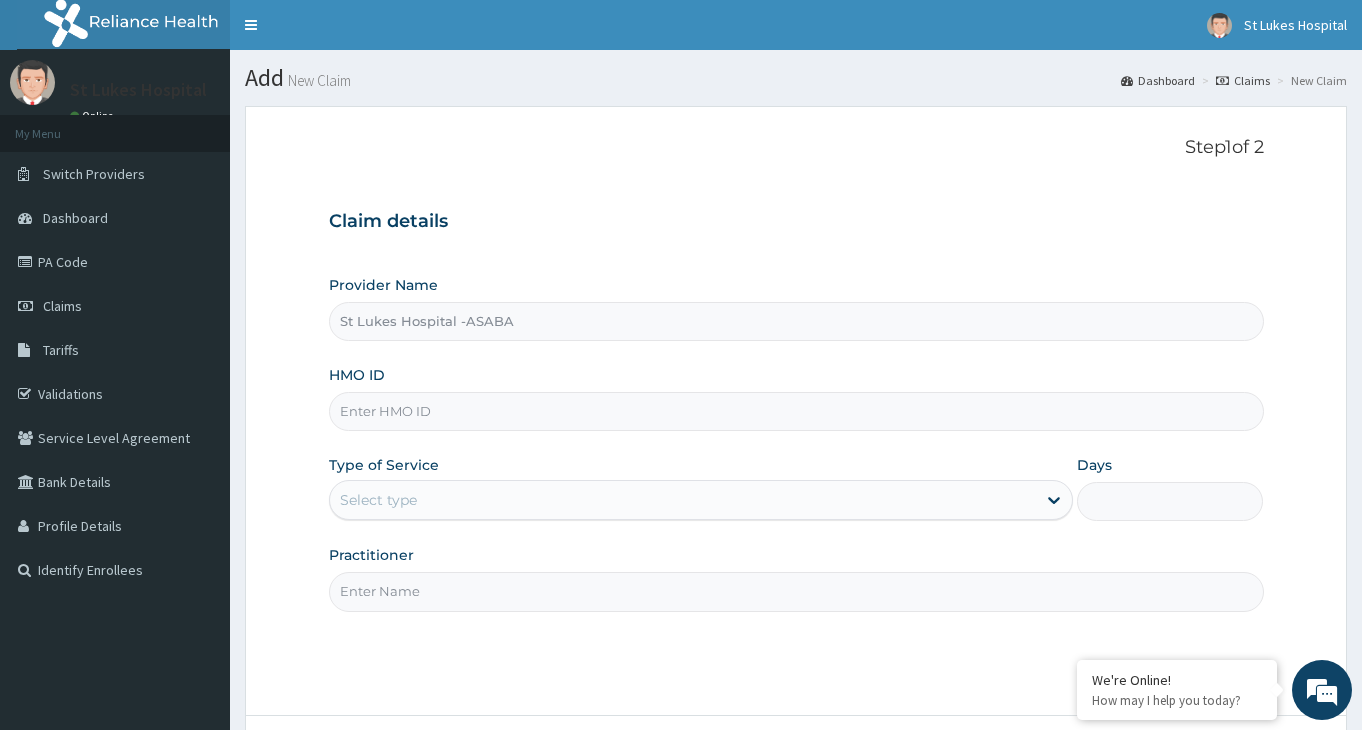 click on "HMO ID" at bounding box center [796, 411] 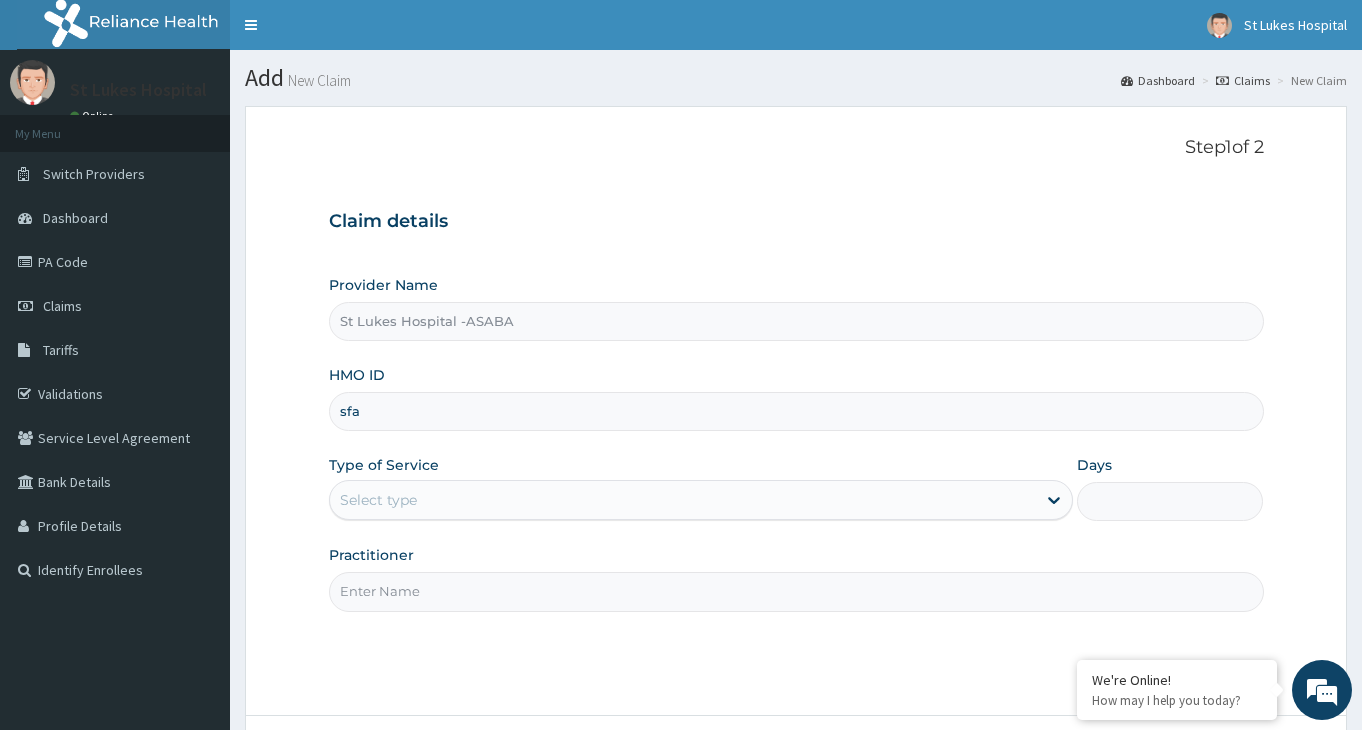 scroll, scrollTop: 0, scrollLeft: 0, axis: both 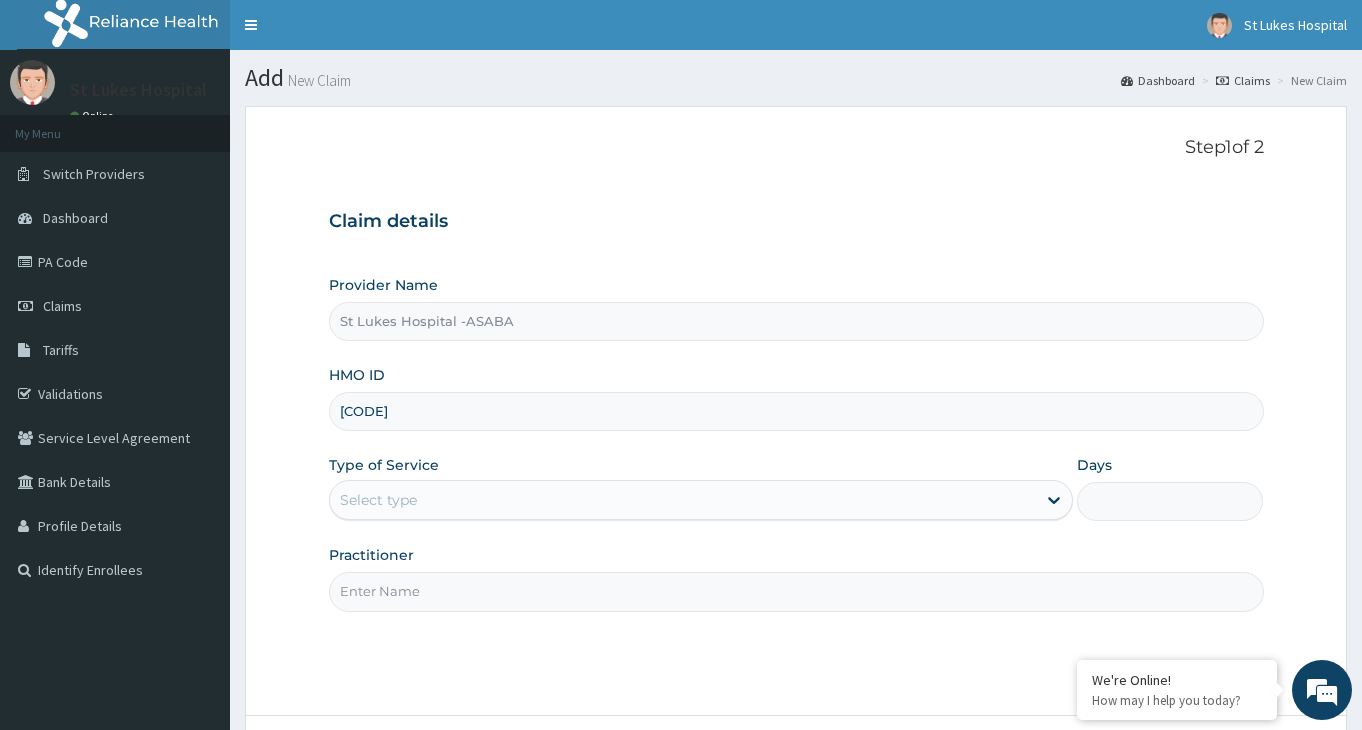 type on "sfa/14675/a" 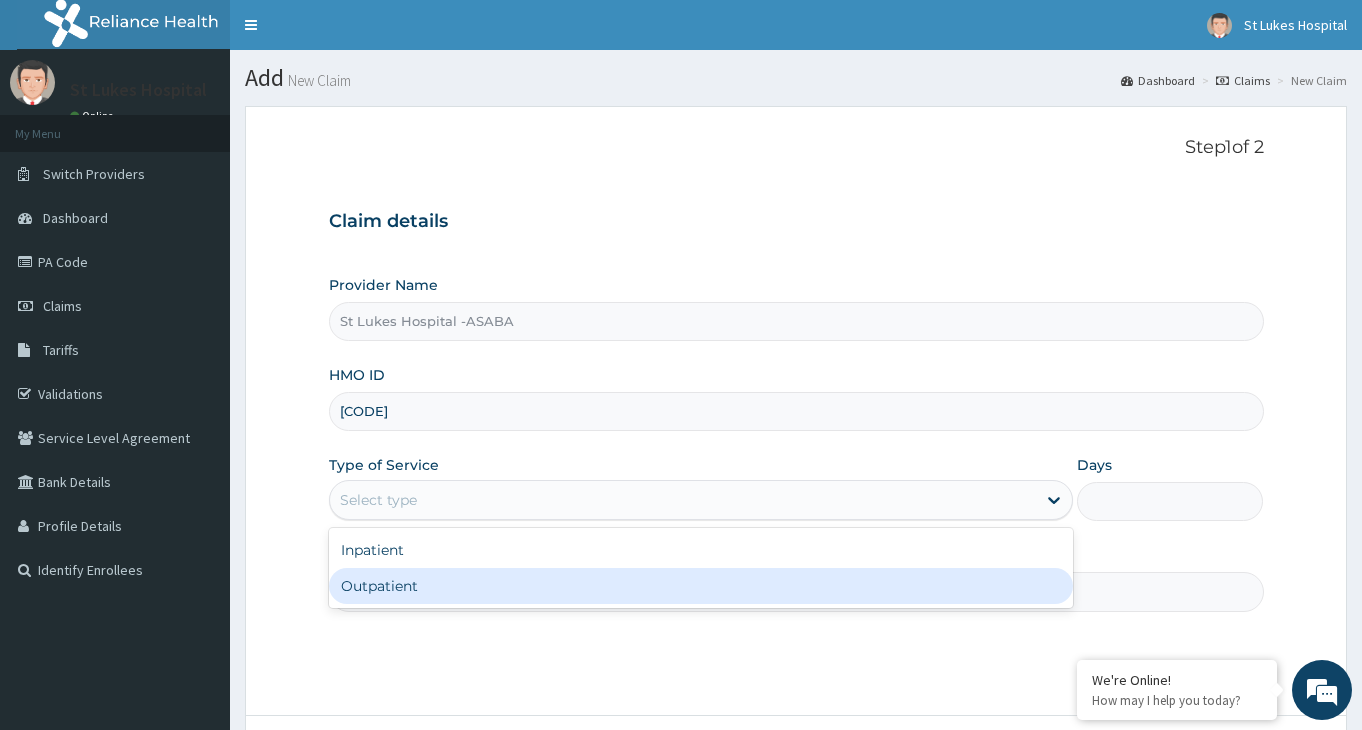 click on "Outpatient" at bounding box center [701, 586] 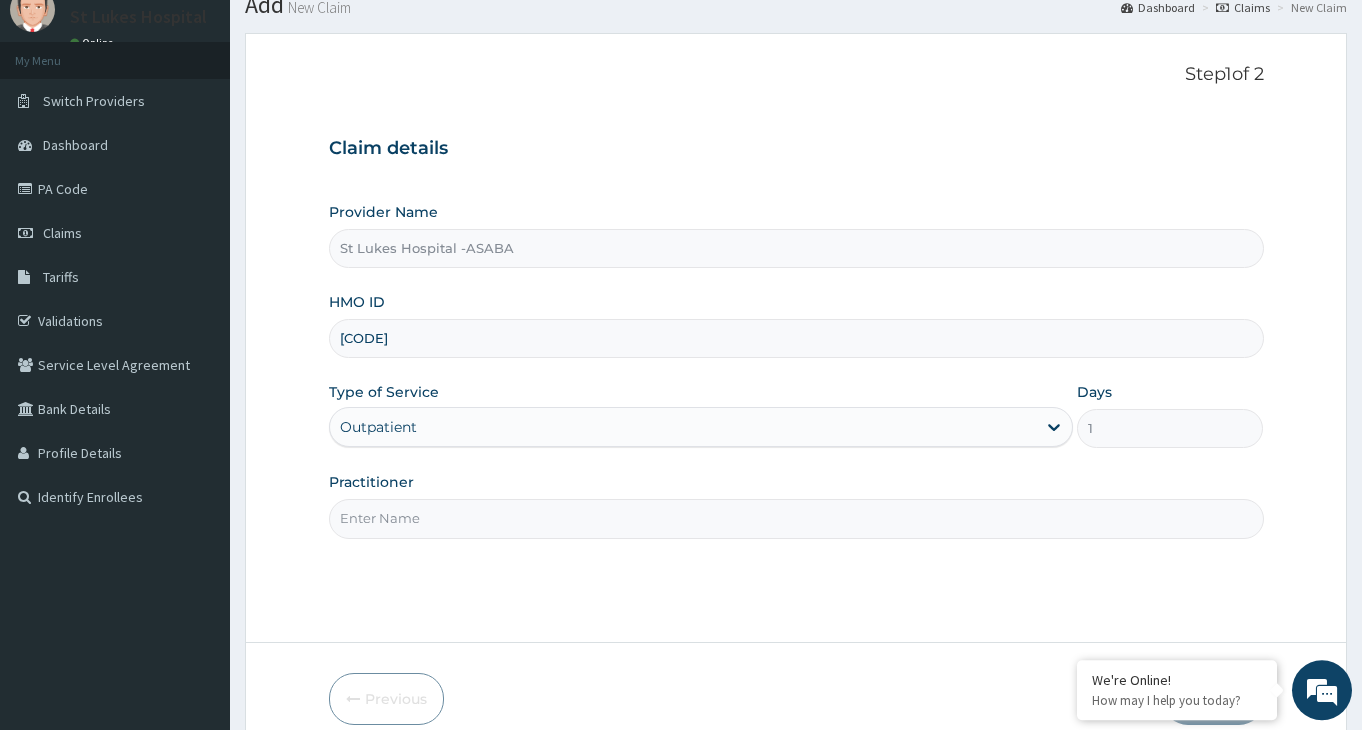 scroll, scrollTop: 102, scrollLeft: 0, axis: vertical 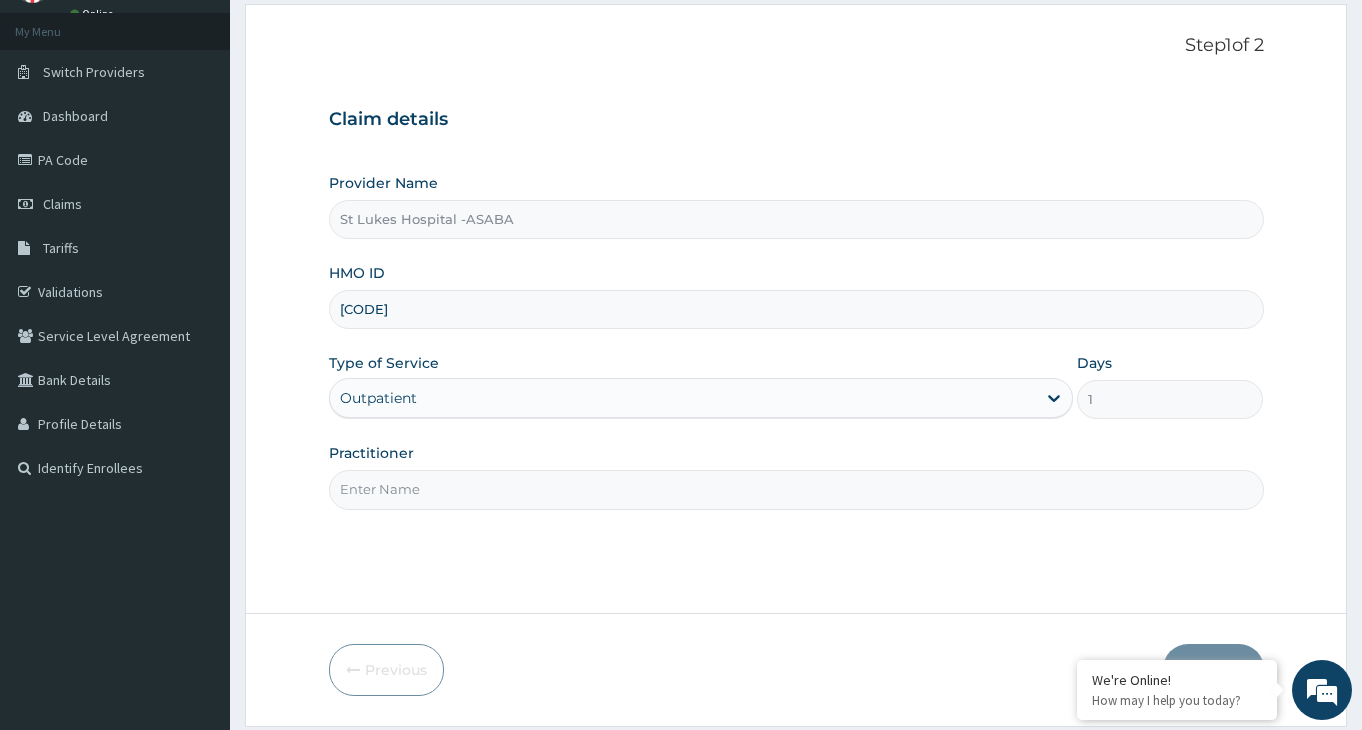 click on "Practitioner" at bounding box center [796, 489] 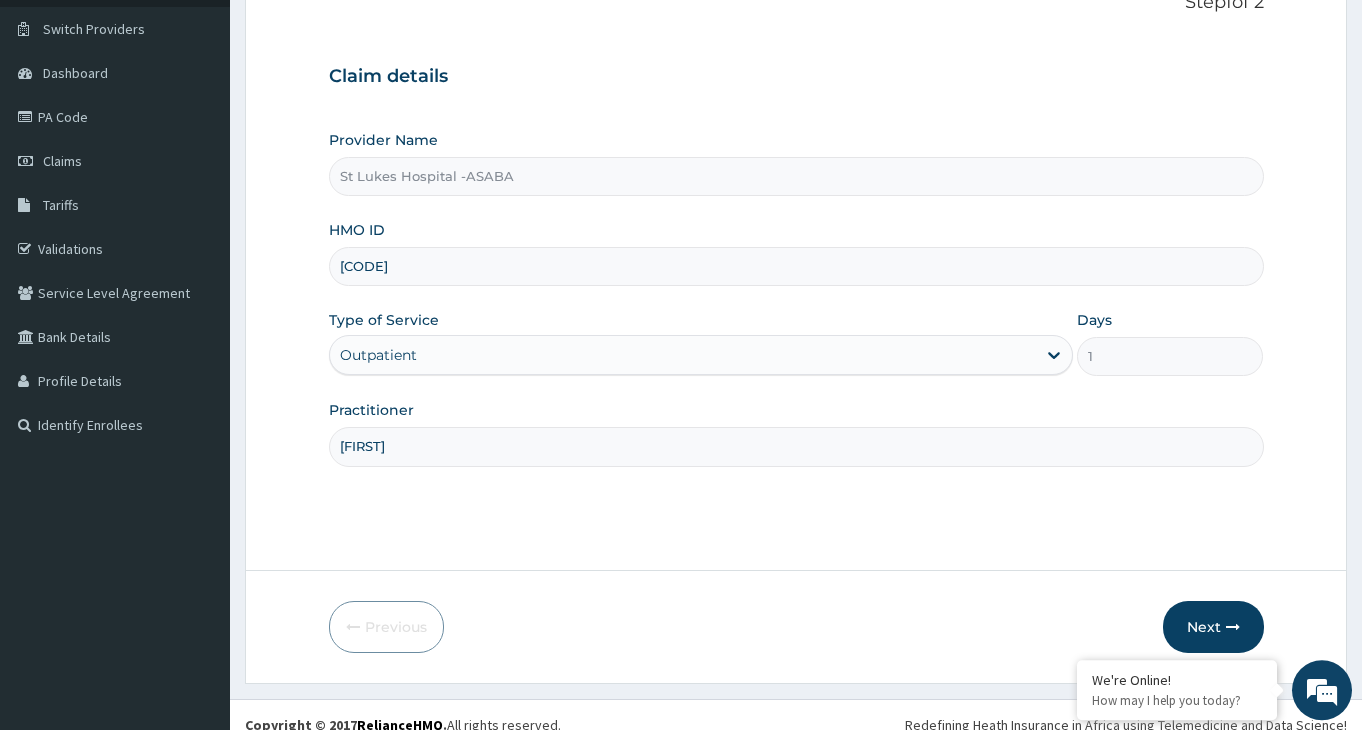 scroll, scrollTop: 165, scrollLeft: 0, axis: vertical 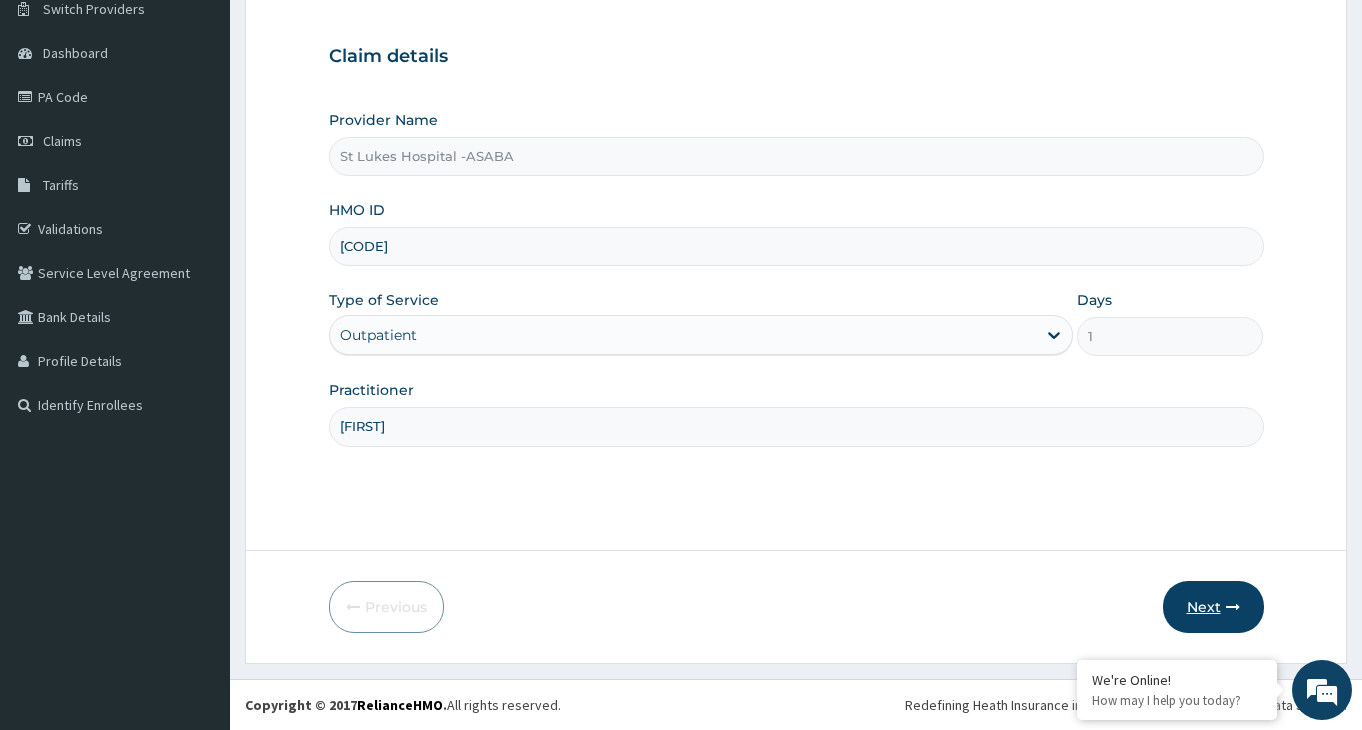 type on "john" 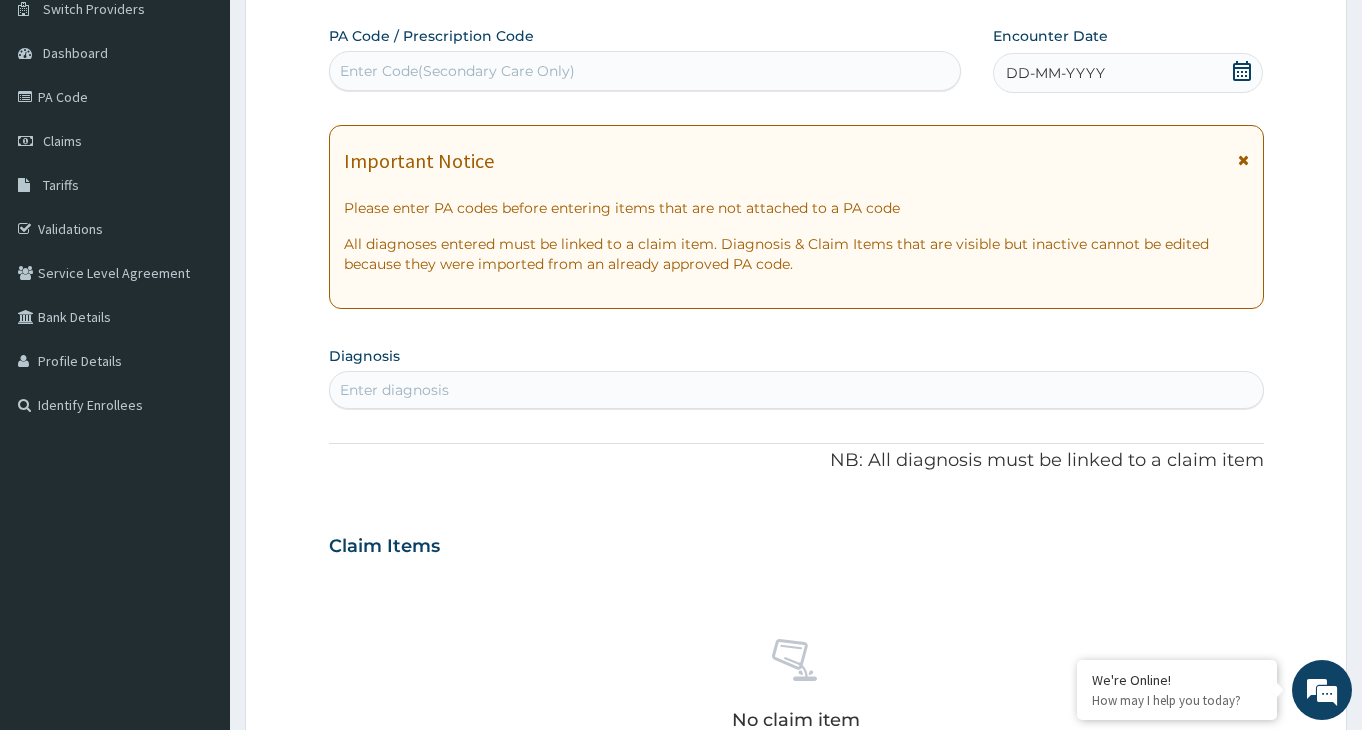 click on "Enter Code(Secondary Care Only)" at bounding box center [457, 71] 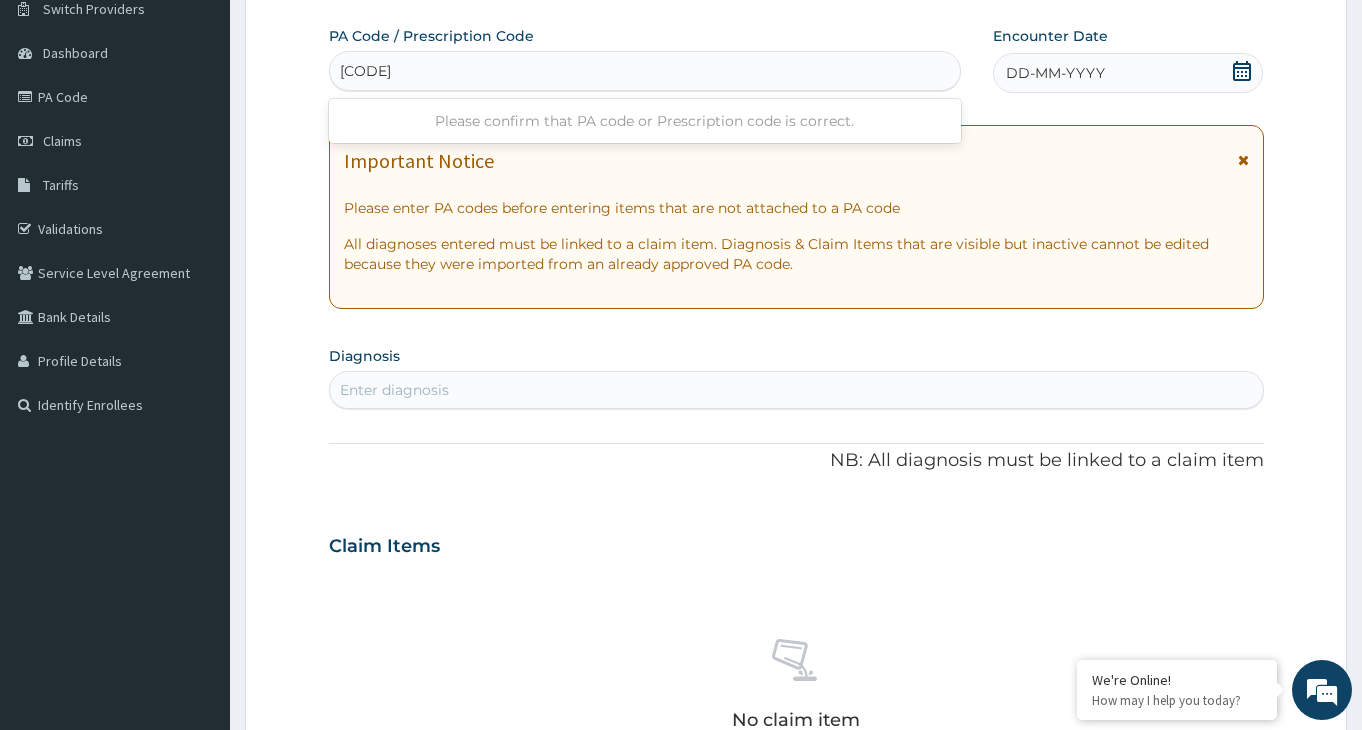 type on "PA/C90FE2" 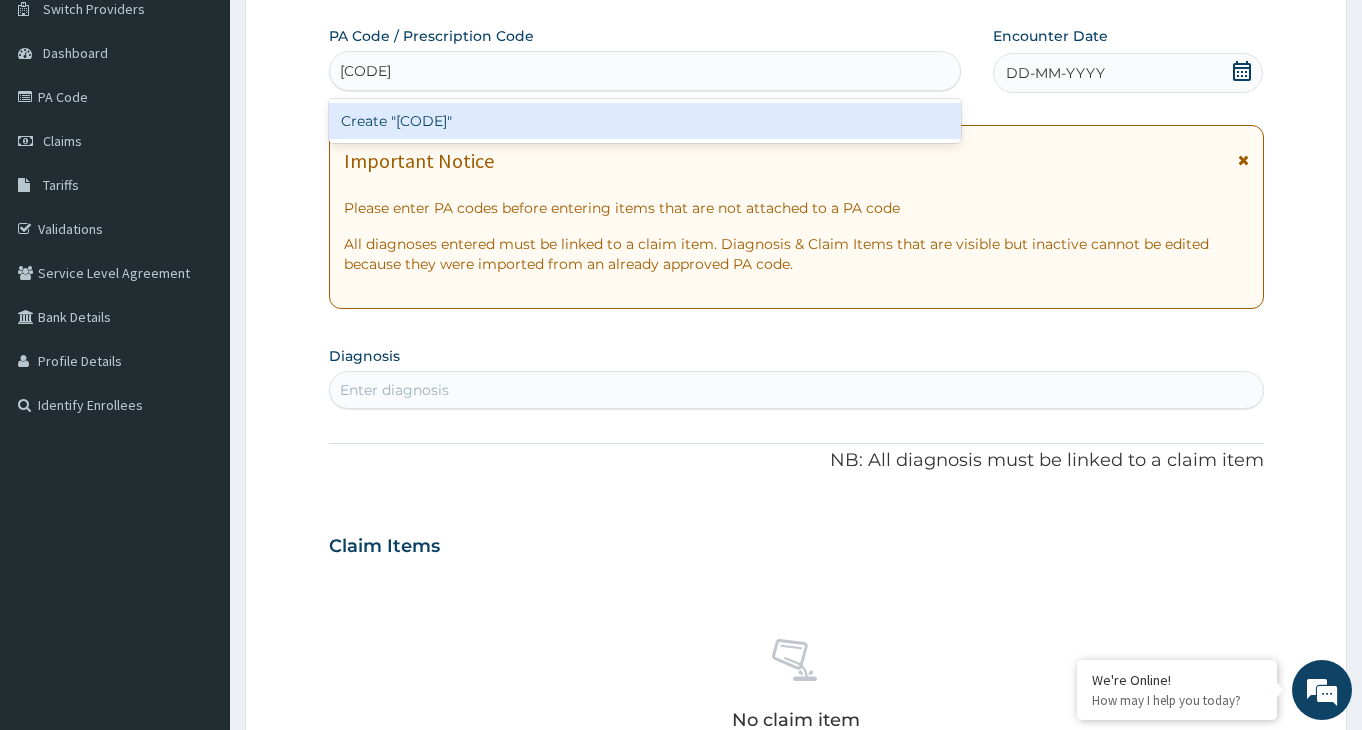type 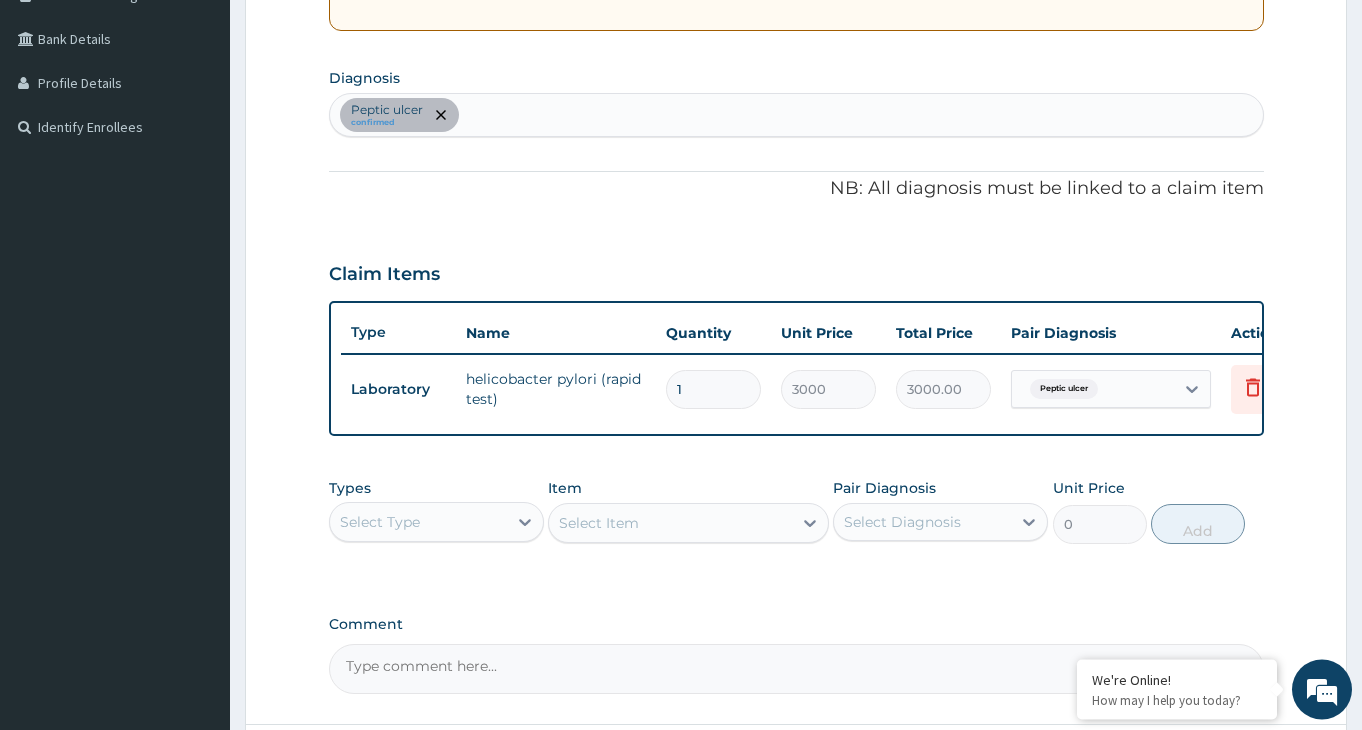 scroll, scrollTop: 471, scrollLeft: 0, axis: vertical 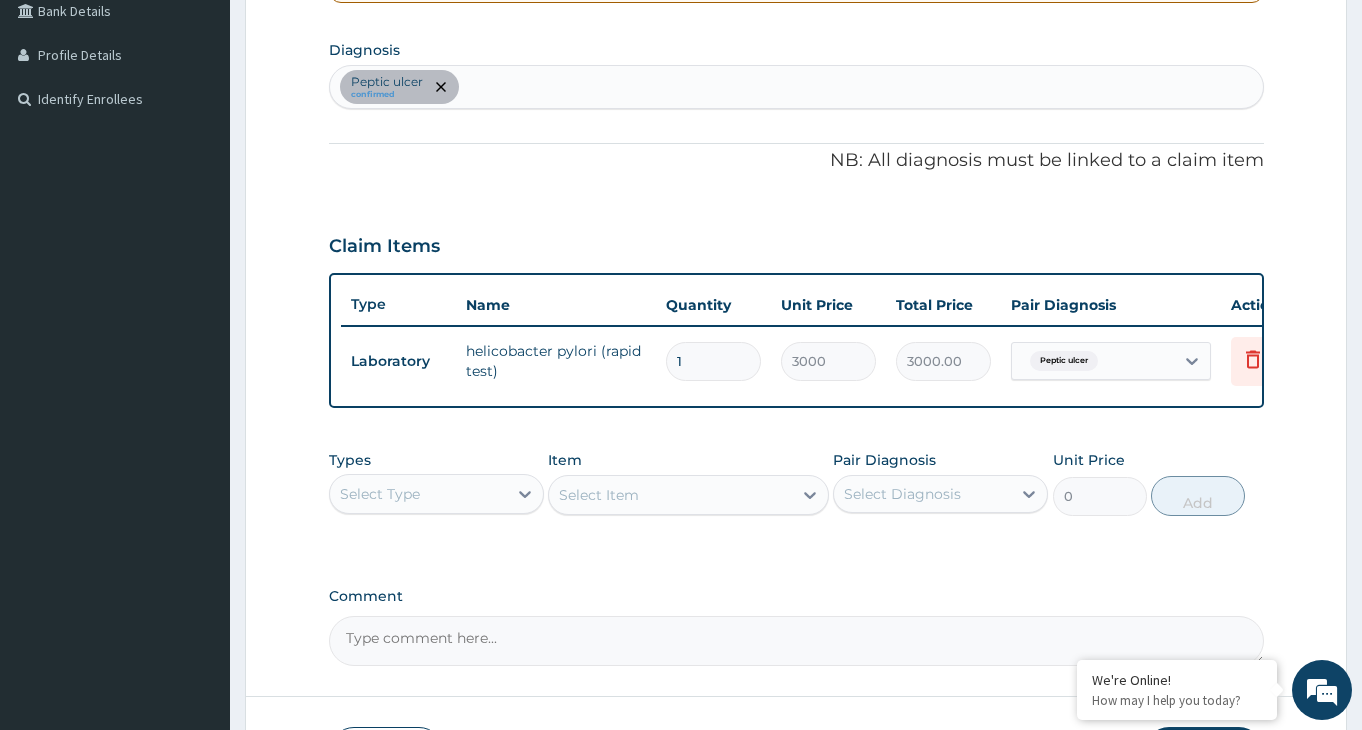 click on "Peptic ulcer confirmed" at bounding box center (796, 87) 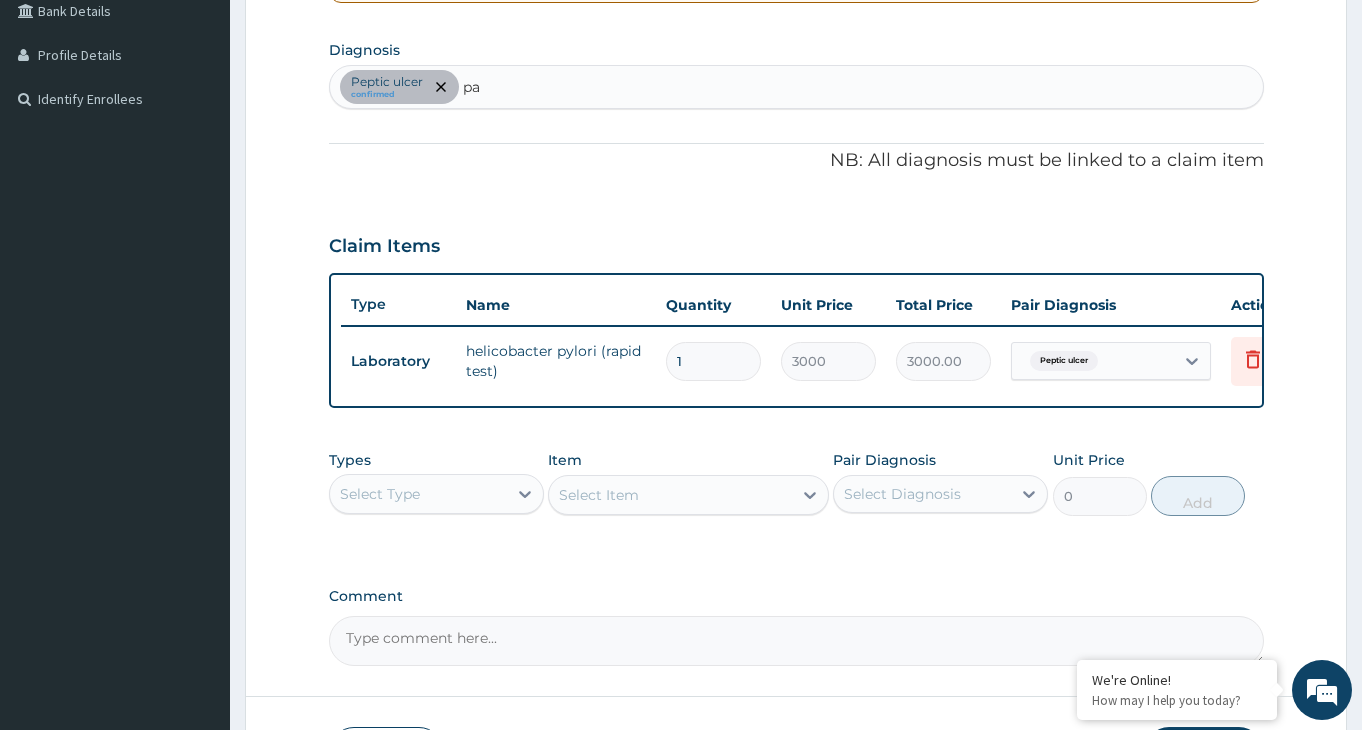 type on "p" 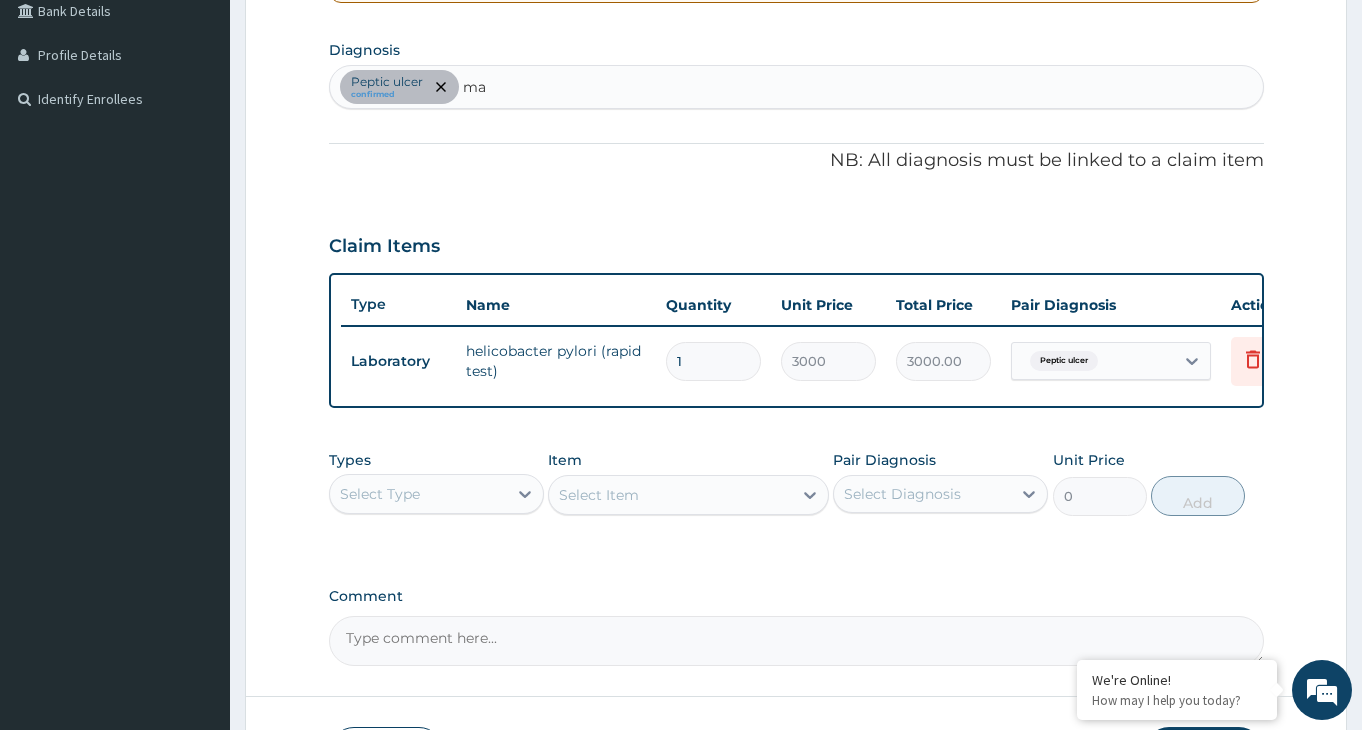 type on "m" 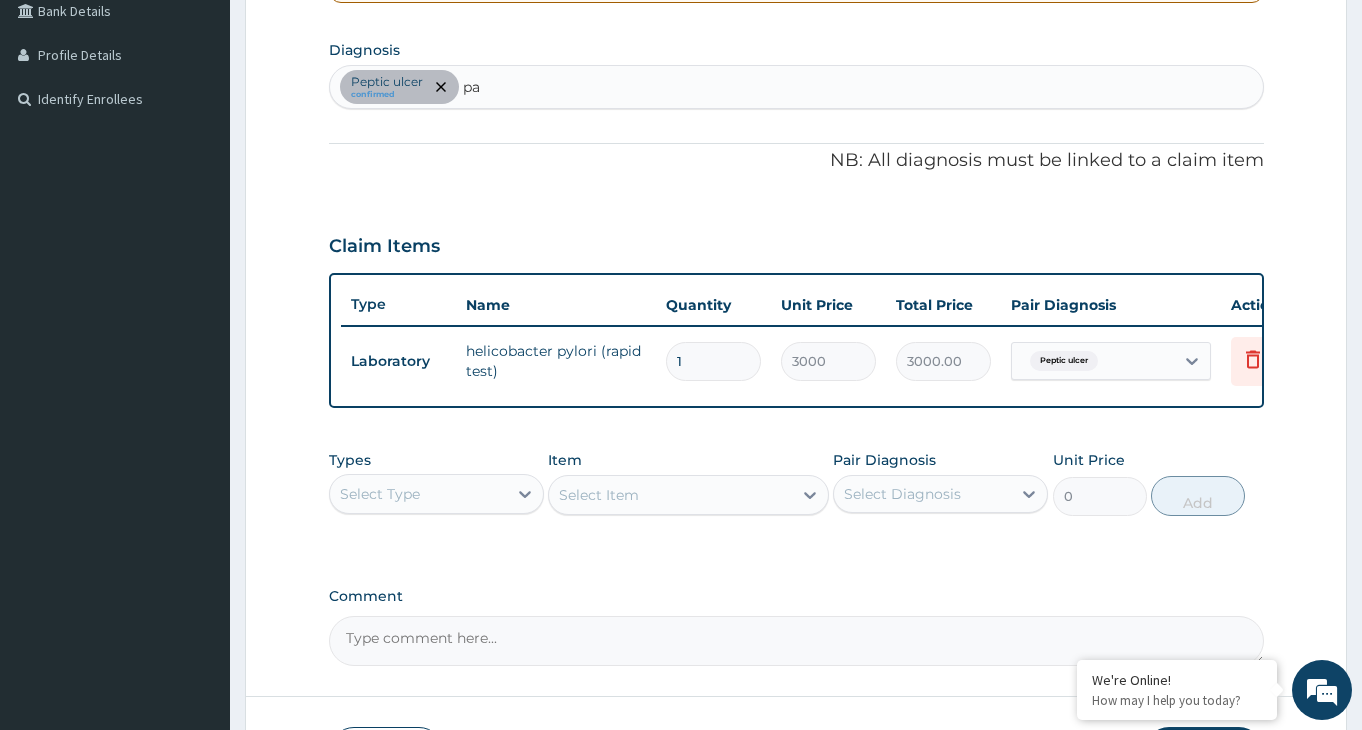 type on "p" 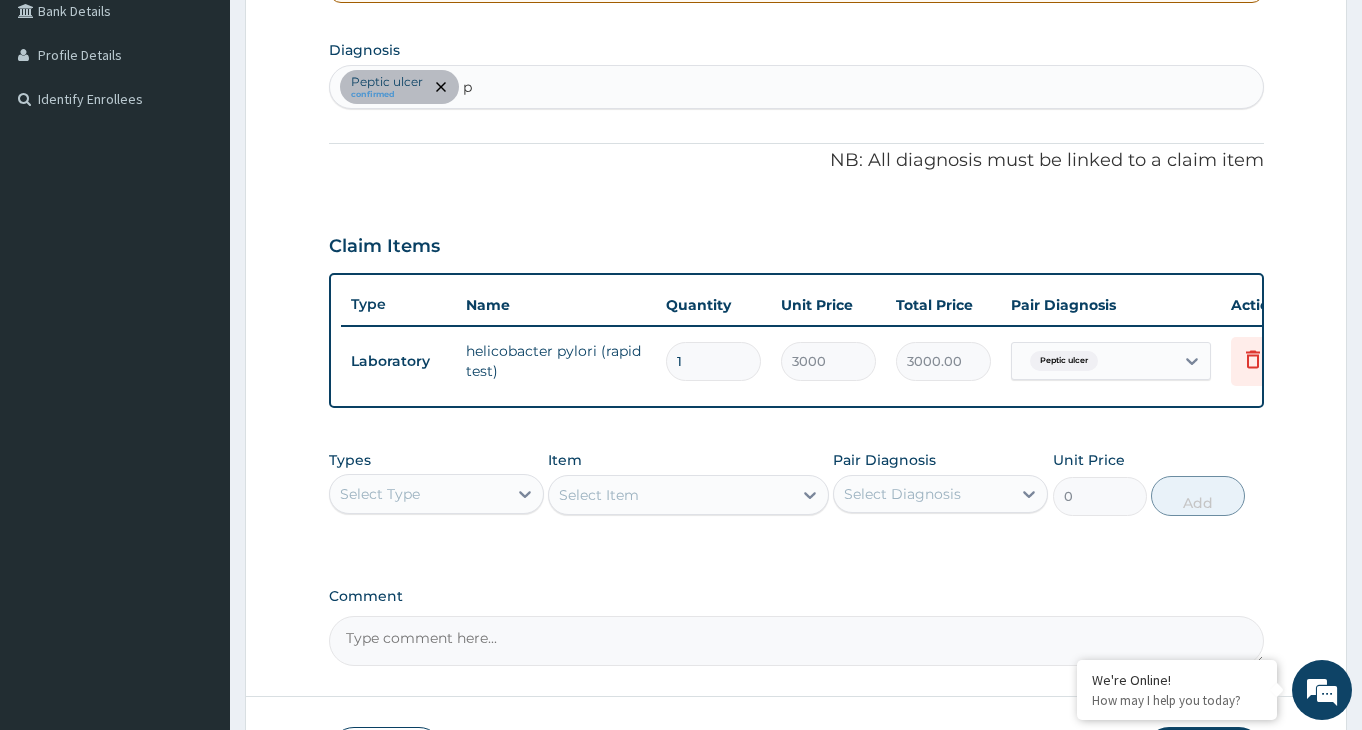 type 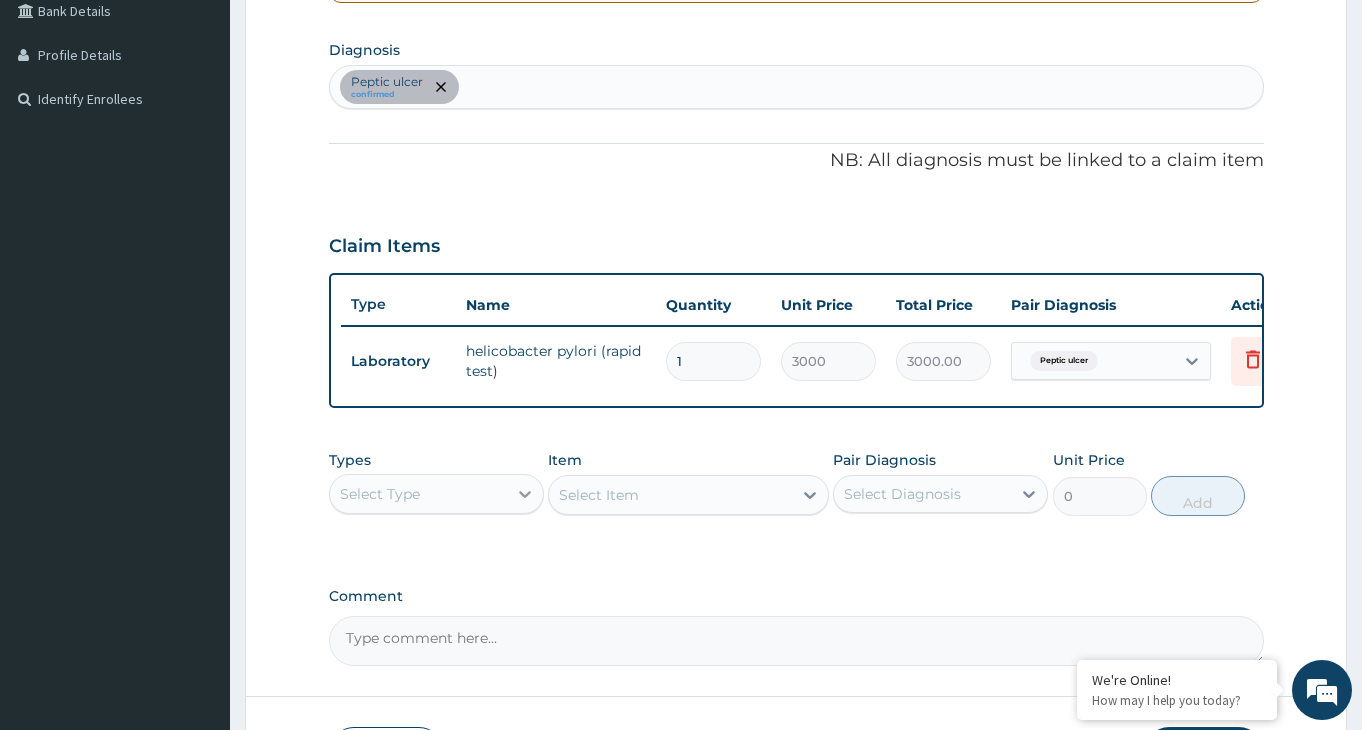 click 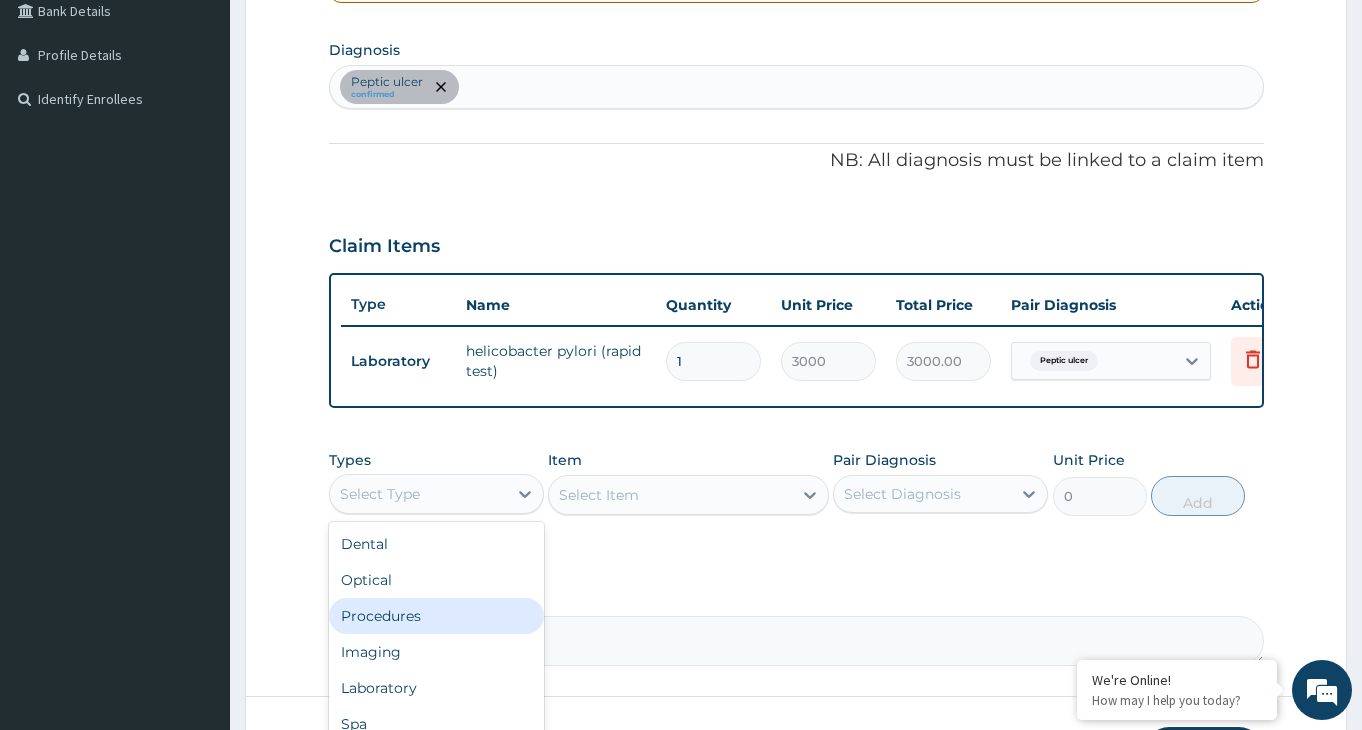 click on "Procedures" at bounding box center [436, 616] 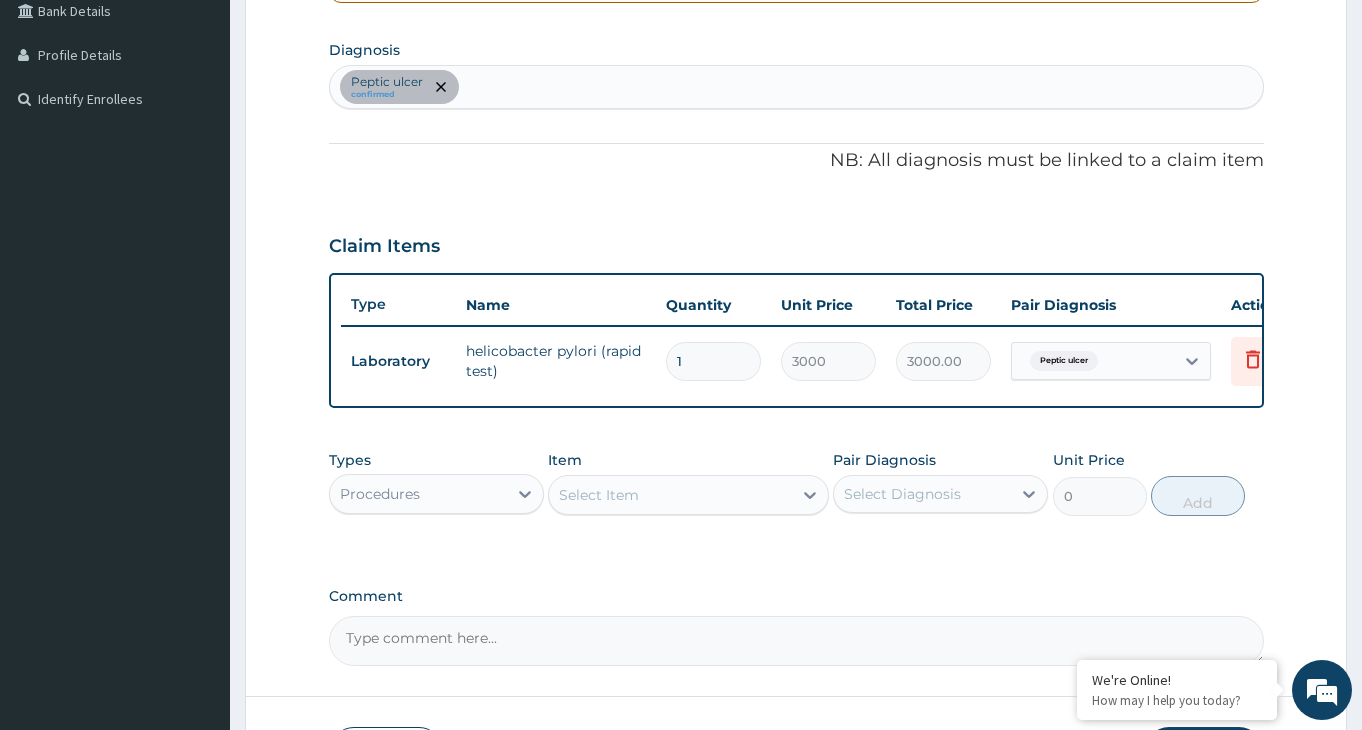 click on "Select Item" at bounding box center (670, 495) 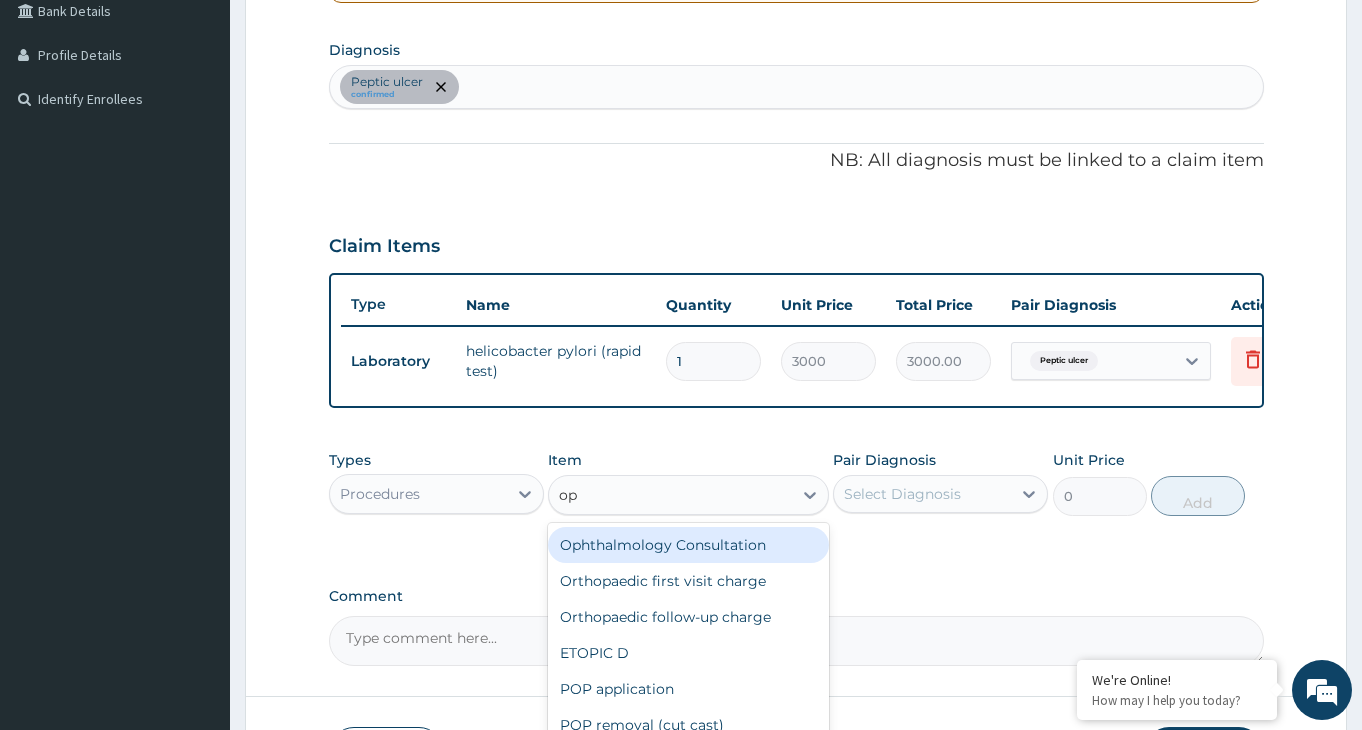 type on "opd" 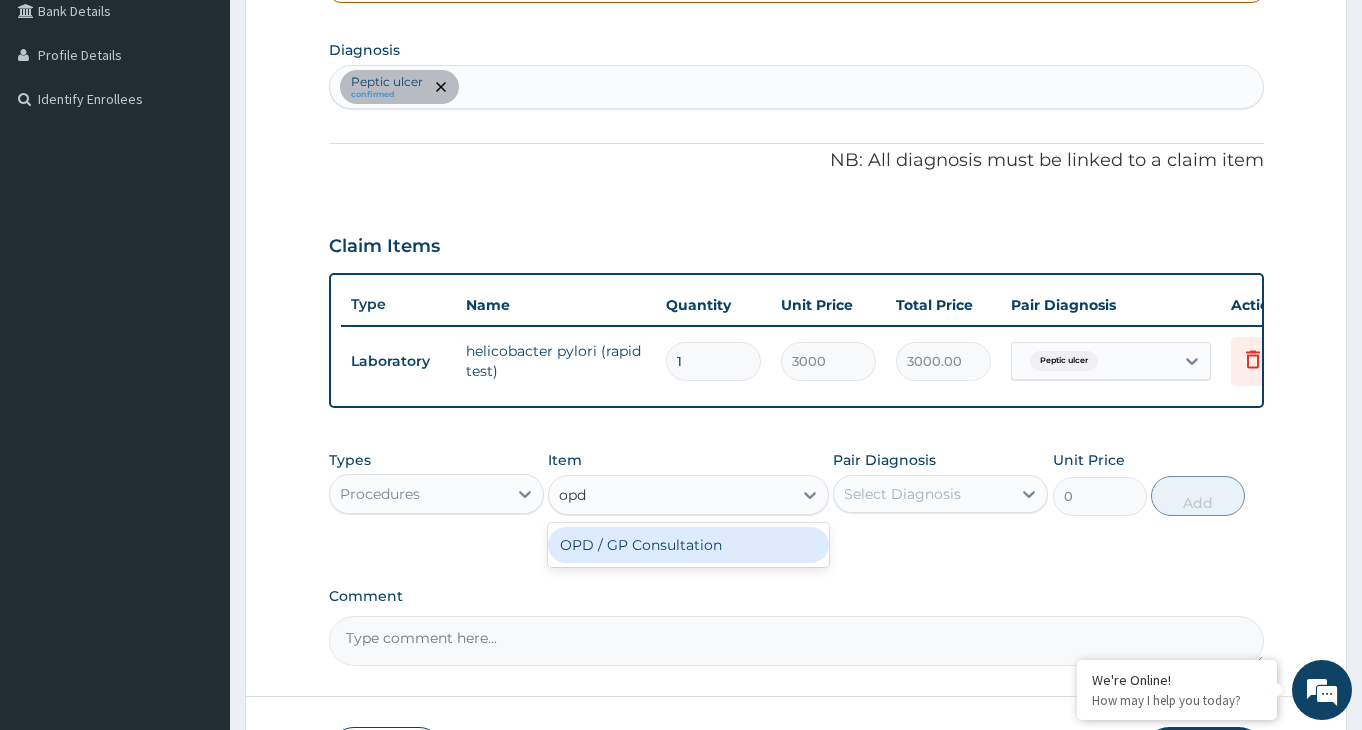 click on "OPD / GP Consultation" at bounding box center (688, 545) 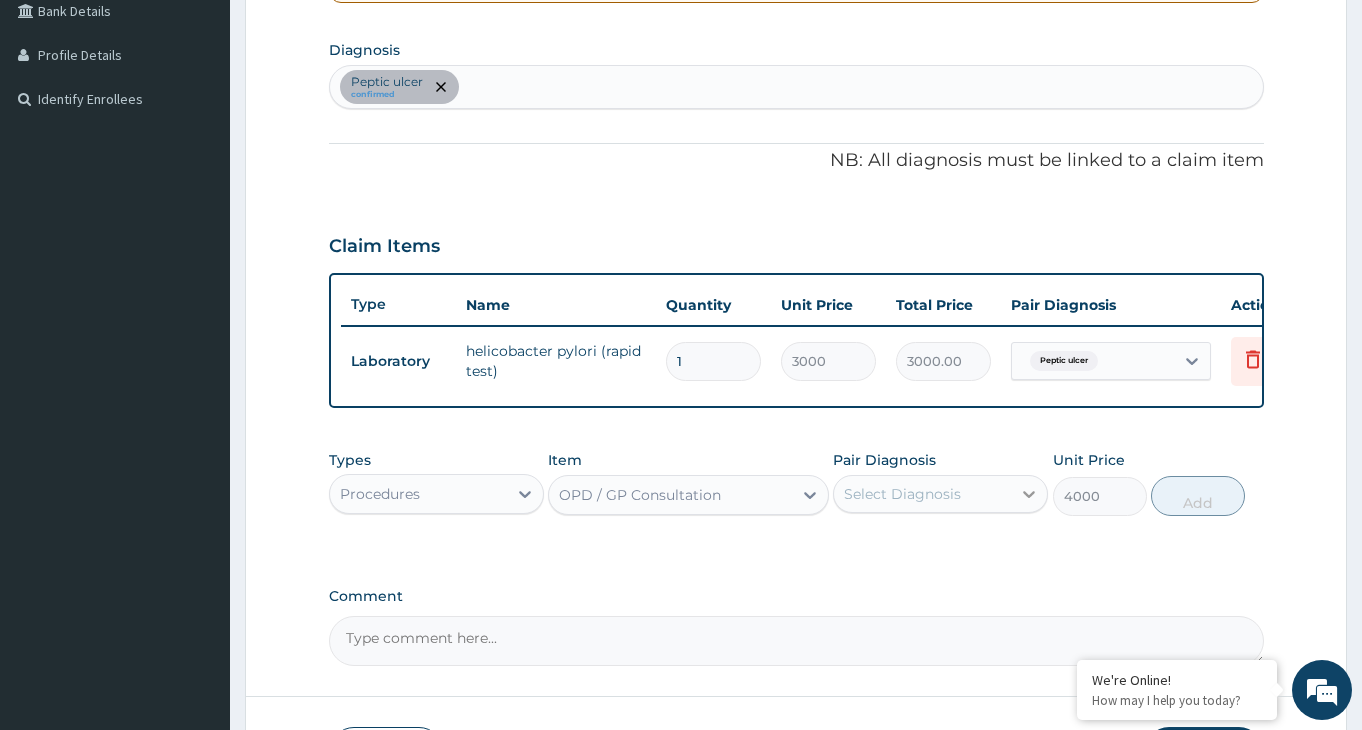click 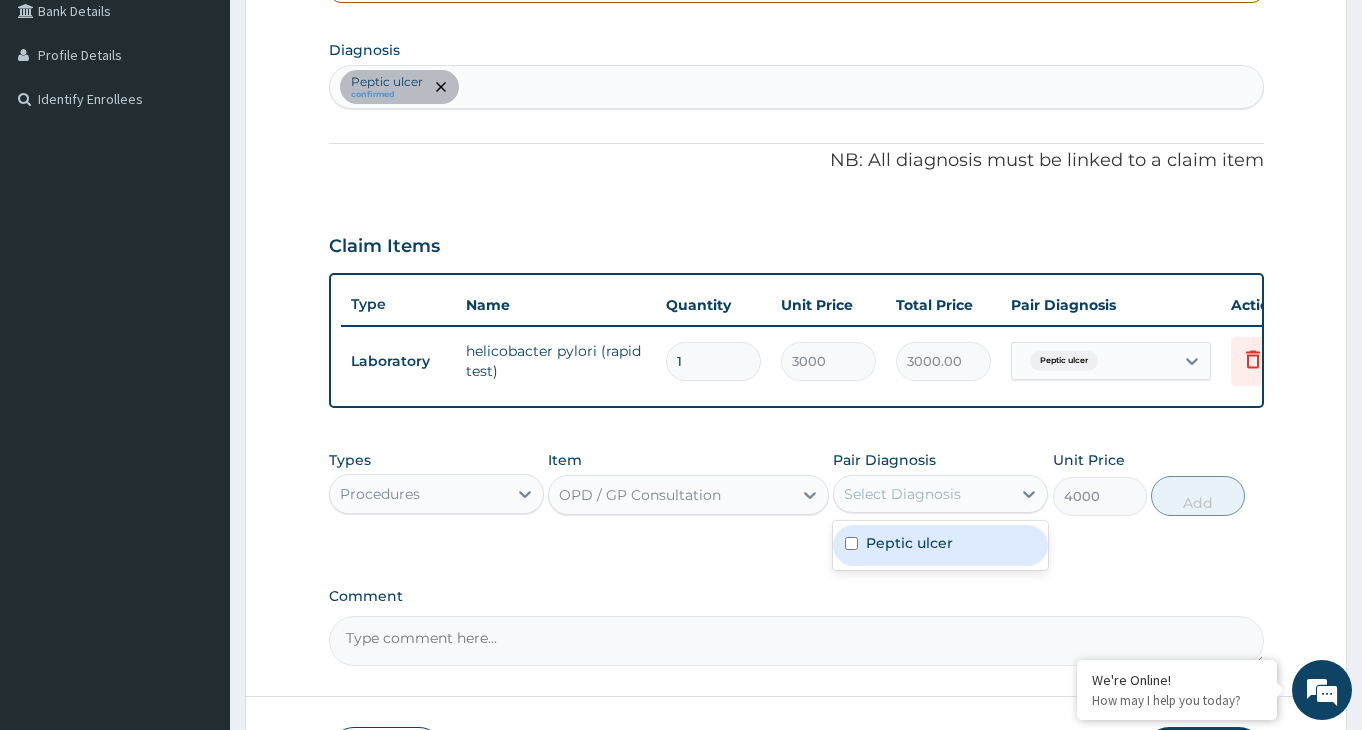 click on "Peptic ulcer" at bounding box center (940, 545) 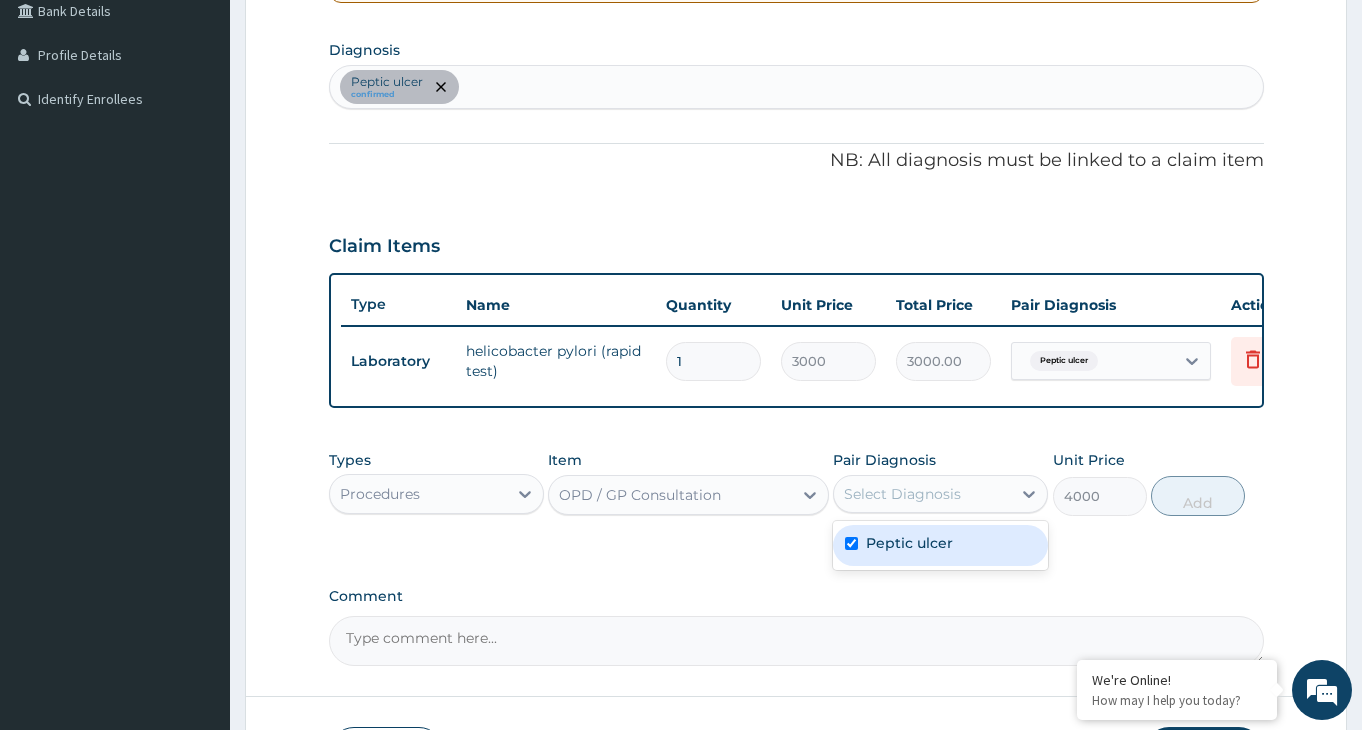 checkbox on "true" 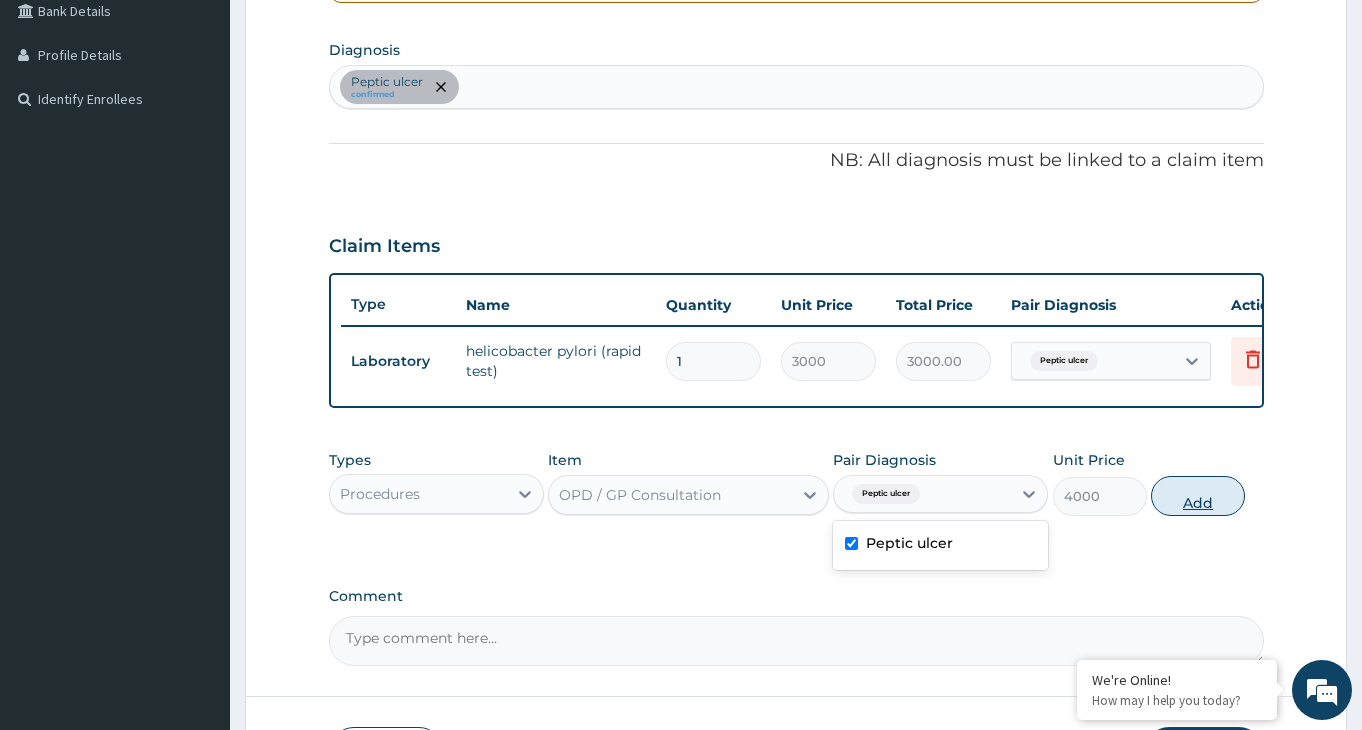 click on "Add" at bounding box center (1198, 496) 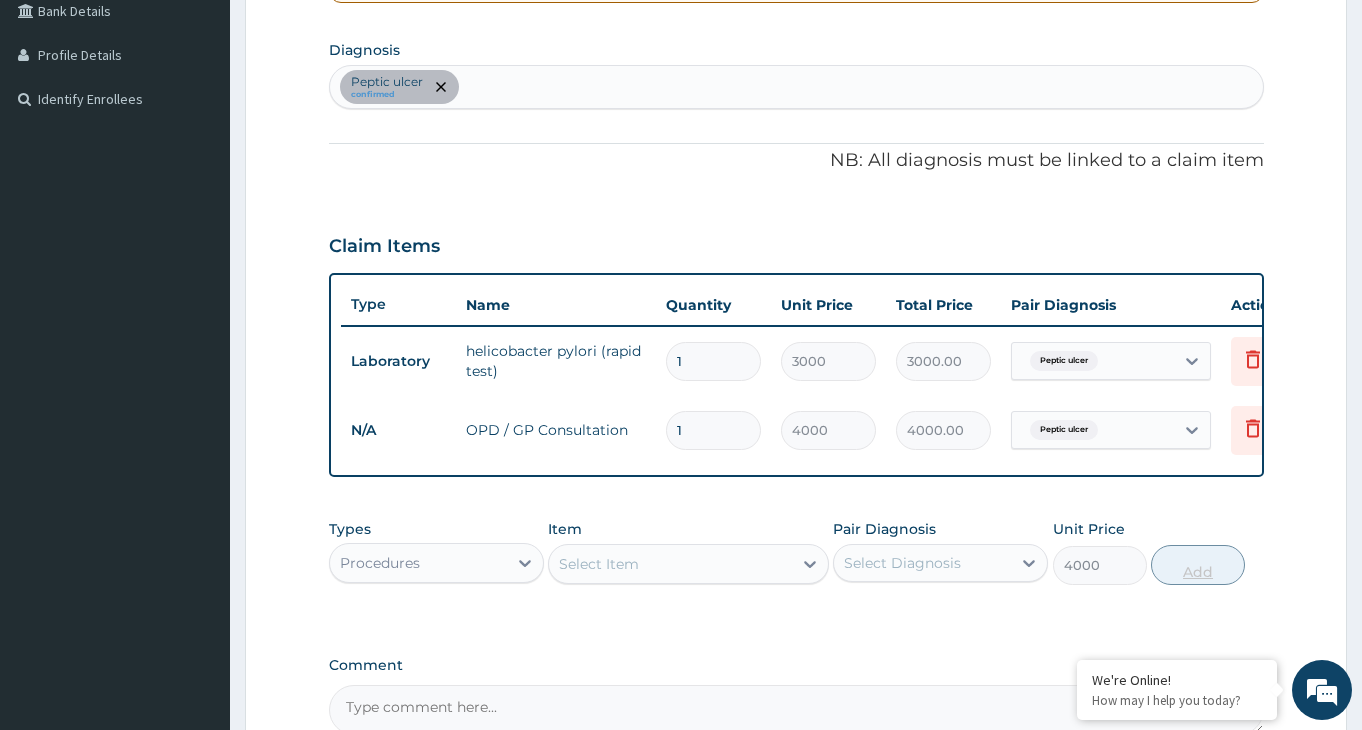 type on "0" 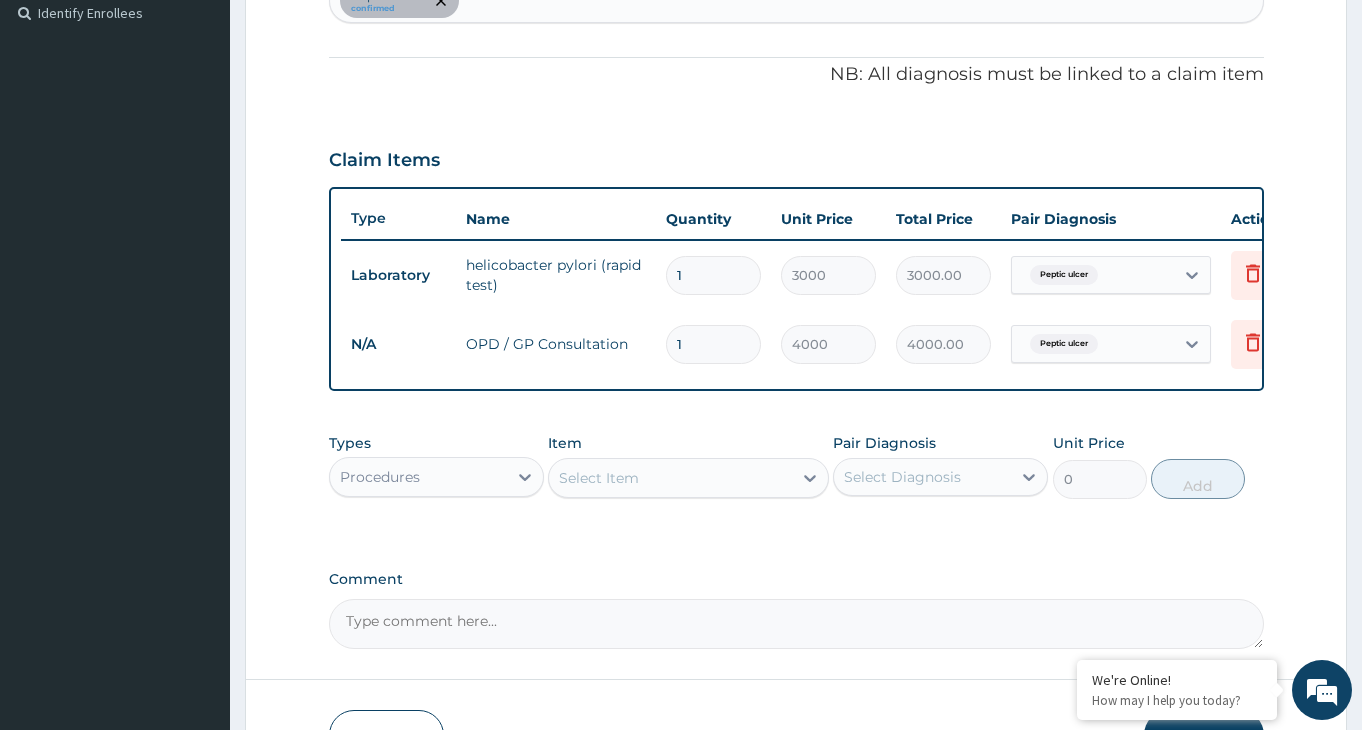 scroll, scrollTop: 573, scrollLeft: 0, axis: vertical 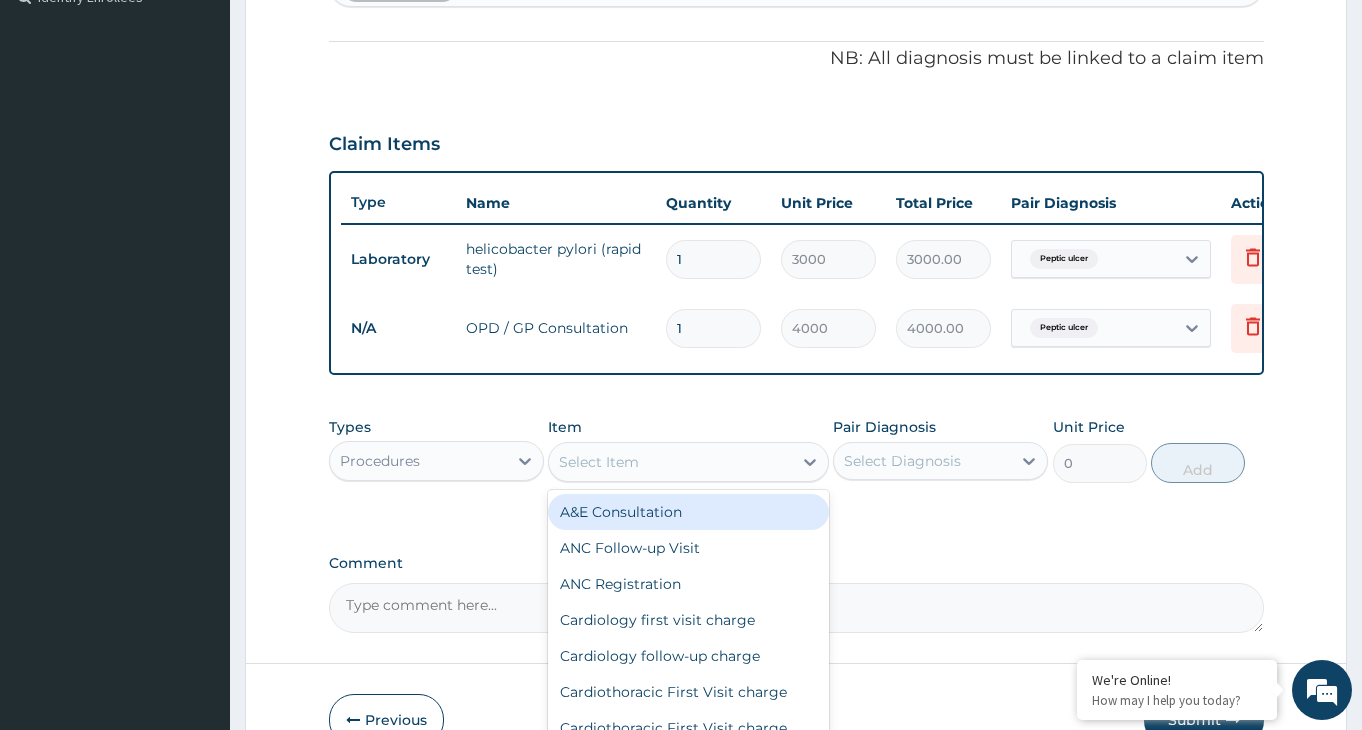 click on "Select Item" at bounding box center [670, 462] 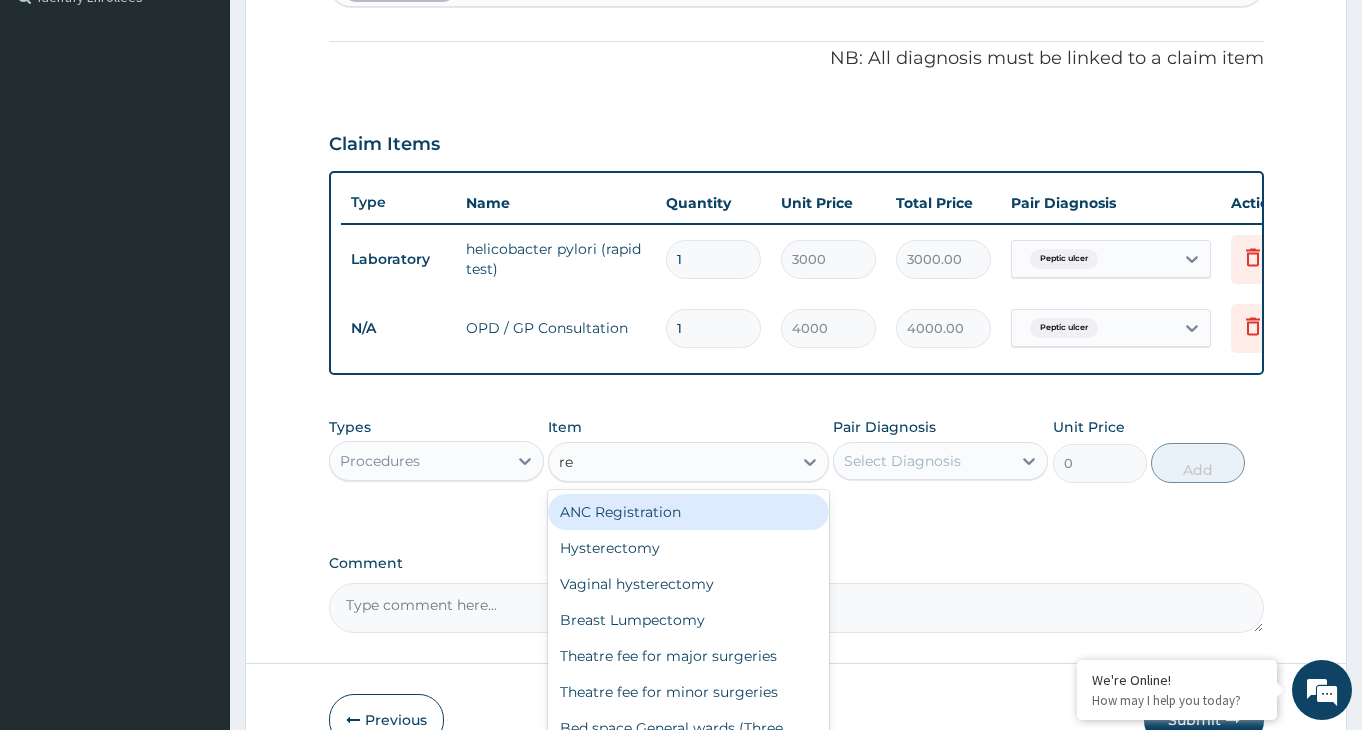 type on "reg" 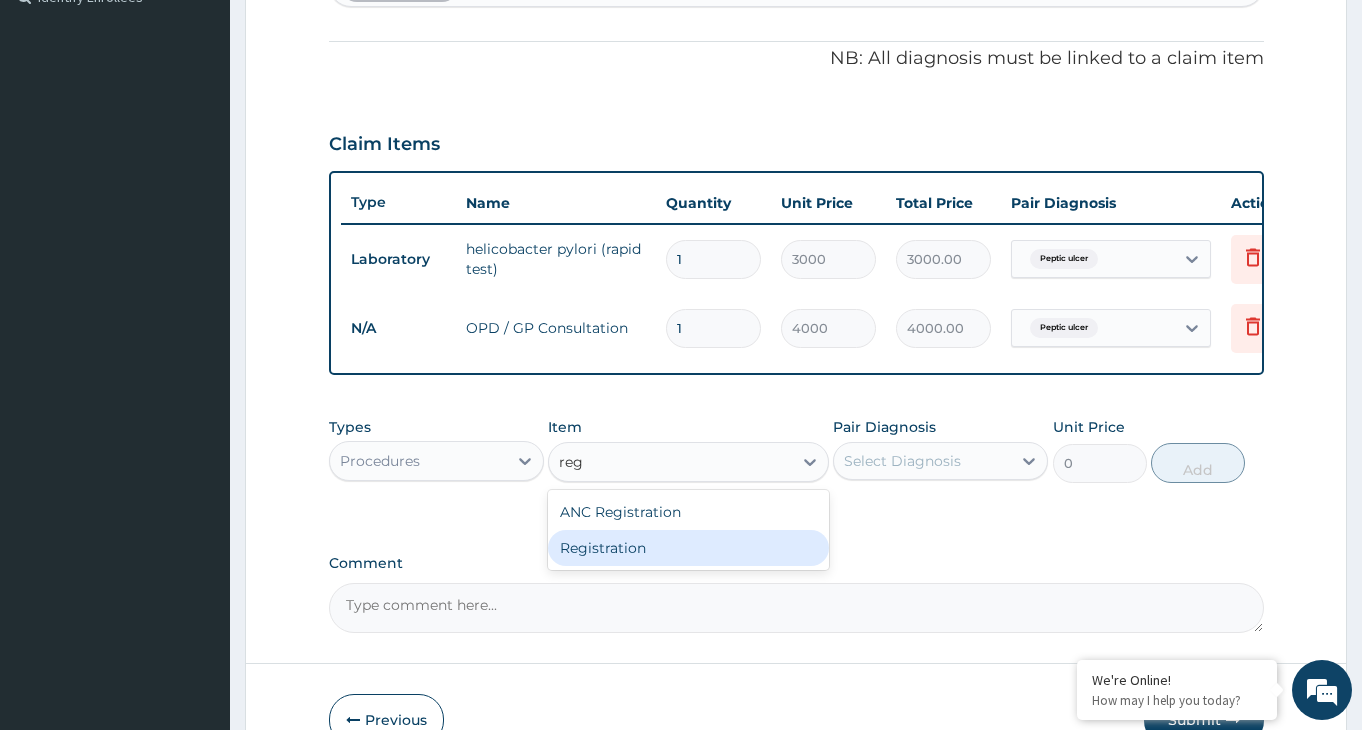 click on "Registration" at bounding box center [688, 548] 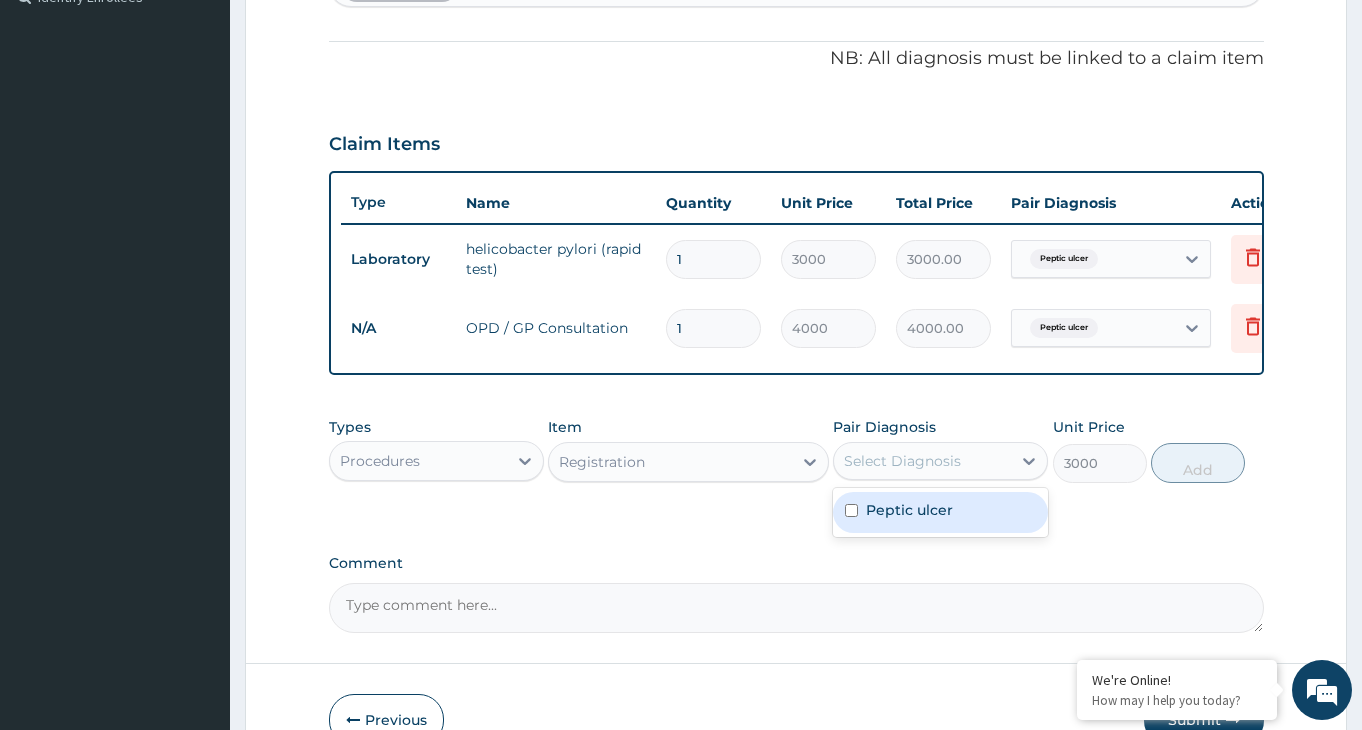 click on "Select Diagnosis" at bounding box center [922, 461] 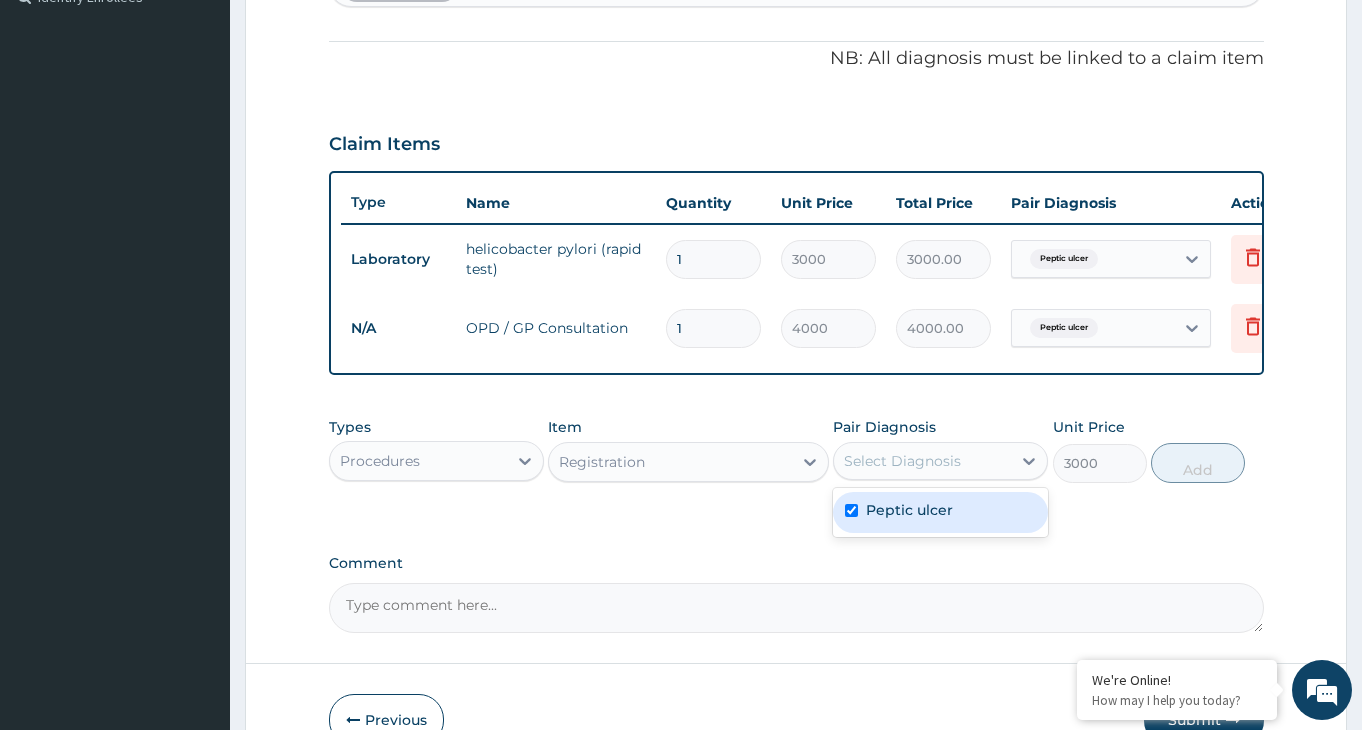 checkbox on "true" 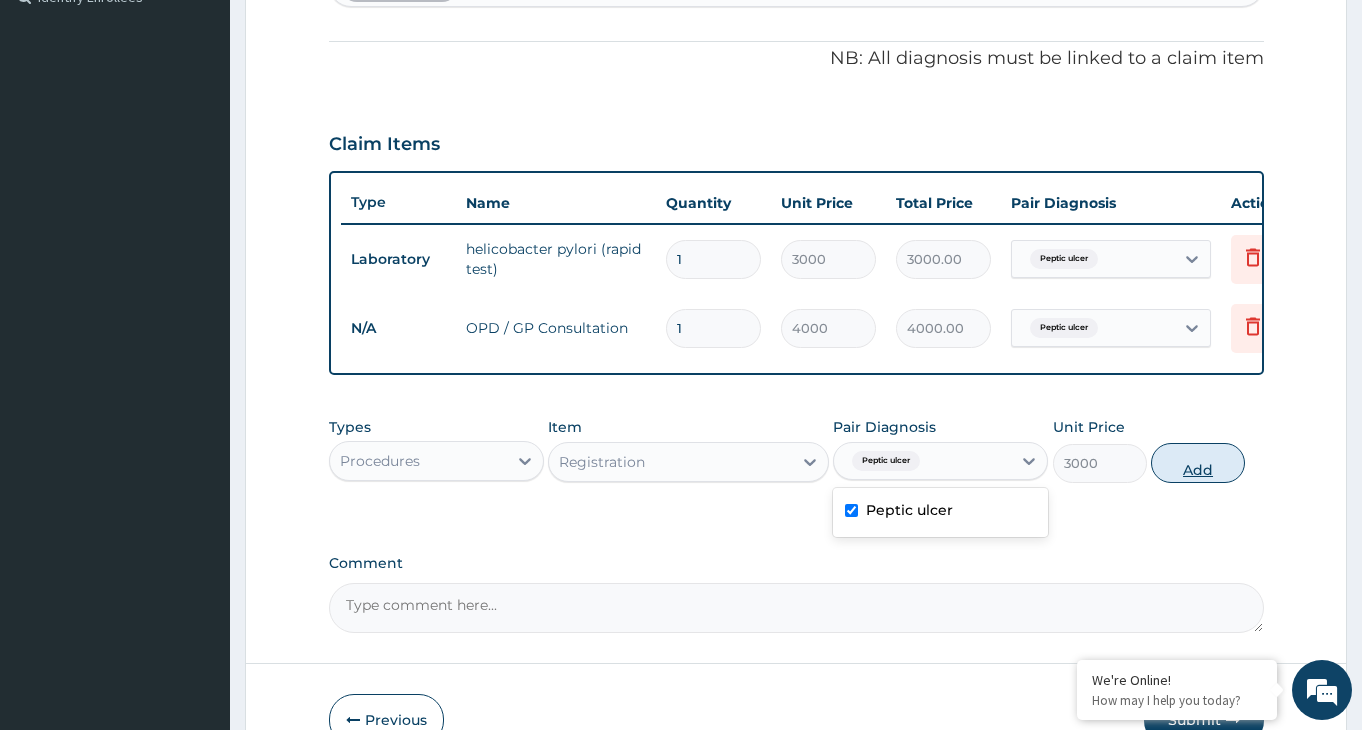 click on "Add" at bounding box center [1198, 463] 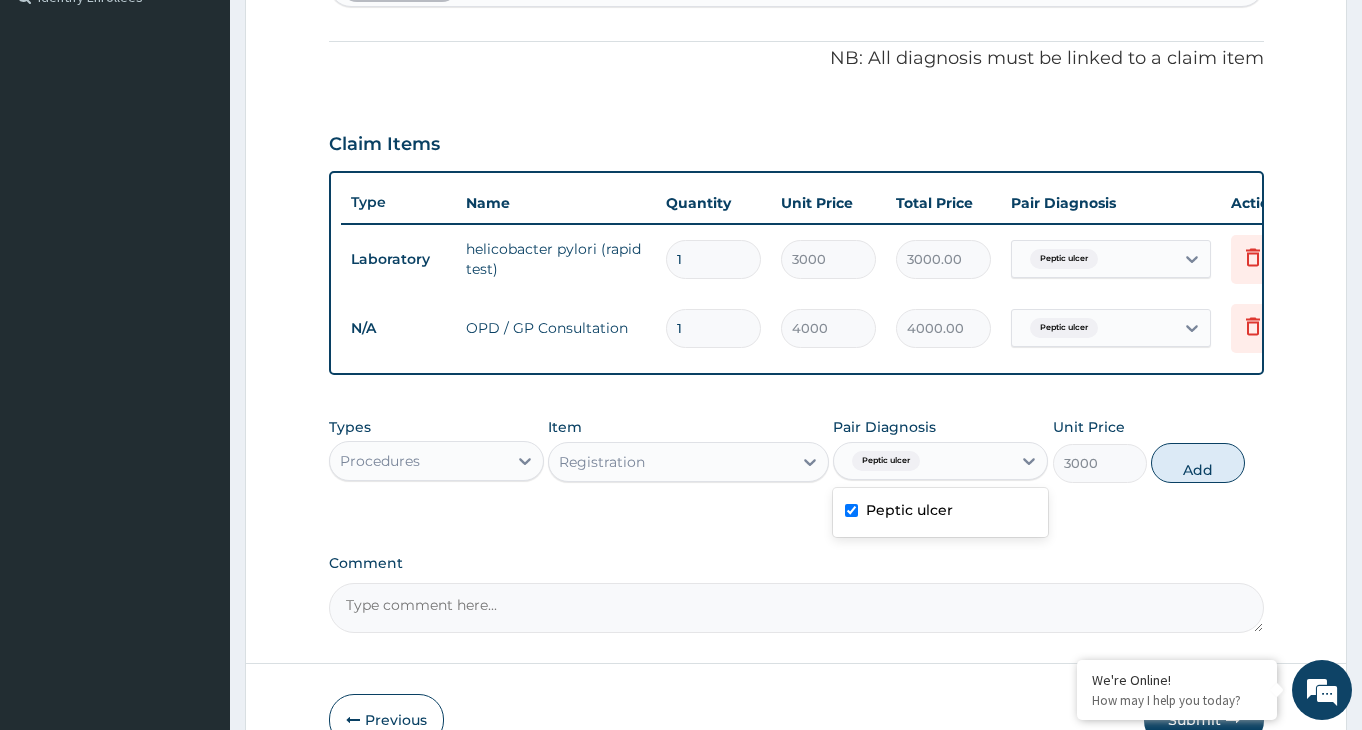 type on "0" 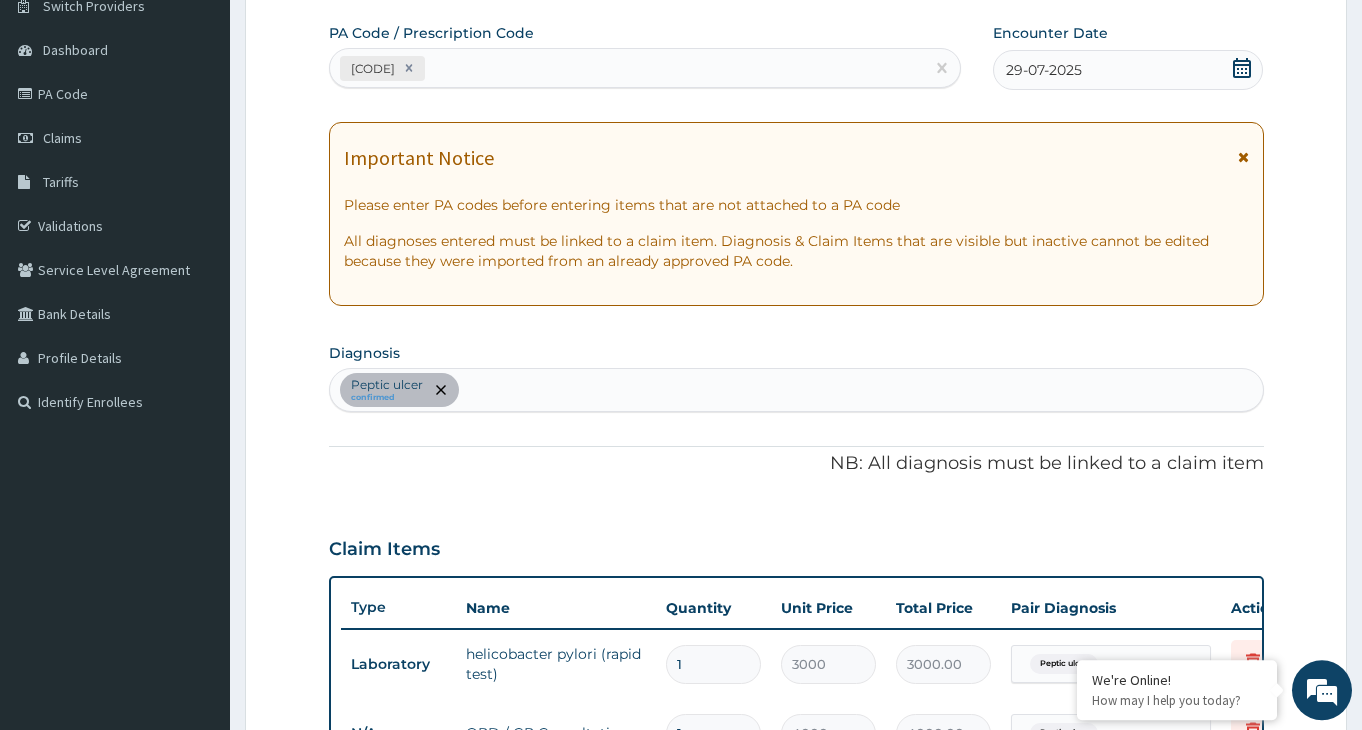 scroll, scrollTop: 165, scrollLeft: 0, axis: vertical 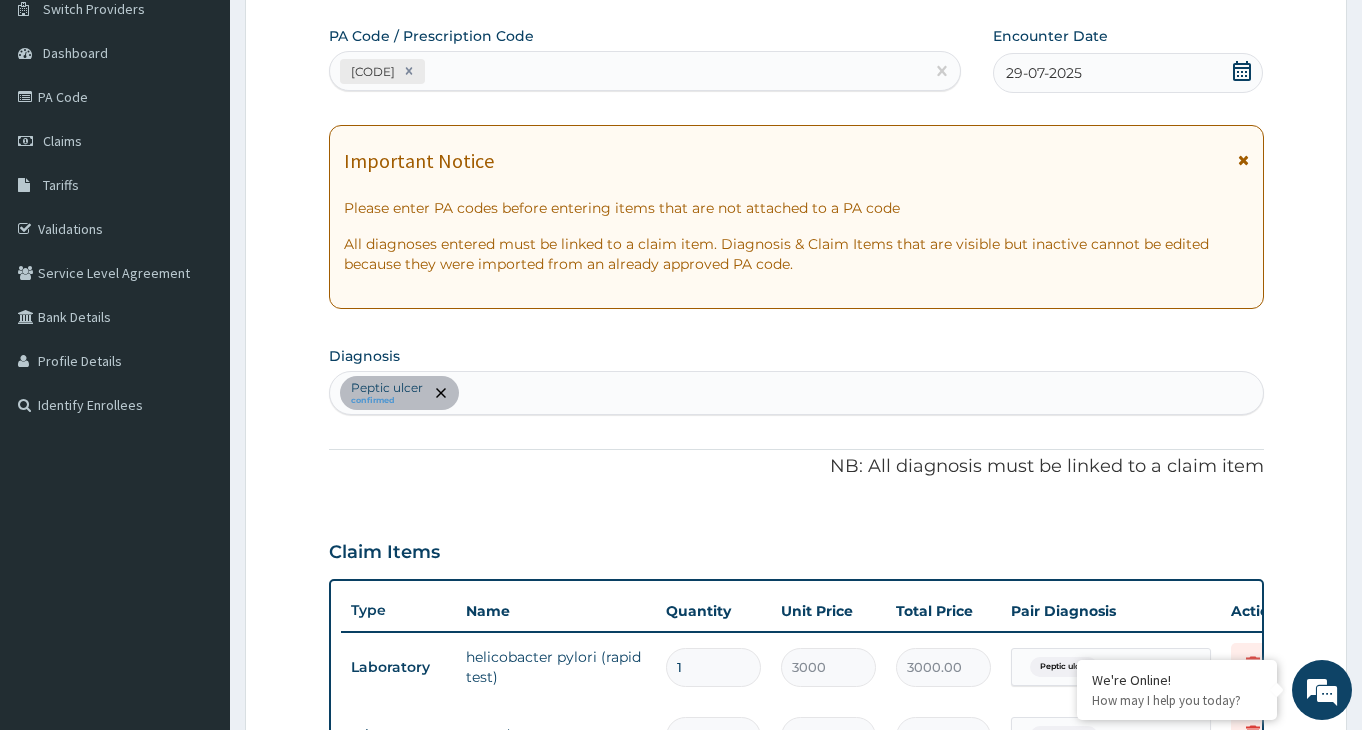 click on "Peptic ulcer confirmed" at bounding box center [796, 393] 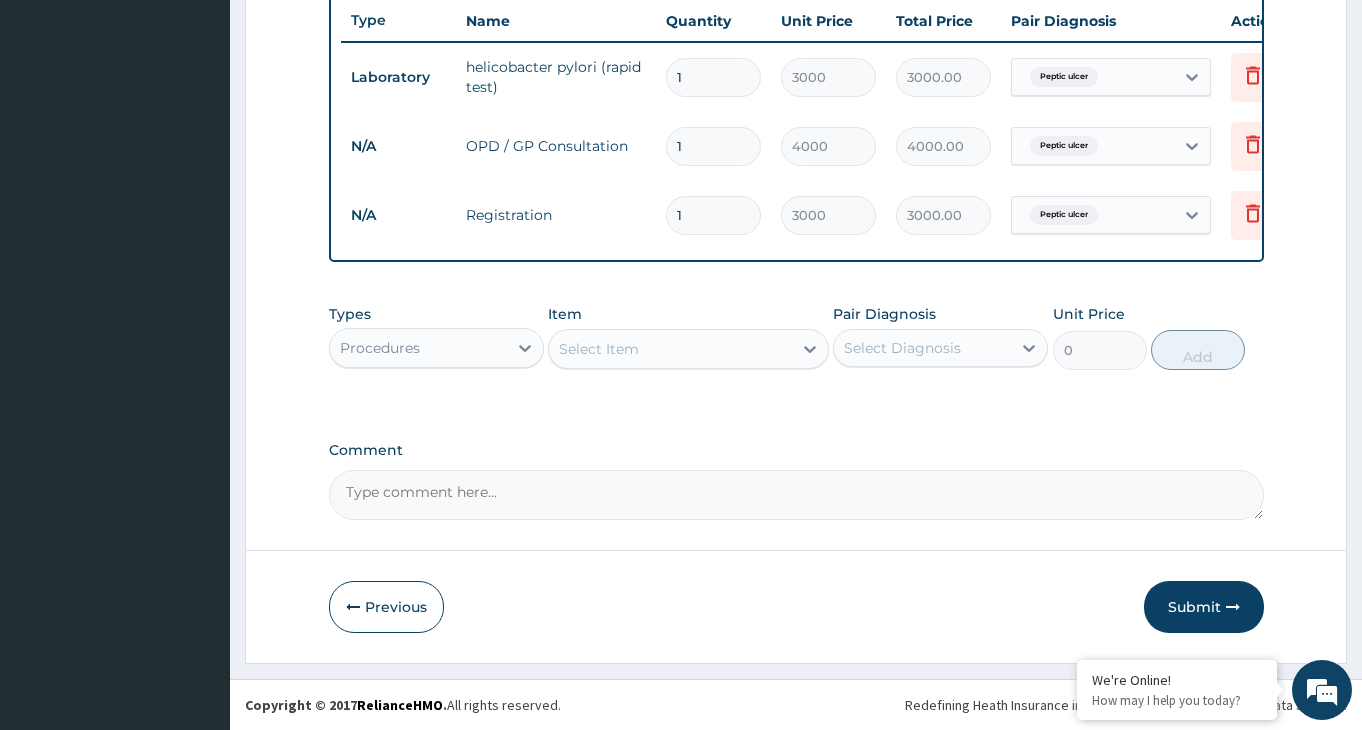 scroll, scrollTop: 670, scrollLeft: 0, axis: vertical 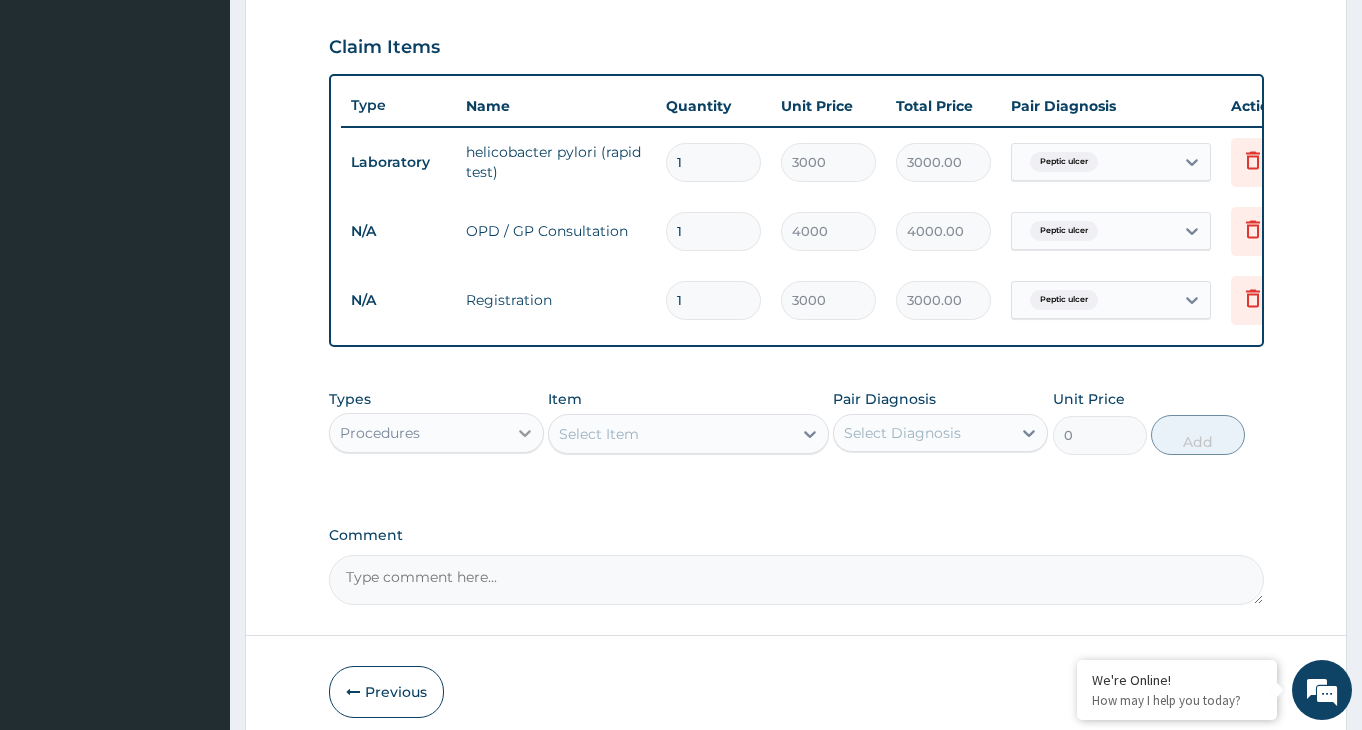 click 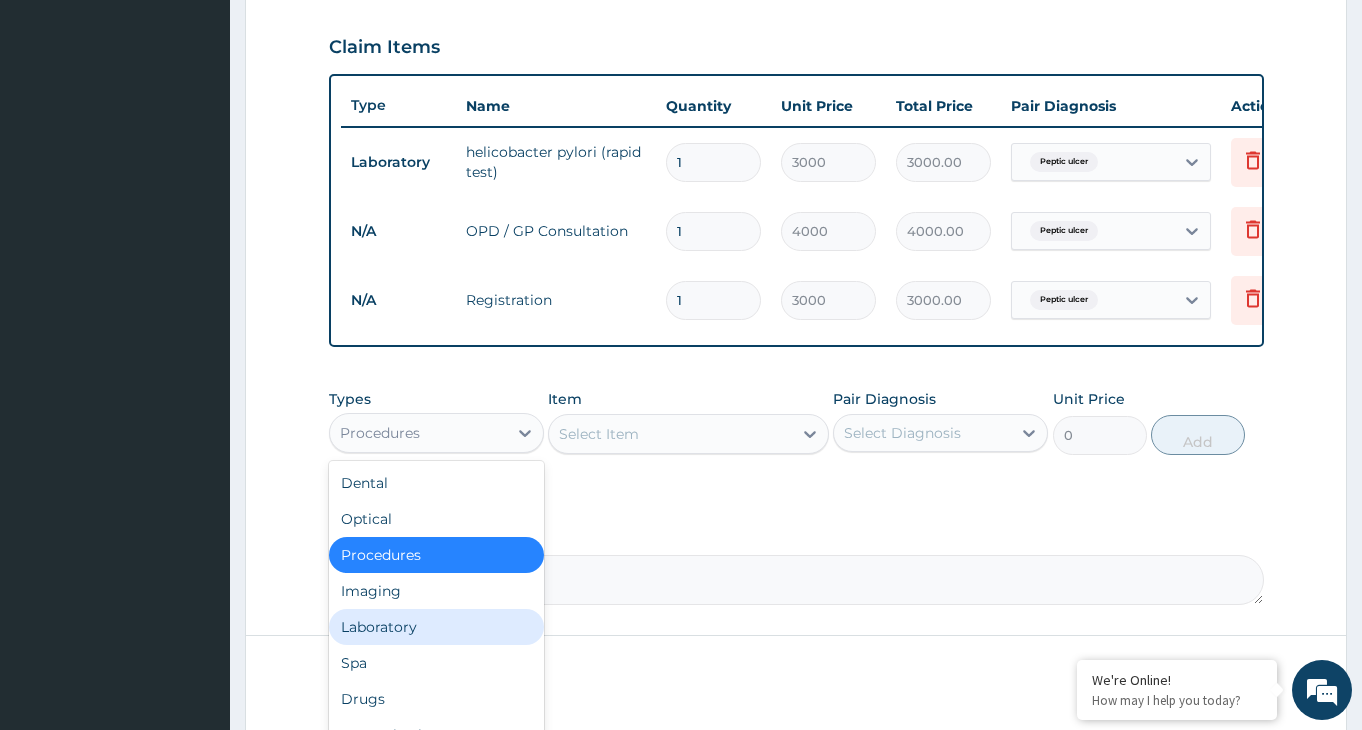 click on "Laboratory" at bounding box center (436, 627) 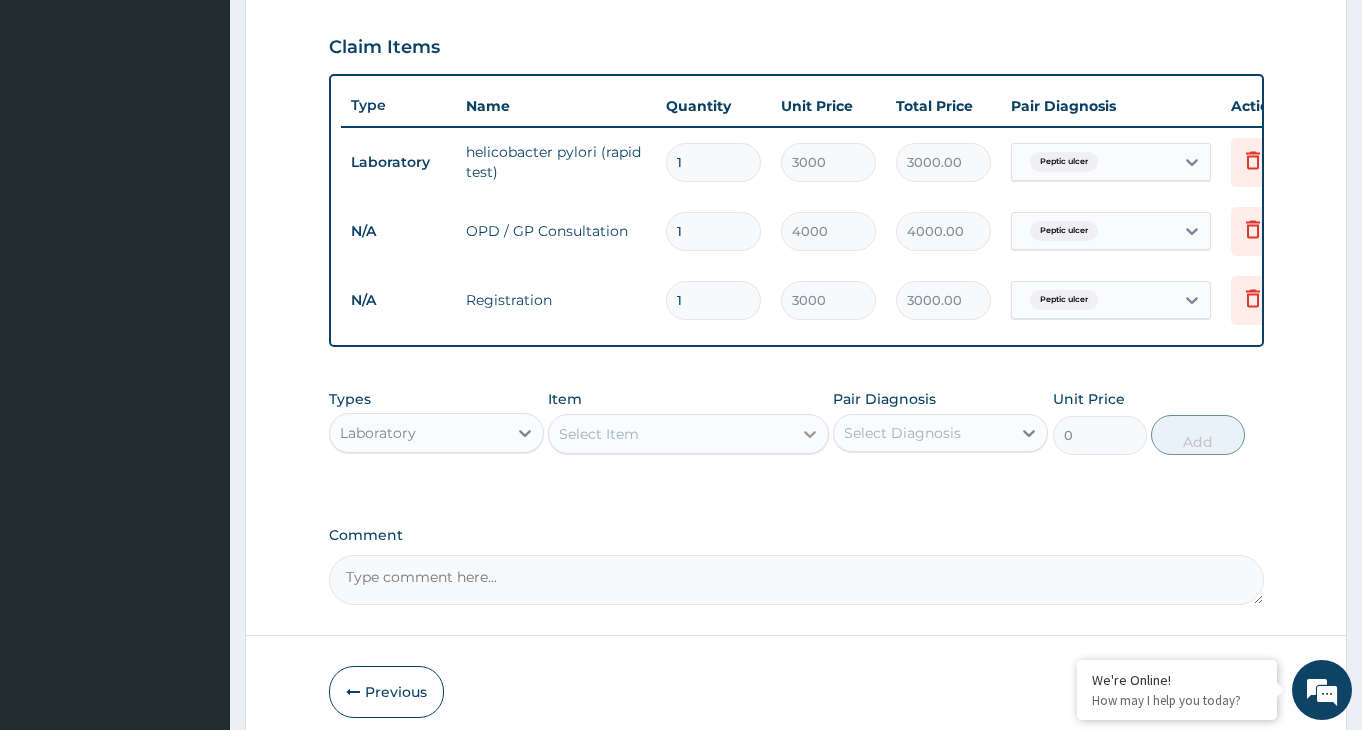click at bounding box center [810, 434] 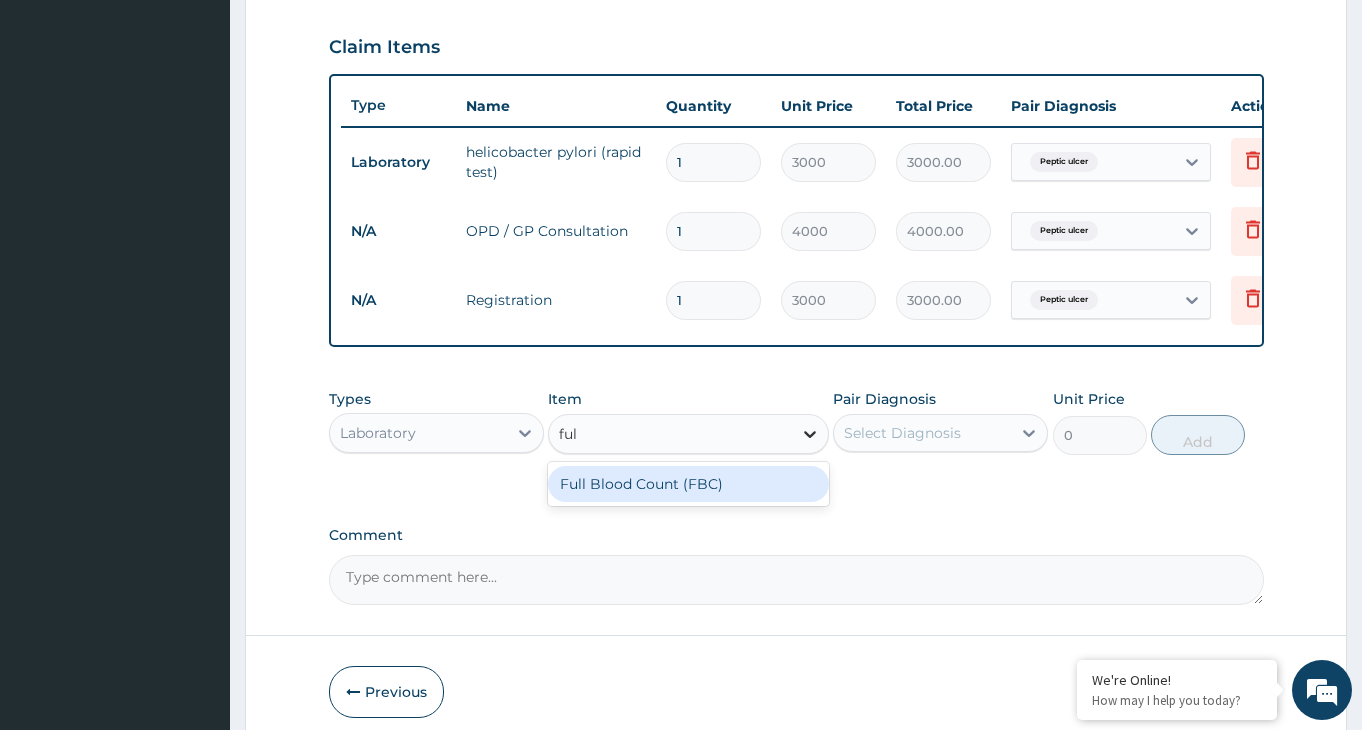type on "full" 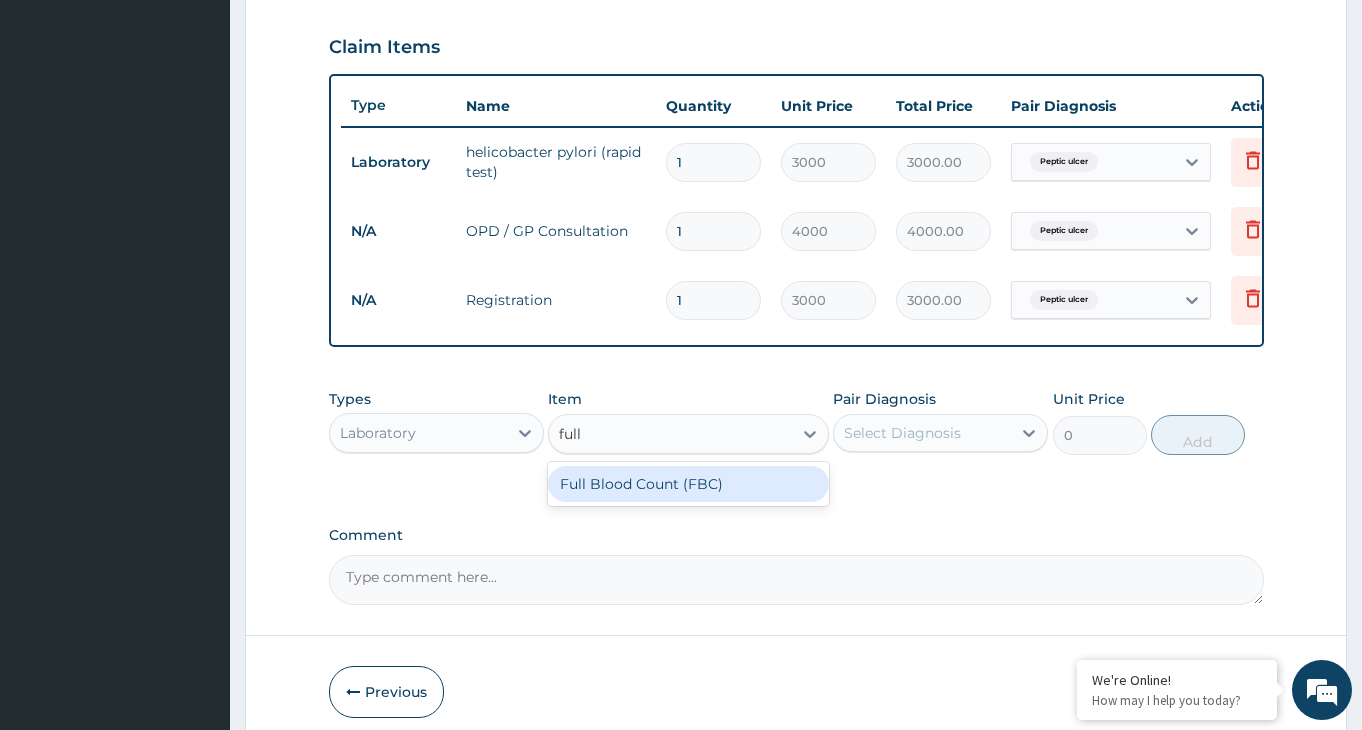 click on "Full Blood Count (FBC)" at bounding box center [688, 484] 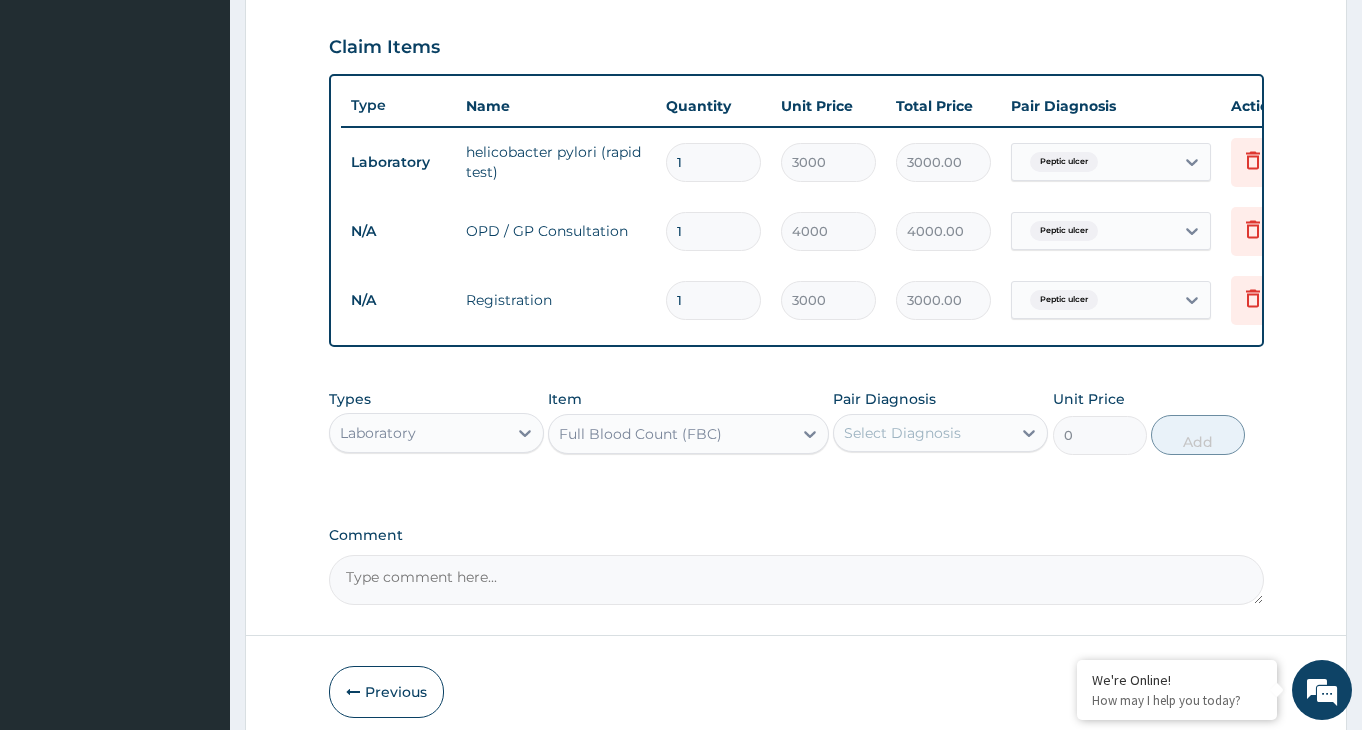 type 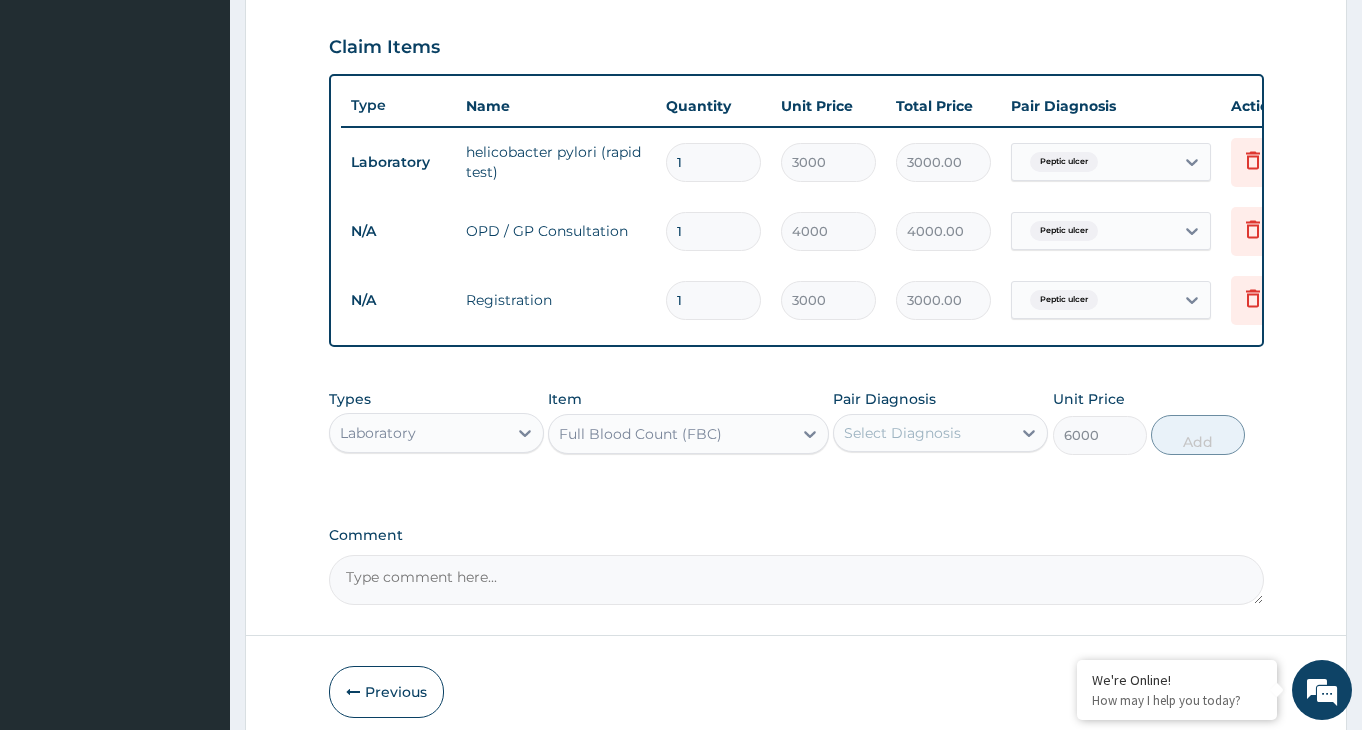 click on "Select Diagnosis" at bounding box center (922, 433) 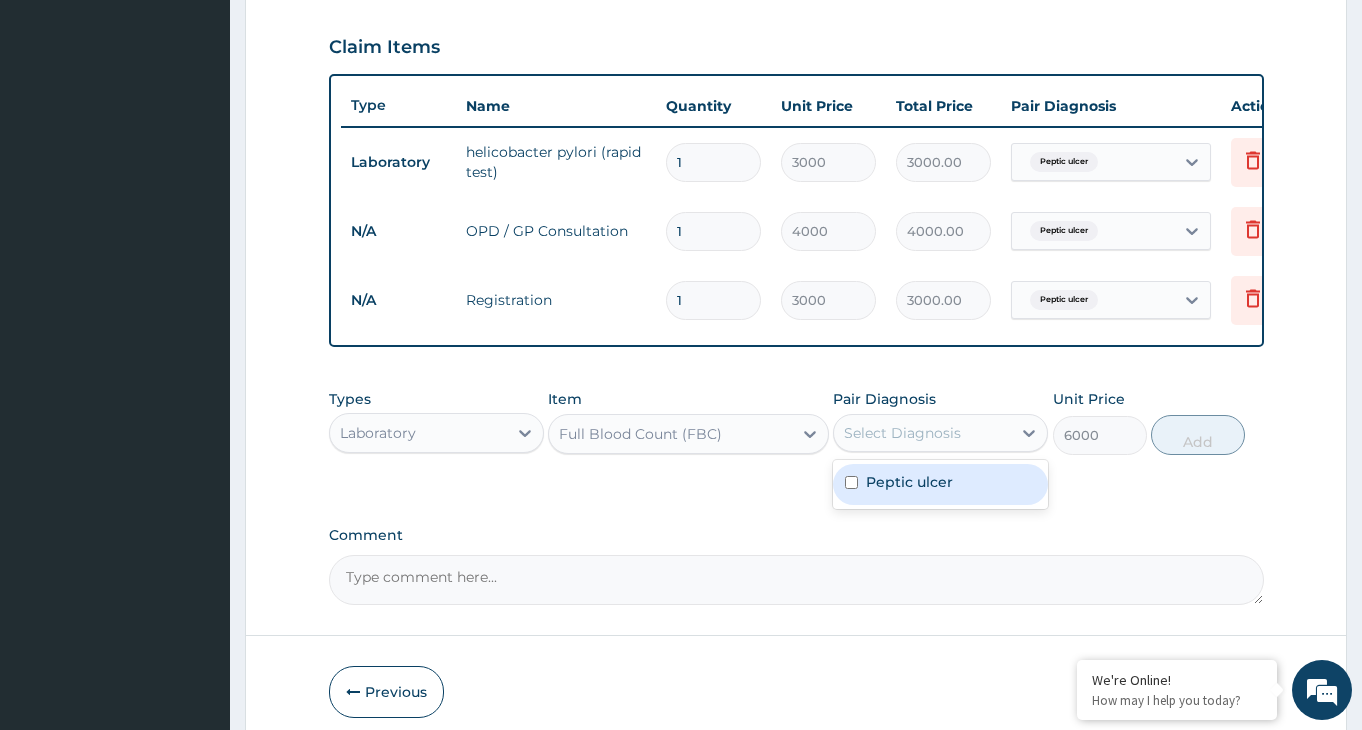 click on "Peptic ulcer" at bounding box center (940, 484) 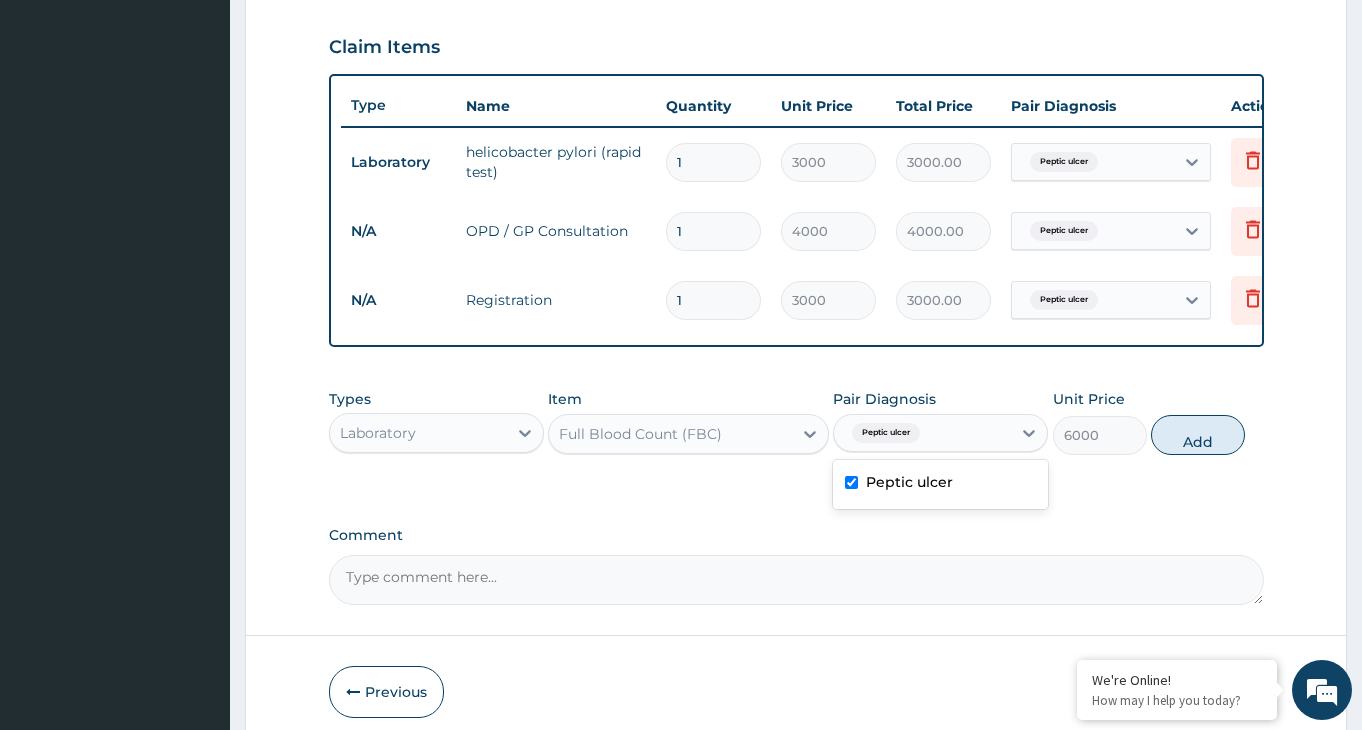 checkbox on "true" 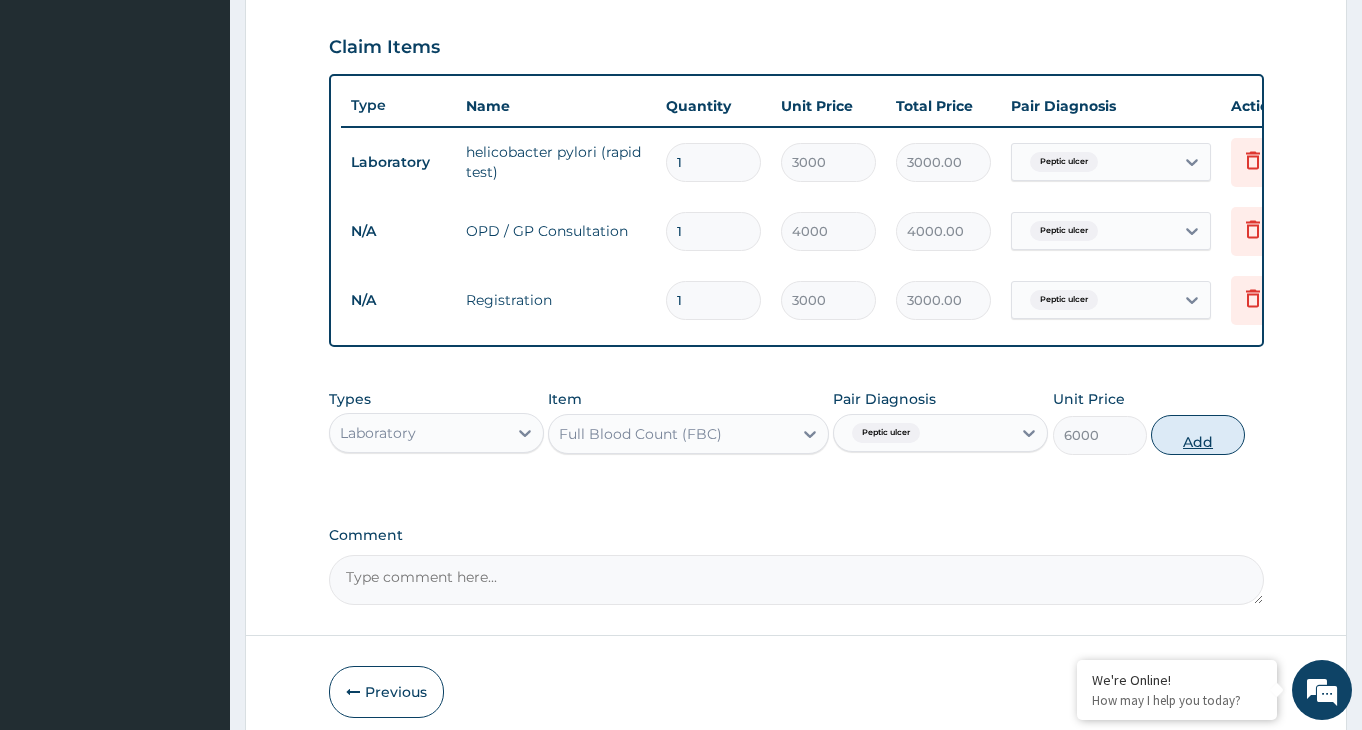 click on "Add" at bounding box center [1198, 435] 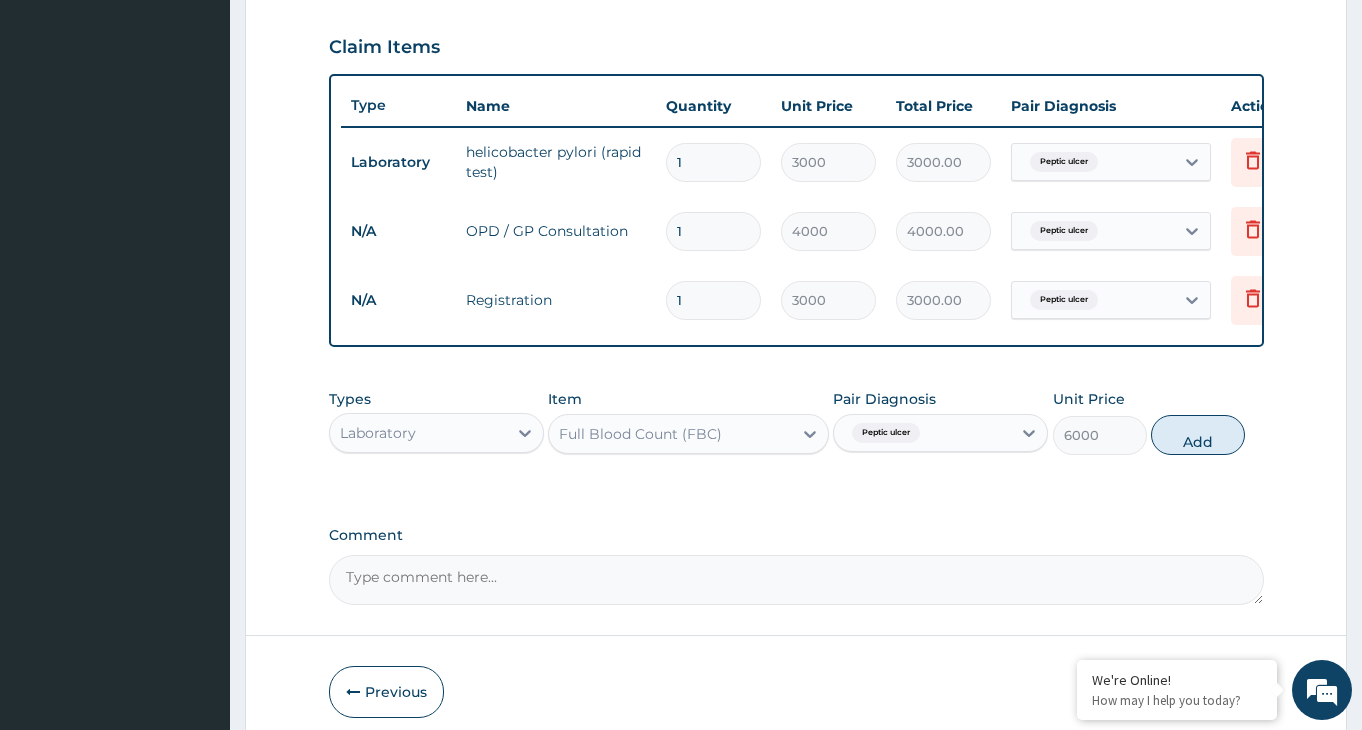 type on "0" 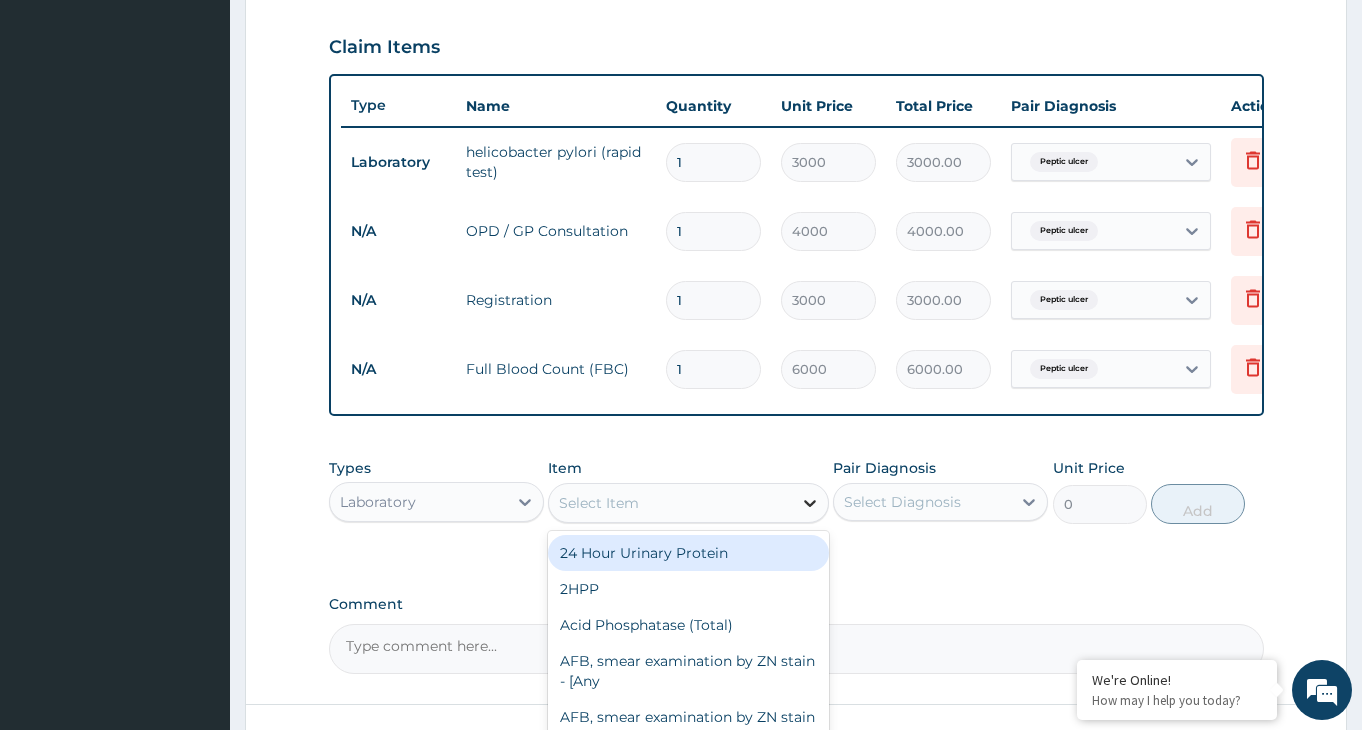 click 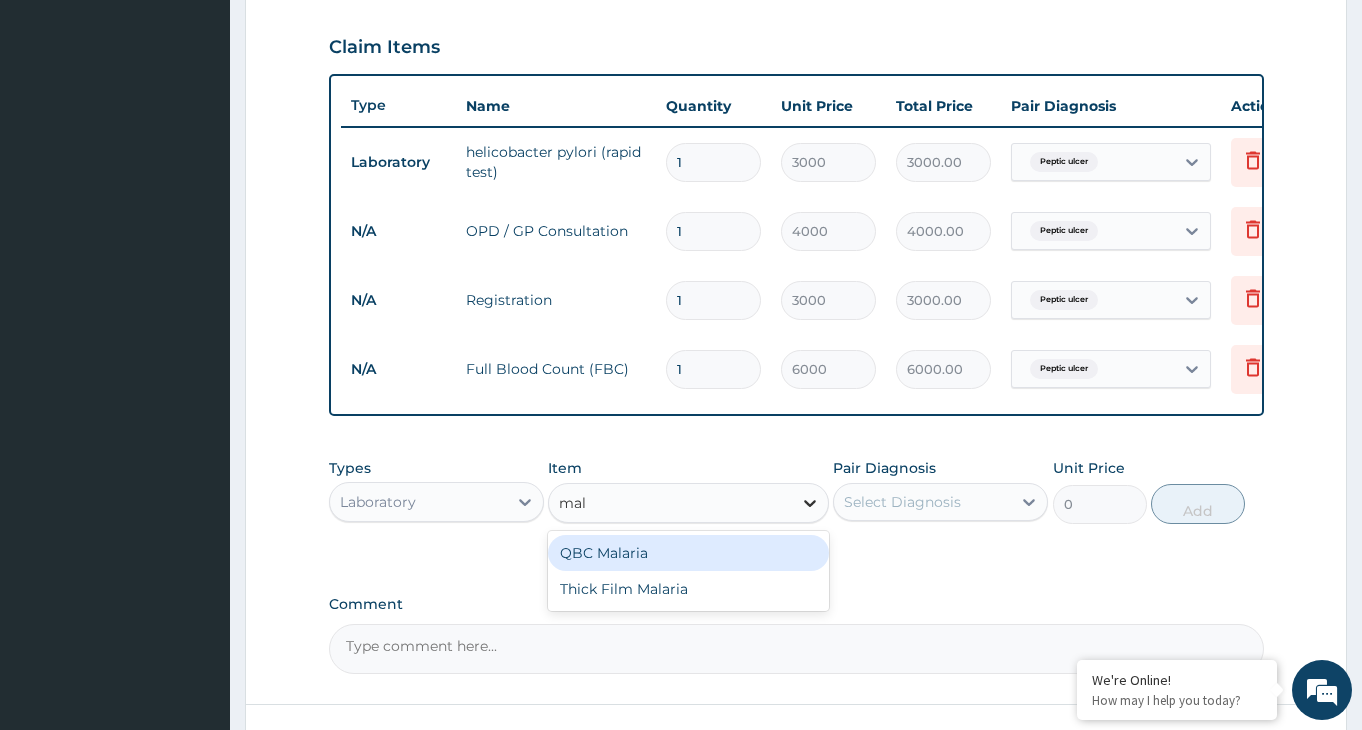 type on "mala" 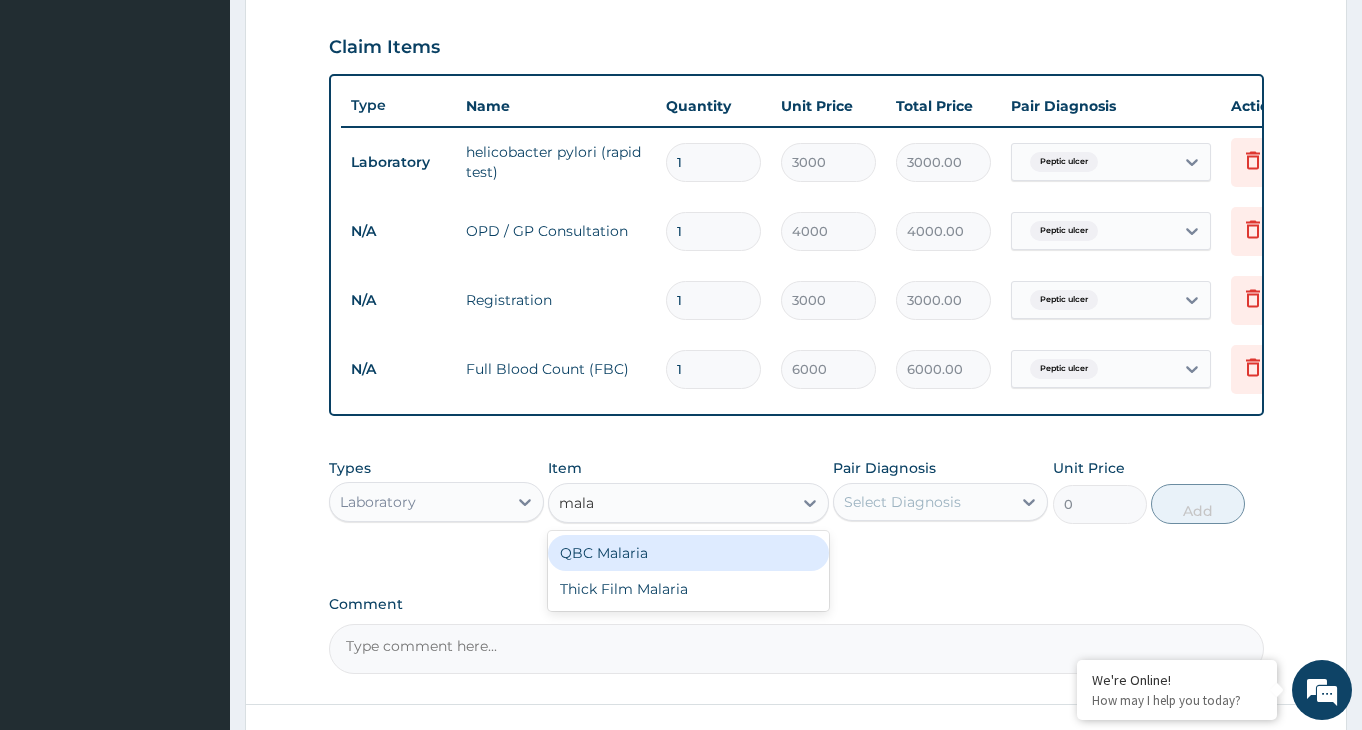 click on "QBC Malaria" at bounding box center (688, 553) 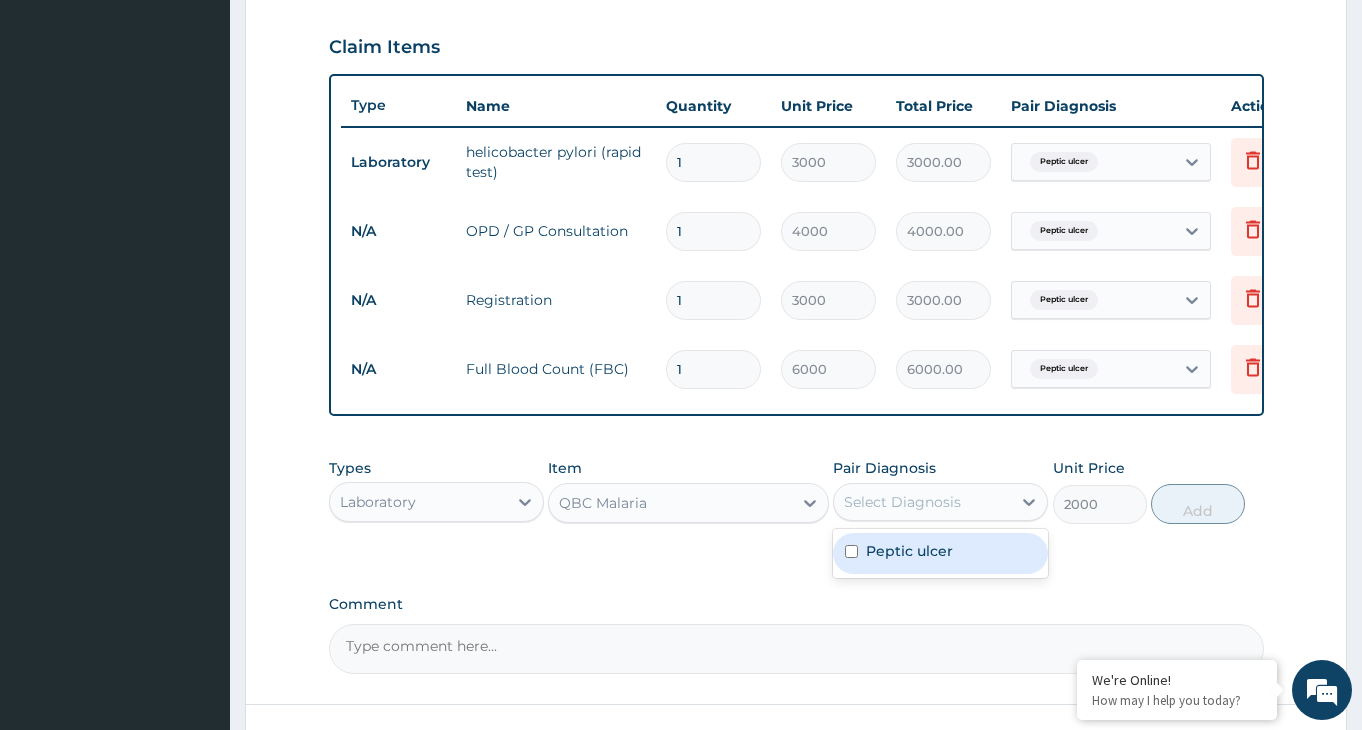 click on "Select Diagnosis" at bounding box center (922, 502) 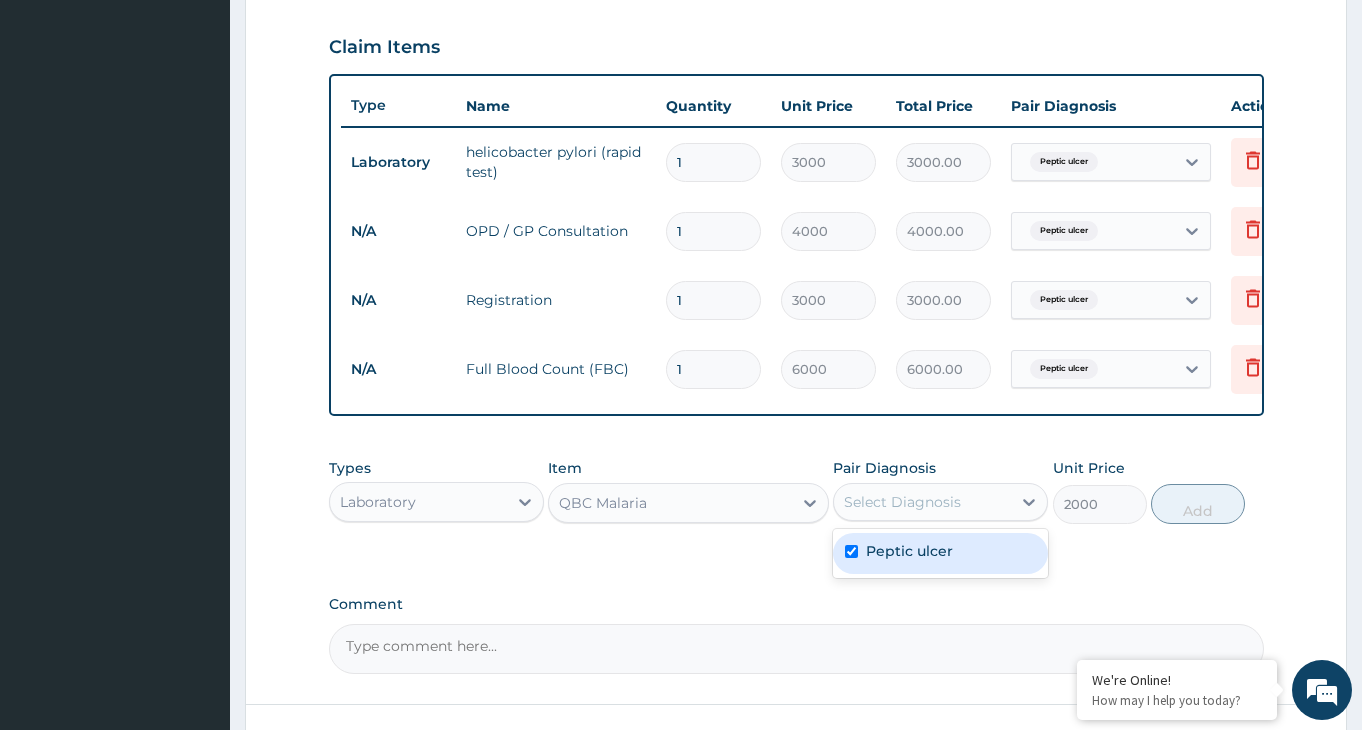 checkbox on "true" 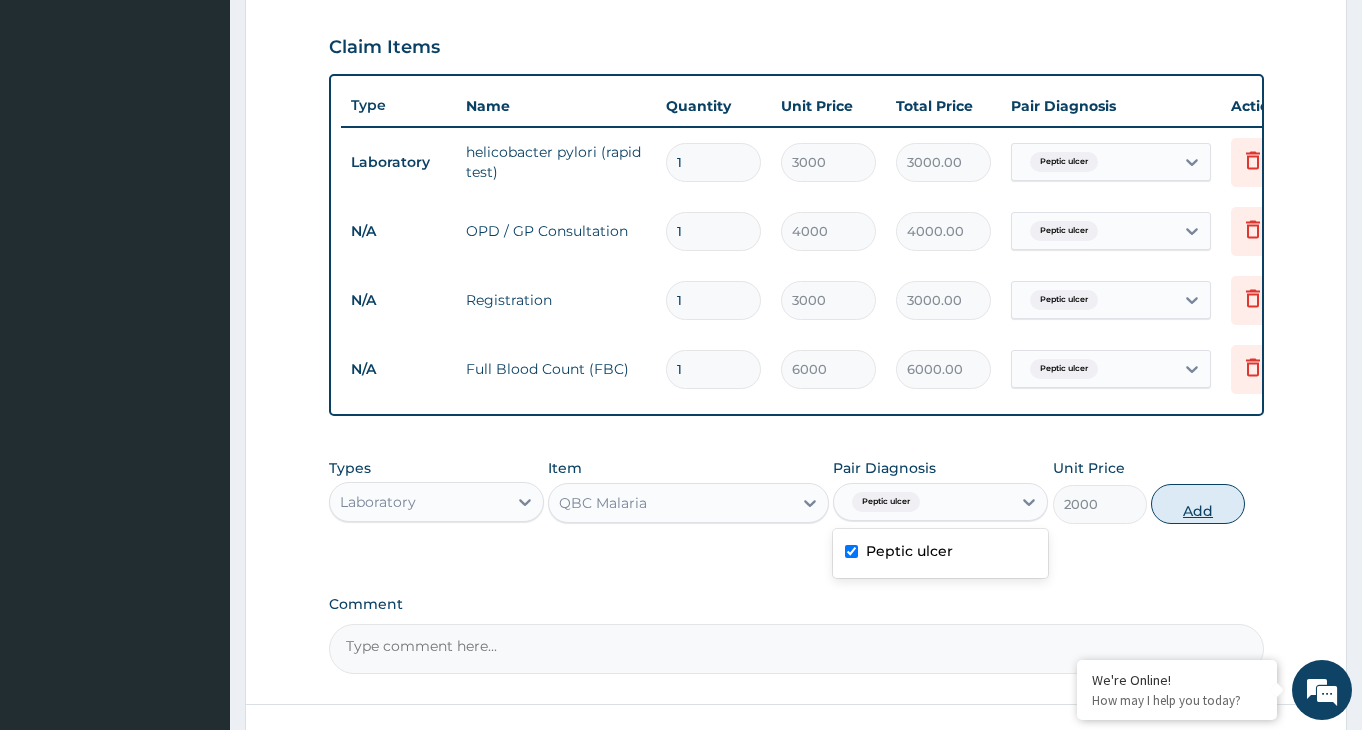 click on "Add" at bounding box center [1198, 504] 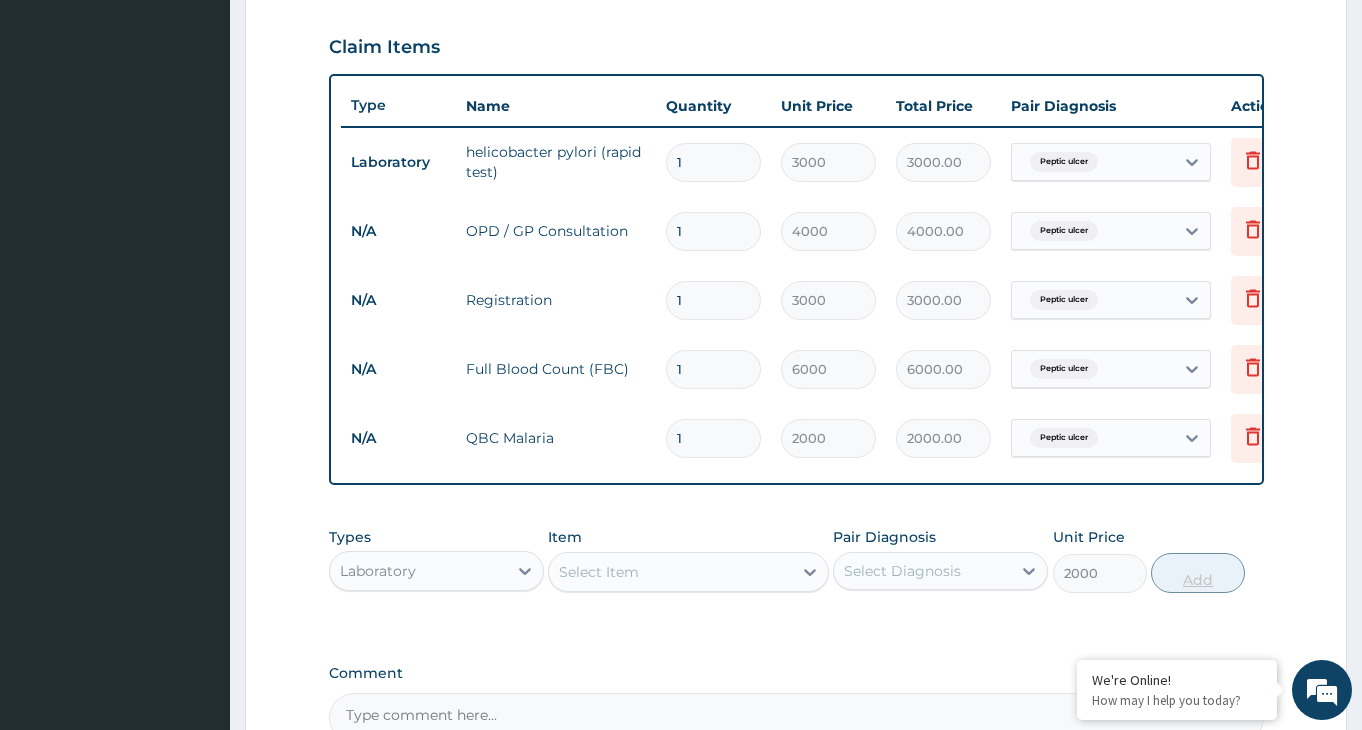 type on "0" 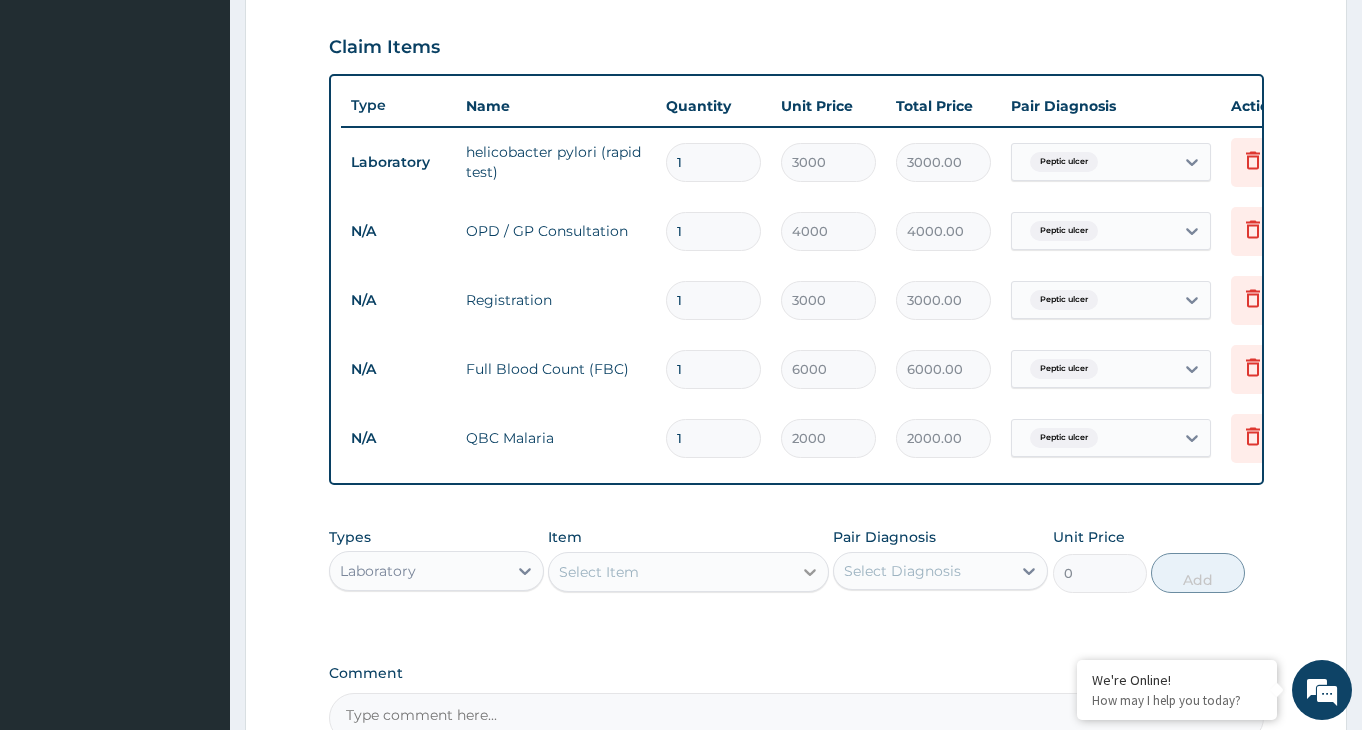 click at bounding box center [810, 572] 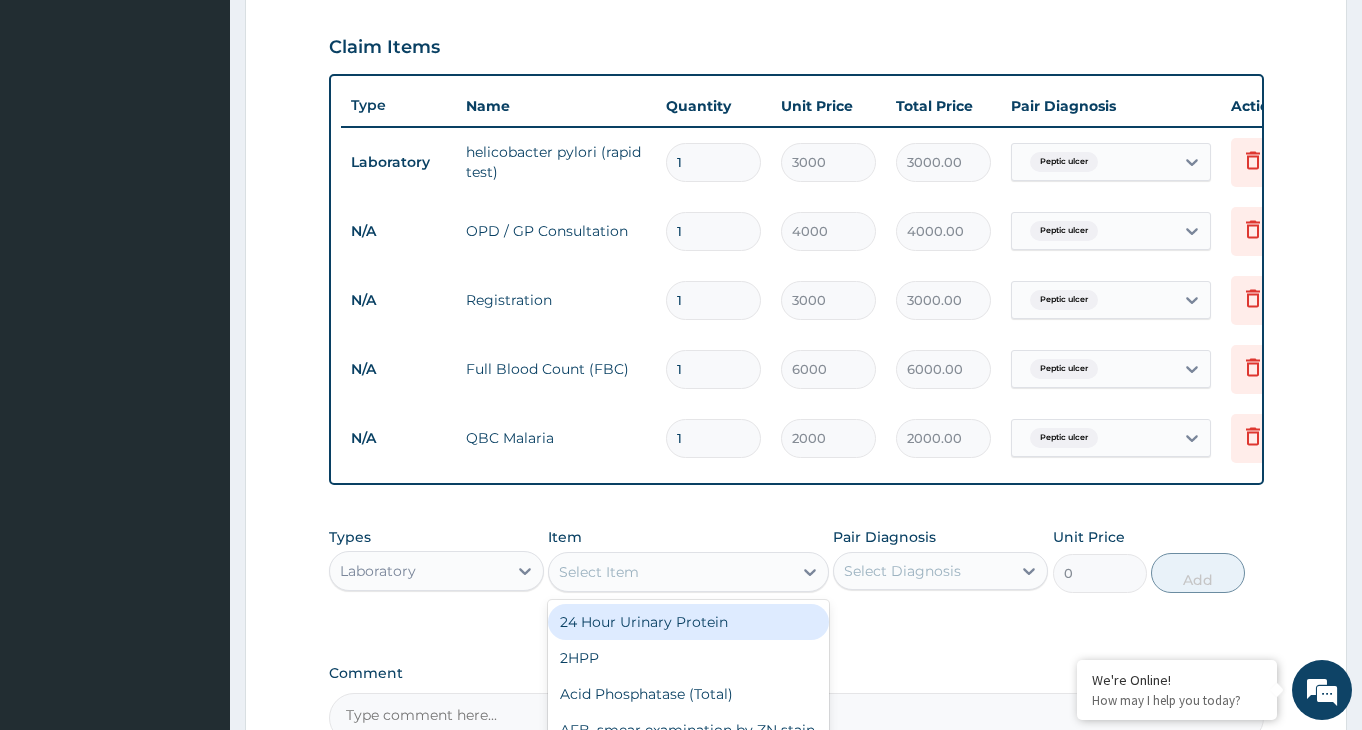 click on "PA Code / Prescription Code PA/C90FE2 Encounter Date 29-07-2025 Important Notice Please enter PA codes before entering items that are not attached to a PA code   All diagnoses entered must be linked to a claim item. Diagnosis & Claim Items that are visible but inactive cannot be edited because they were imported from an already approved PA code. Diagnosis Peptic ulcer confirmed NB: All diagnosis must be linked to a claim item Claim Items Type Name Quantity Unit Price Total Price Pair Diagnosis Actions Laboratory helicobacter pylori (rapid test) 1 3000 3000.00 Peptic ulcer Delete N/A OPD / GP Consultation 1 4000 4000.00 Peptic ulcer Delete N/A Registration 1 3000 3000.00 Peptic ulcer Delete N/A Full Blood Count (FBC) 1 6000 6000.00 Peptic ulcer Delete N/A QBC Malaria 1 2000 2000.00 Peptic ulcer Delete Types Laboratory Item option QBC Malaria, selected. Select Item  24 Hour Urinary Protein  2HPP  Acid Phosphatase (Total)  AFB, smear examination by ZN stain - [Any  AFB, smear examination by ZN stain (2 samples)" at bounding box center (796, 132) 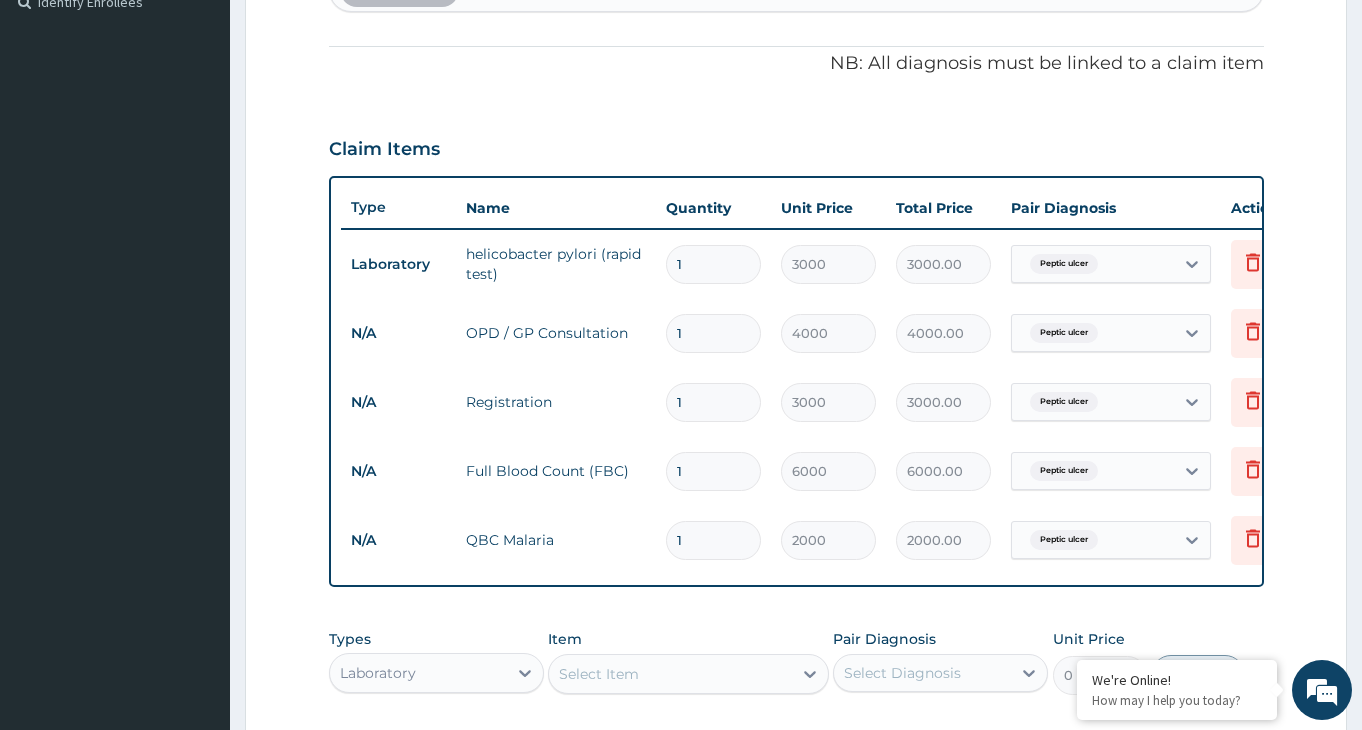scroll, scrollTop: 466, scrollLeft: 0, axis: vertical 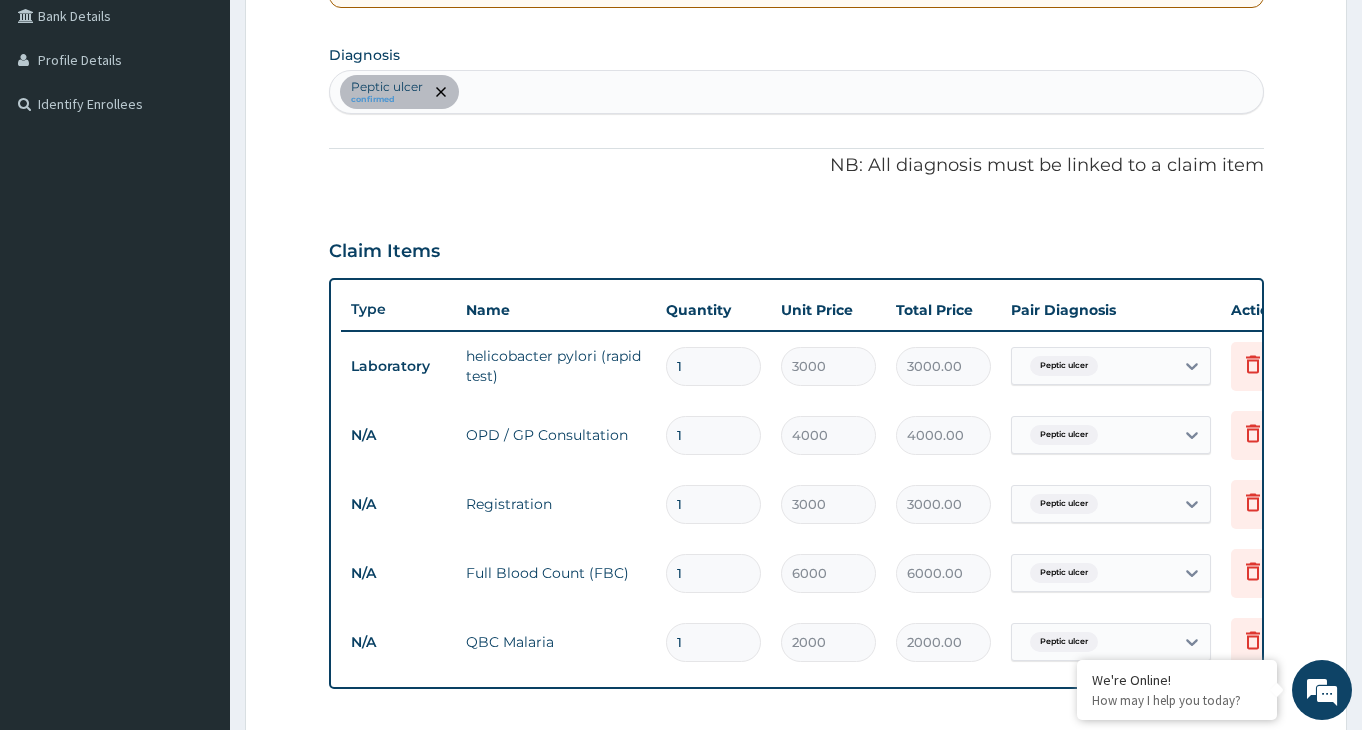 click on "Peptic ulcer confirmed" at bounding box center (796, 92) 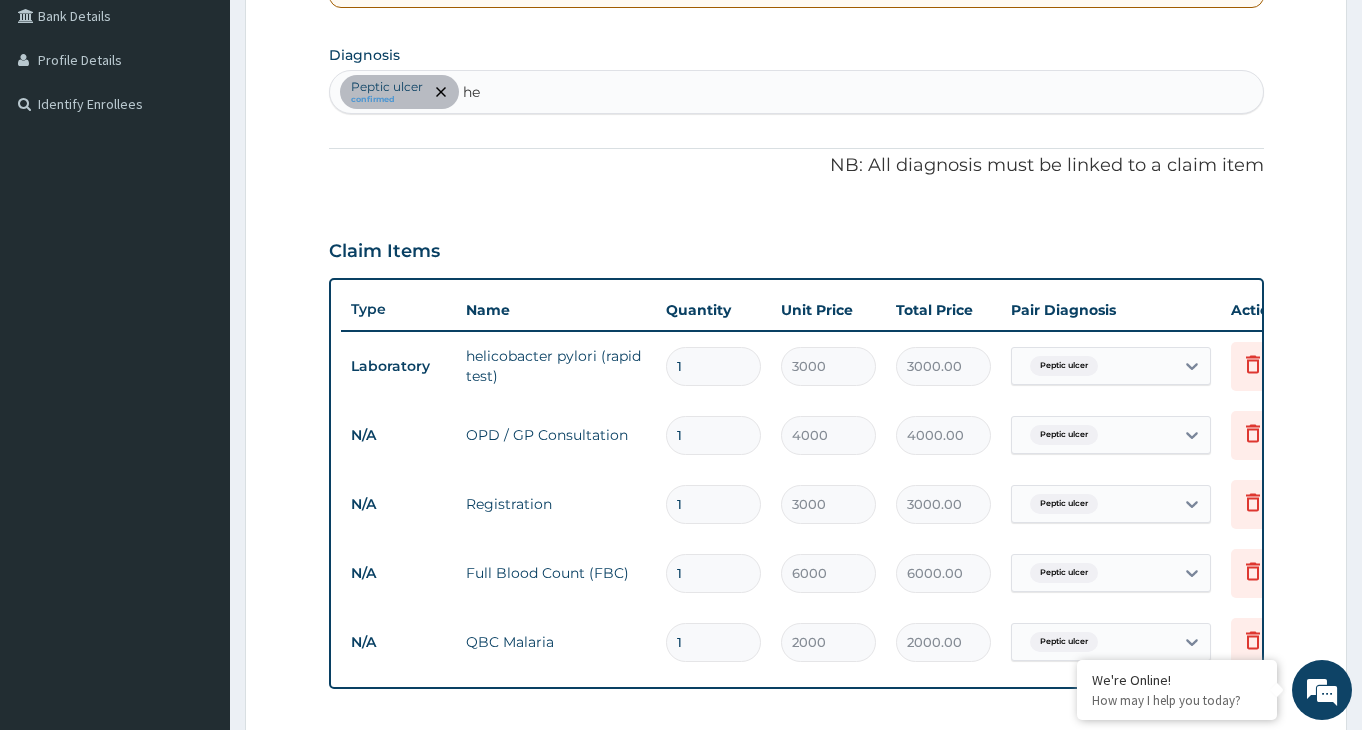 type on "h" 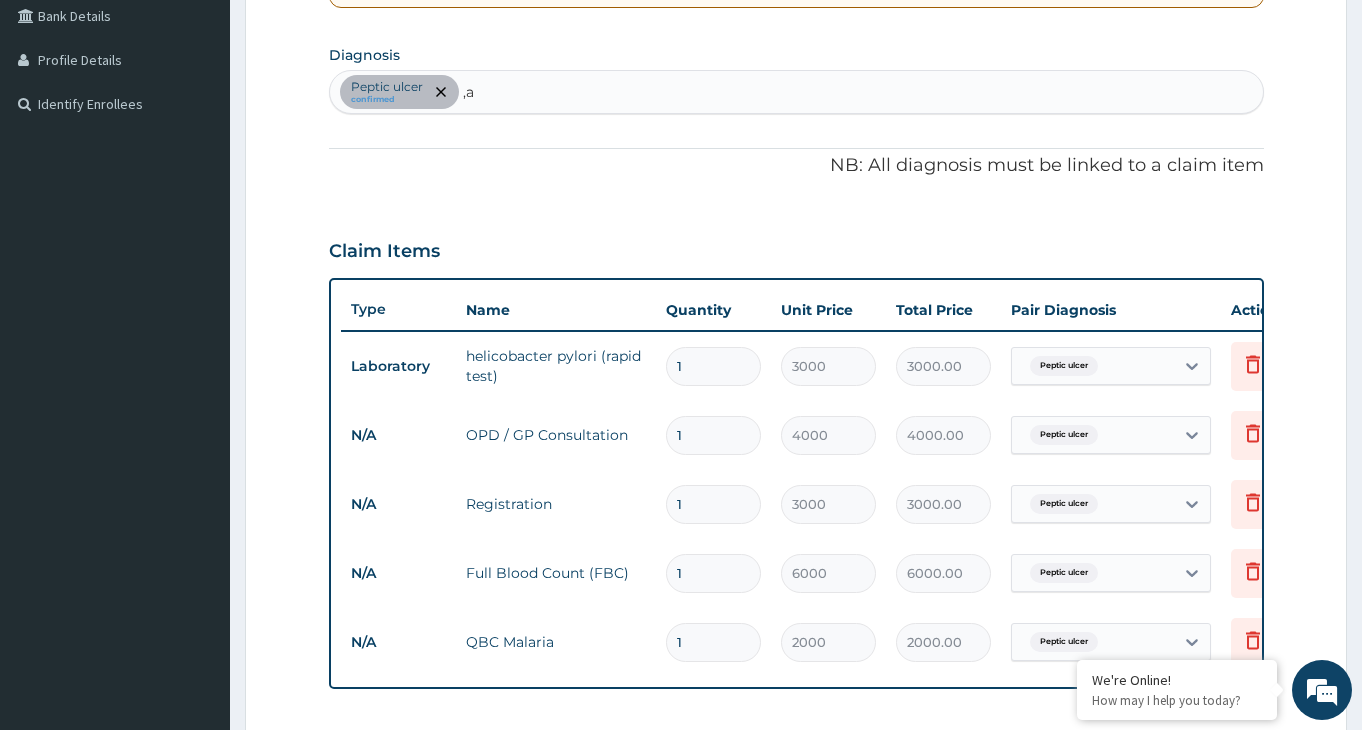 type on "," 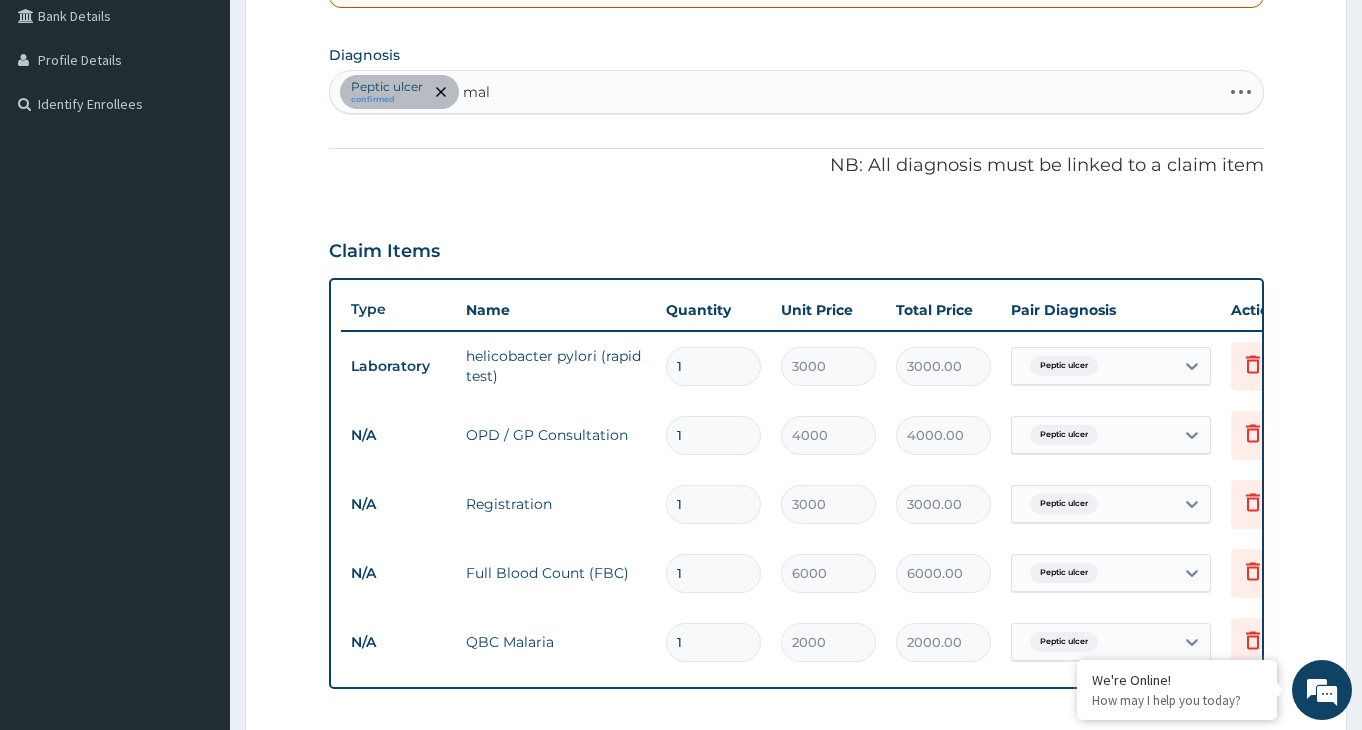 type on "mala" 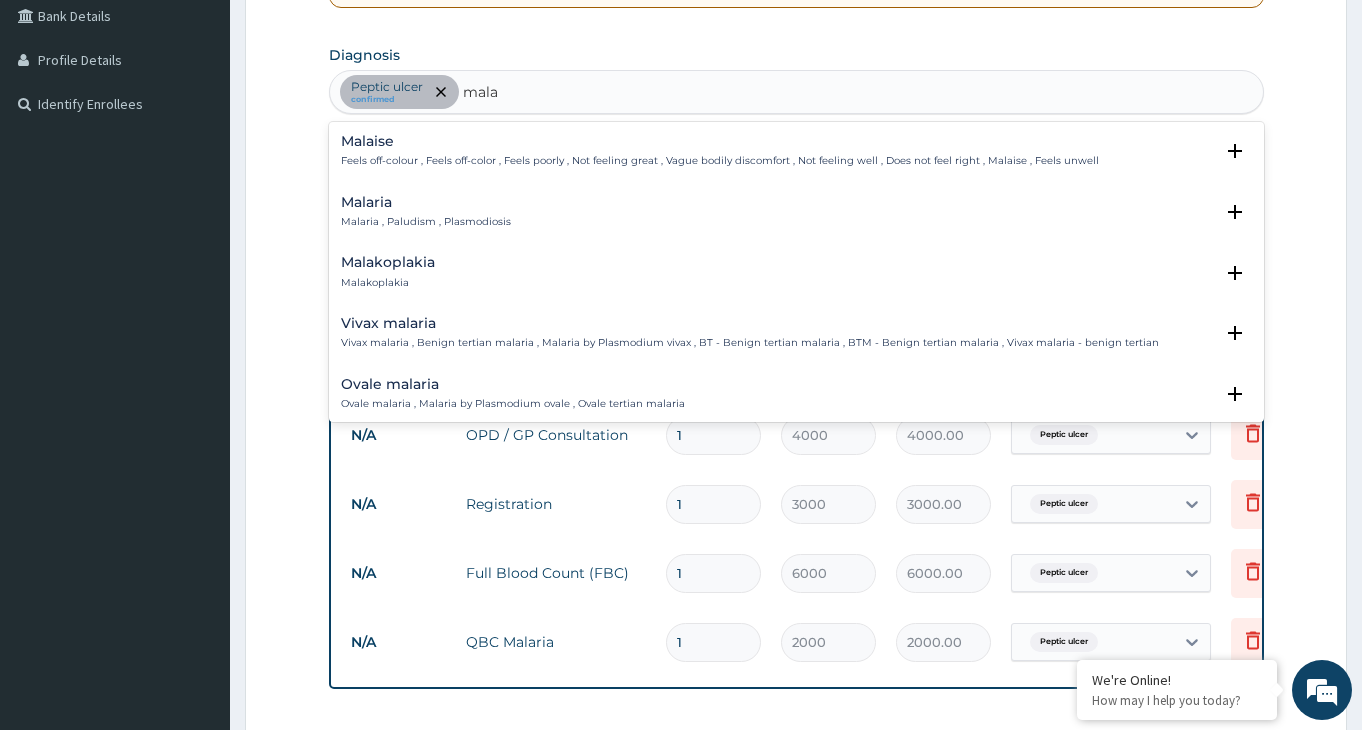 click on "Malaria , Paludism , Plasmodiosis" at bounding box center [426, 222] 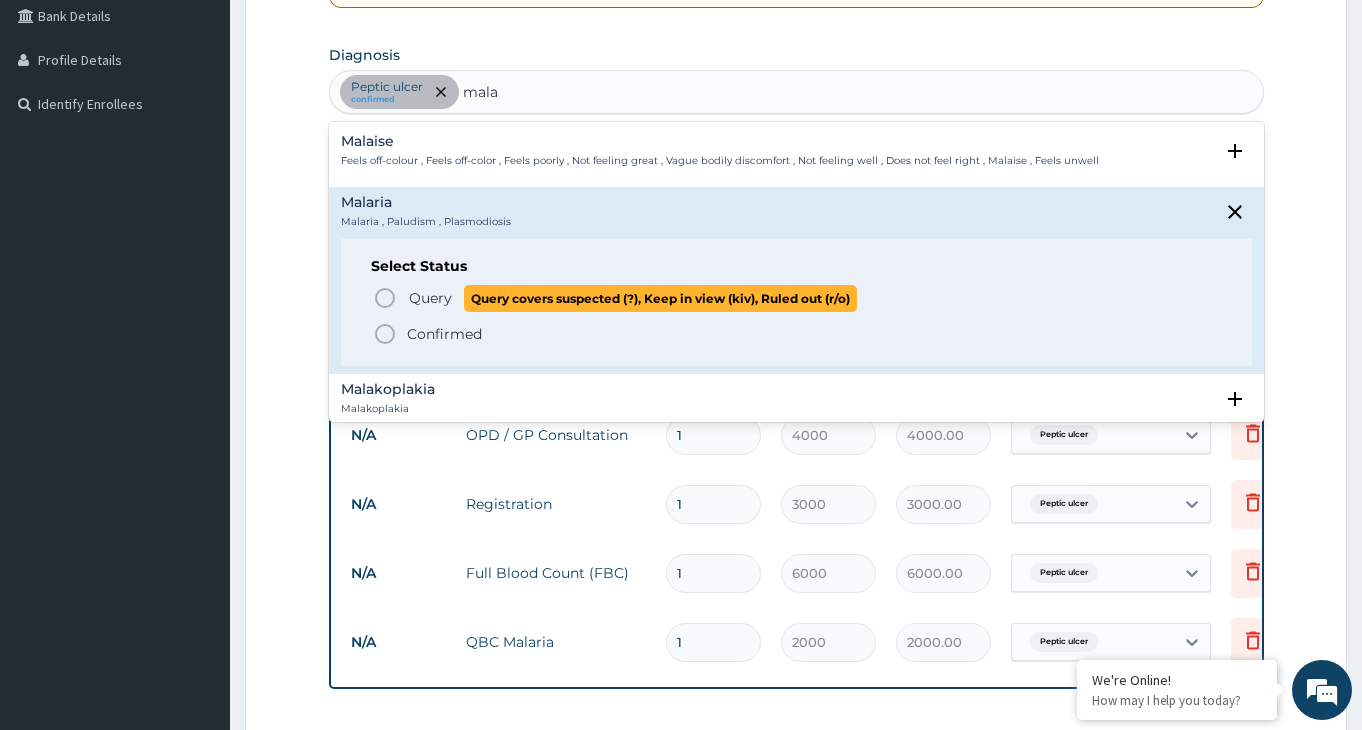 click 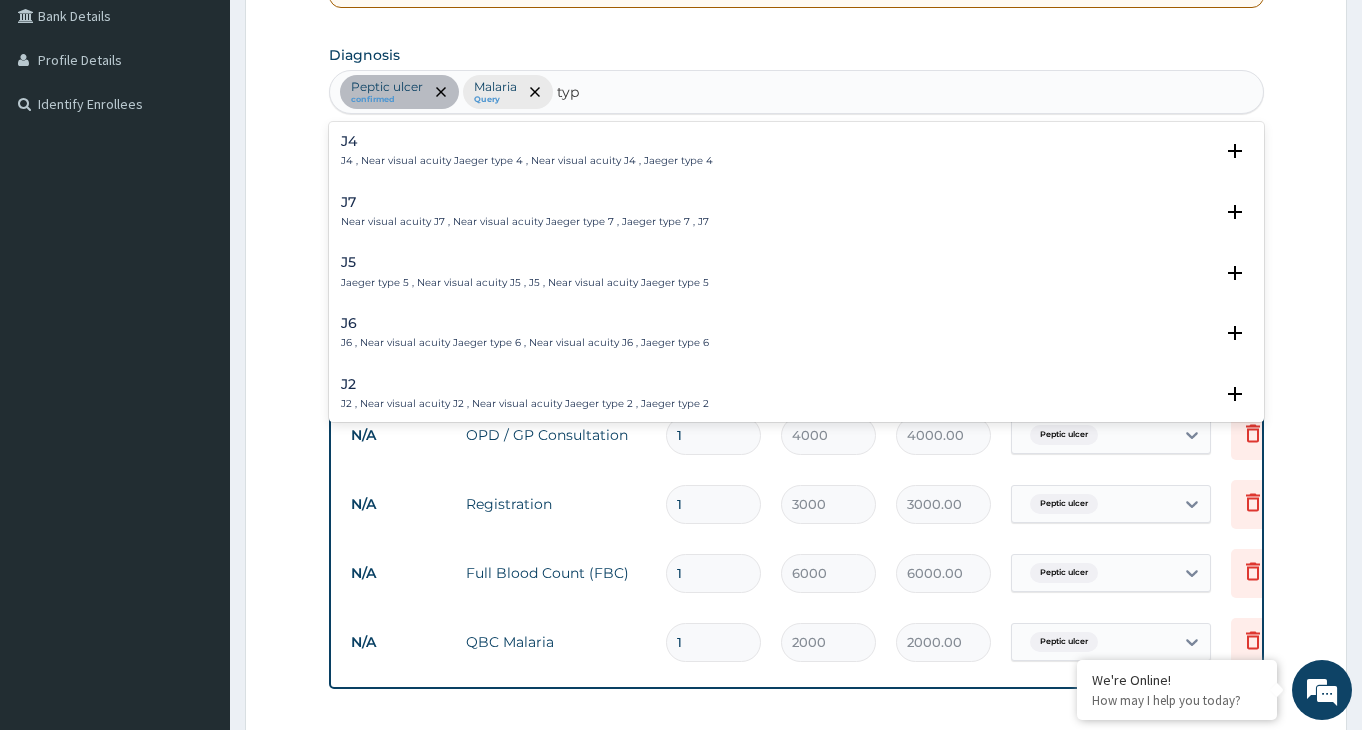 type on "typh" 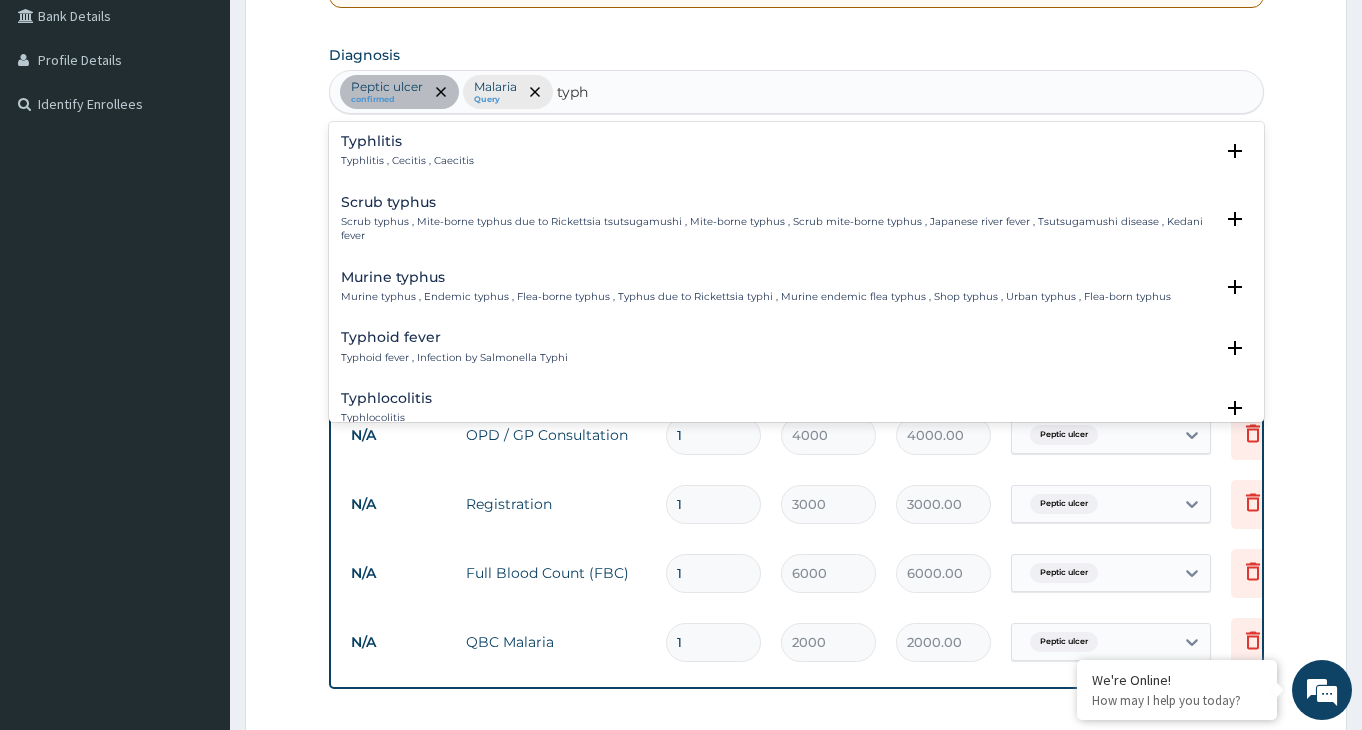 click on "Typhoid fever , Infection by Salmonella Typhi" at bounding box center (454, 358) 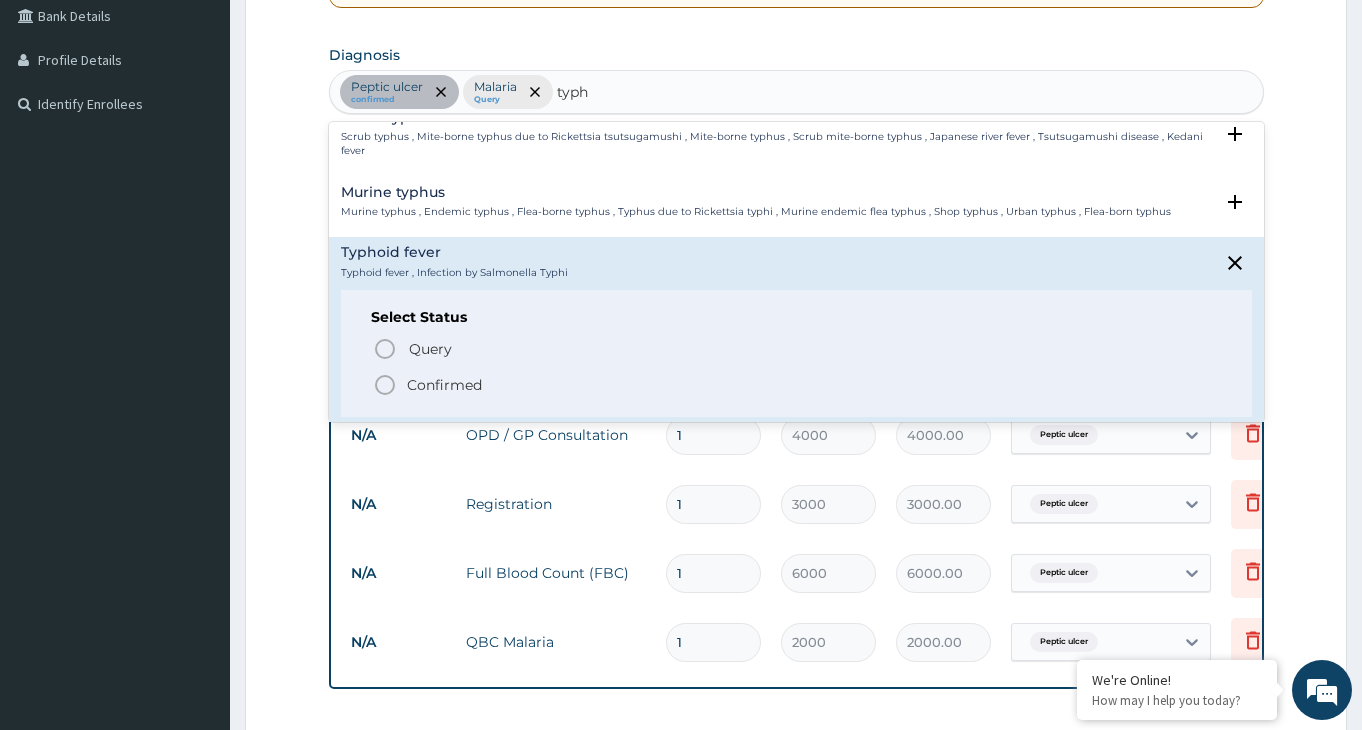 scroll, scrollTop: 108, scrollLeft: 0, axis: vertical 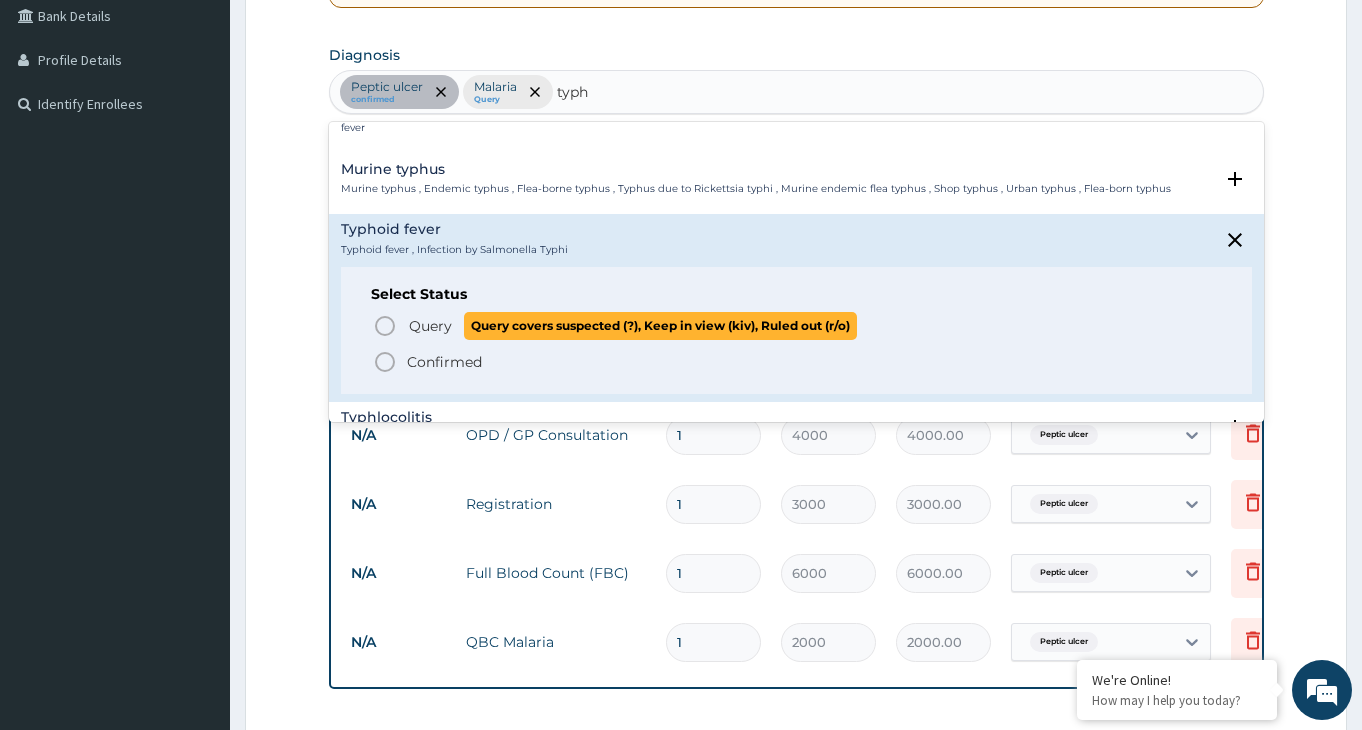 click 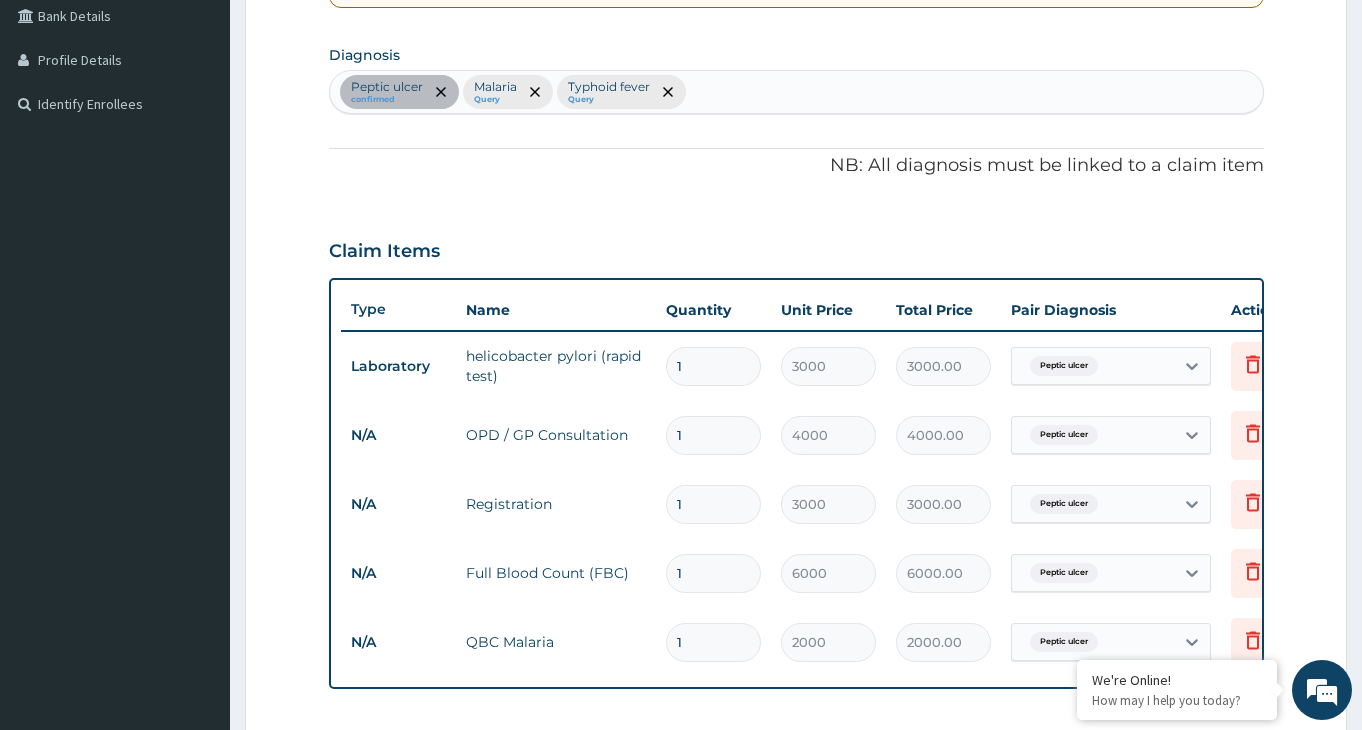 scroll, scrollTop: 910, scrollLeft: 0, axis: vertical 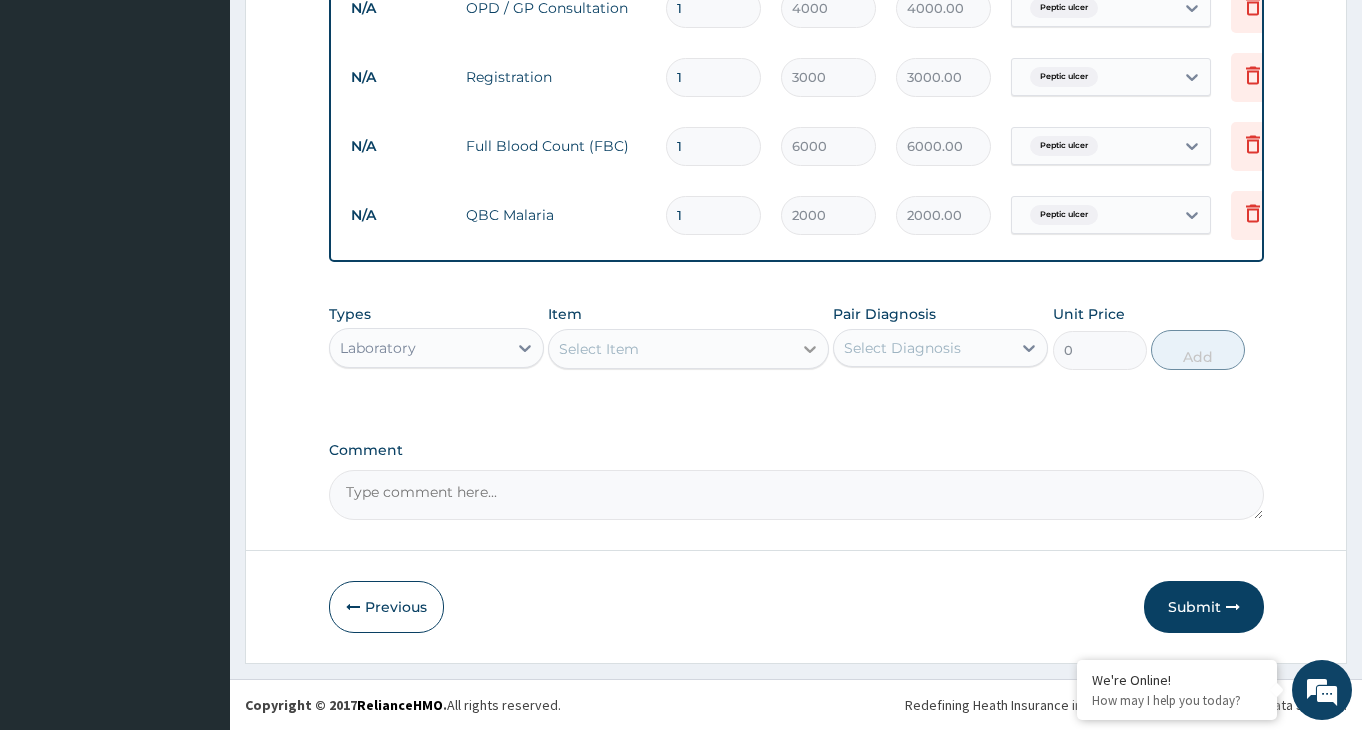 click 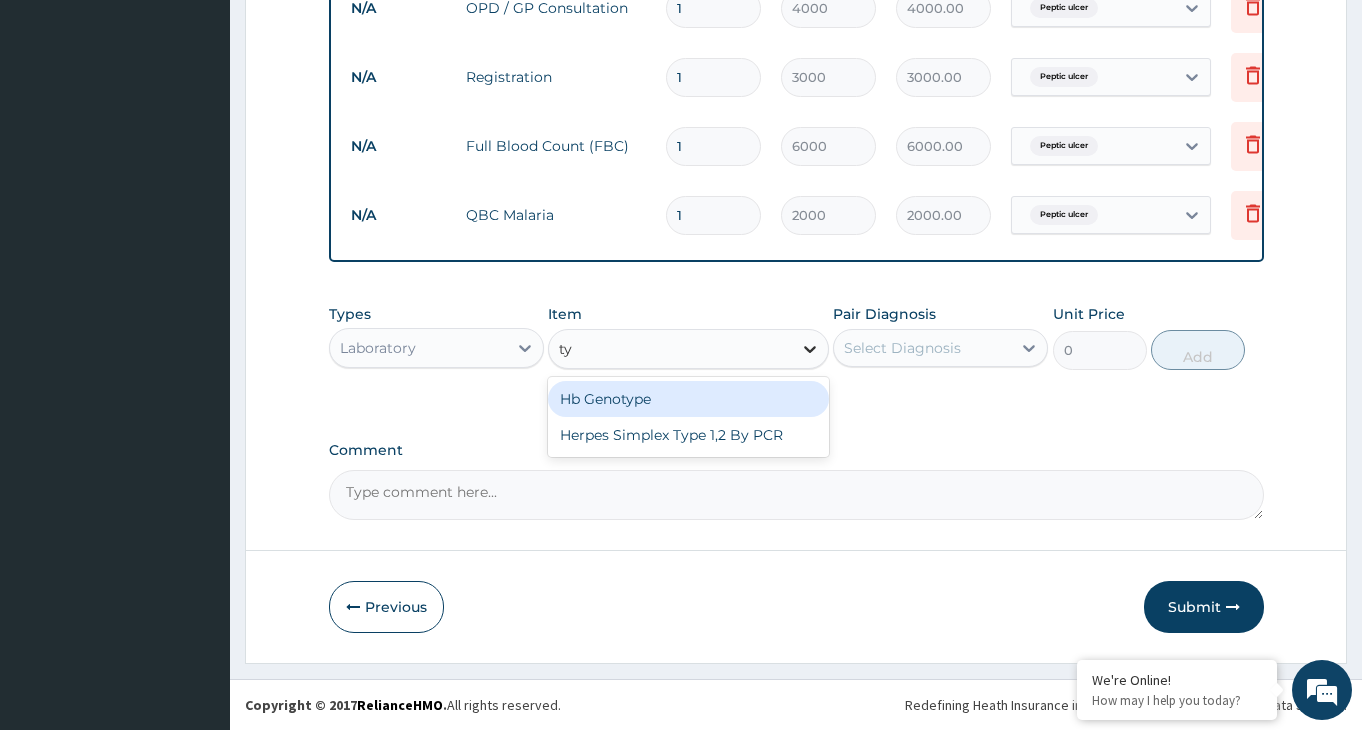 type on "t" 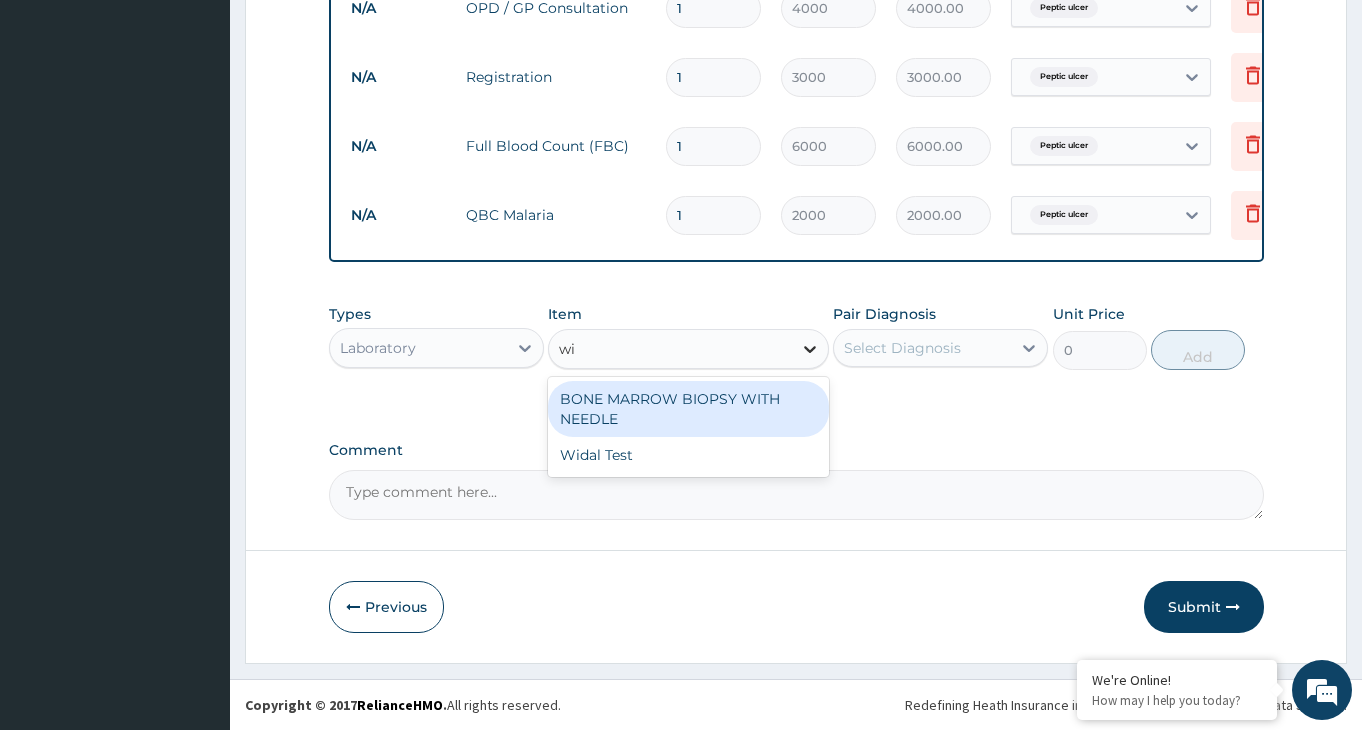 type on "wid" 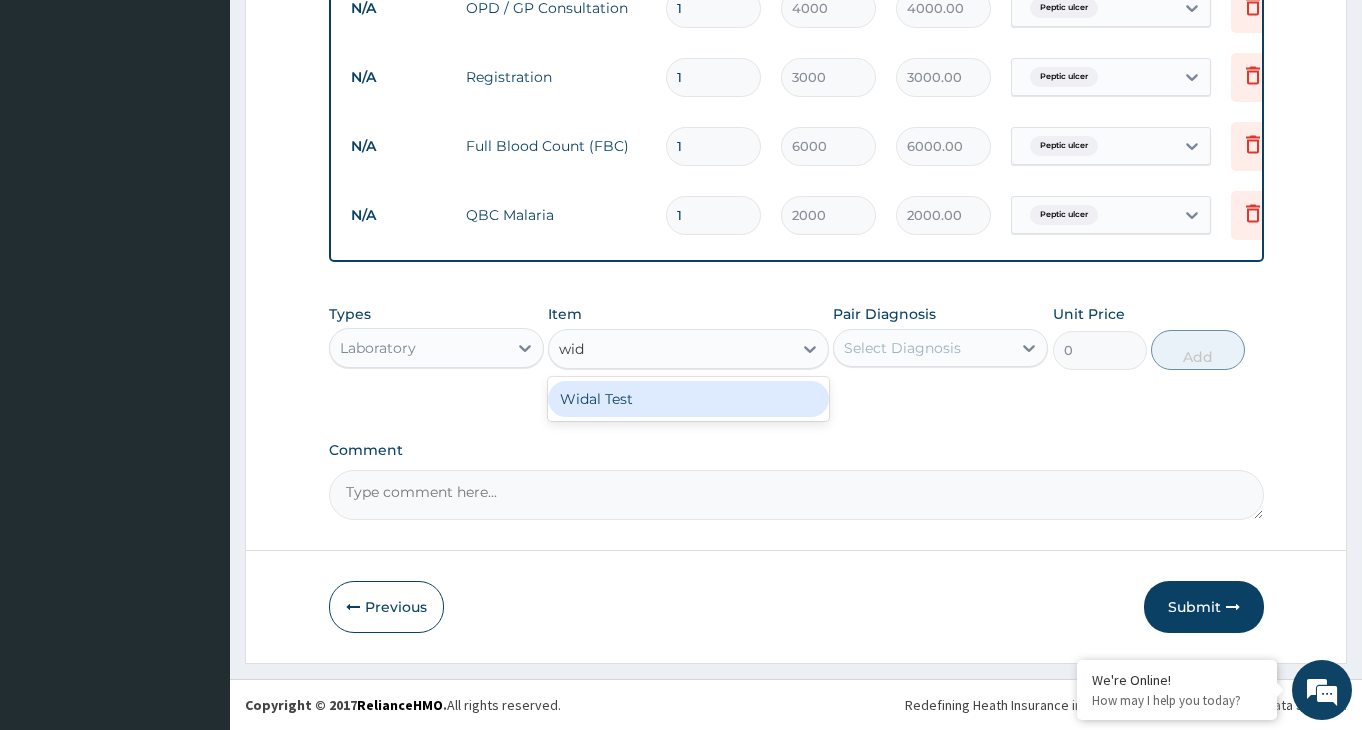 click on "Widal Test" at bounding box center (688, 399) 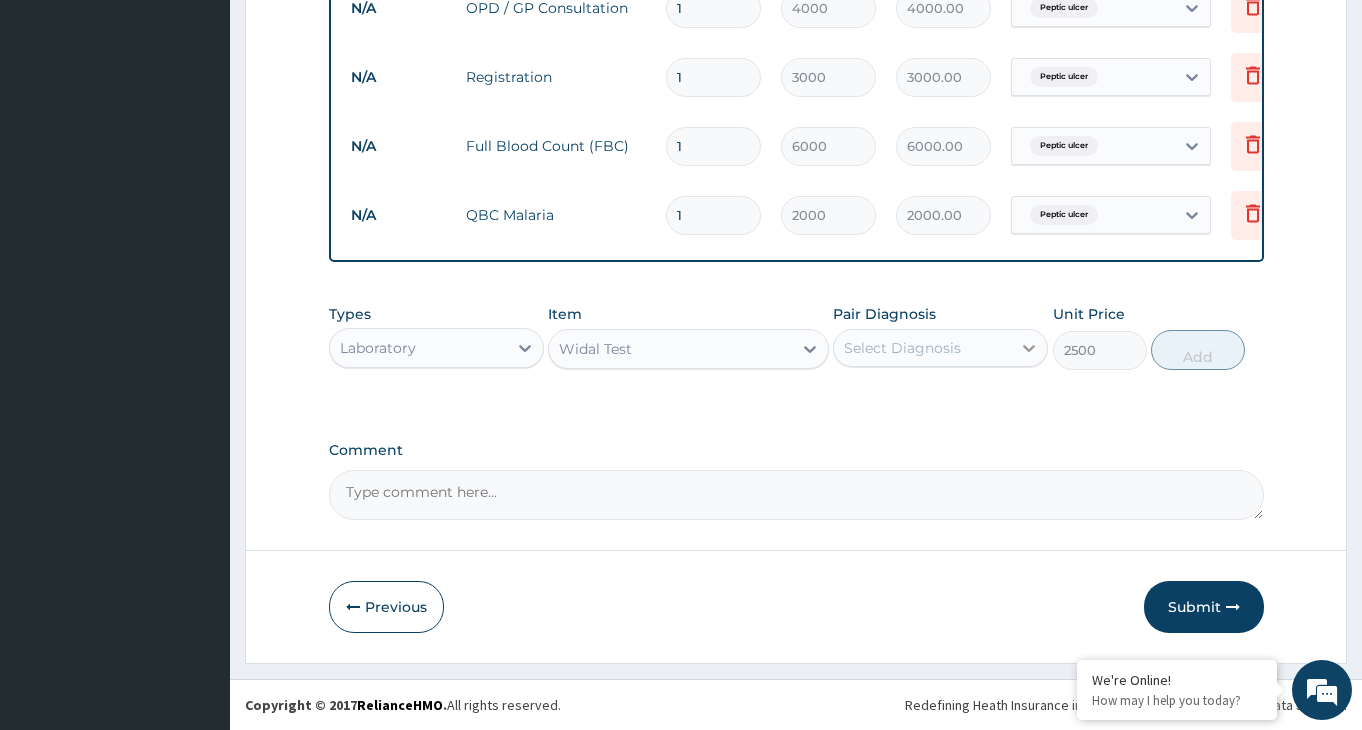 click at bounding box center [1029, 348] 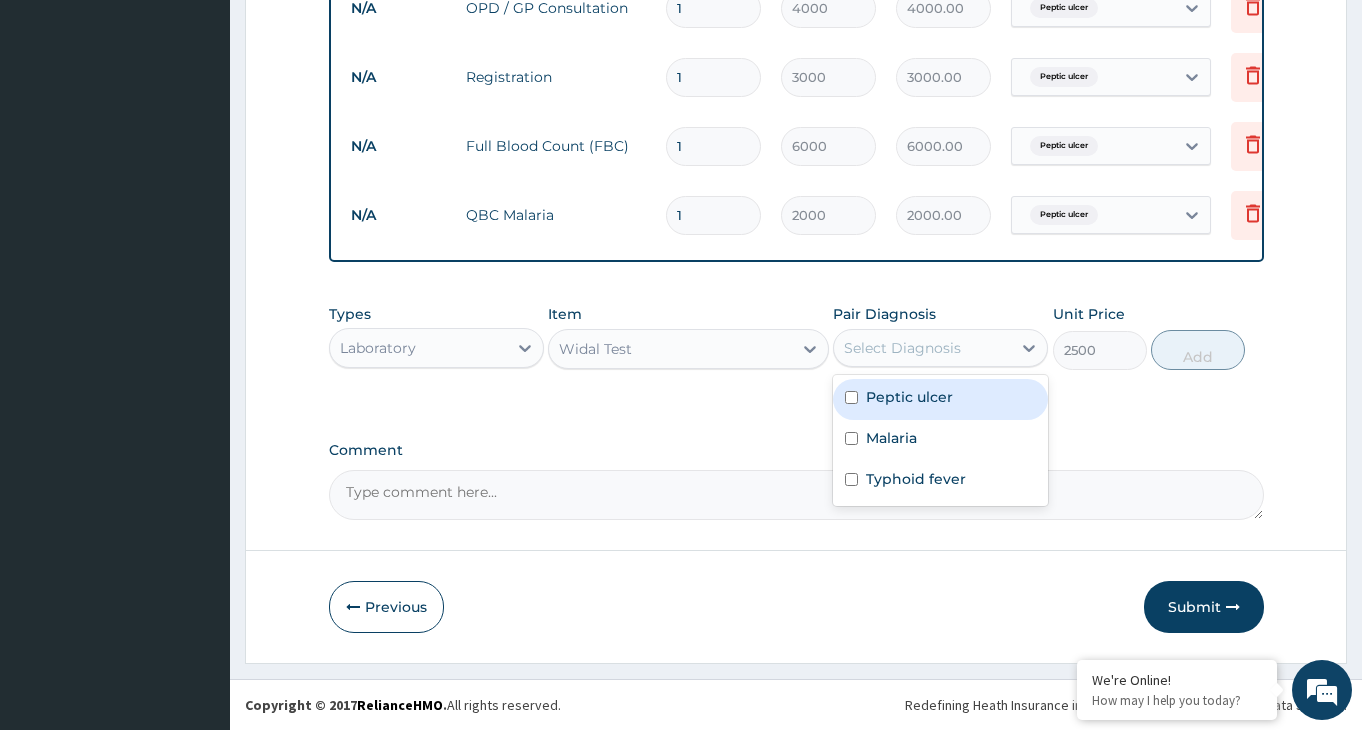 click at bounding box center (851, 397) 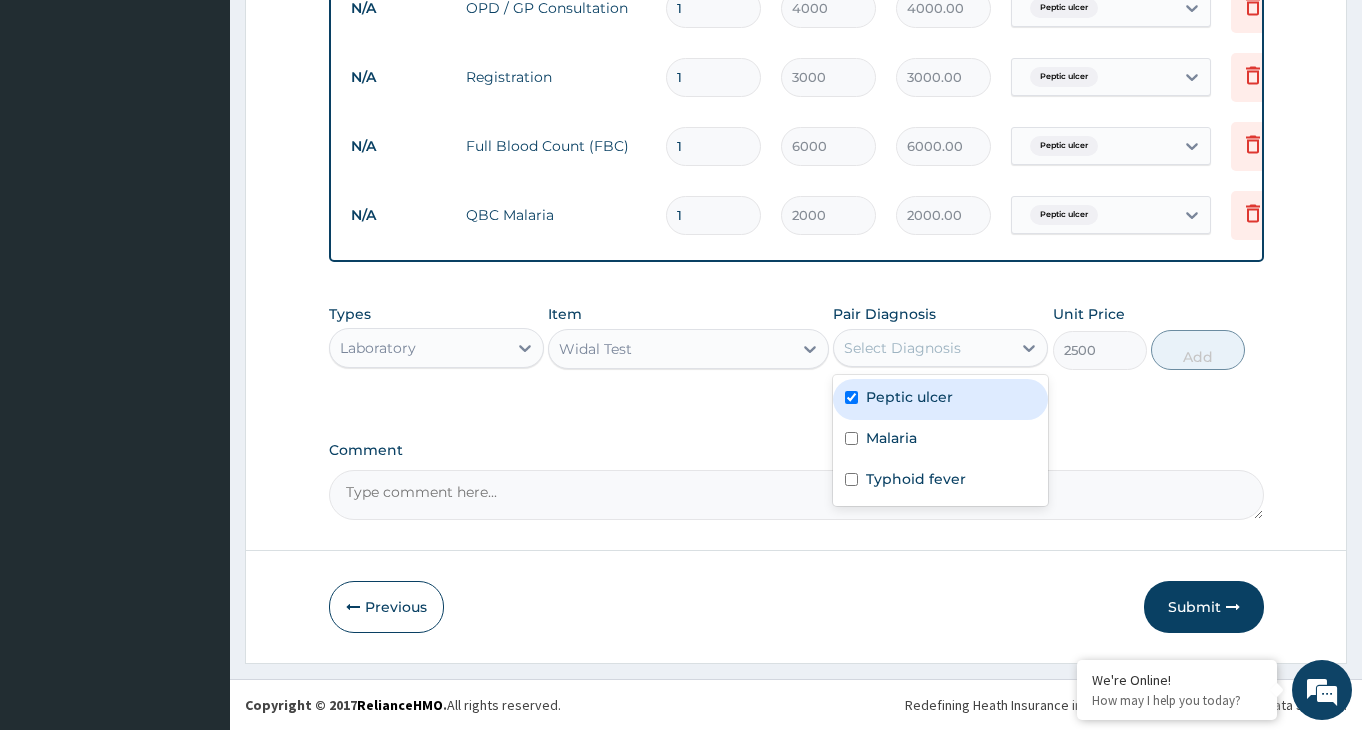 checkbox on "true" 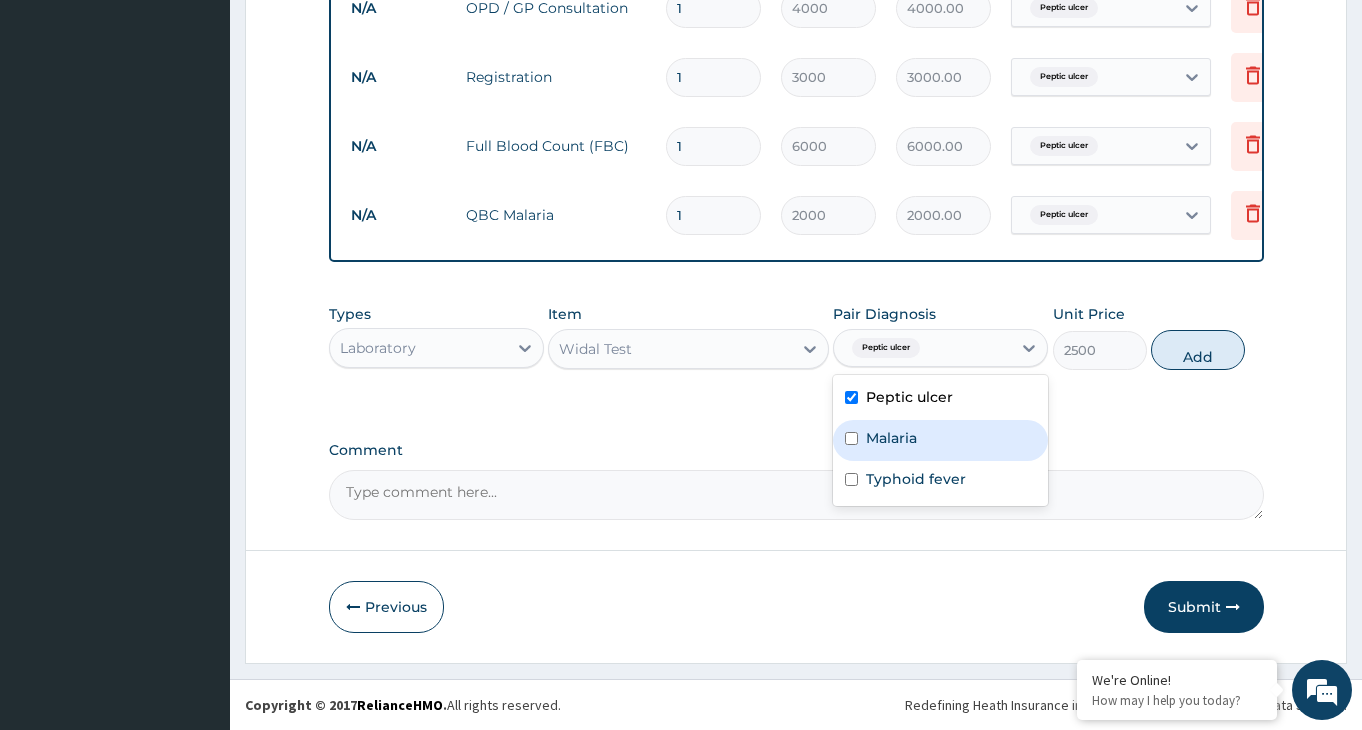 click on "Malaria" at bounding box center [940, 440] 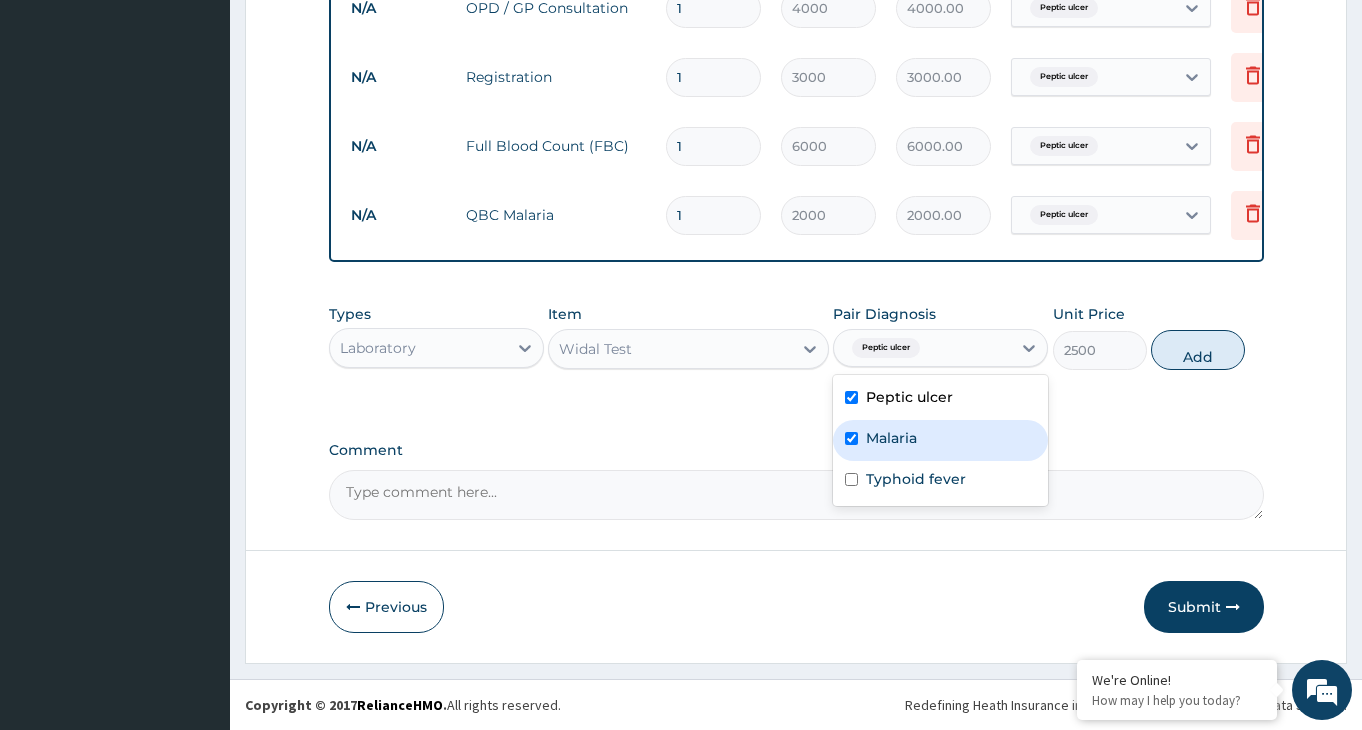 checkbox on "true" 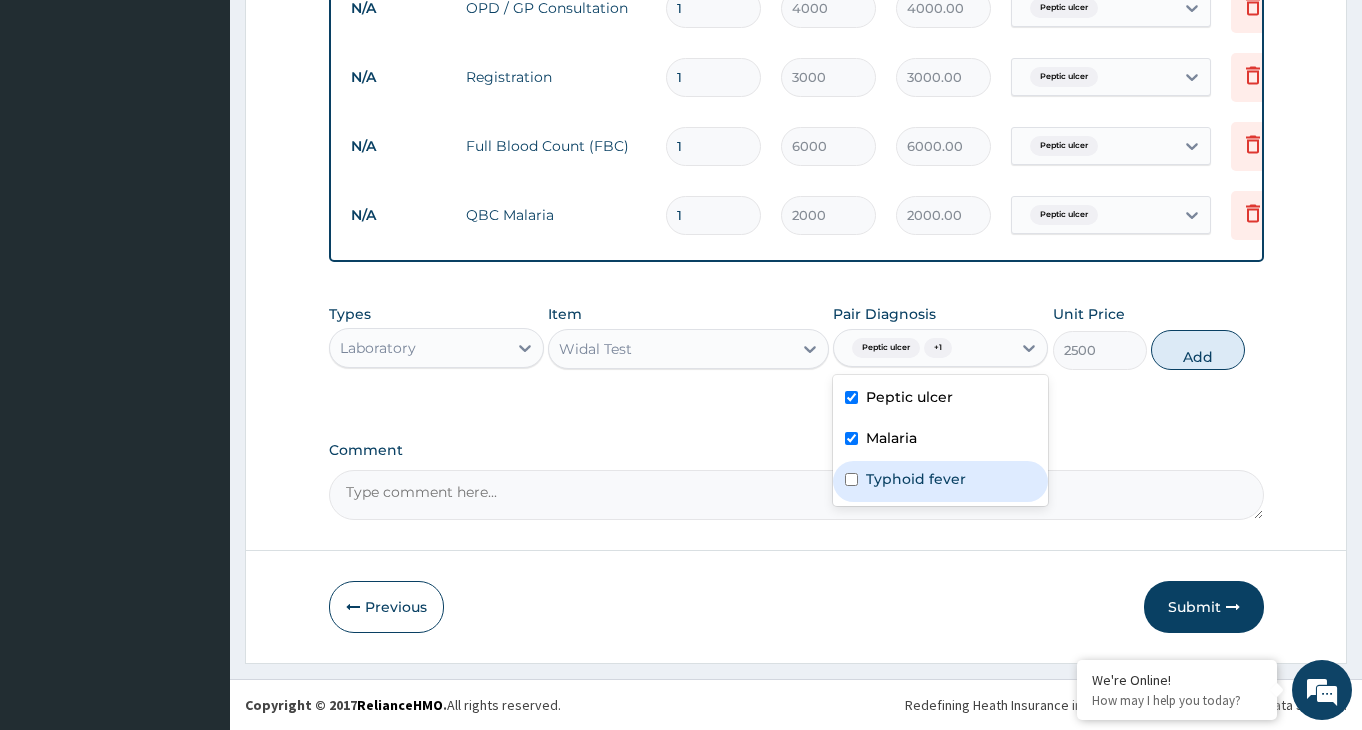 click on "Typhoid fever" at bounding box center (940, 481) 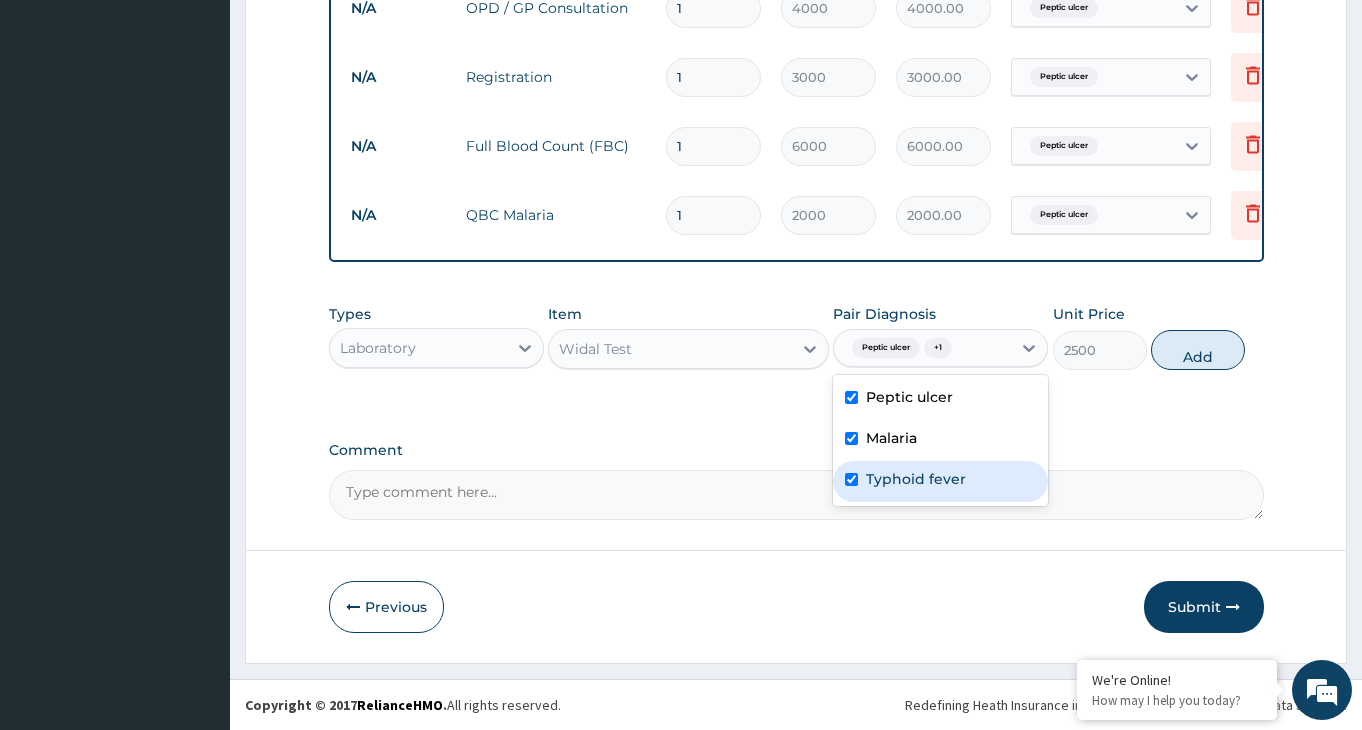 checkbox on "true" 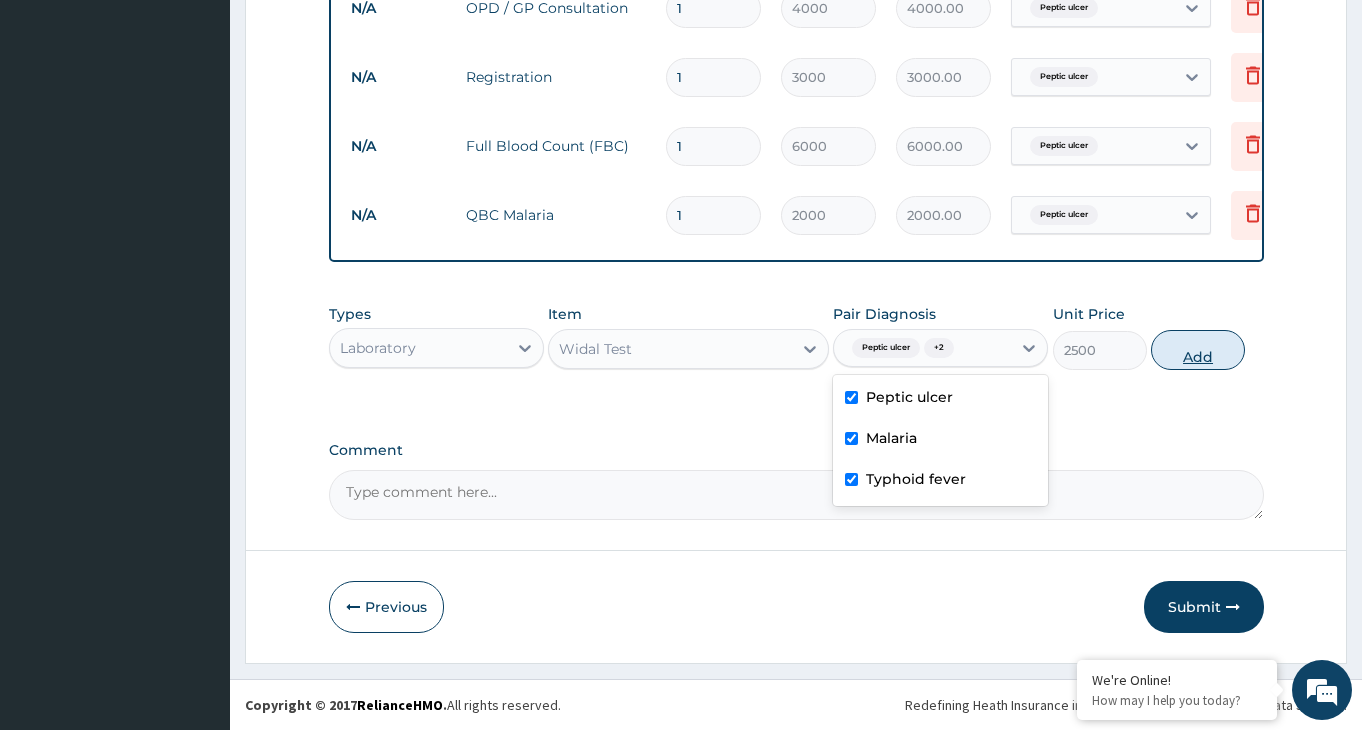 click on "Add" at bounding box center [1198, 350] 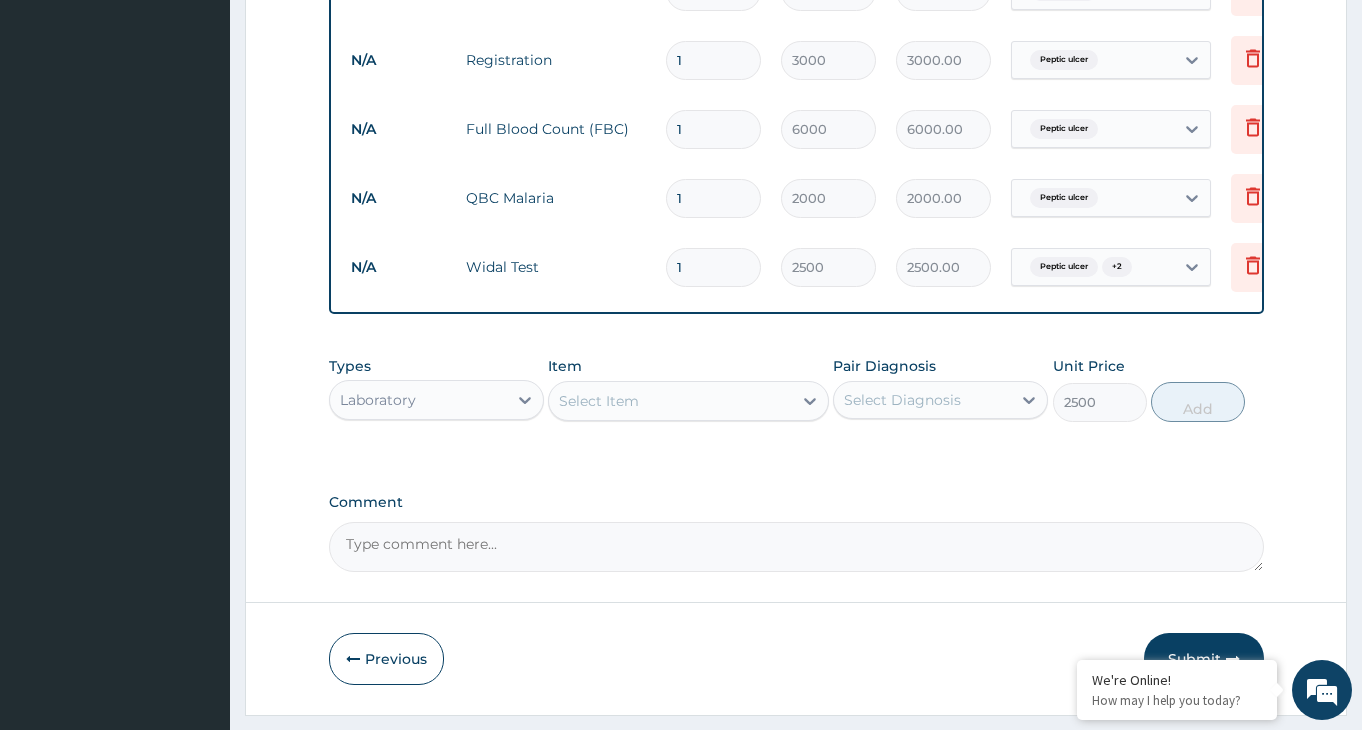 type on "0" 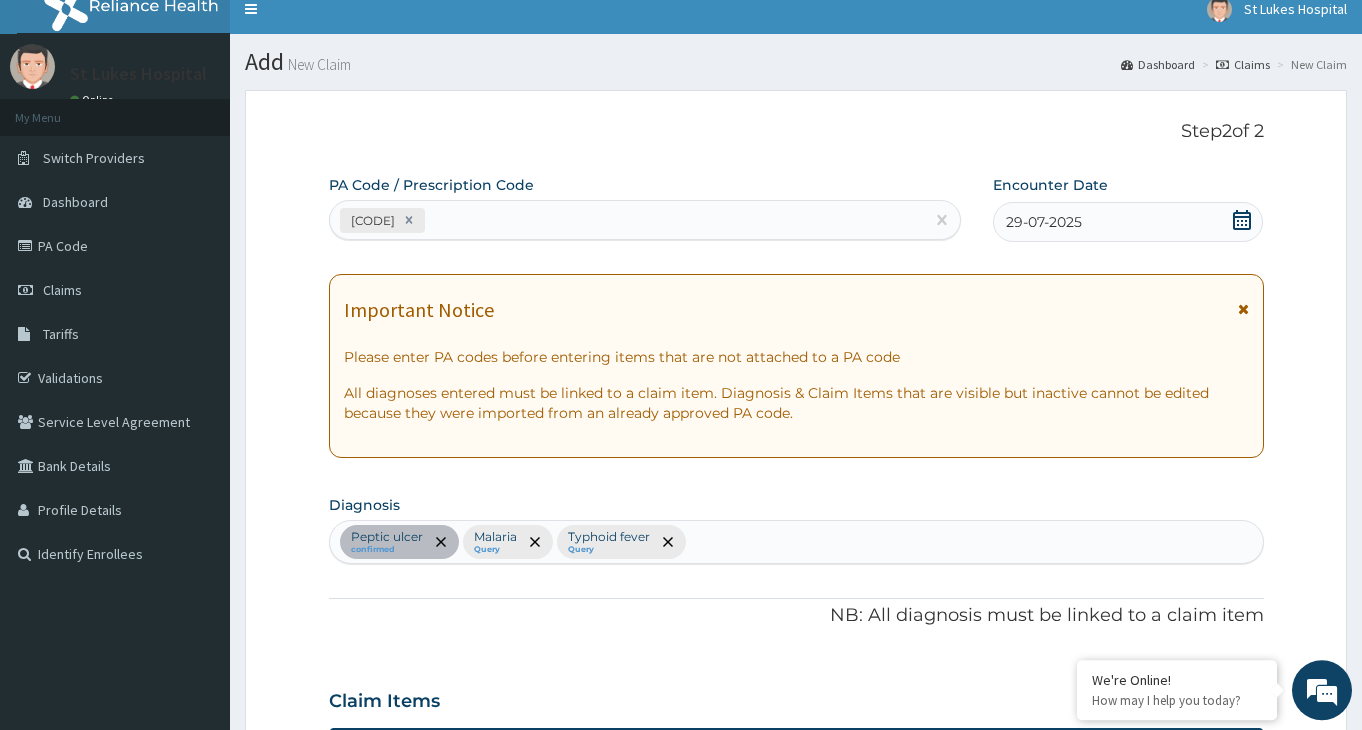 scroll, scrollTop: 0, scrollLeft: 0, axis: both 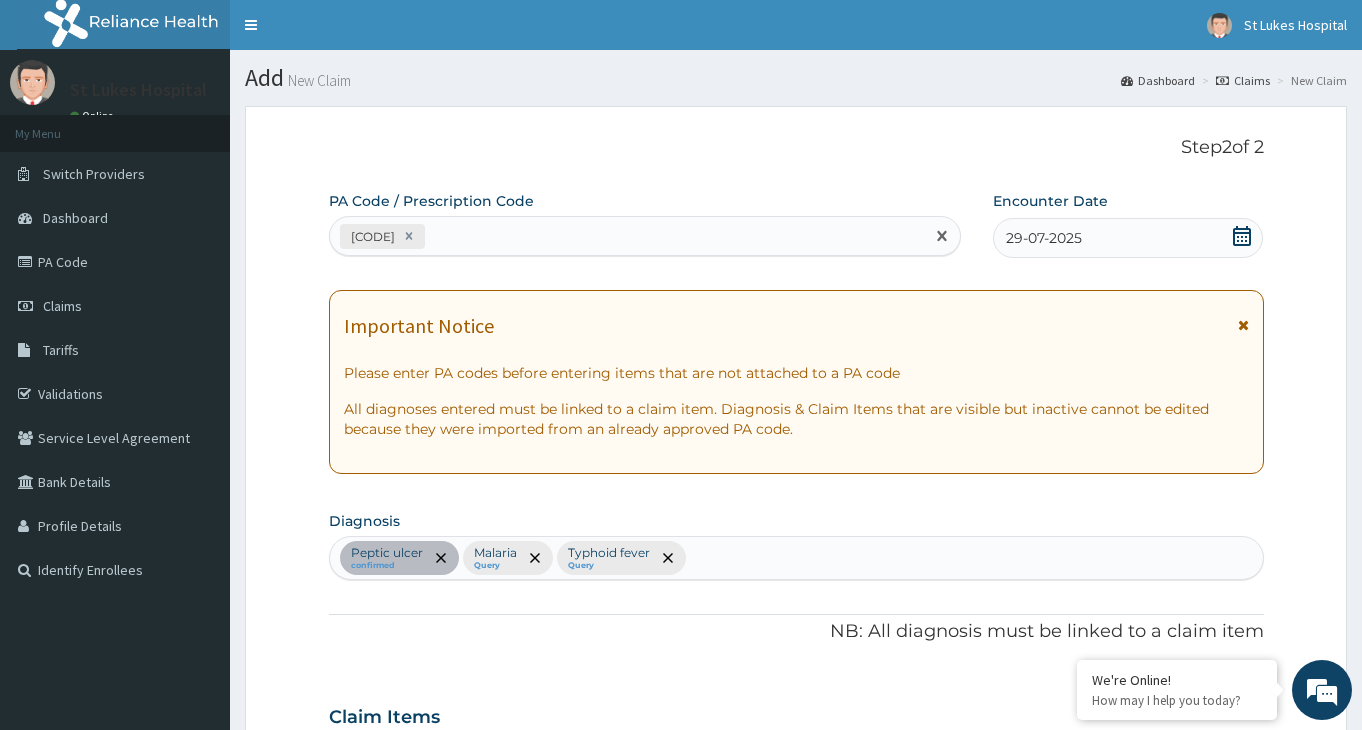 click on "PA/C90FE2" at bounding box center [627, 236] 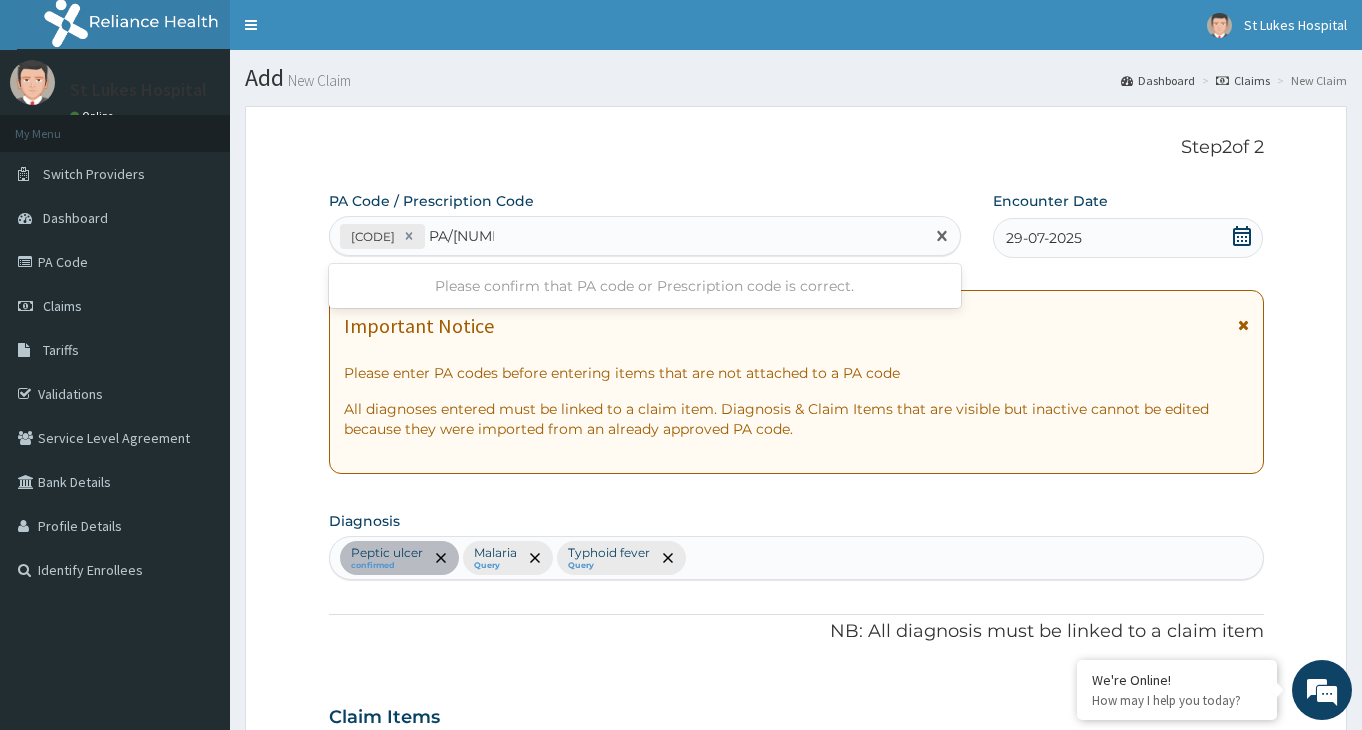 type on "PA/141EEE" 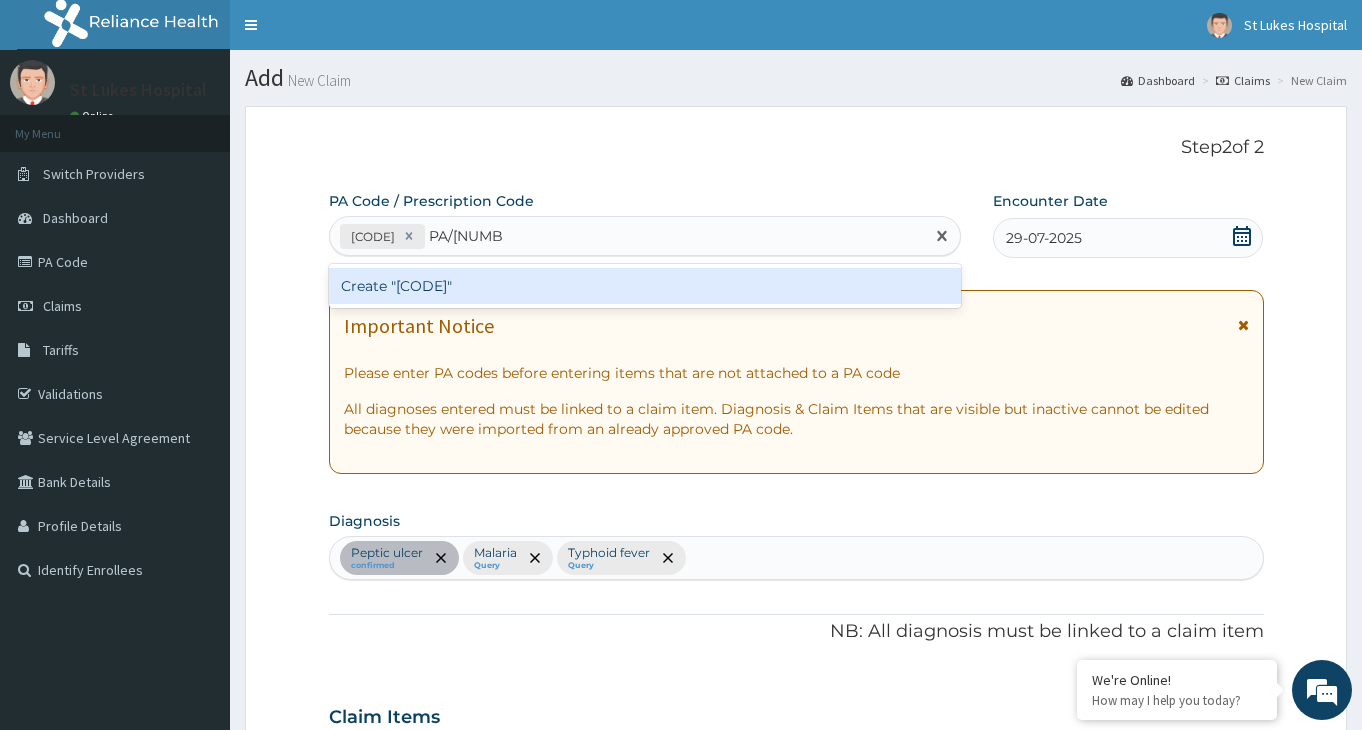 click on "Create "PA/141EEE"" at bounding box center [645, 286] 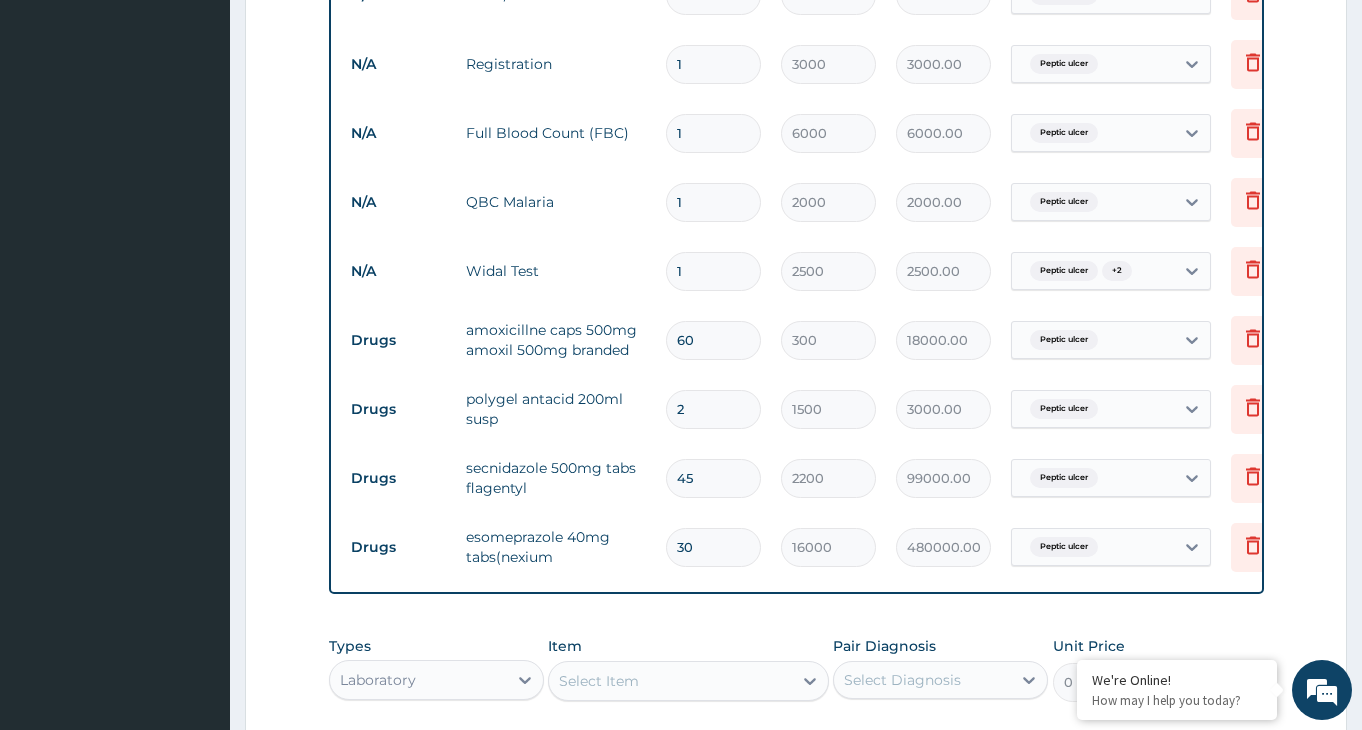 scroll, scrollTop: 947, scrollLeft: 0, axis: vertical 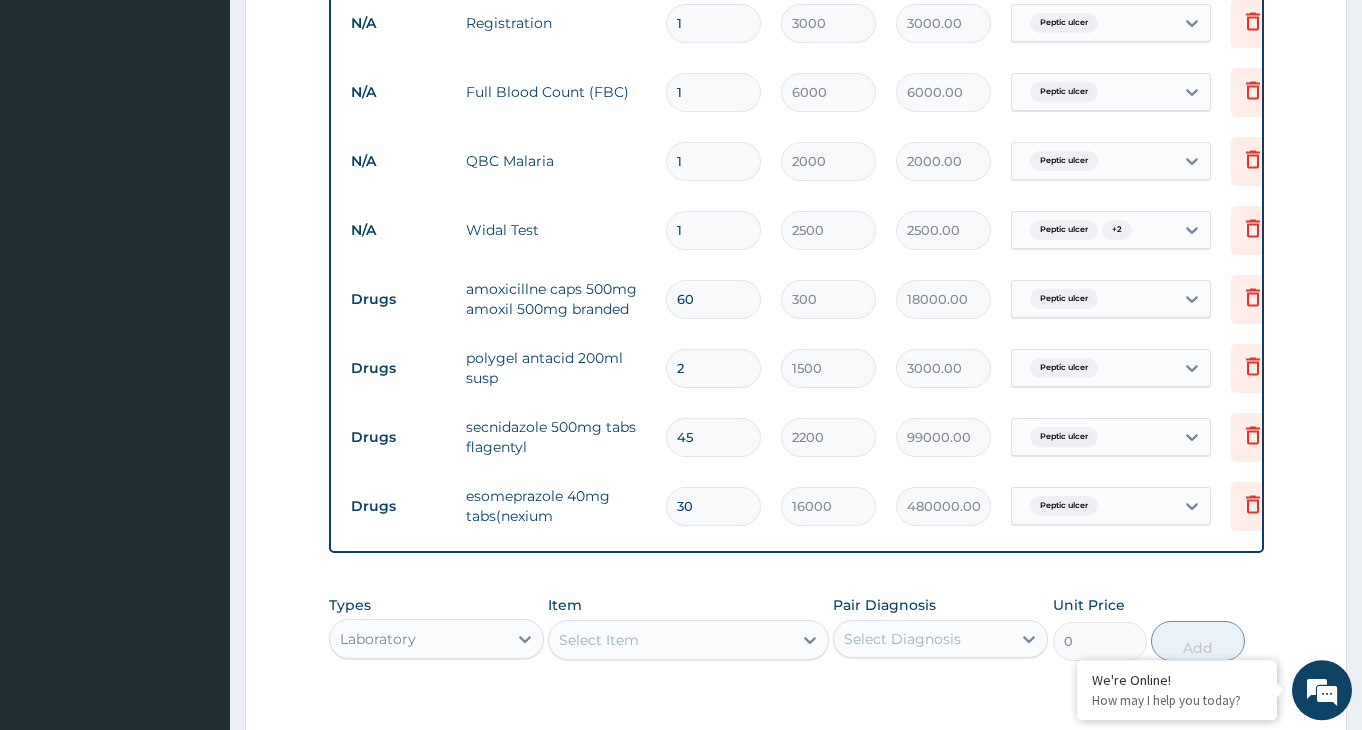 click on "esomeprazole 40mg tabs(nexium" at bounding box center (556, 506) 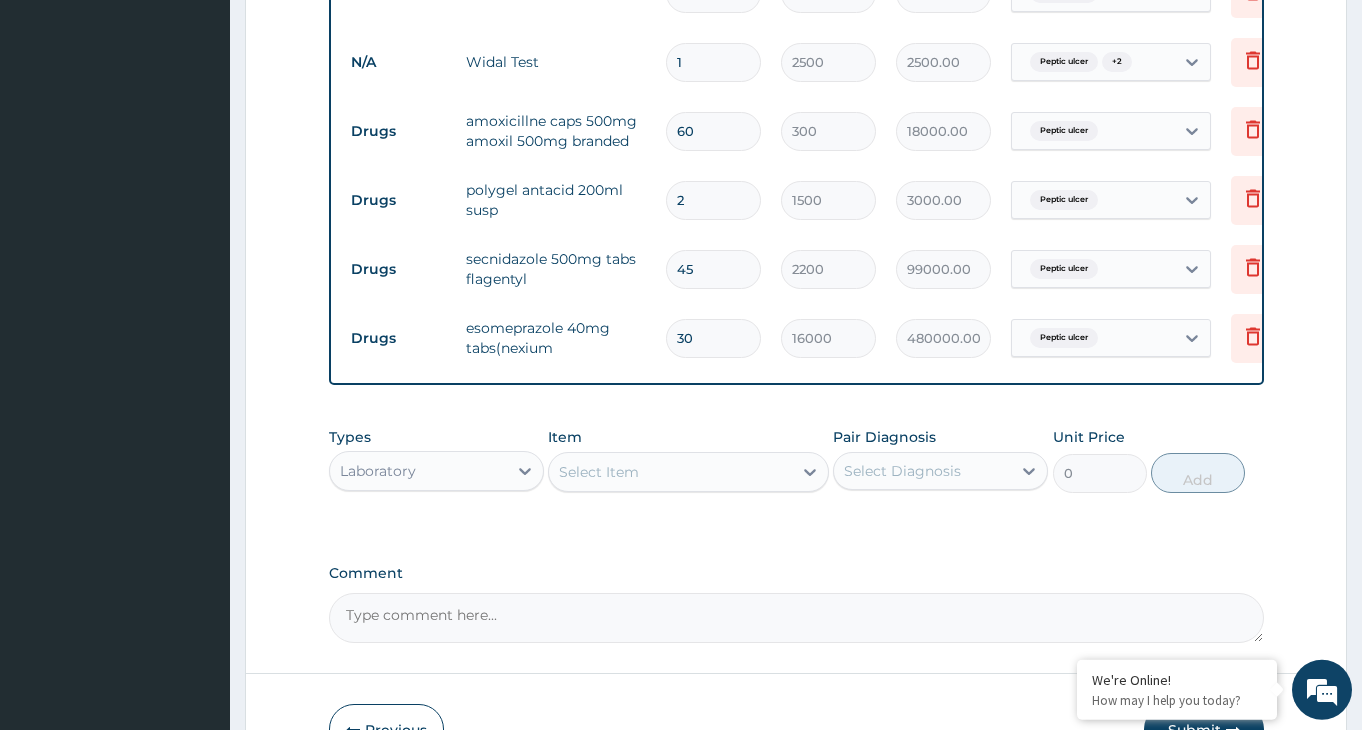 scroll, scrollTop: 1151, scrollLeft: 0, axis: vertical 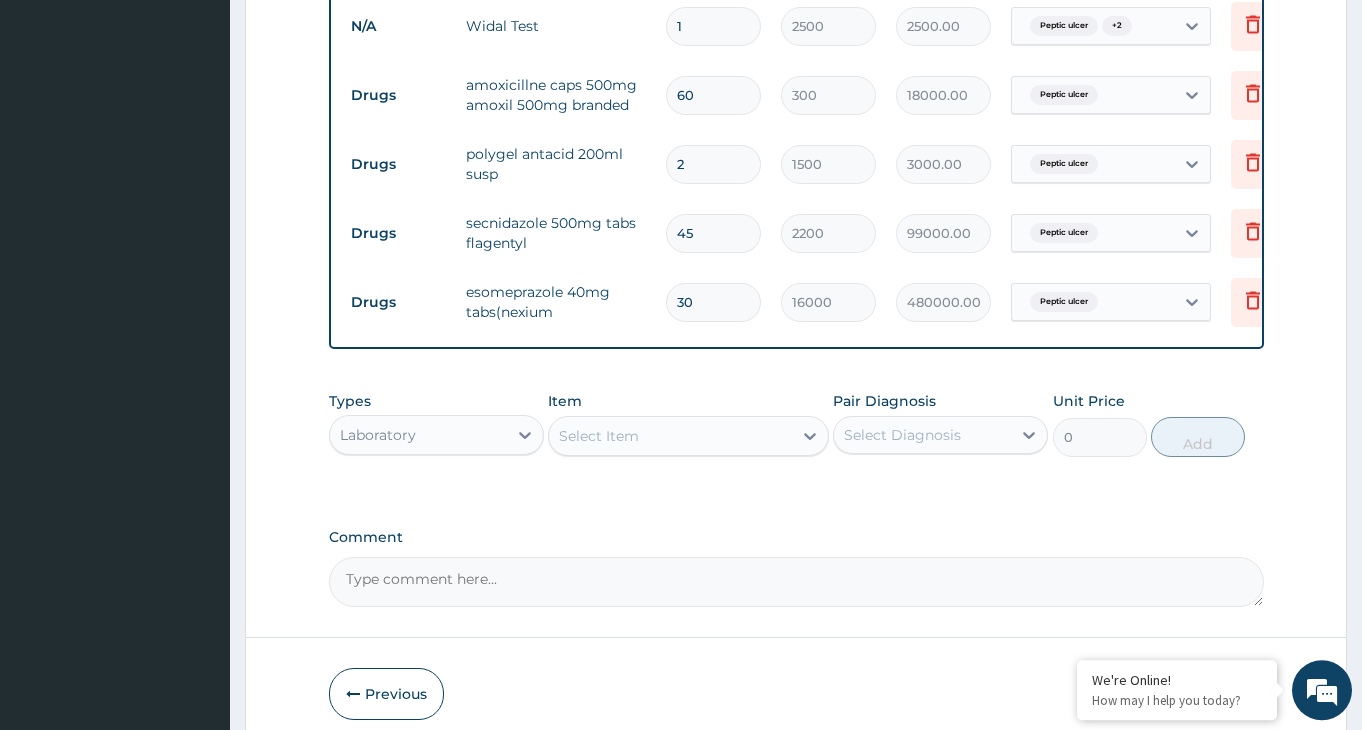 click on "esomeprazole 40mg tabs(nexium" at bounding box center (556, 302) 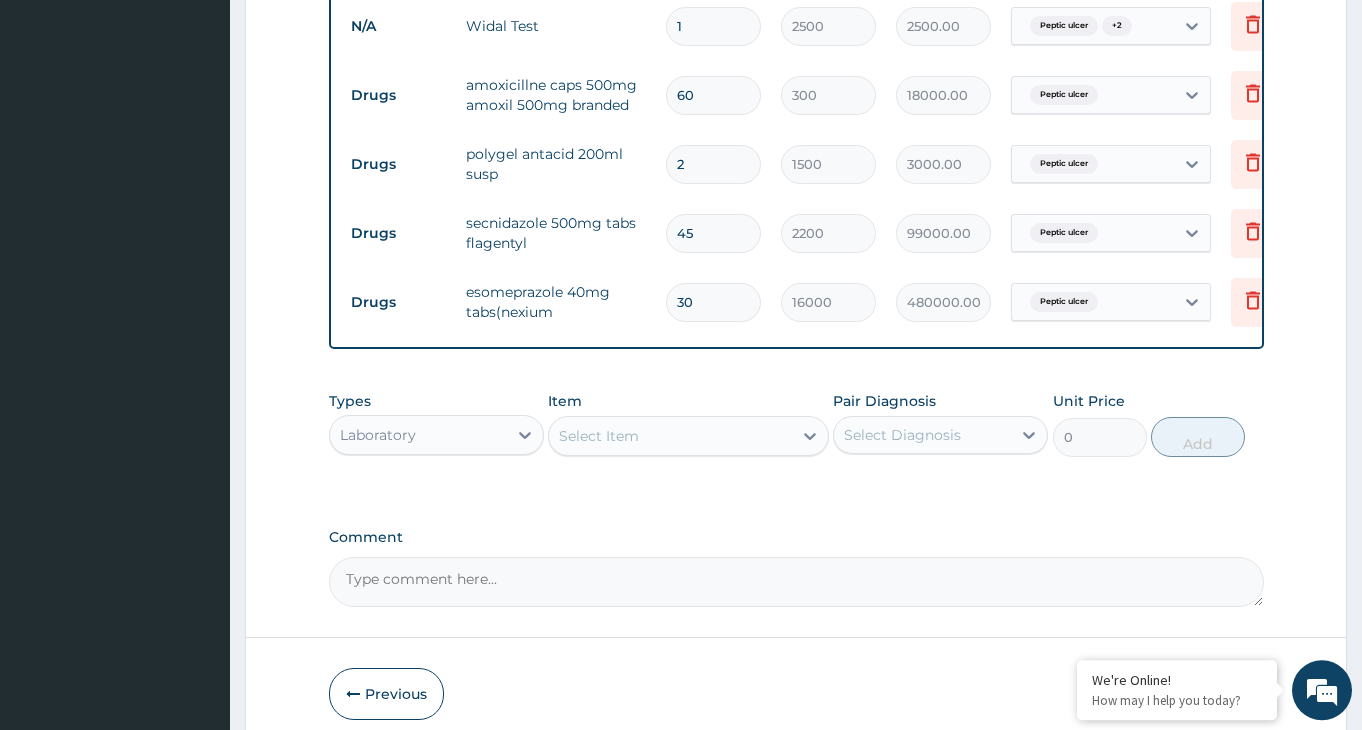type on "3" 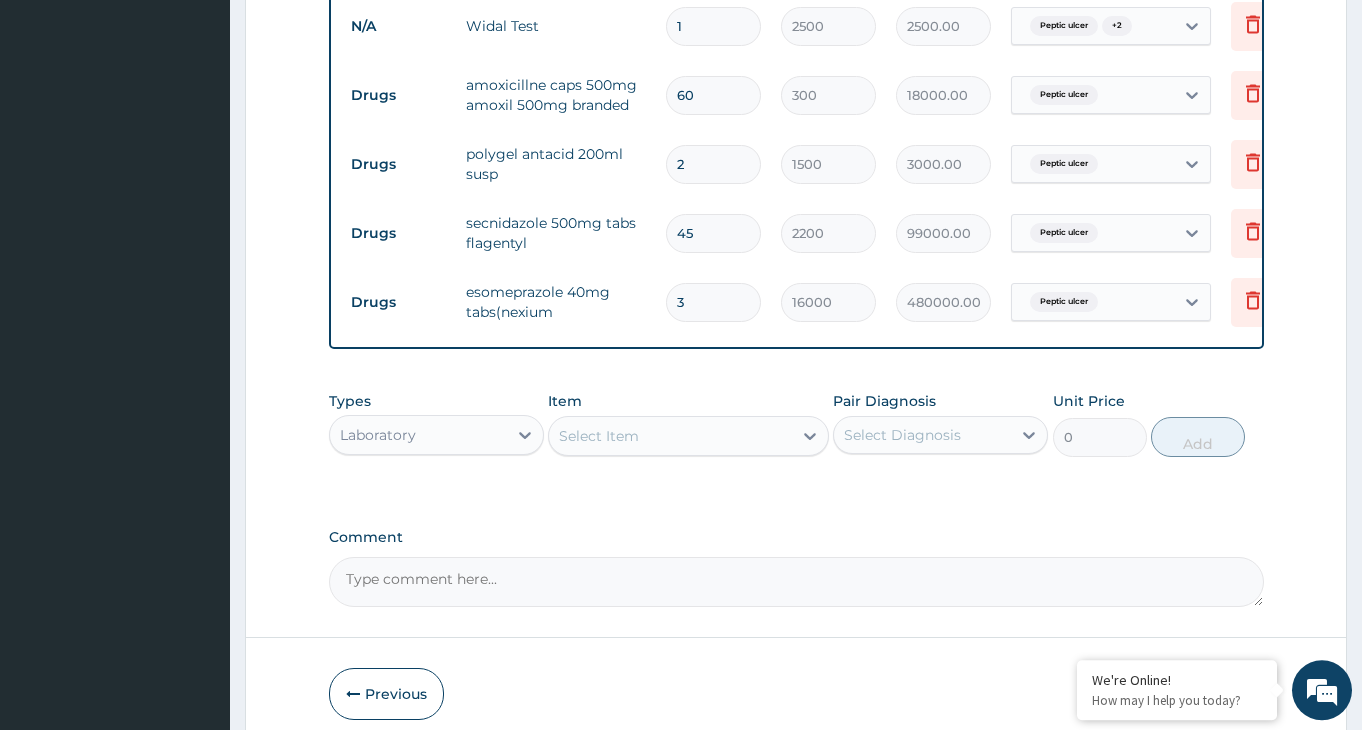 type on "48000.00" 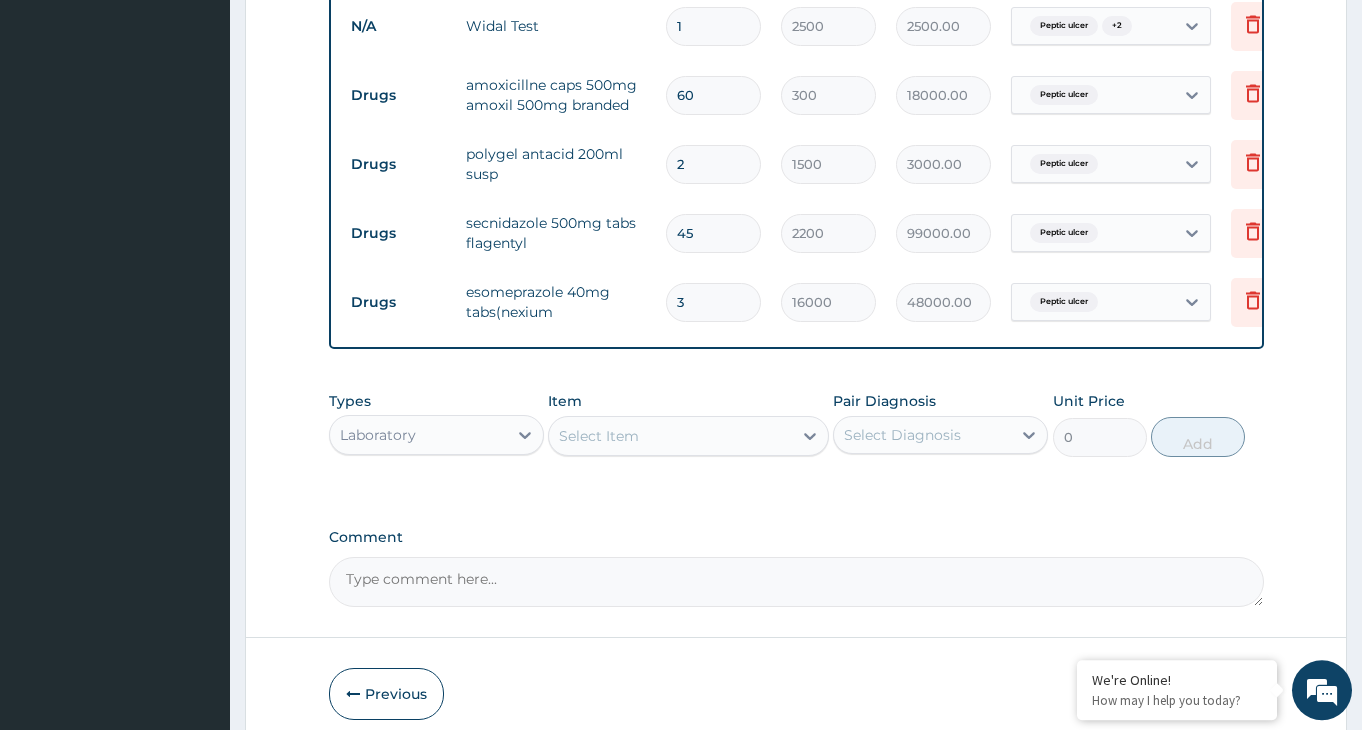 type 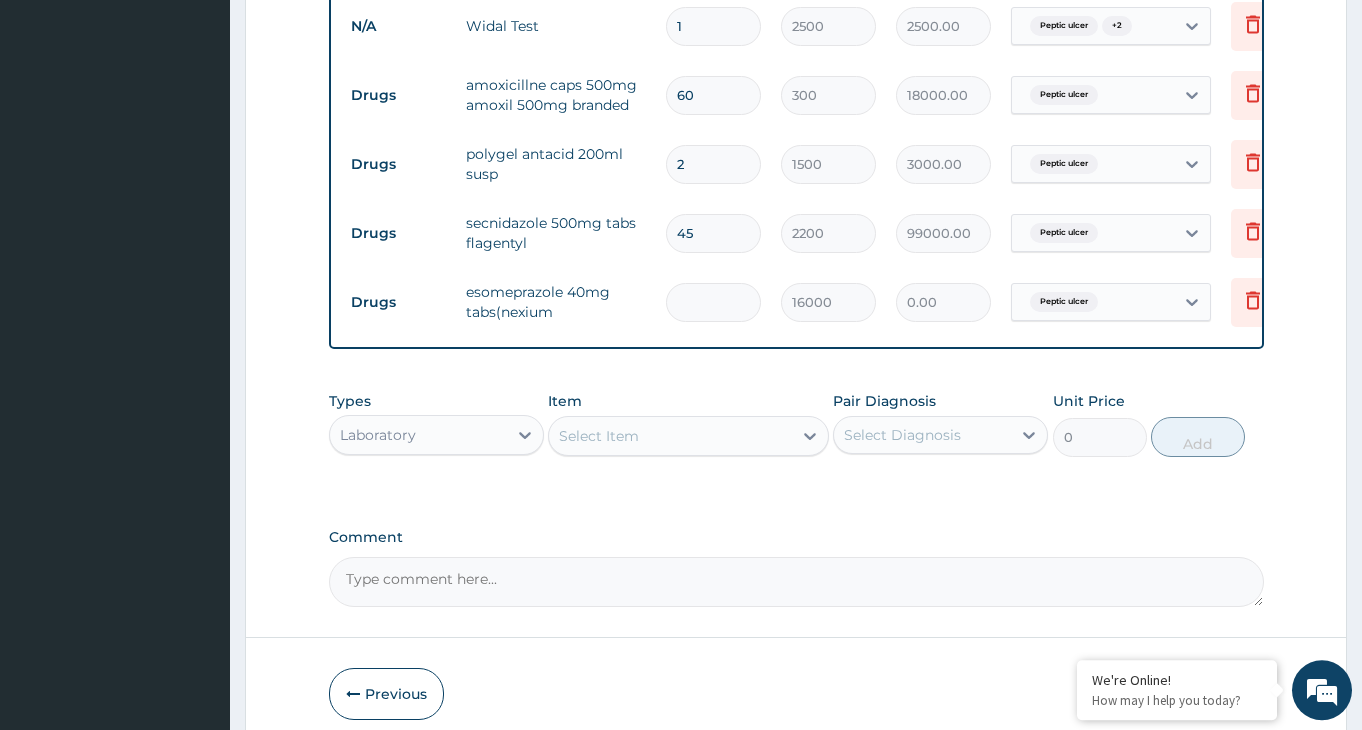 type on "1" 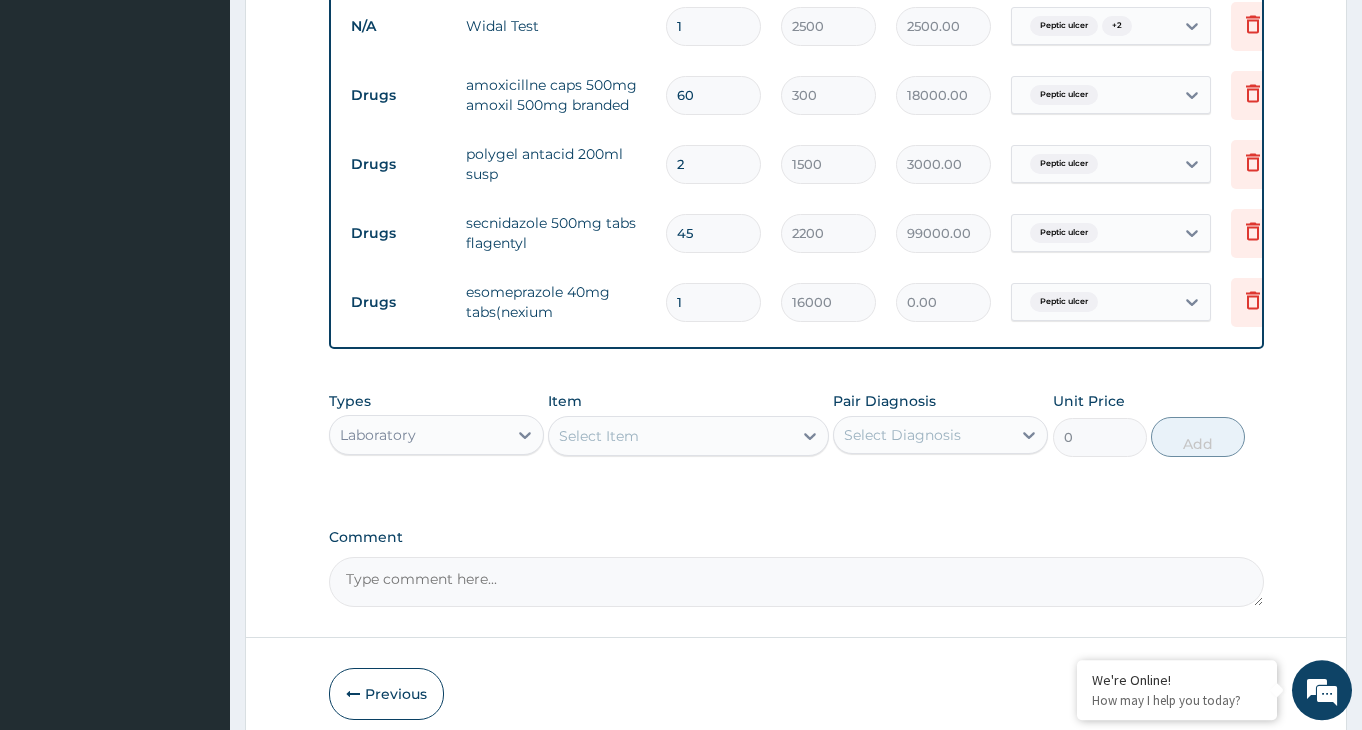 type on "16000.00" 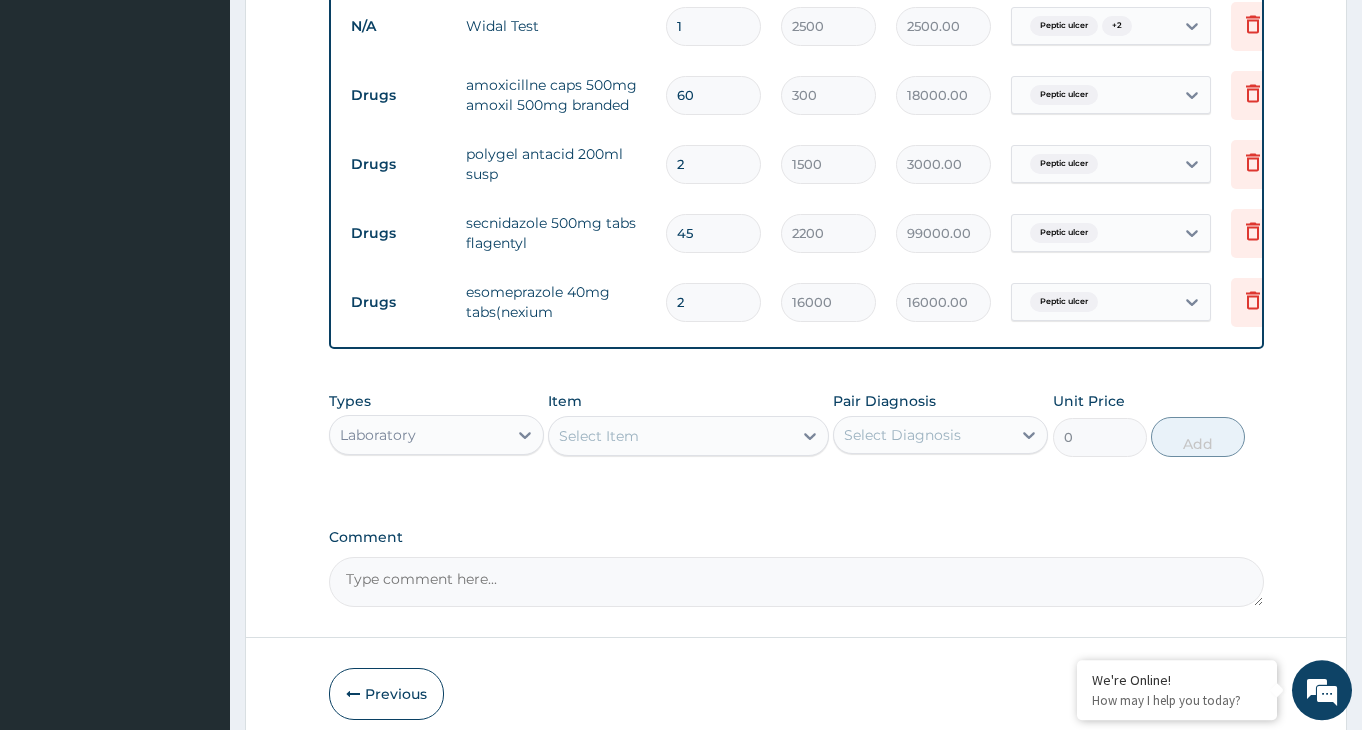 type on "3" 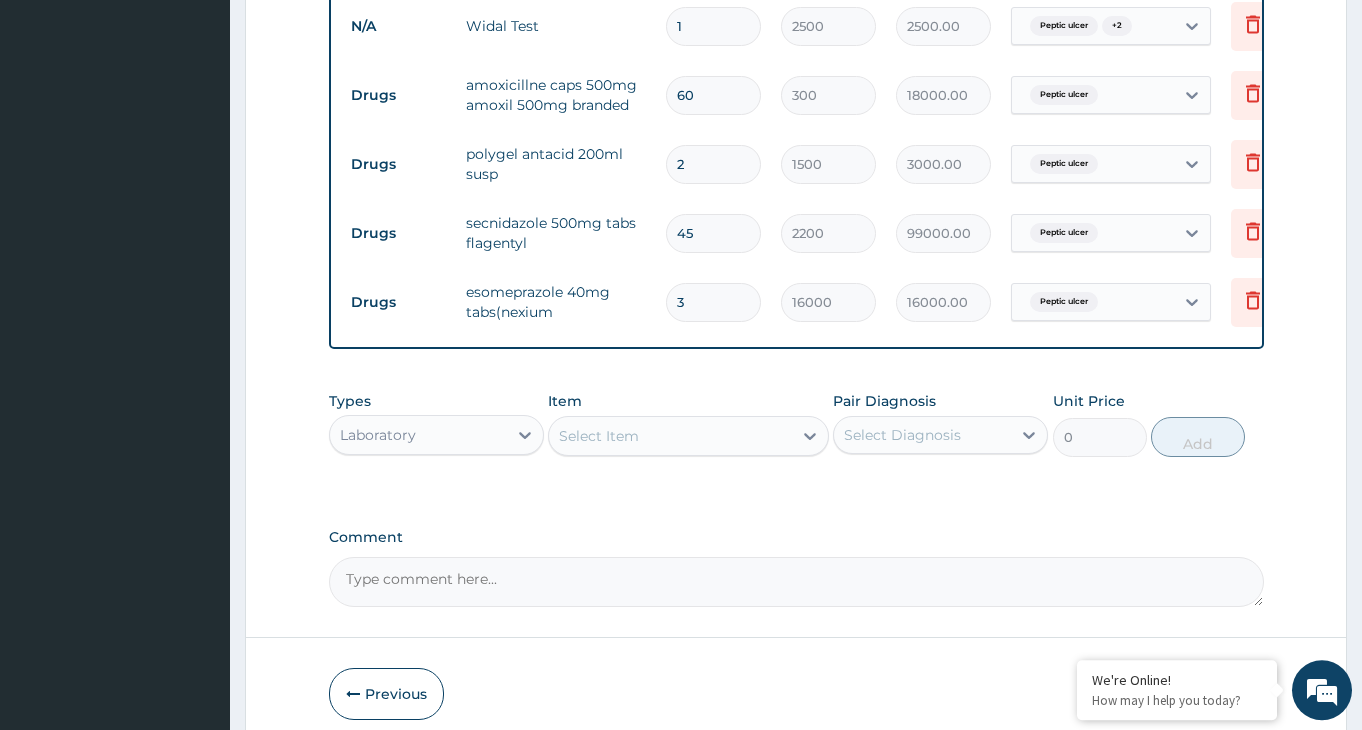 type on "48000.00" 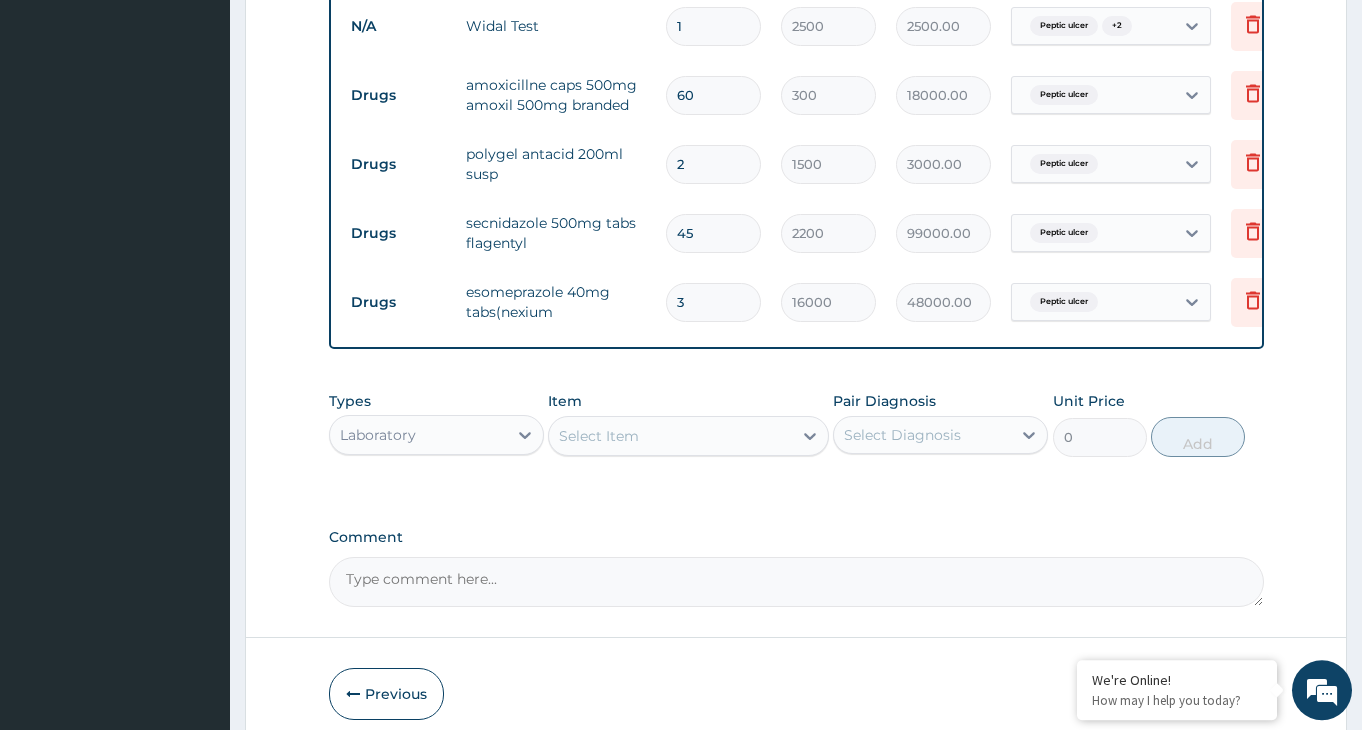 type on "4" 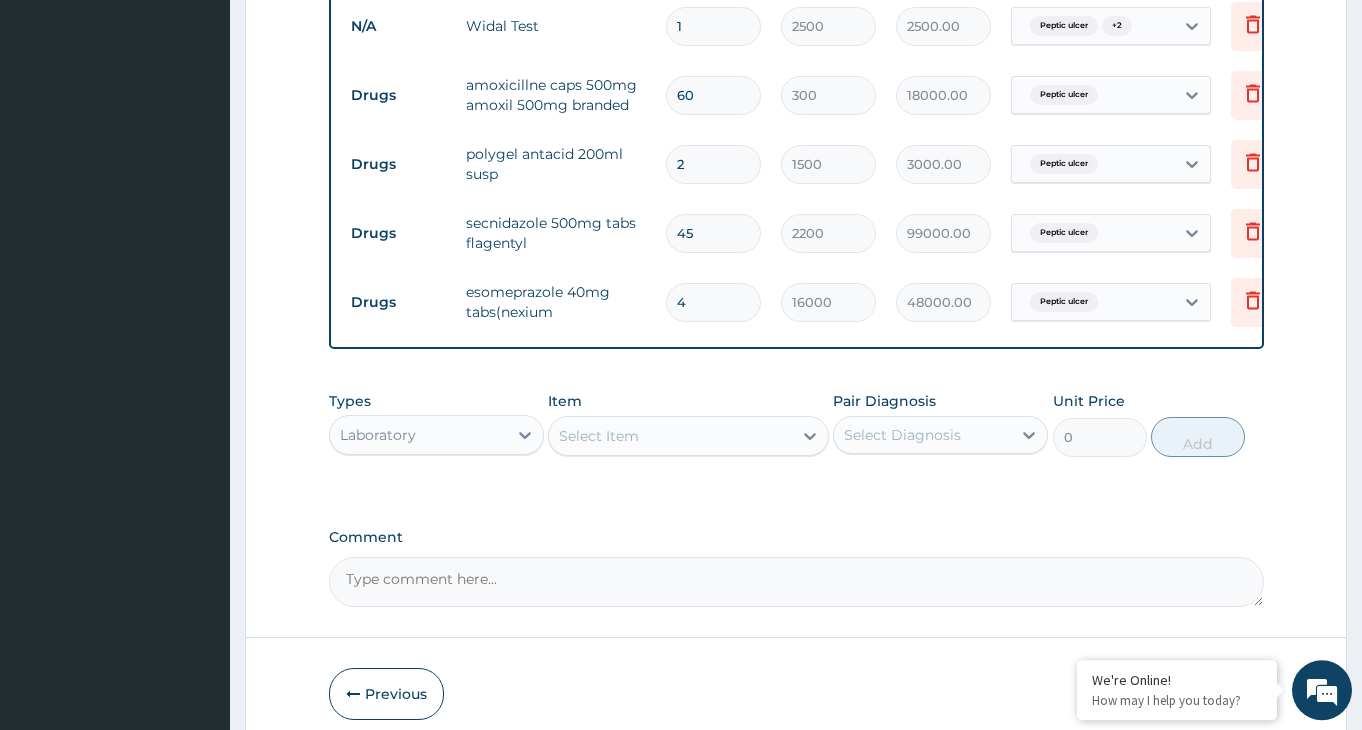 type on "64000.00" 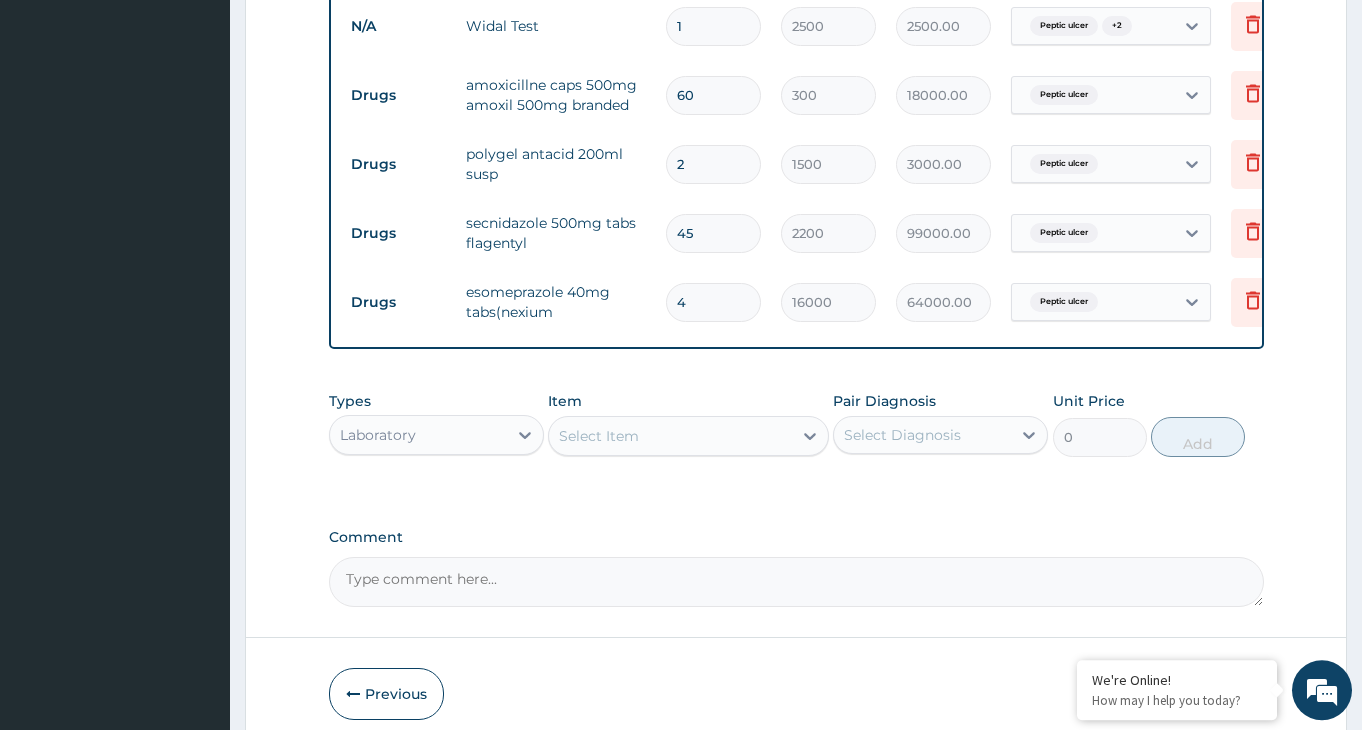 type on "5" 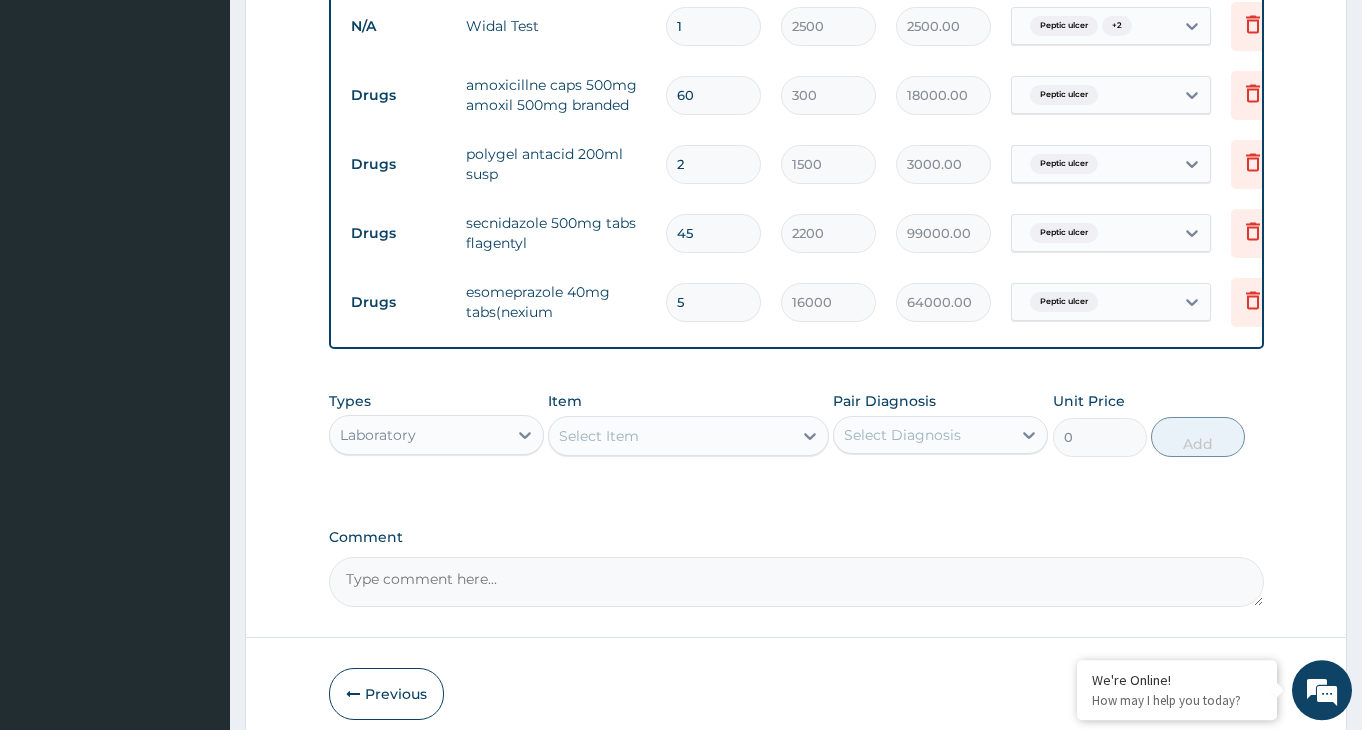 type on "80000.00" 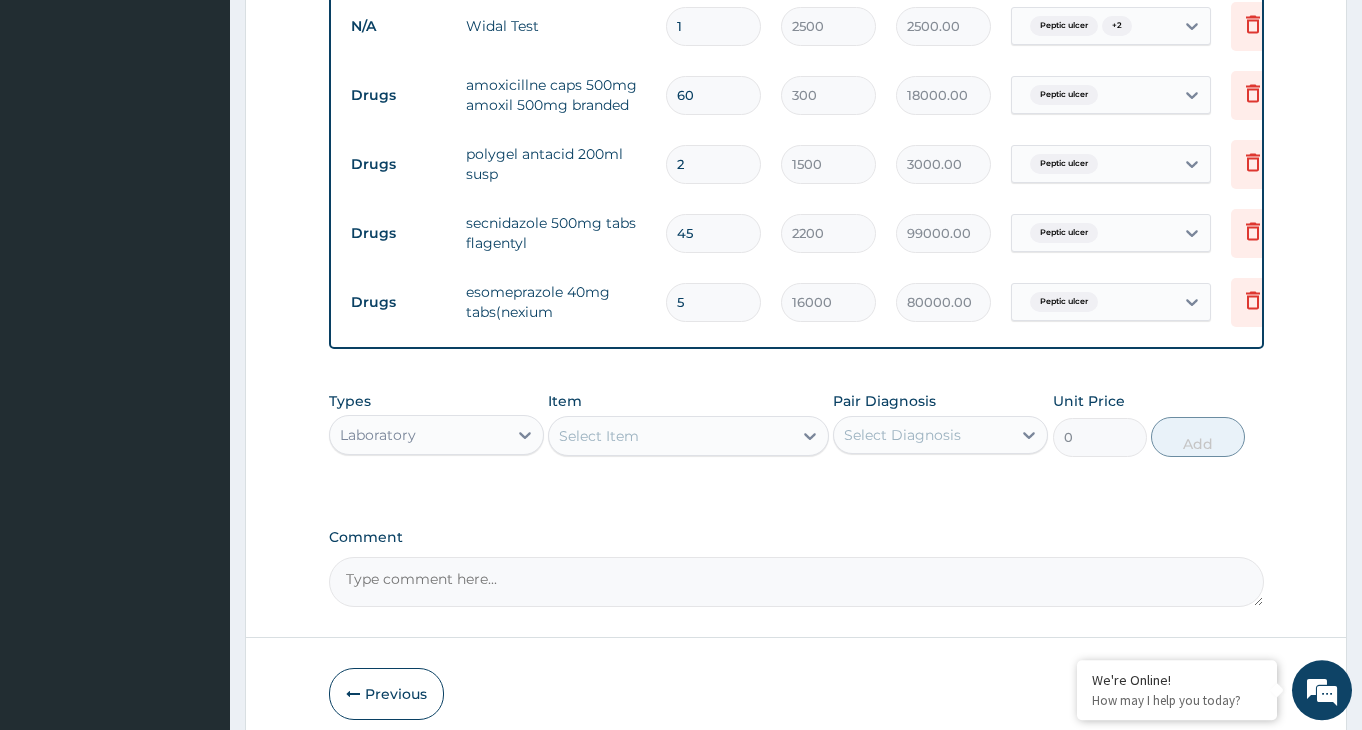 type on "6" 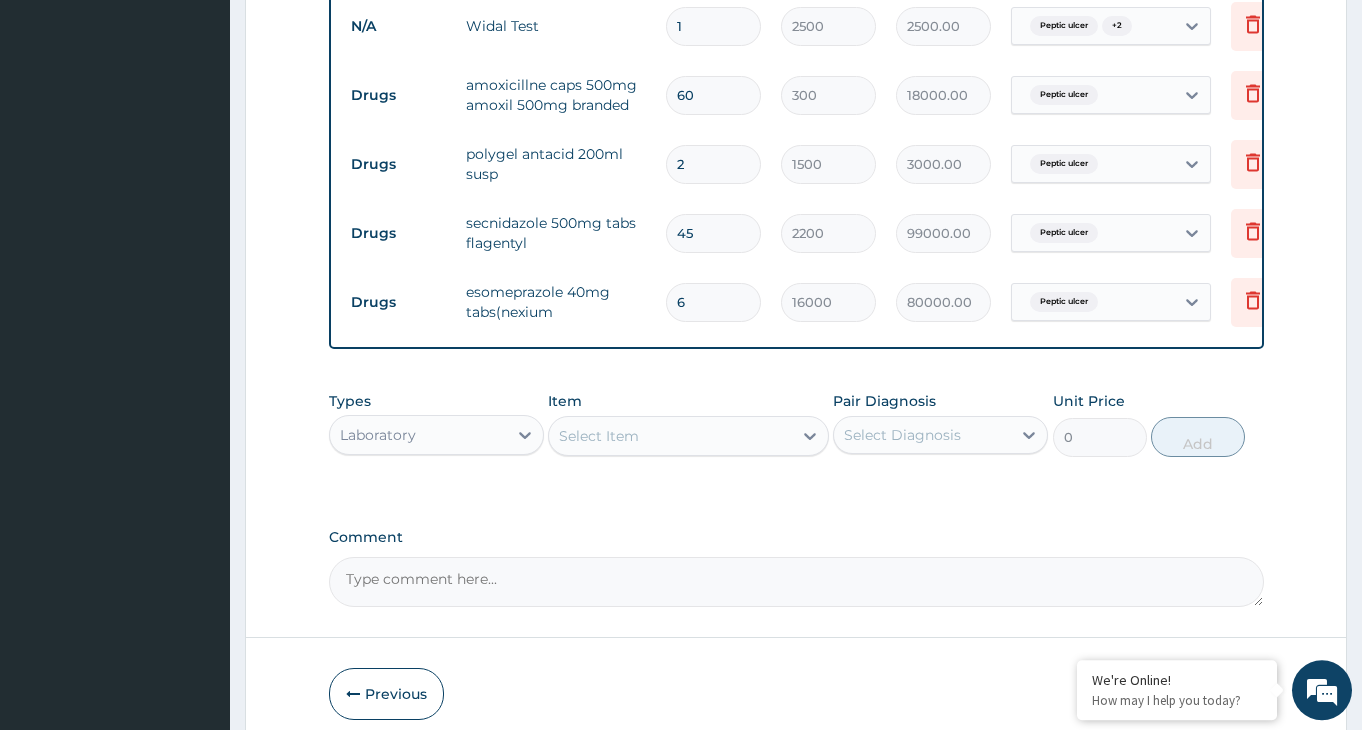 type on "96000.00" 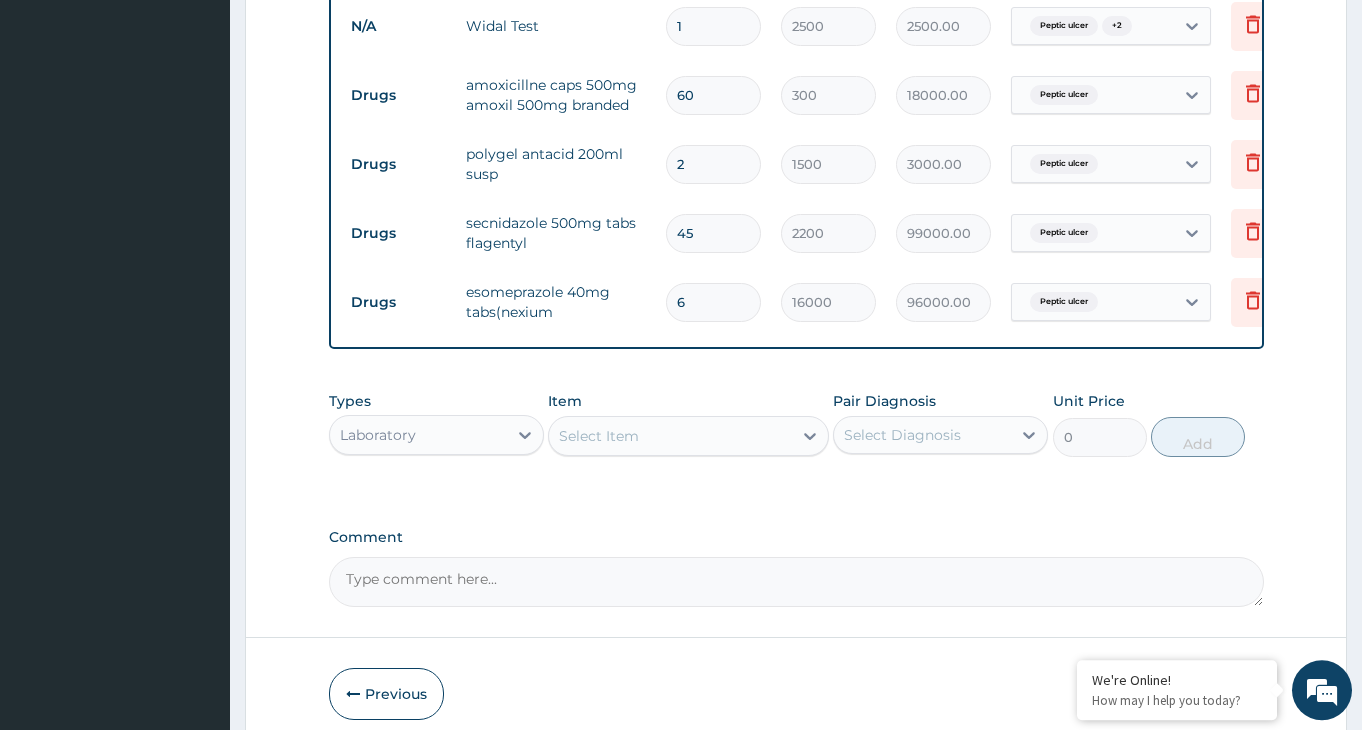 type on "7" 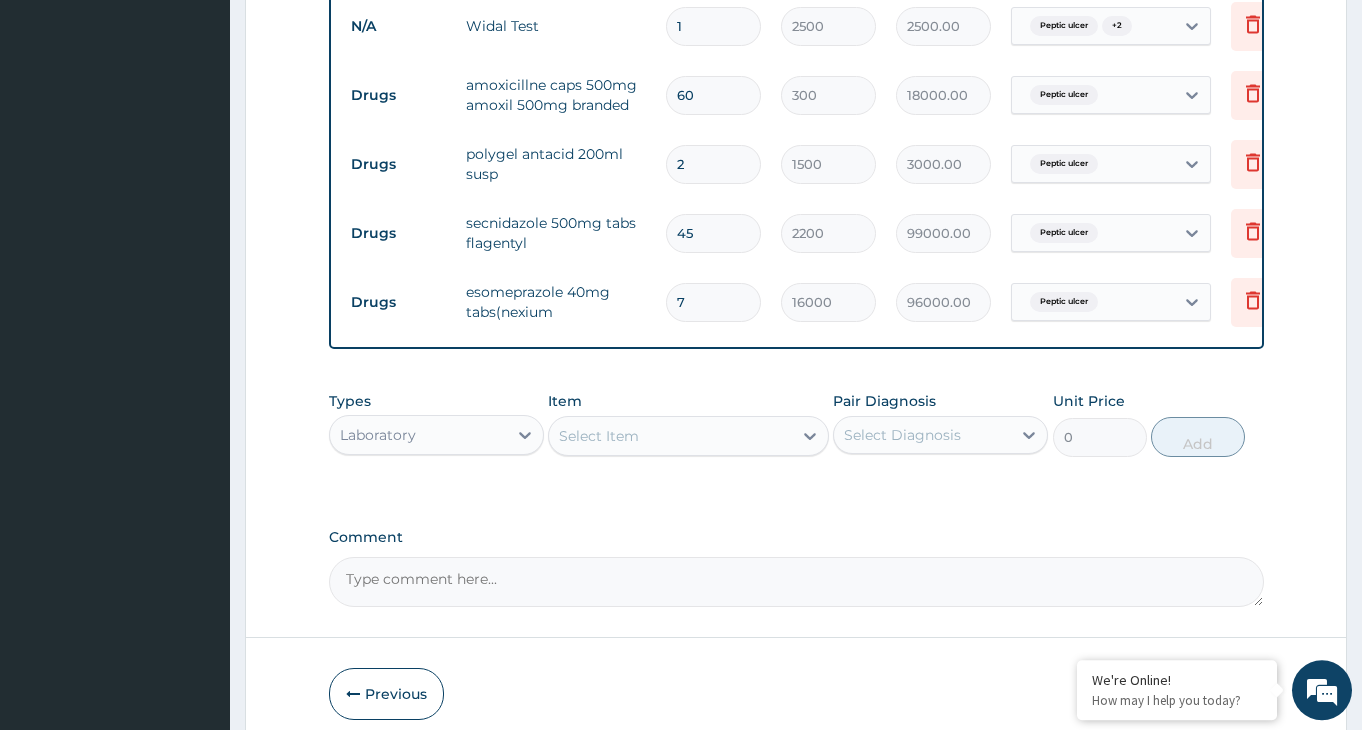 type on "112000.00" 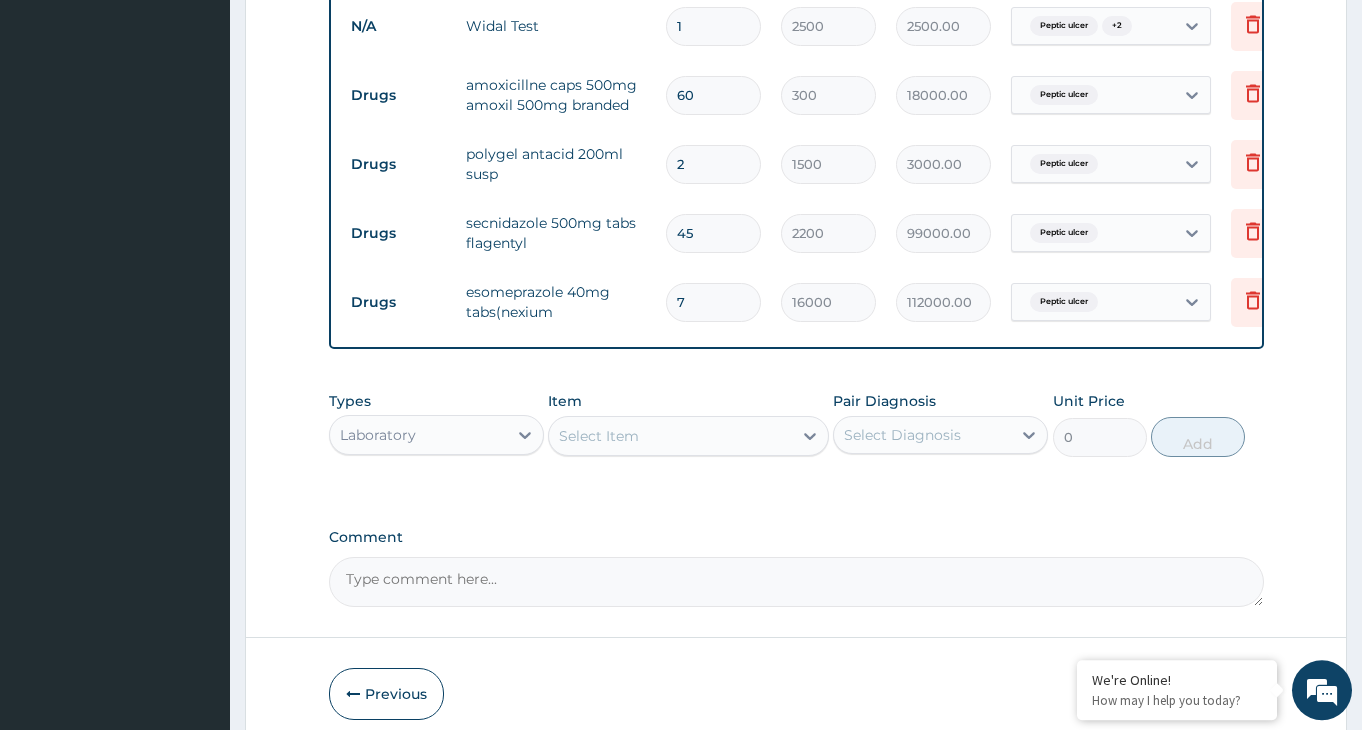 type on "8" 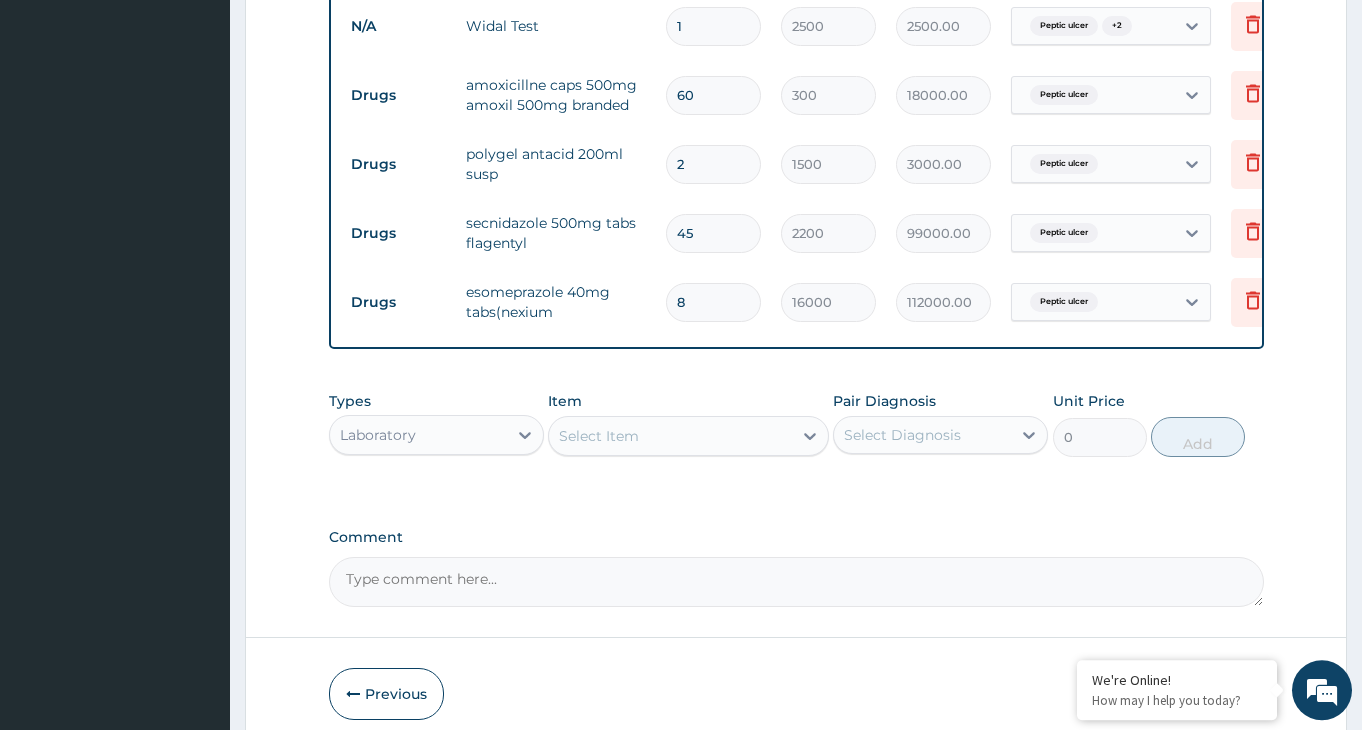 type on "128000.00" 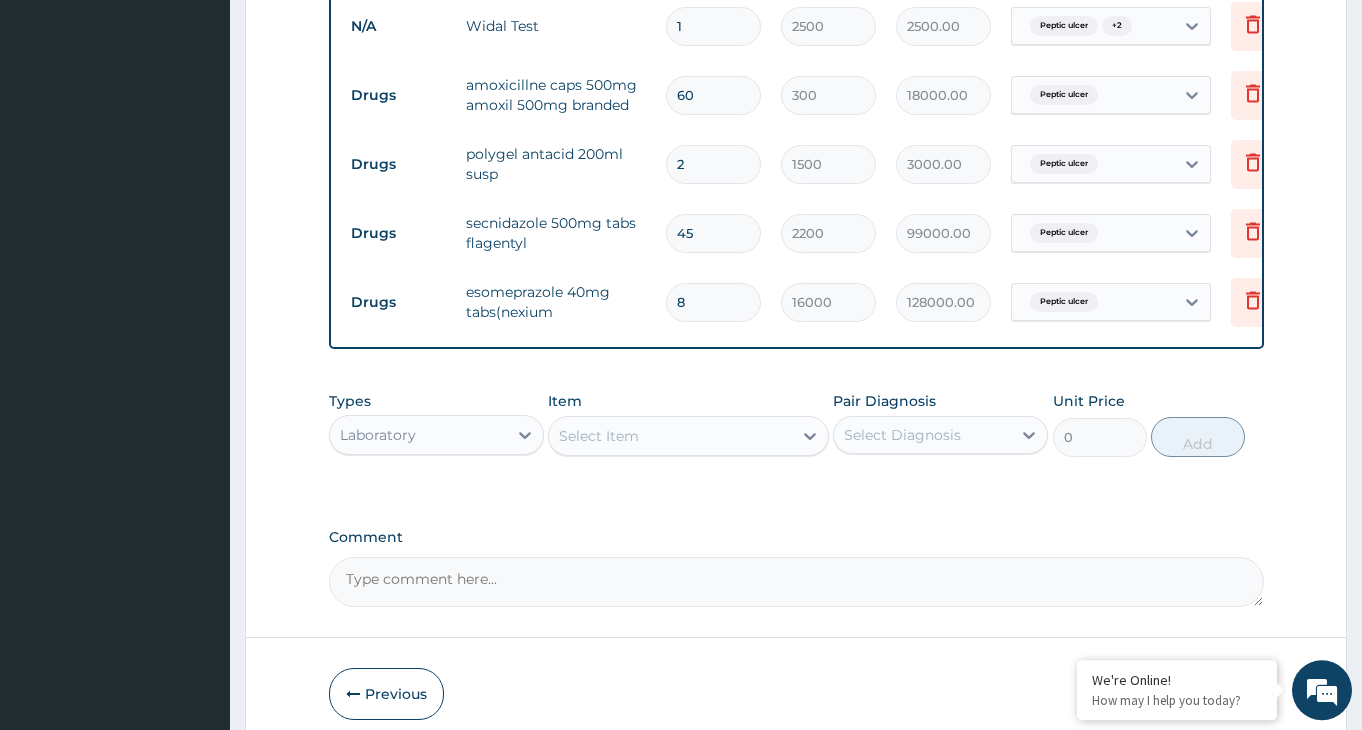 type on "9" 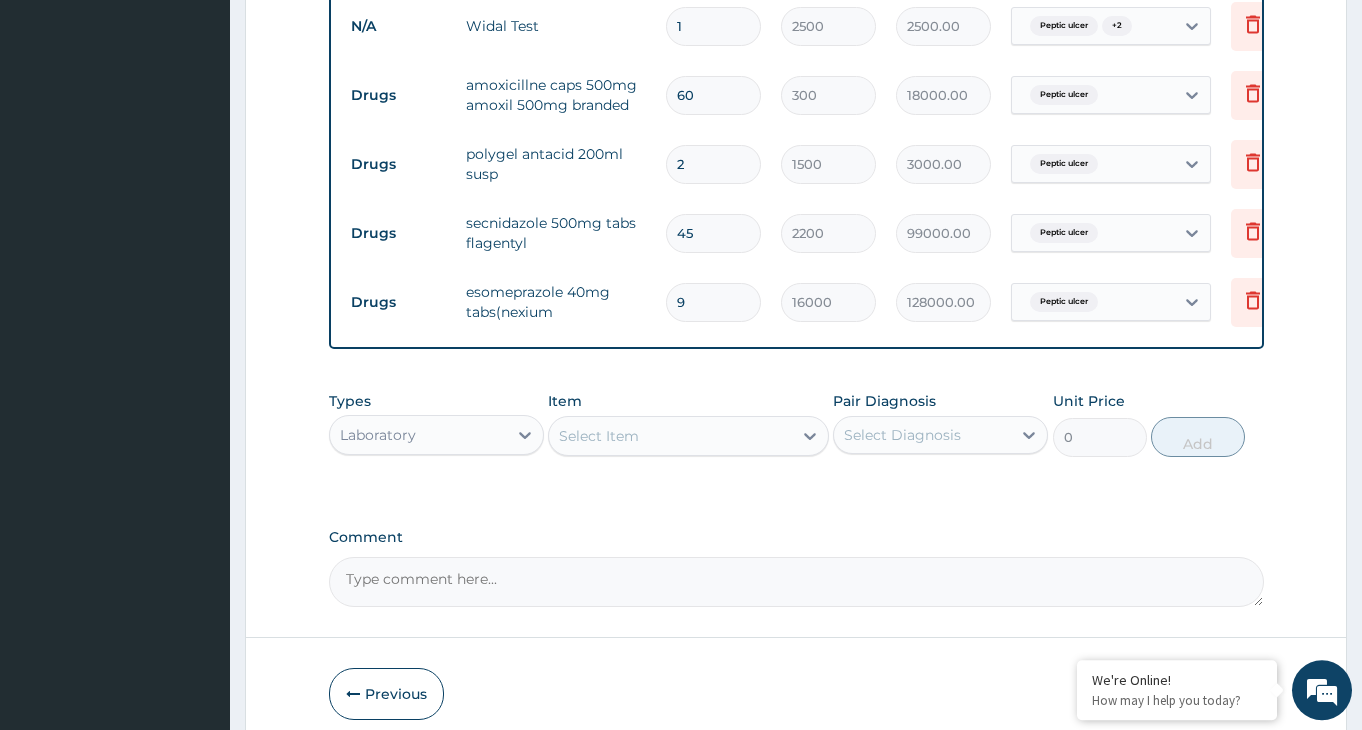 type on "144000.00" 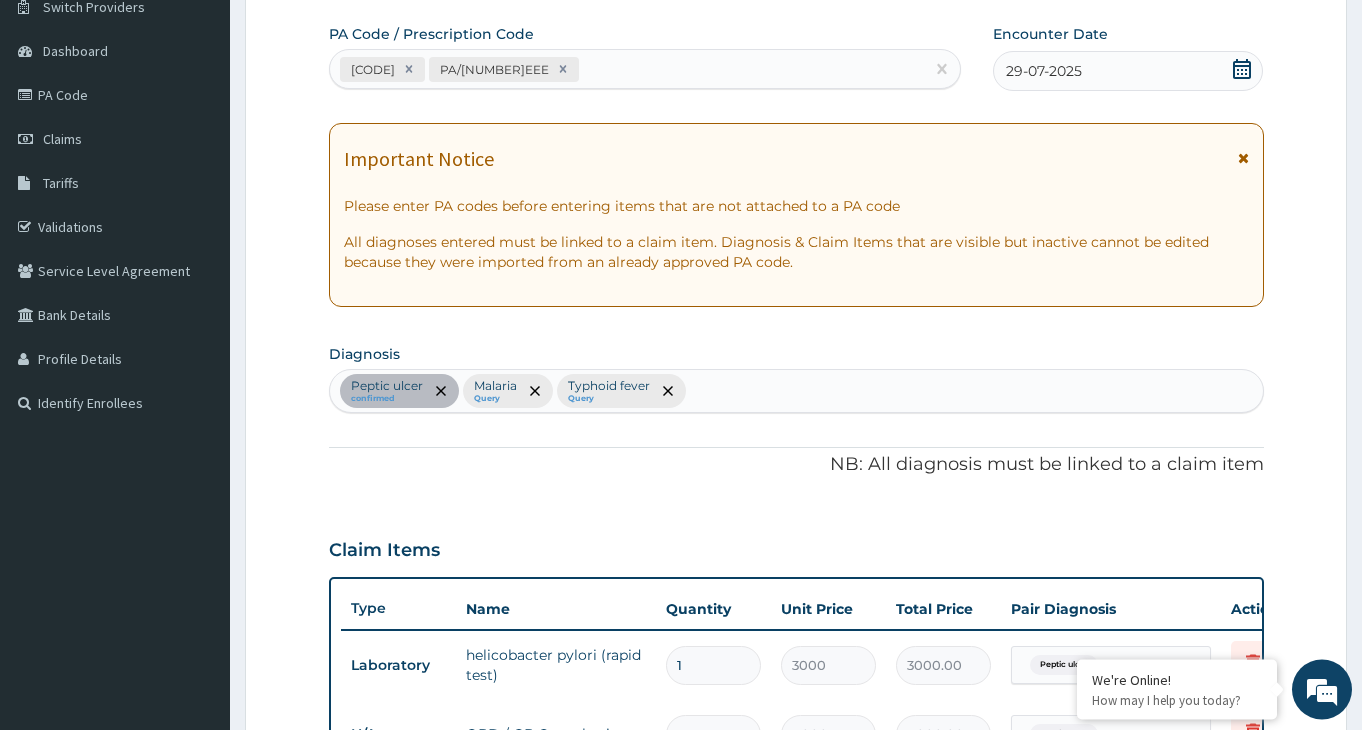 scroll, scrollTop: 0, scrollLeft: 0, axis: both 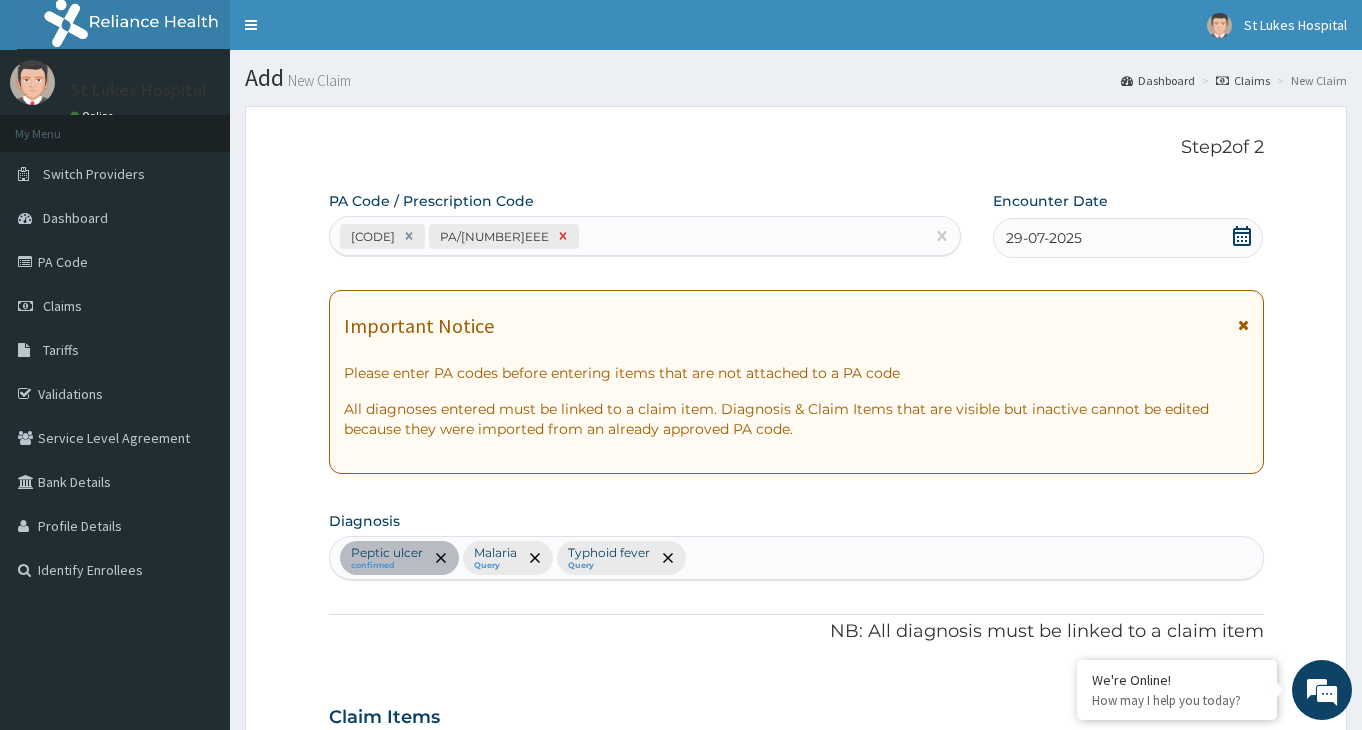 click 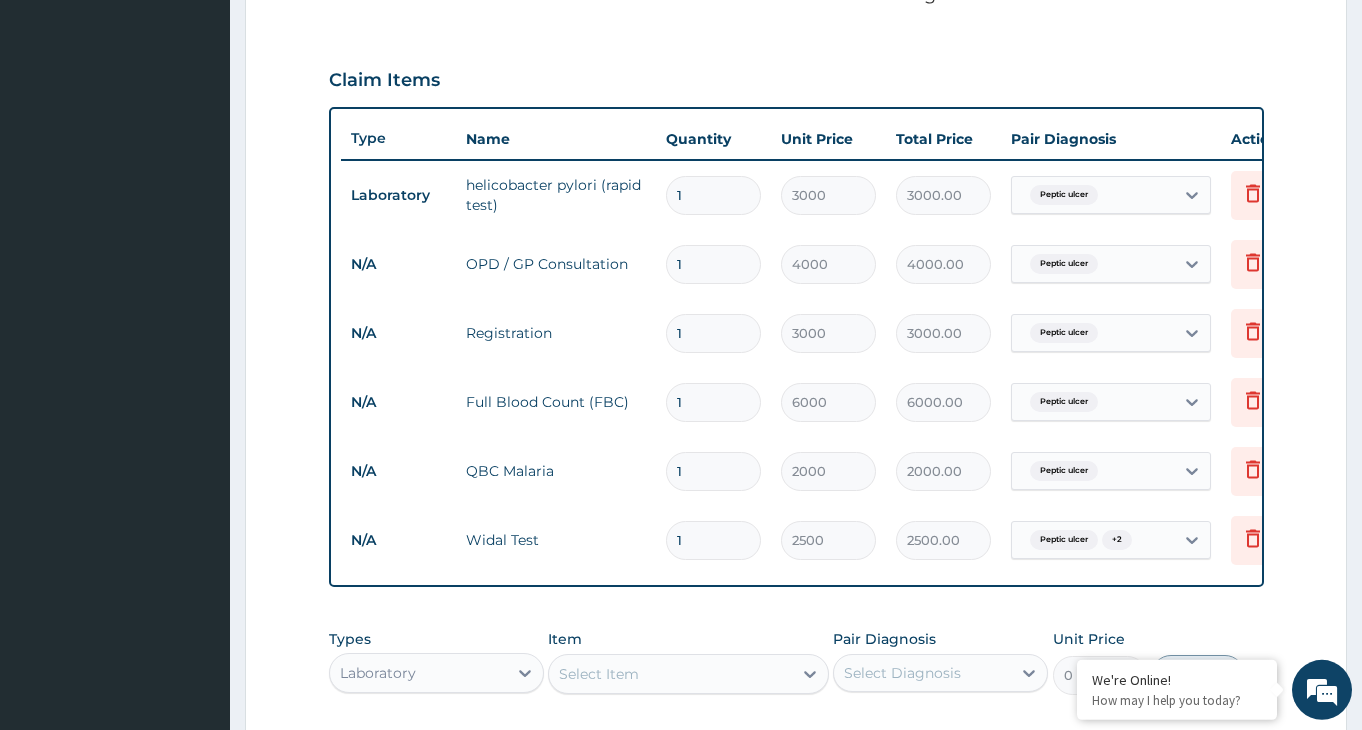 scroll, scrollTop: 979, scrollLeft: 0, axis: vertical 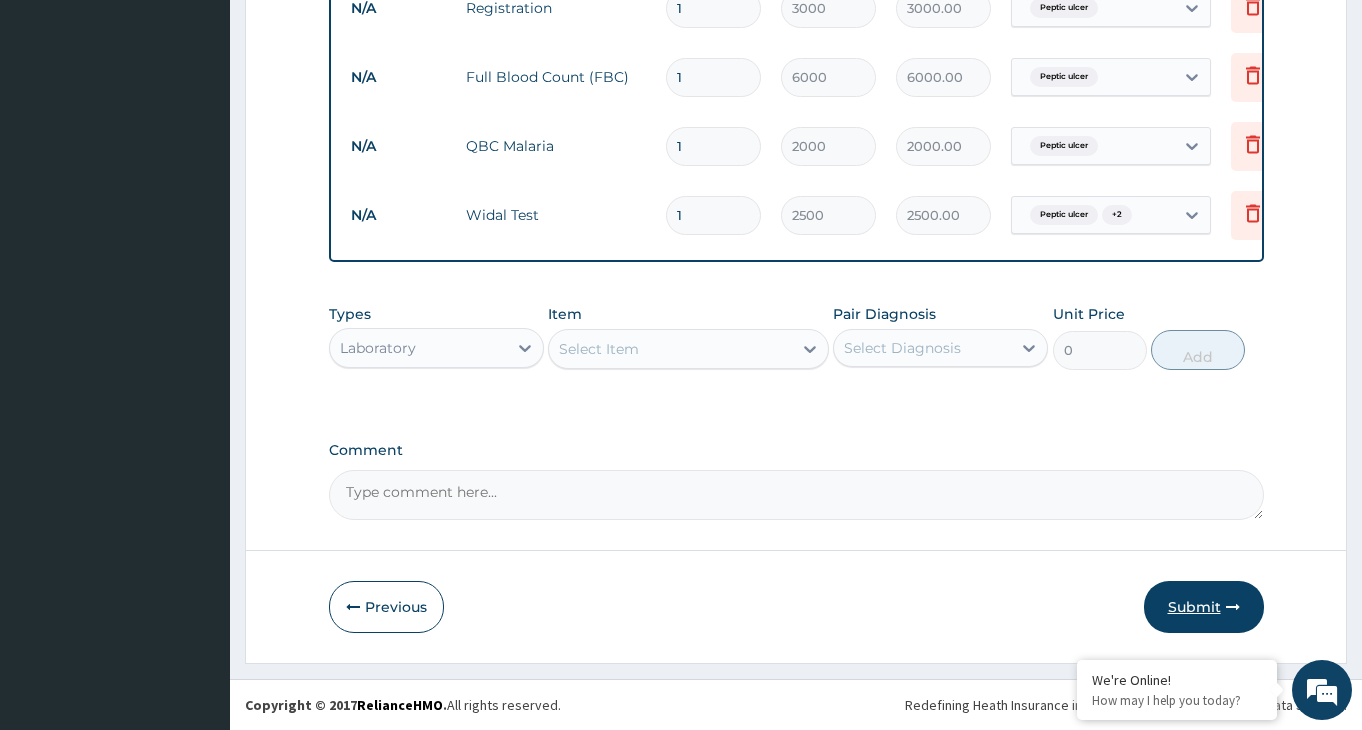 click on "Submit" at bounding box center [1204, 607] 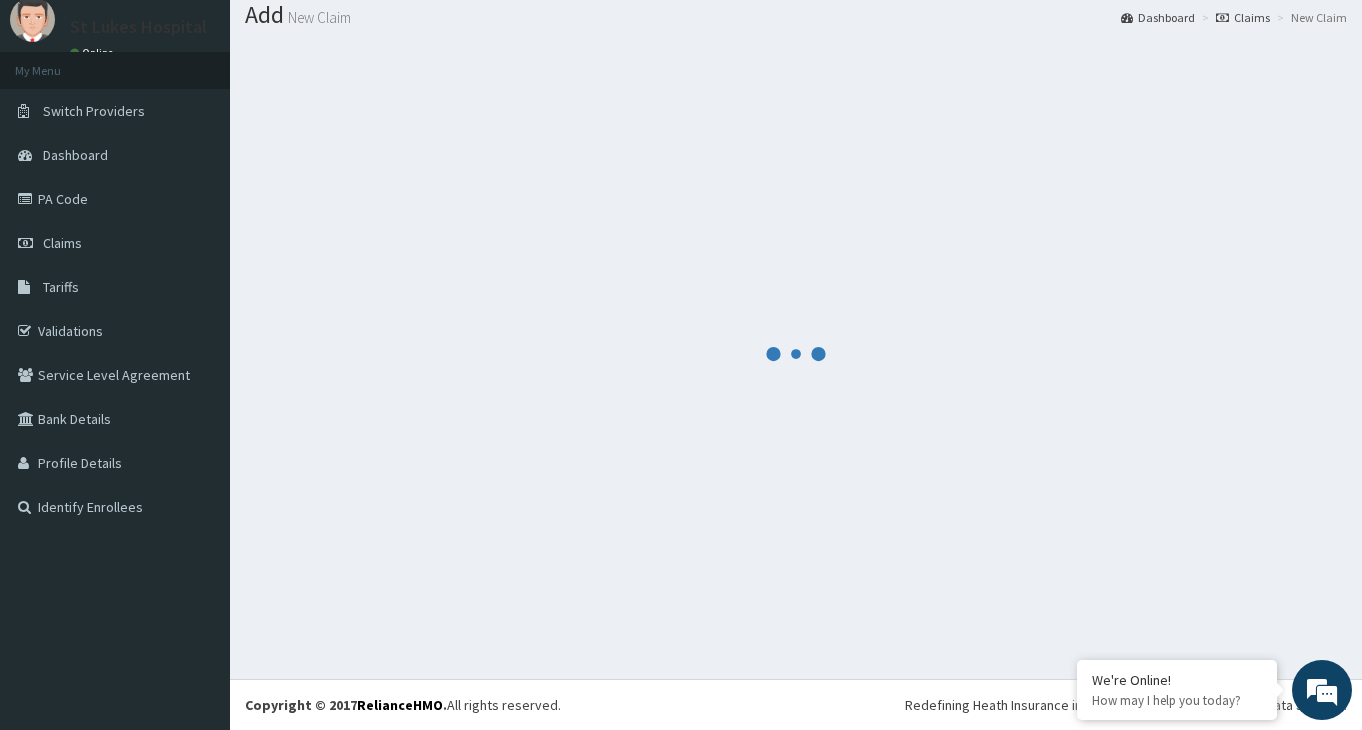 scroll, scrollTop: 63, scrollLeft: 0, axis: vertical 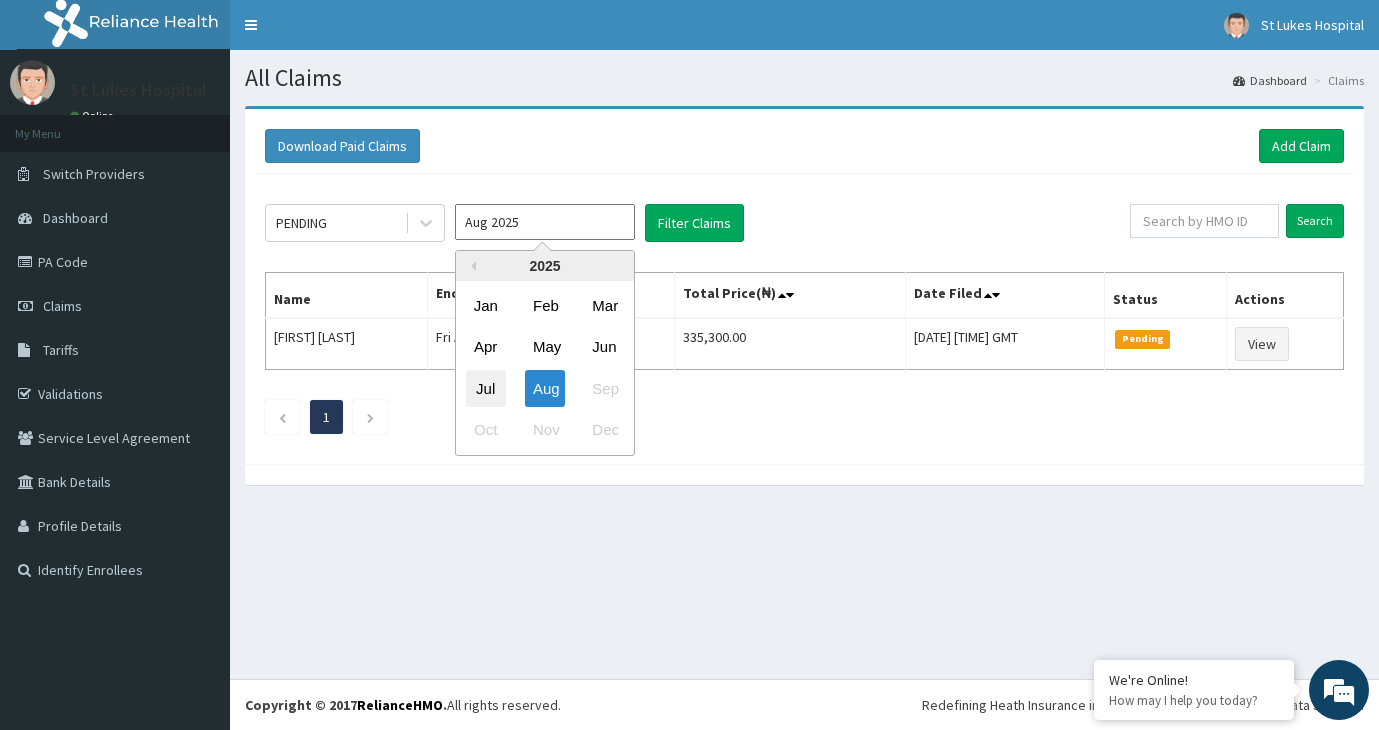 click on "Jul" at bounding box center (486, 388) 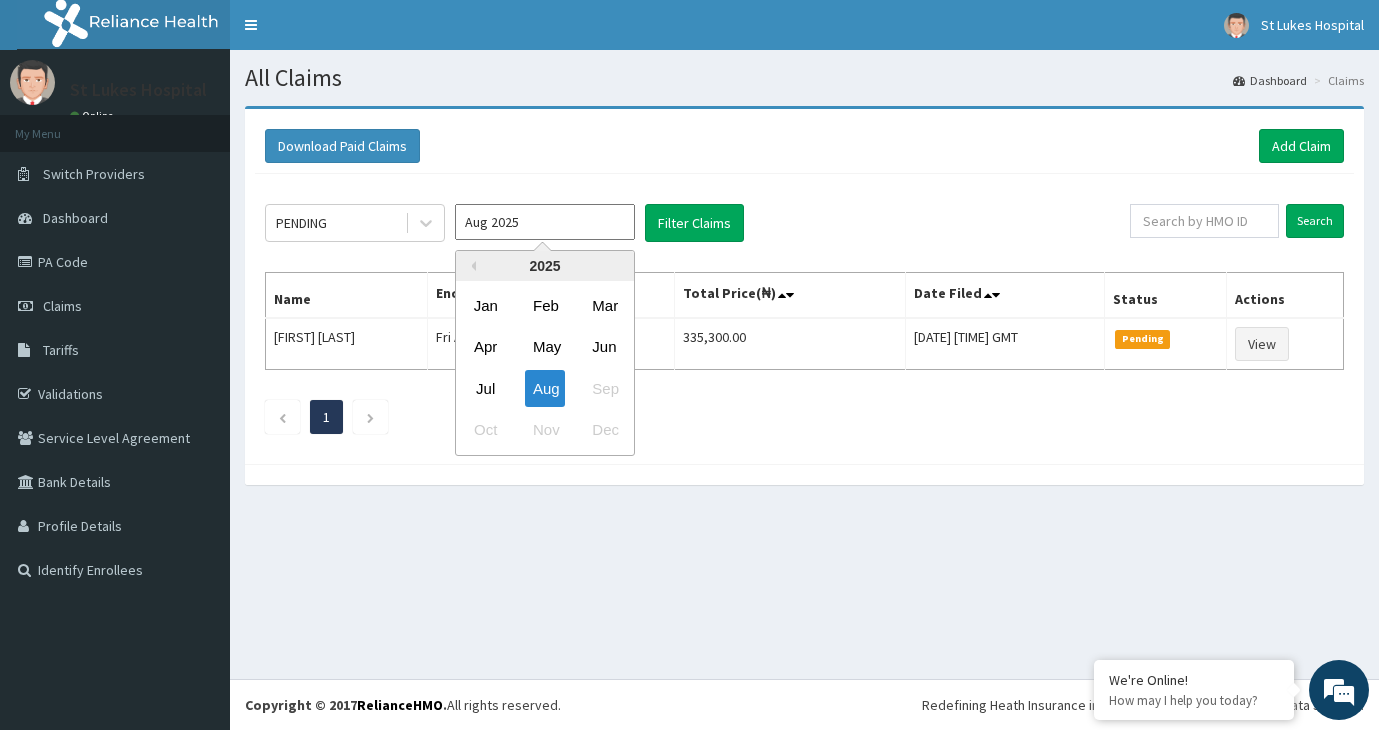 type on "Jul 2025" 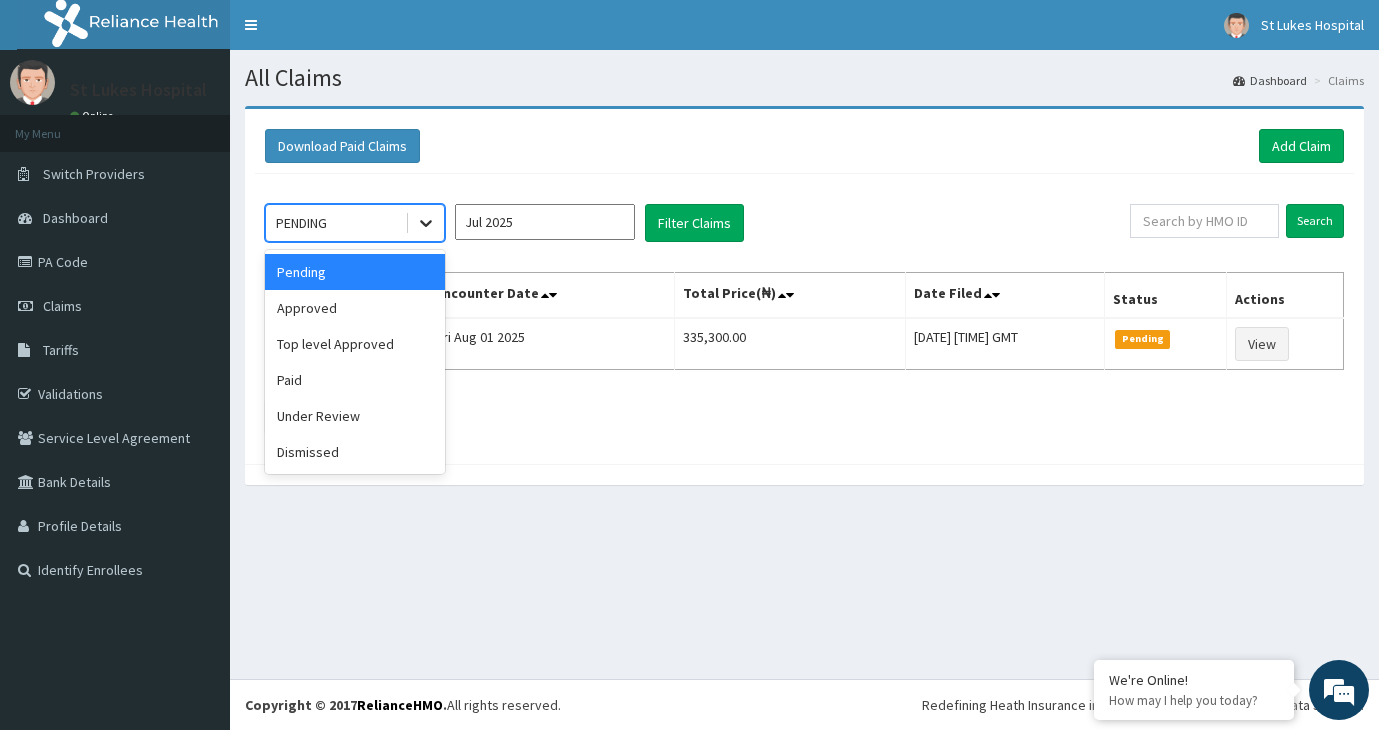 click at bounding box center [426, 223] 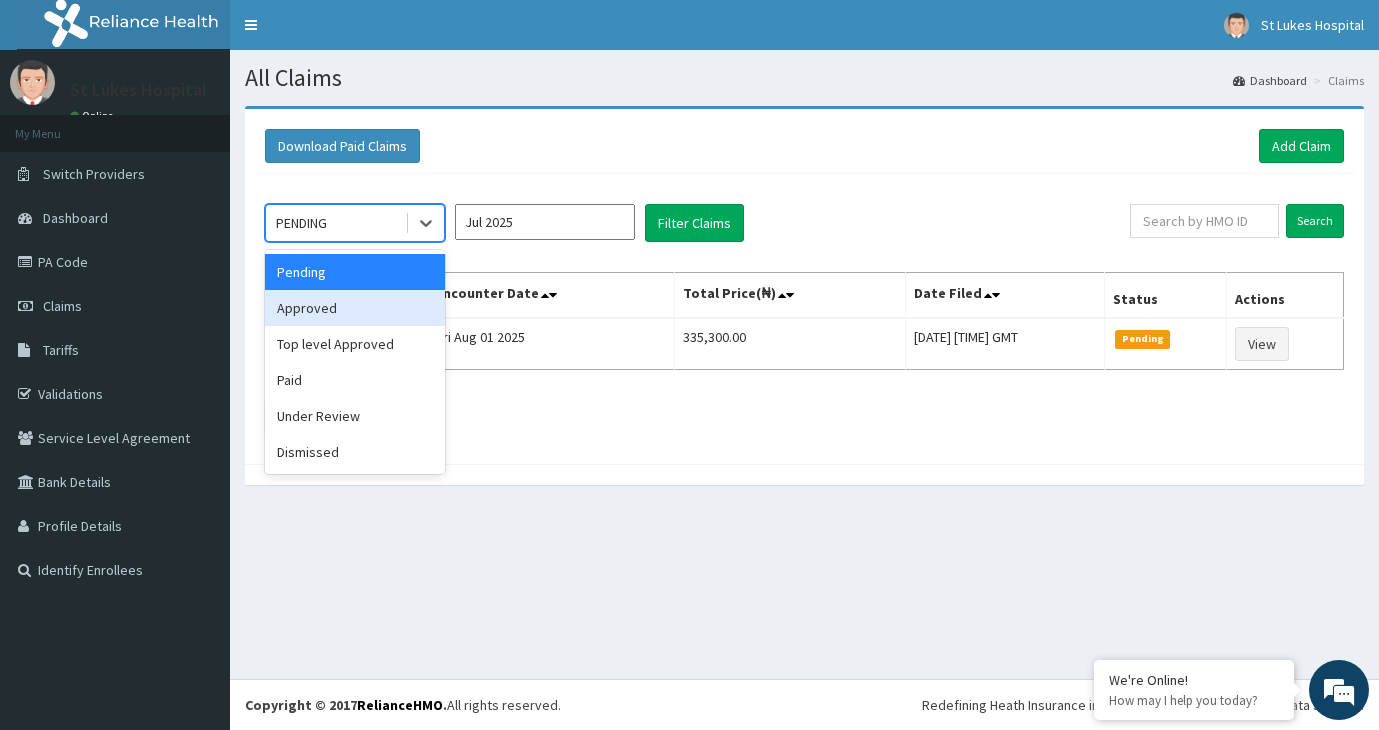 click on "Approved" at bounding box center [355, 308] 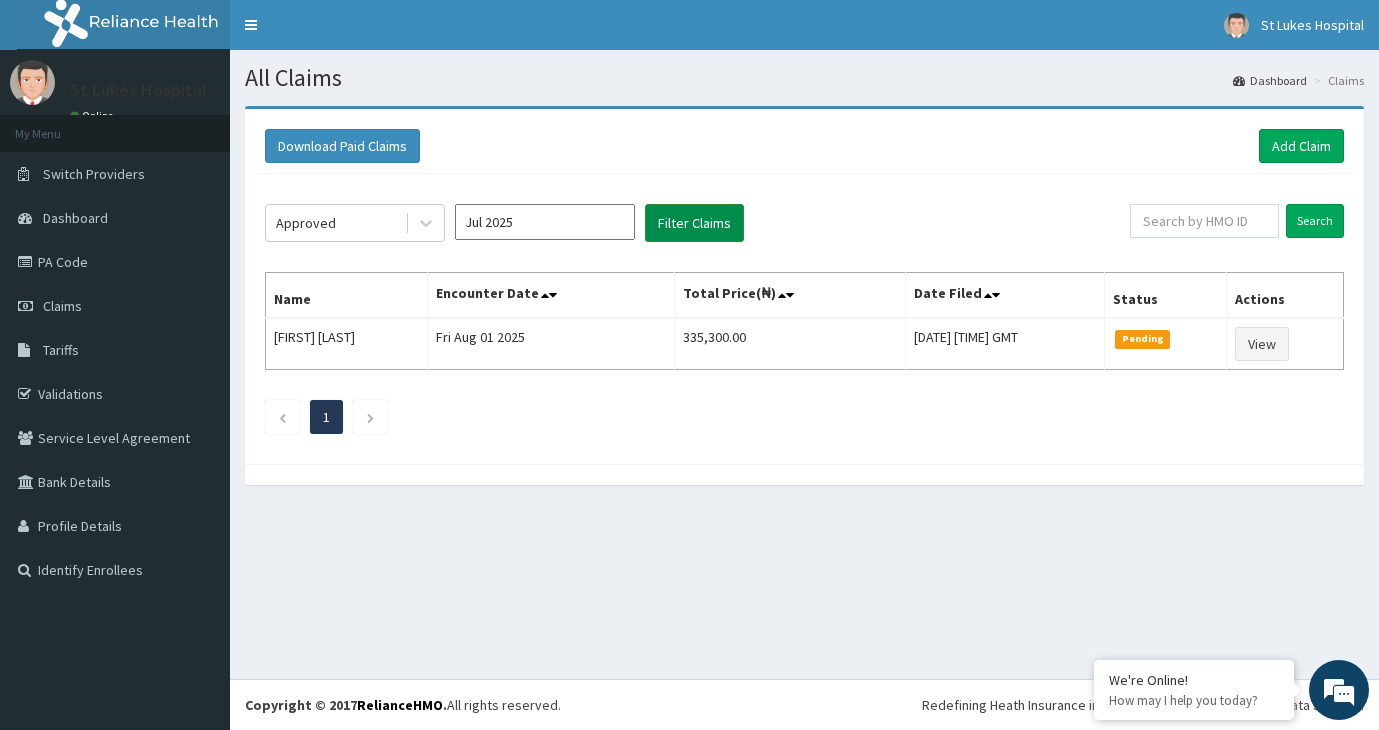 click on "Filter Claims" at bounding box center [694, 223] 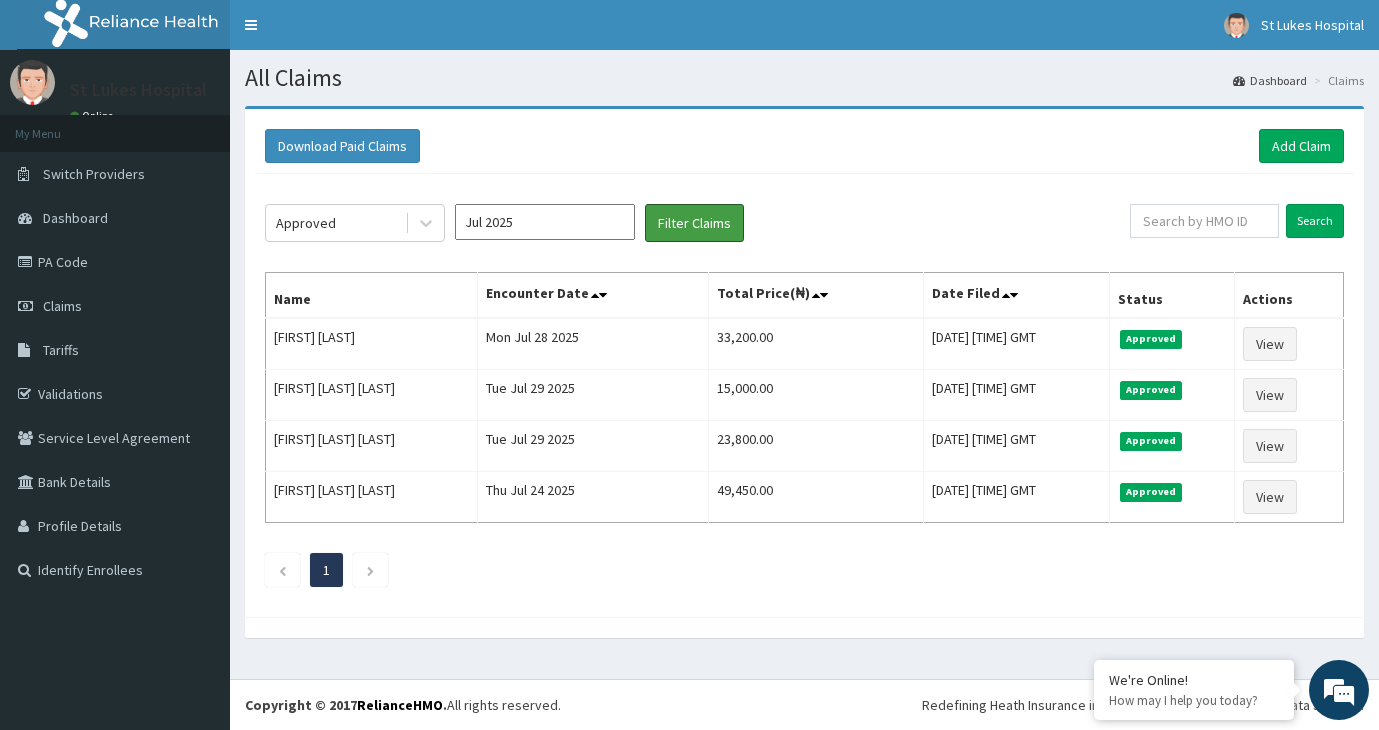 scroll, scrollTop: 0, scrollLeft: 0, axis: both 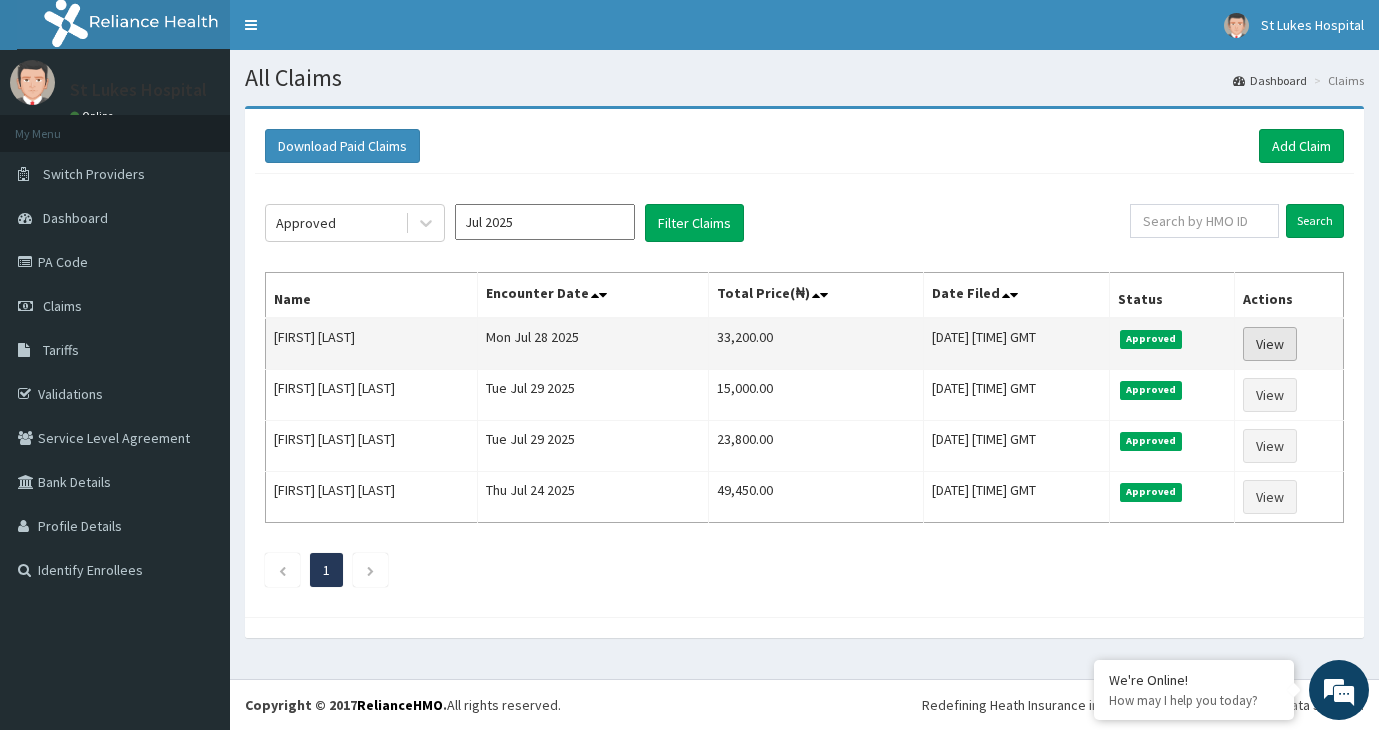 click on "View" at bounding box center (1270, 344) 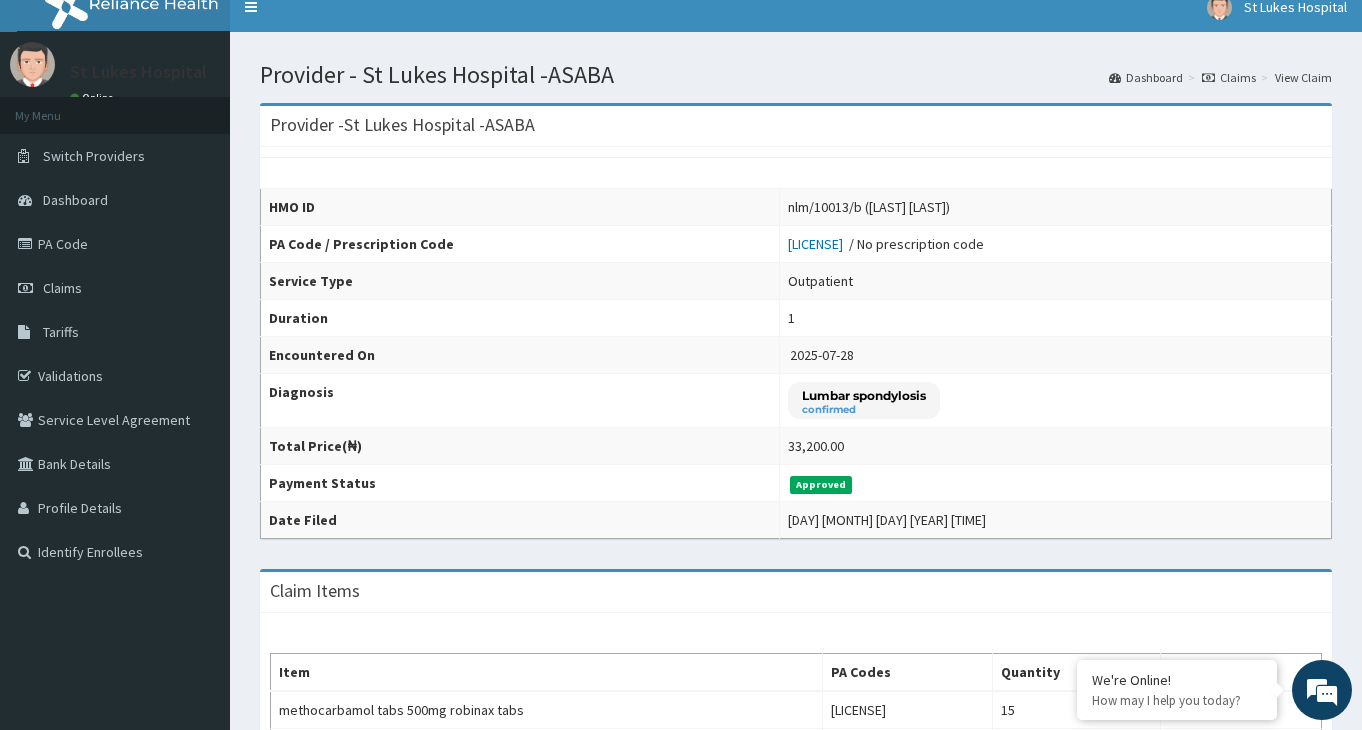 scroll, scrollTop: 0, scrollLeft: 0, axis: both 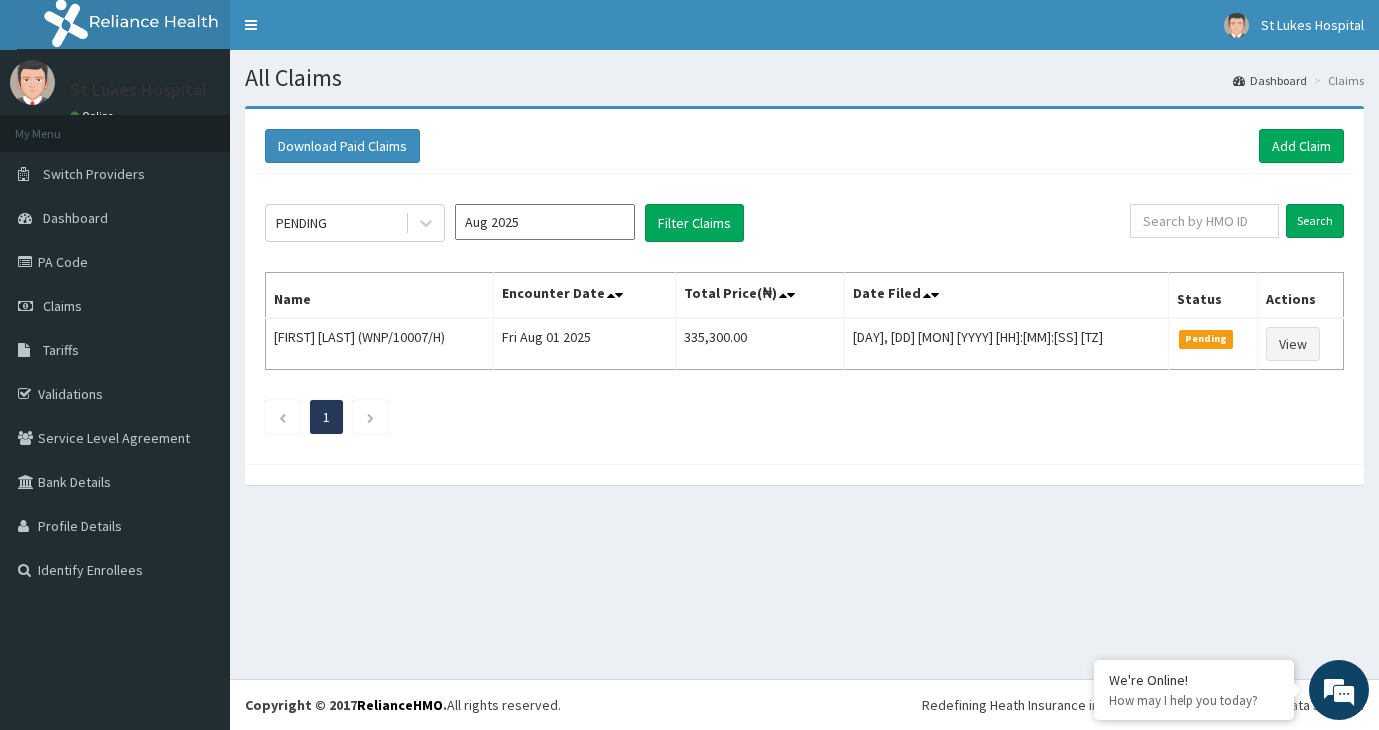 click on "Aug 2025" at bounding box center (545, 222) 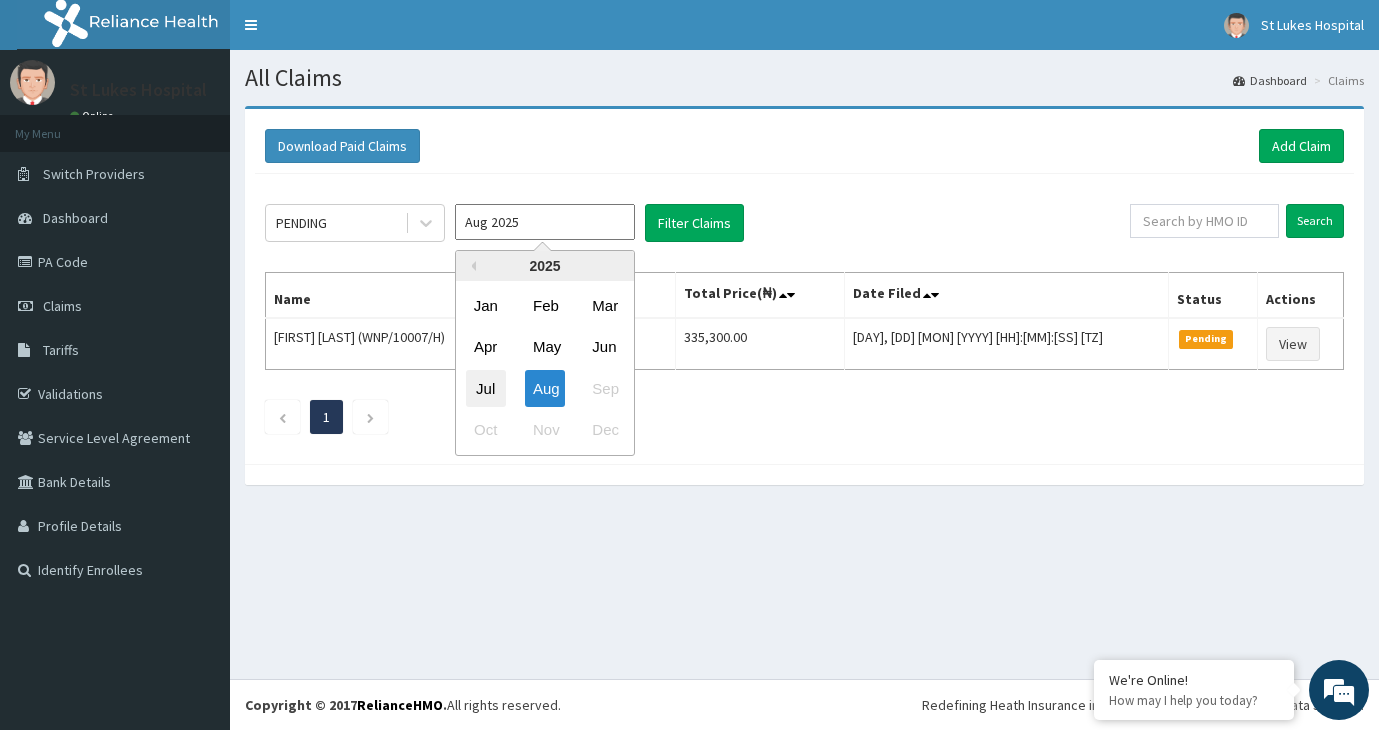 click on "Jul" at bounding box center [486, 388] 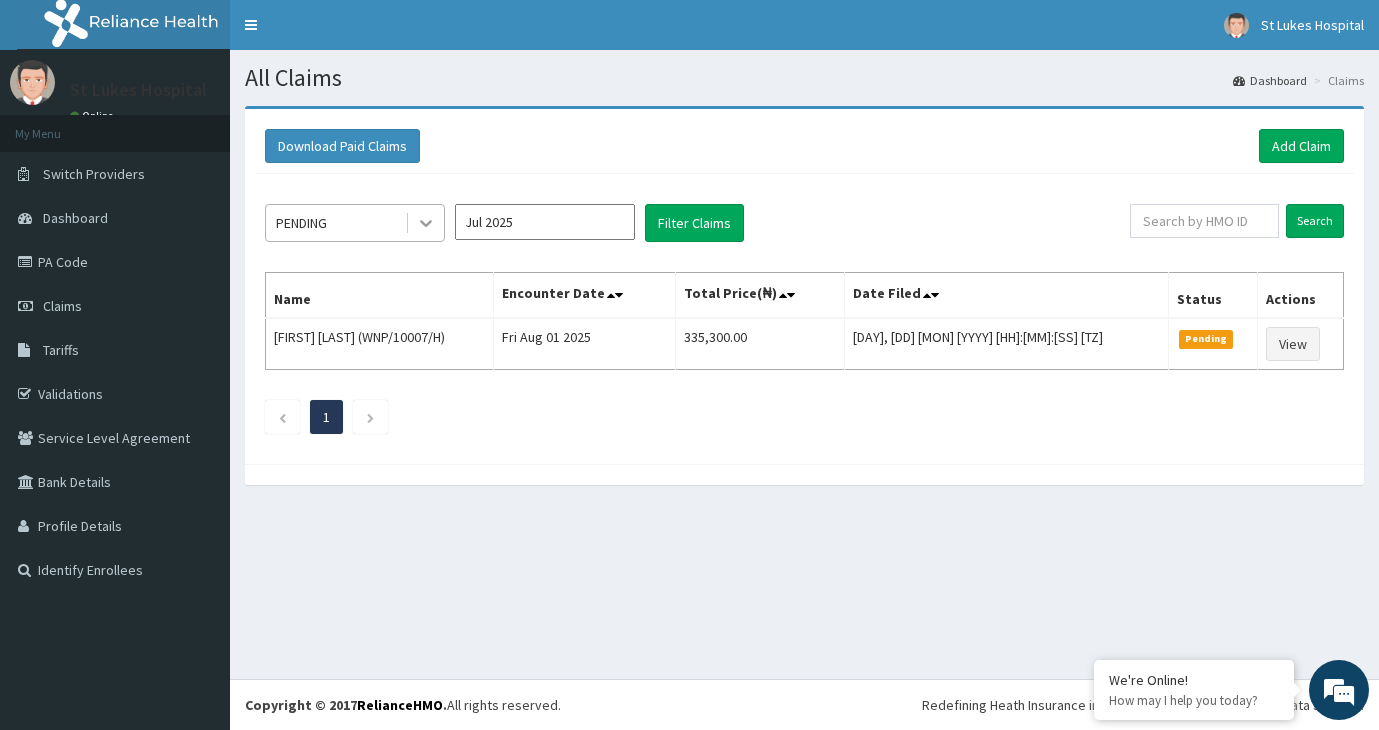 click 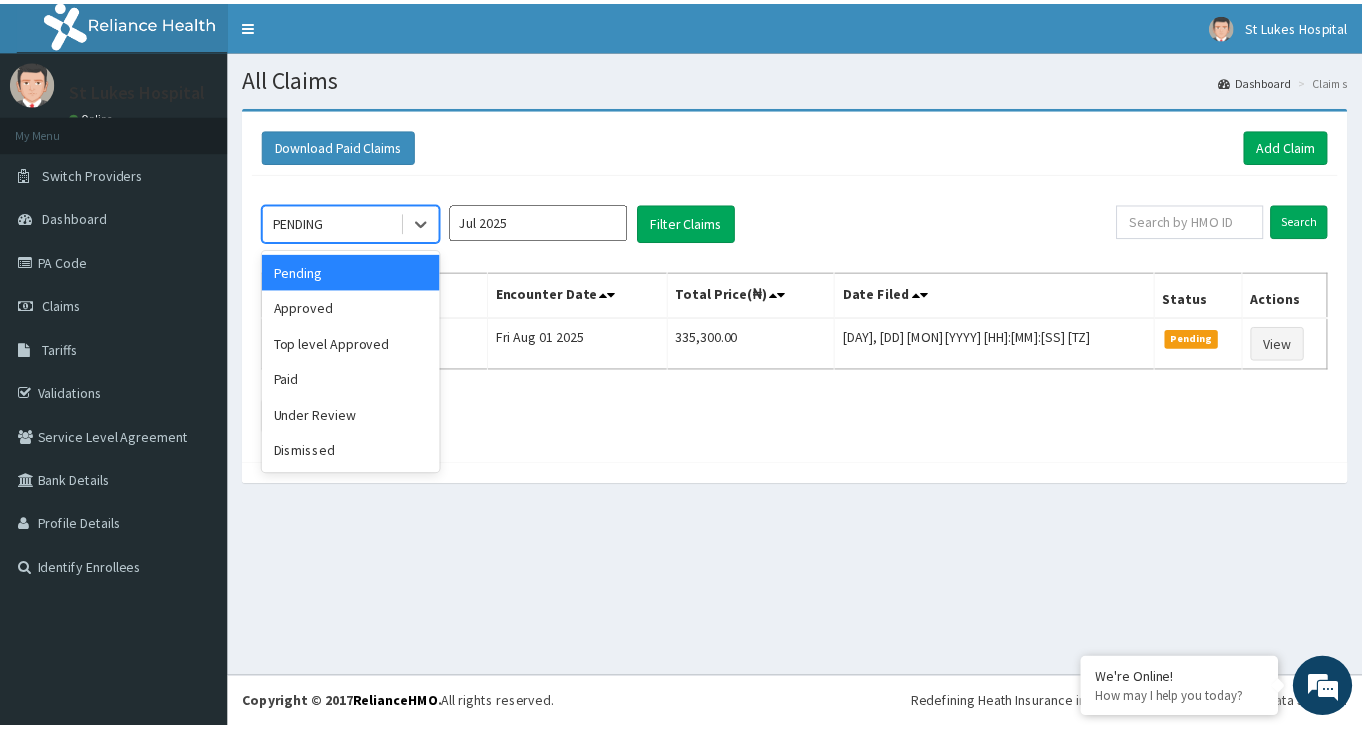 scroll, scrollTop: 0, scrollLeft: 0, axis: both 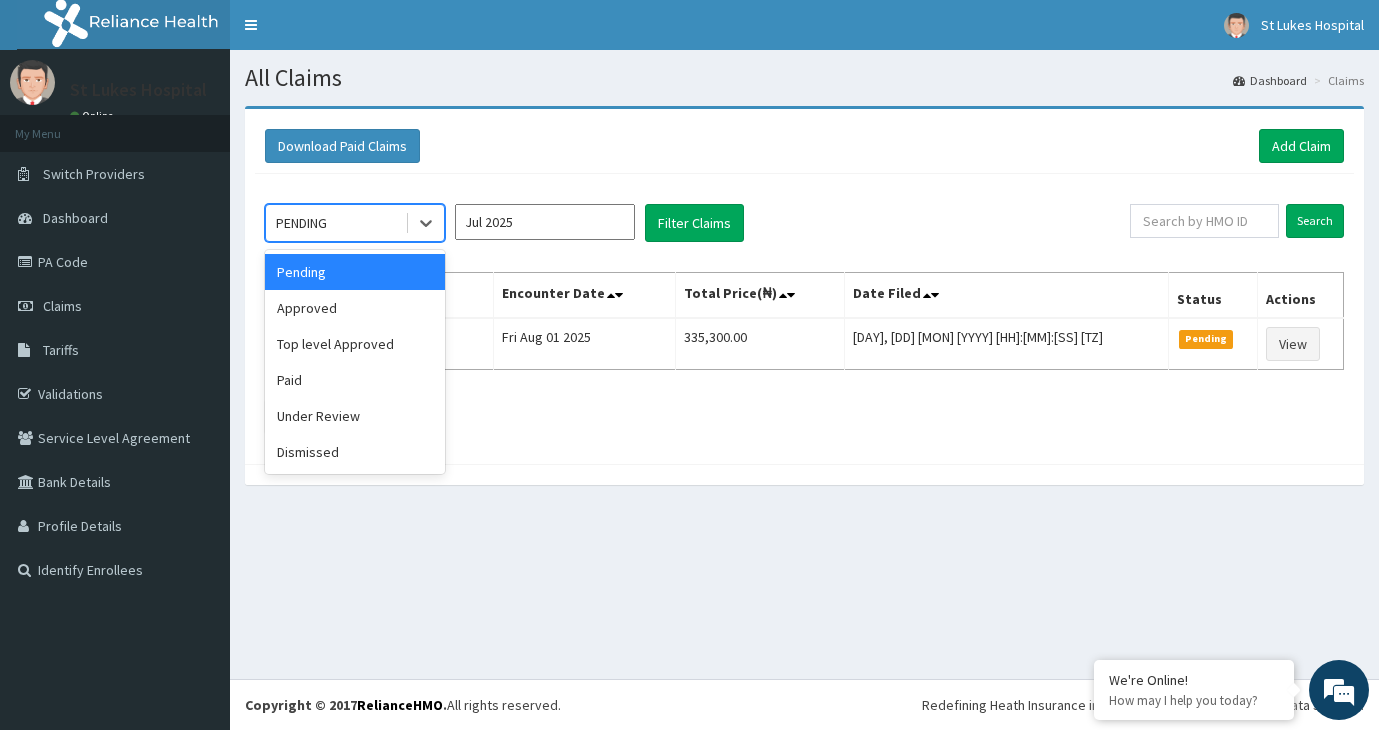 click on "Pending" at bounding box center [355, 272] 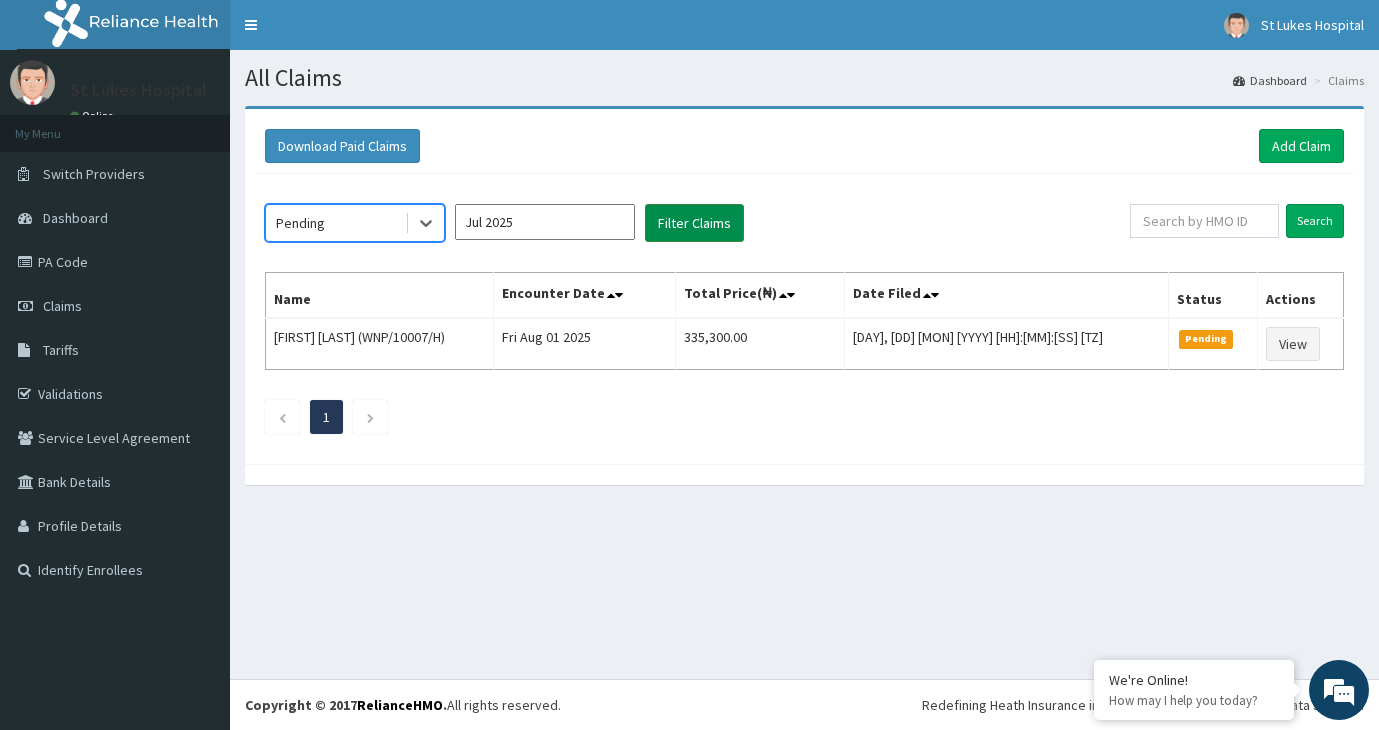 click on "Filter Claims" at bounding box center (694, 223) 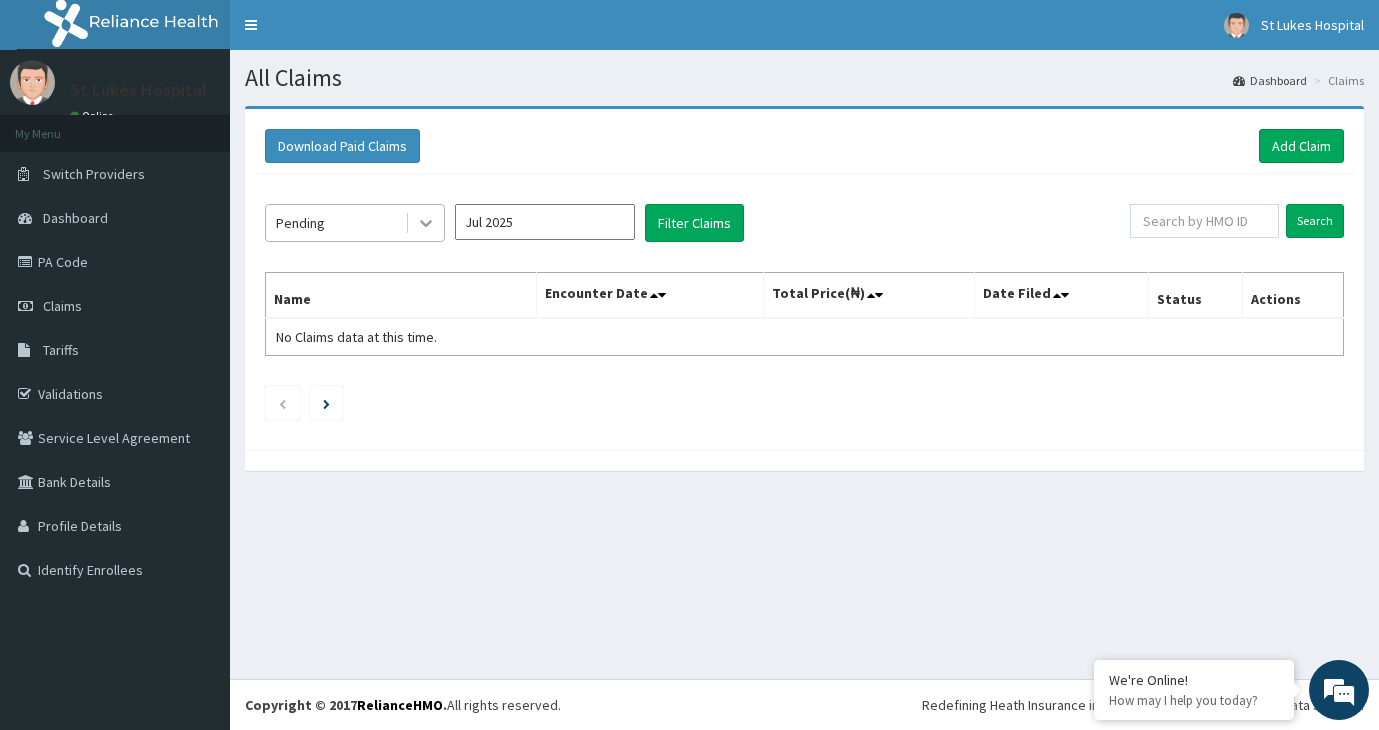 click 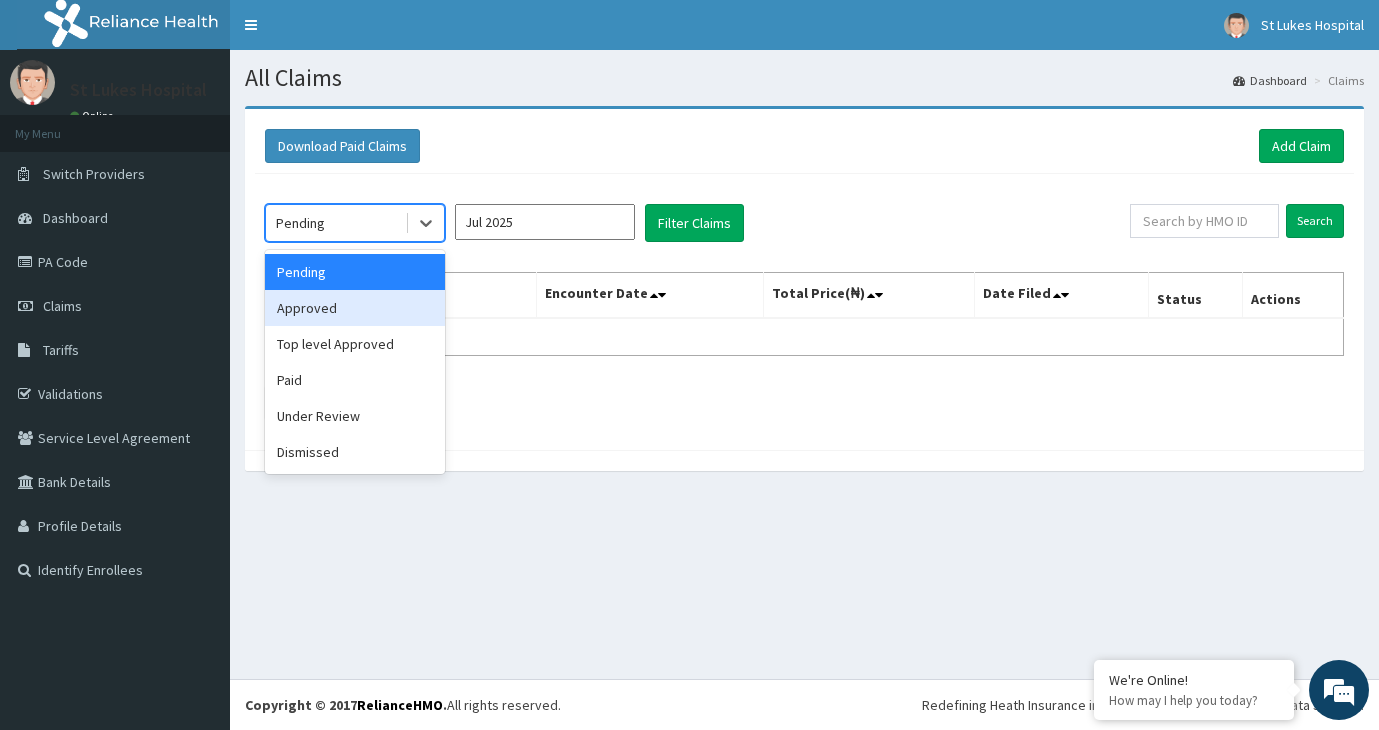 click on "Approved" at bounding box center (355, 308) 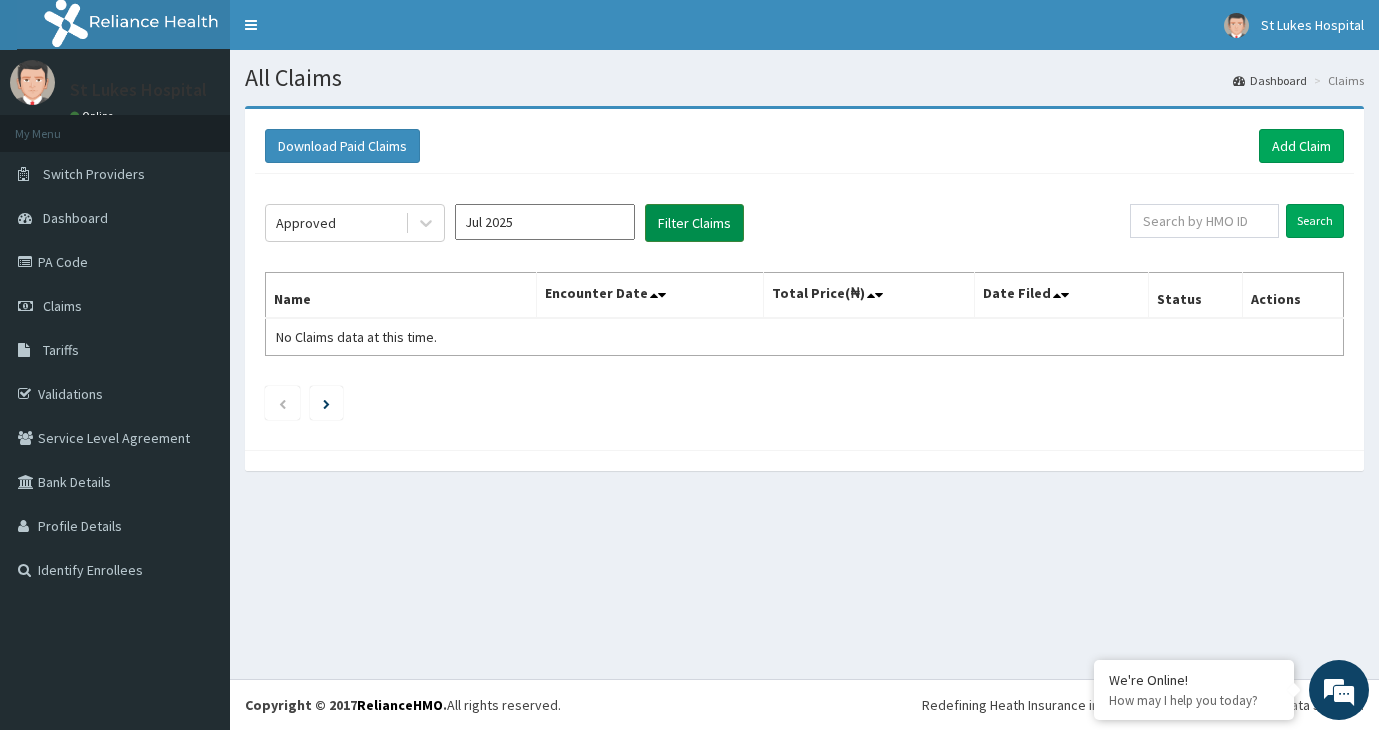 click on "Filter Claims" at bounding box center (694, 223) 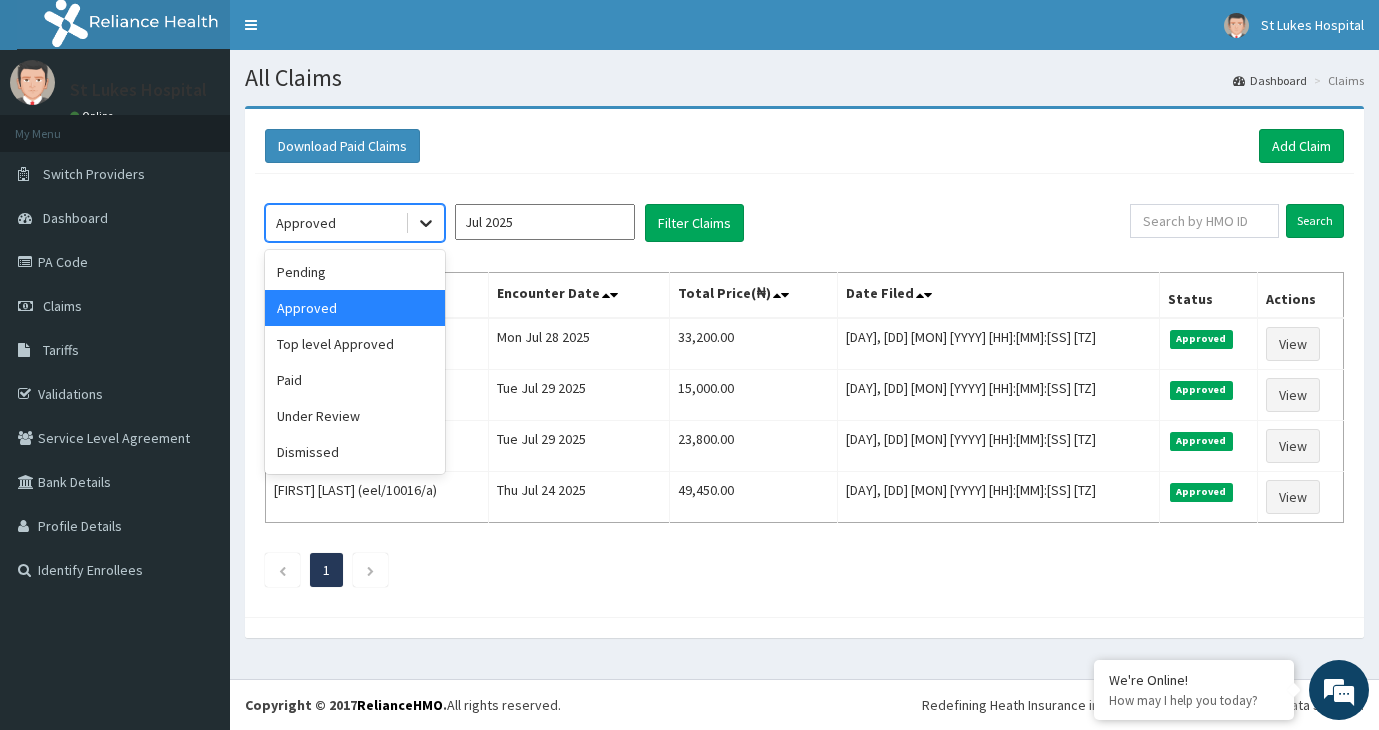 click 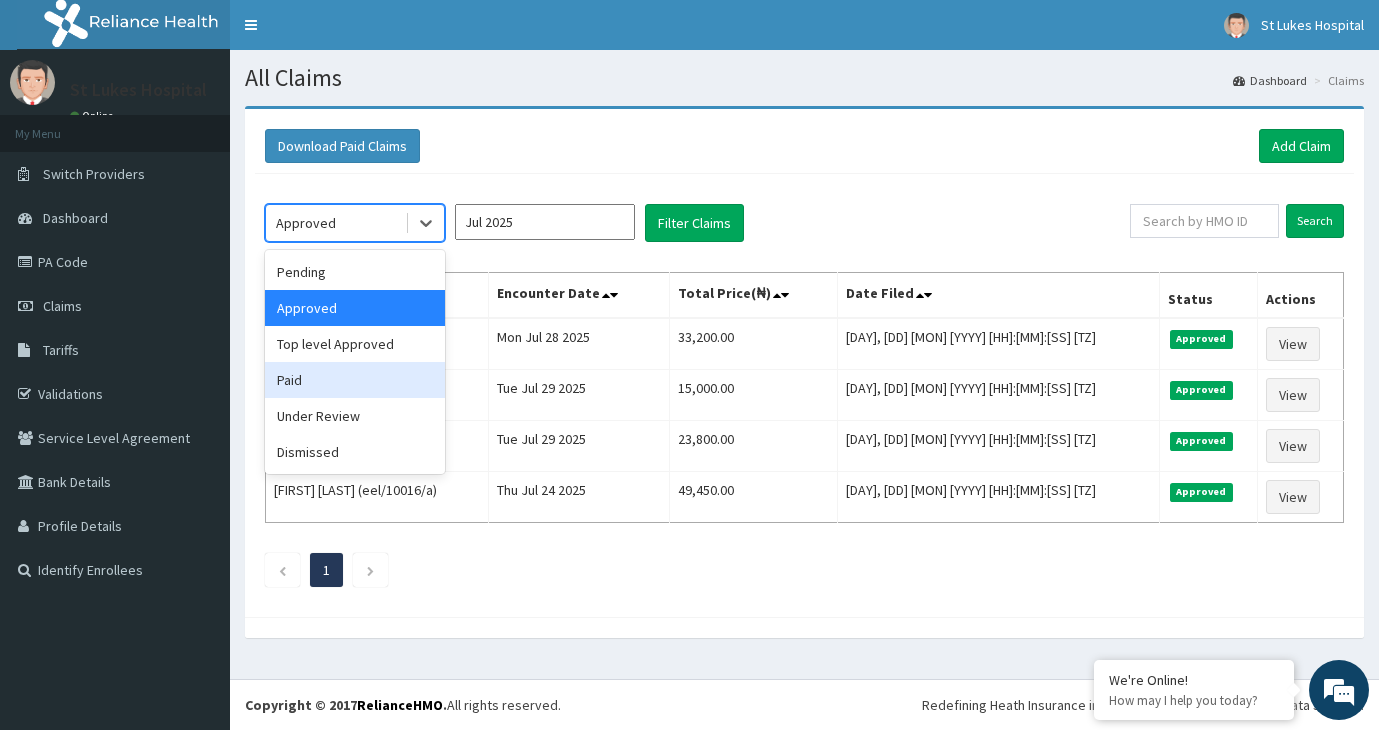 click on "Paid" at bounding box center [355, 380] 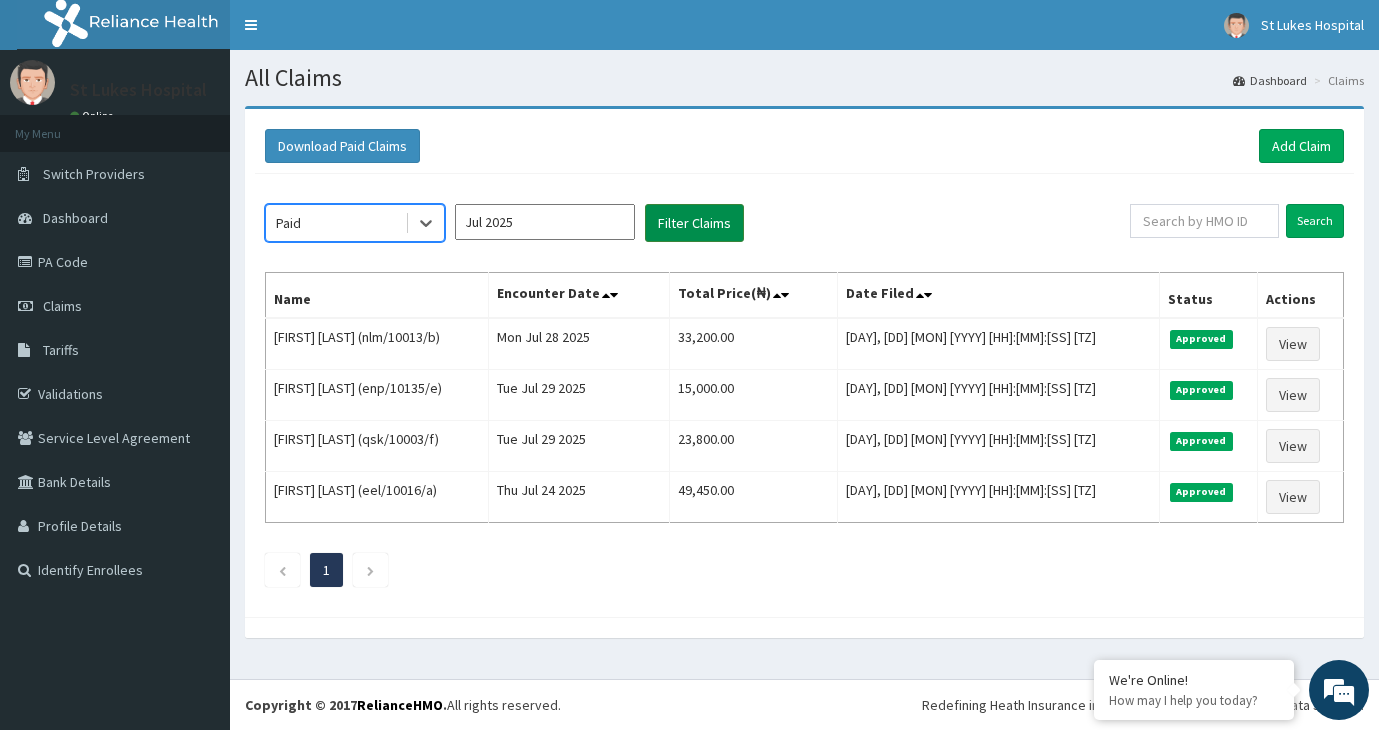 click on "Filter Claims" at bounding box center [694, 223] 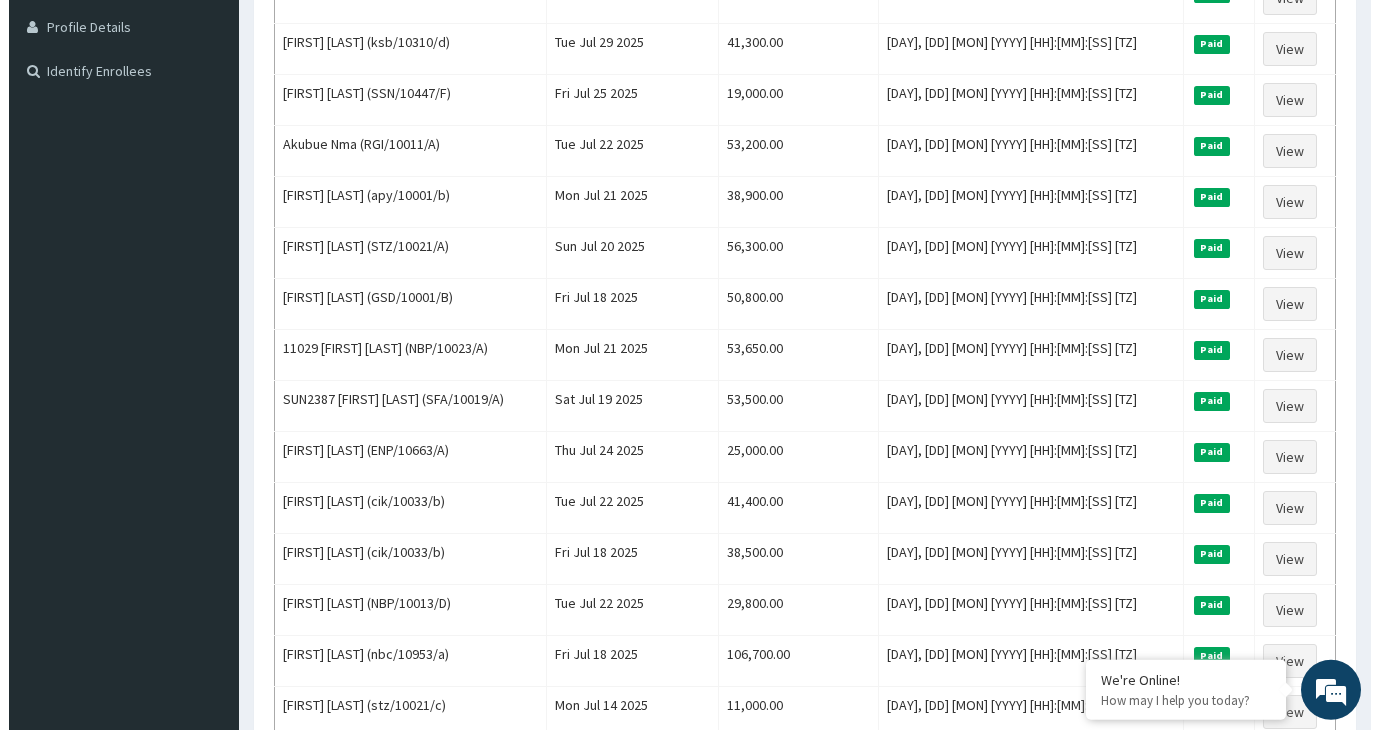 scroll, scrollTop: 0, scrollLeft: 0, axis: both 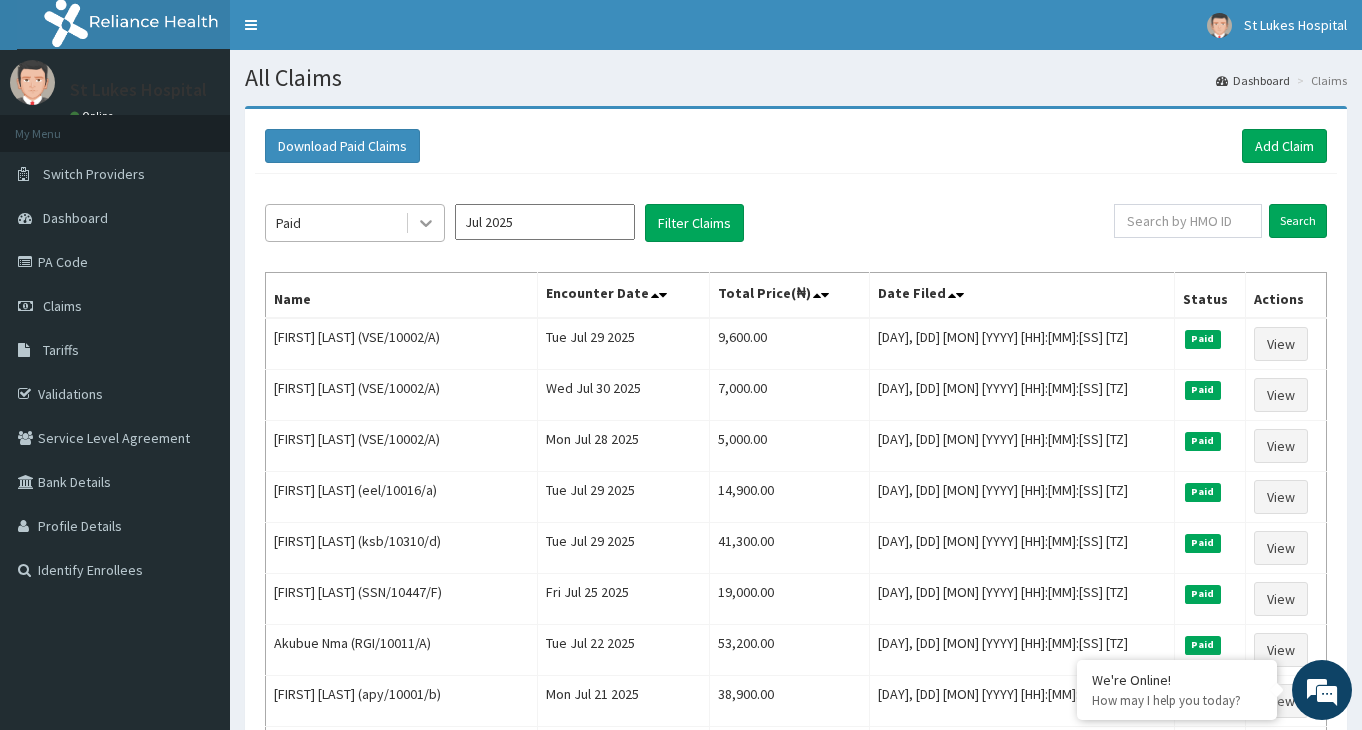 click 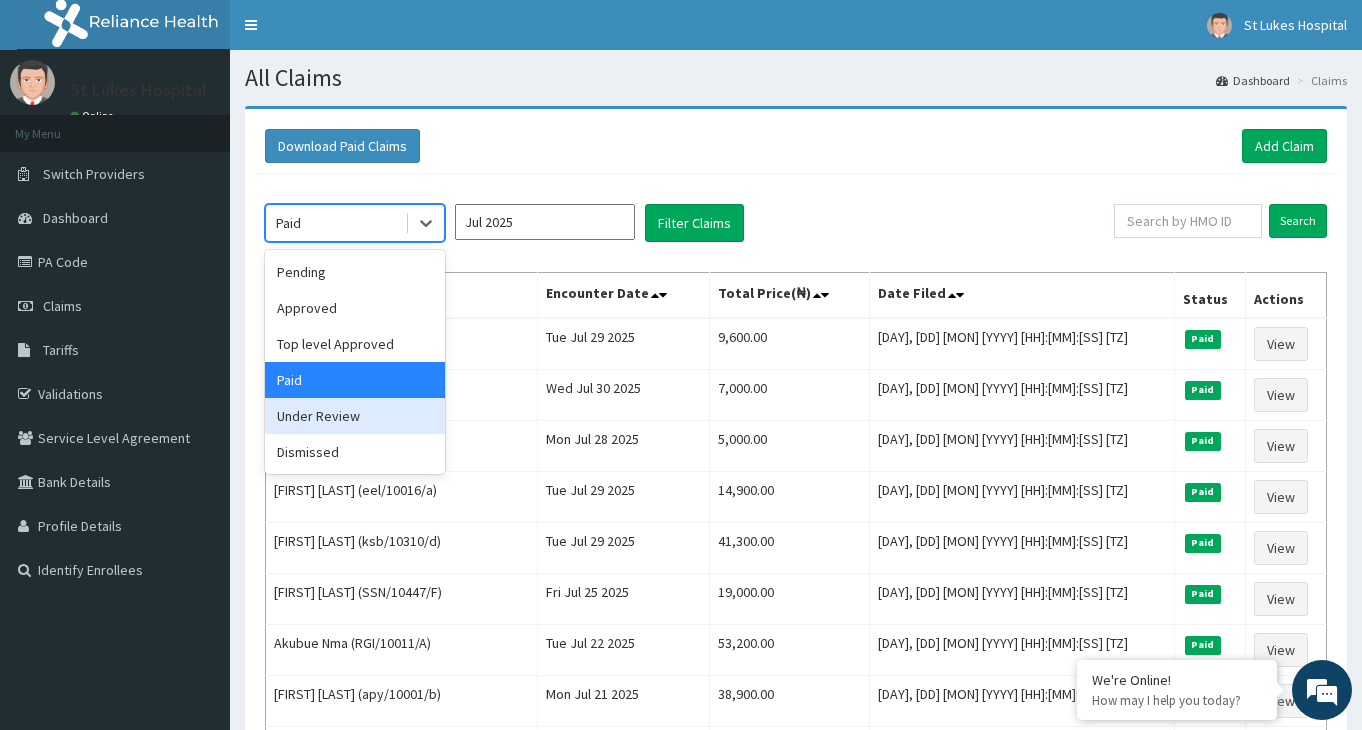 click on "Under Review" at bounding box center [355, 416] 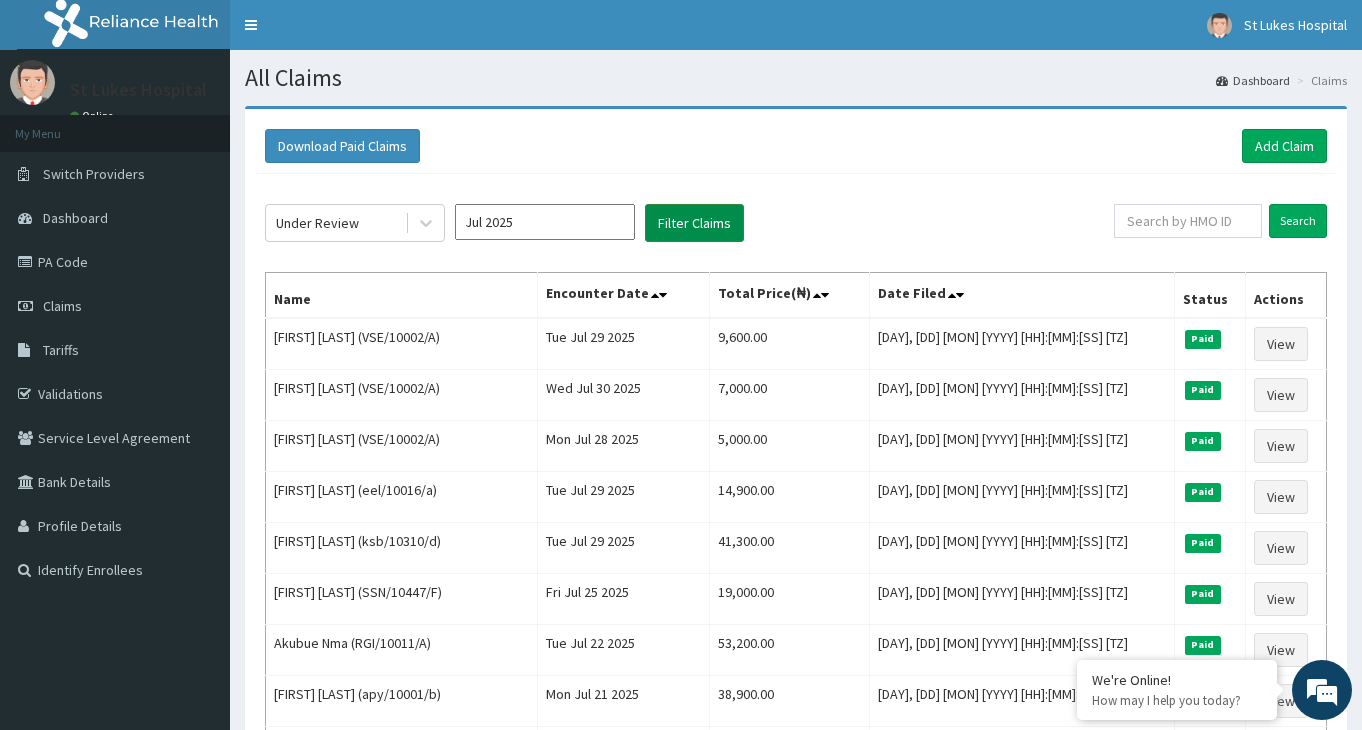 click on "Filter Claims" at bounding box center [694, 223] 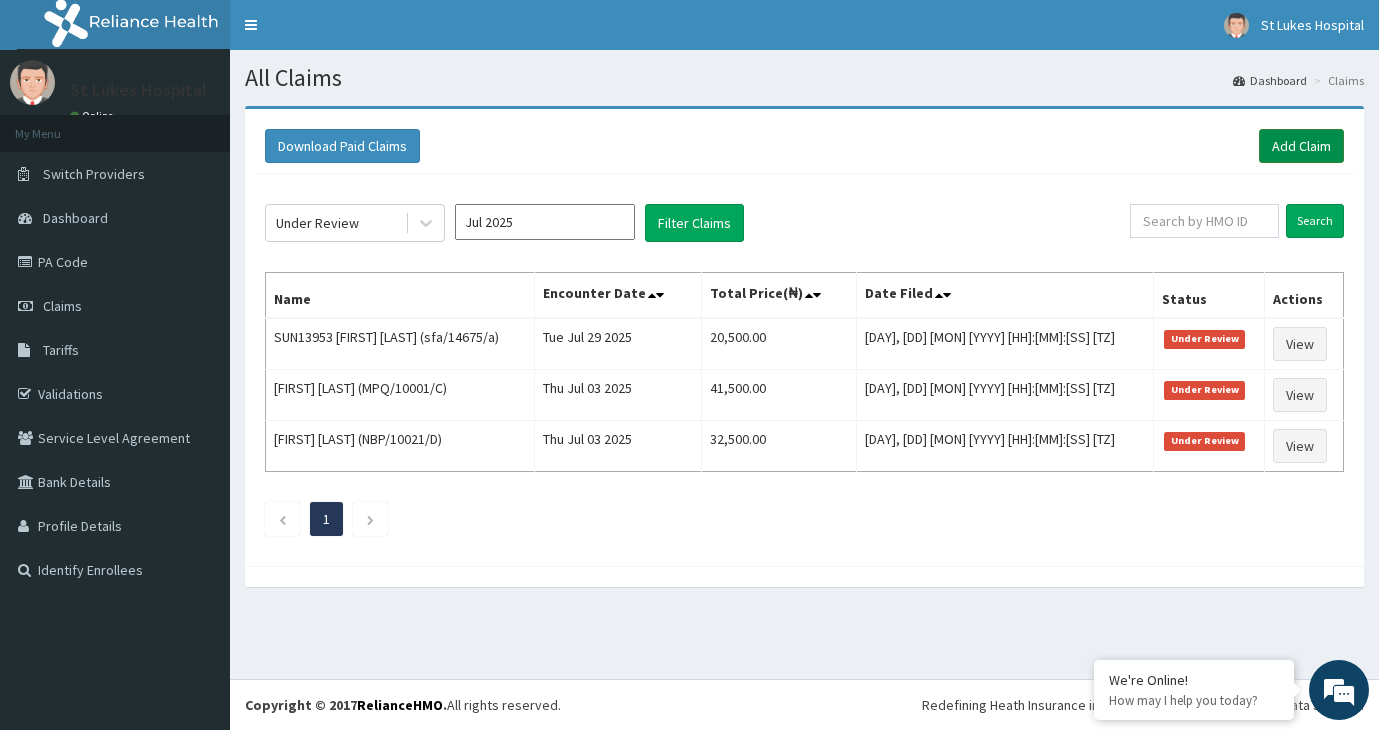 click on "Add Claim" at bounding box center [1301, 146] 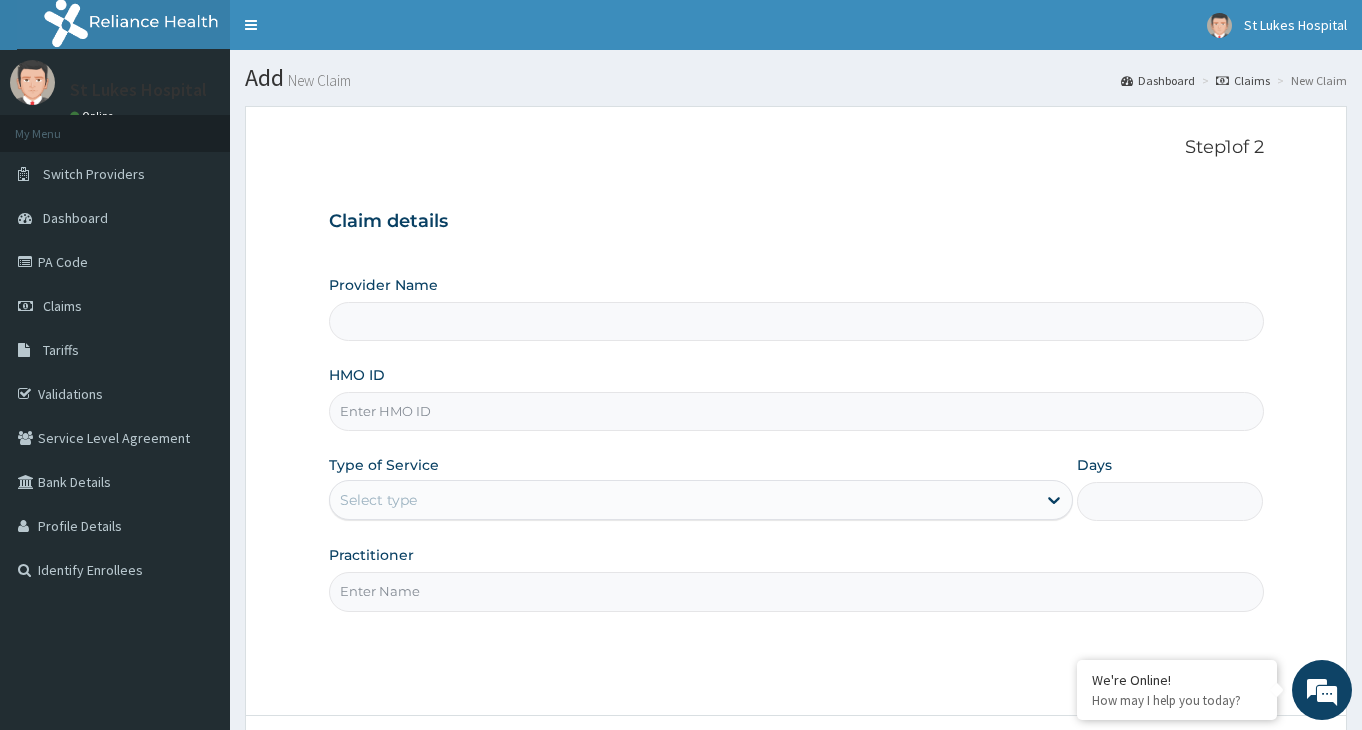 scroll, scrollTop: 0, scrollLeft: 0, axis: both 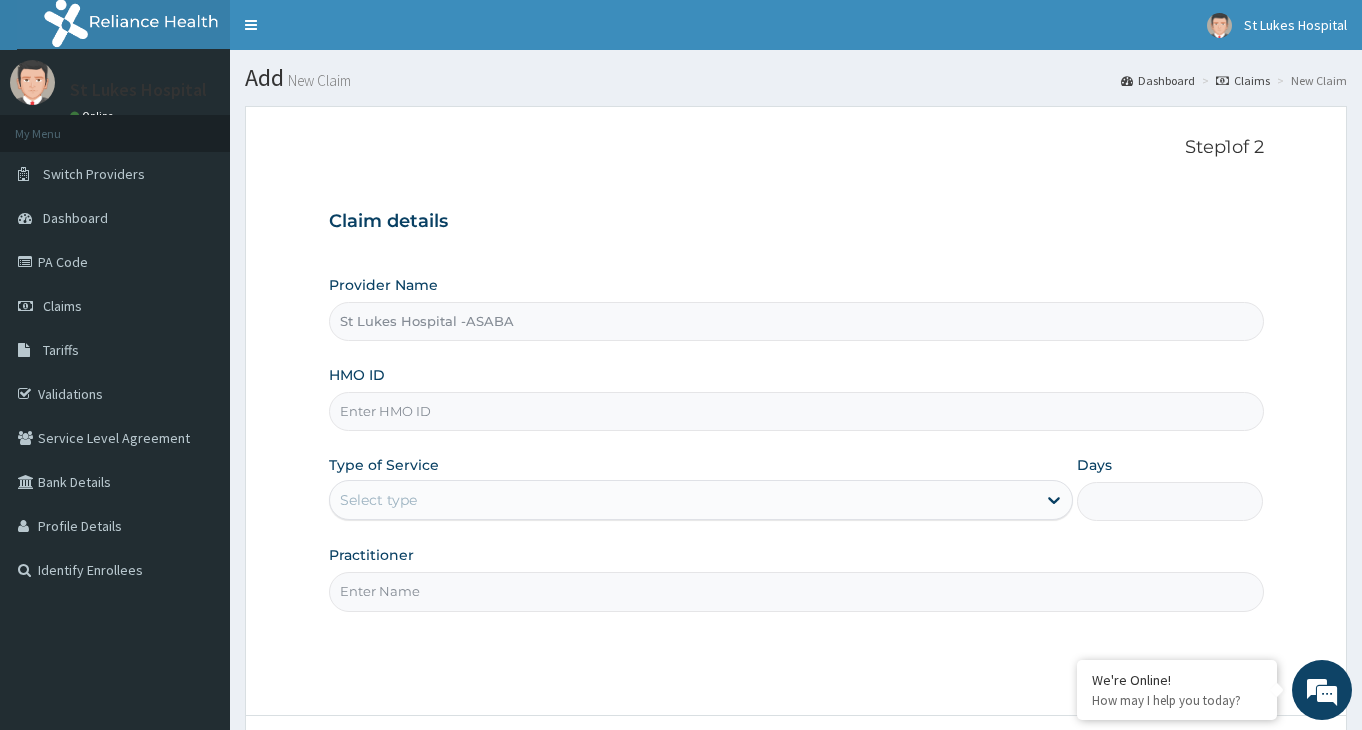 click on "HMO ID" at bounding box center [796, 411] 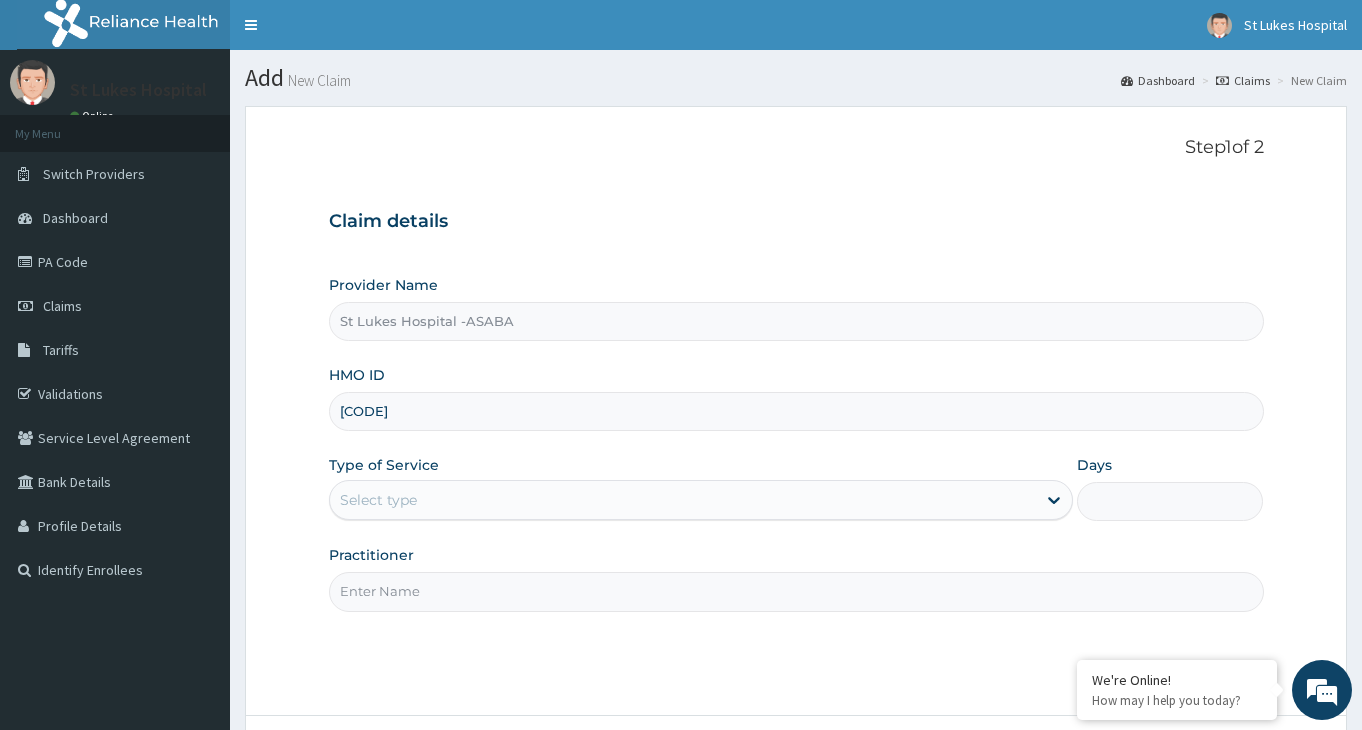 type on "[CODE]" 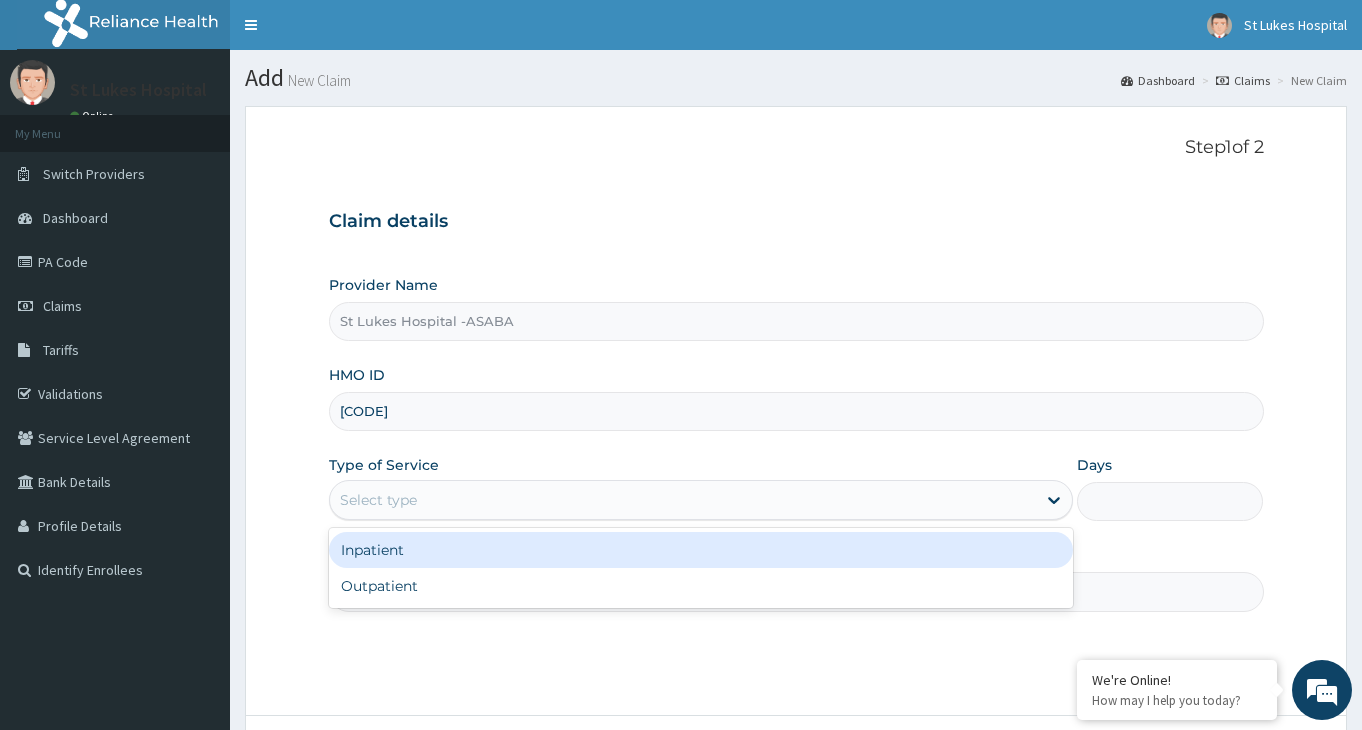 click on "Select type" at bounding box center [683, 500] 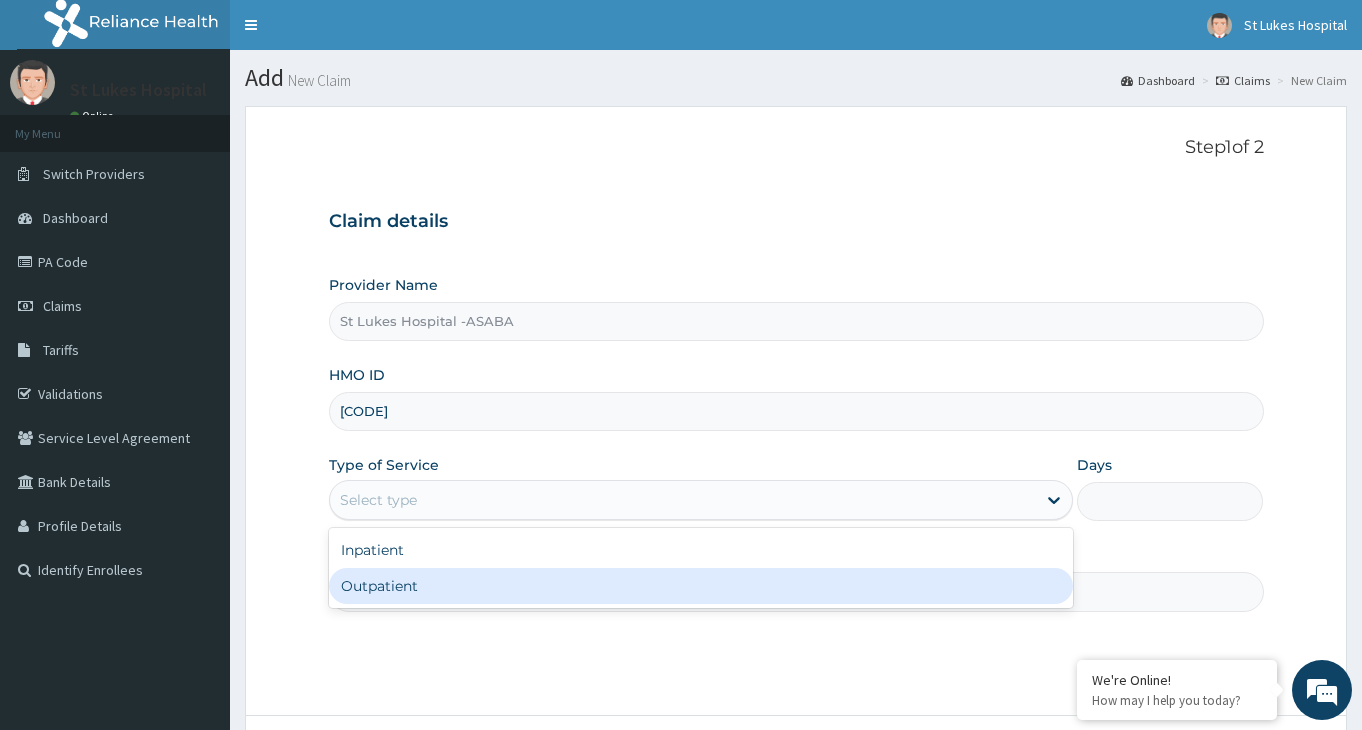 click on "Outpatient" at bounding box center [701, 586] 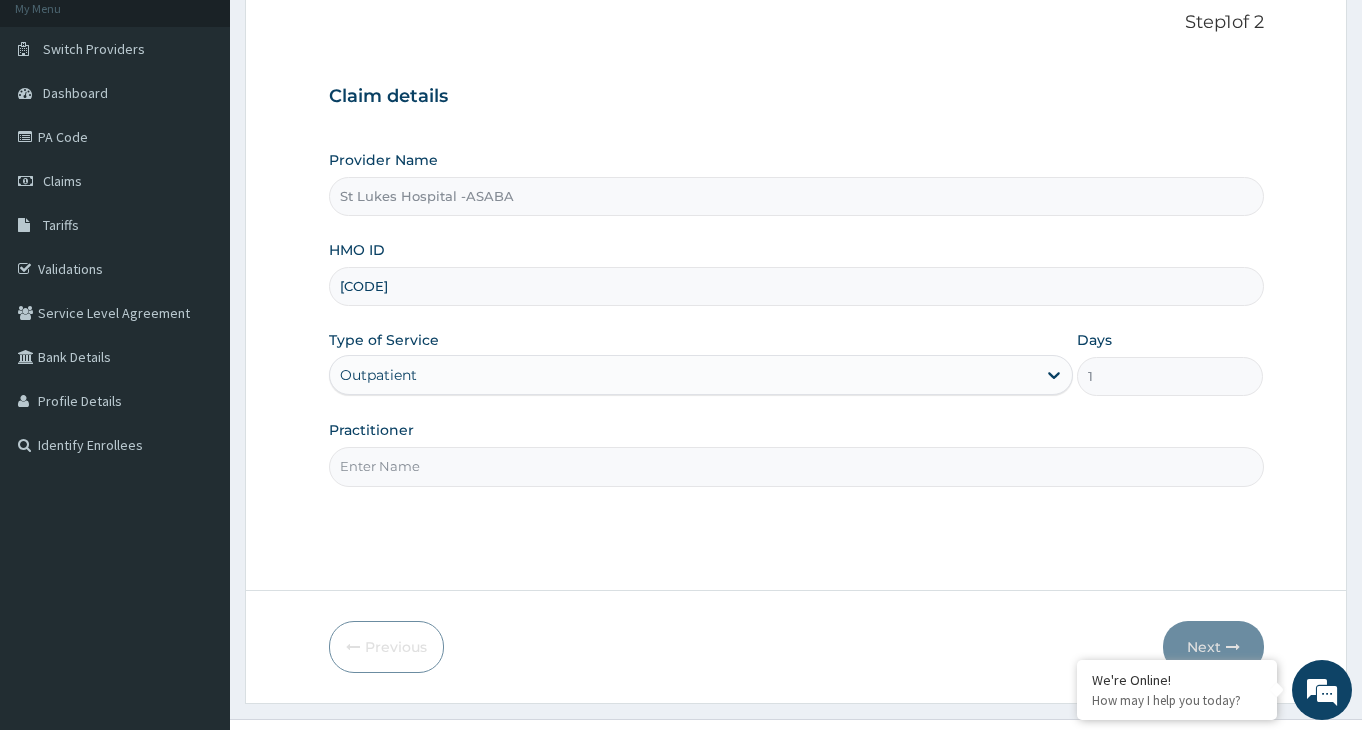 scroll, scrollTop: 165, scrollLeft: 0, axis: vertical 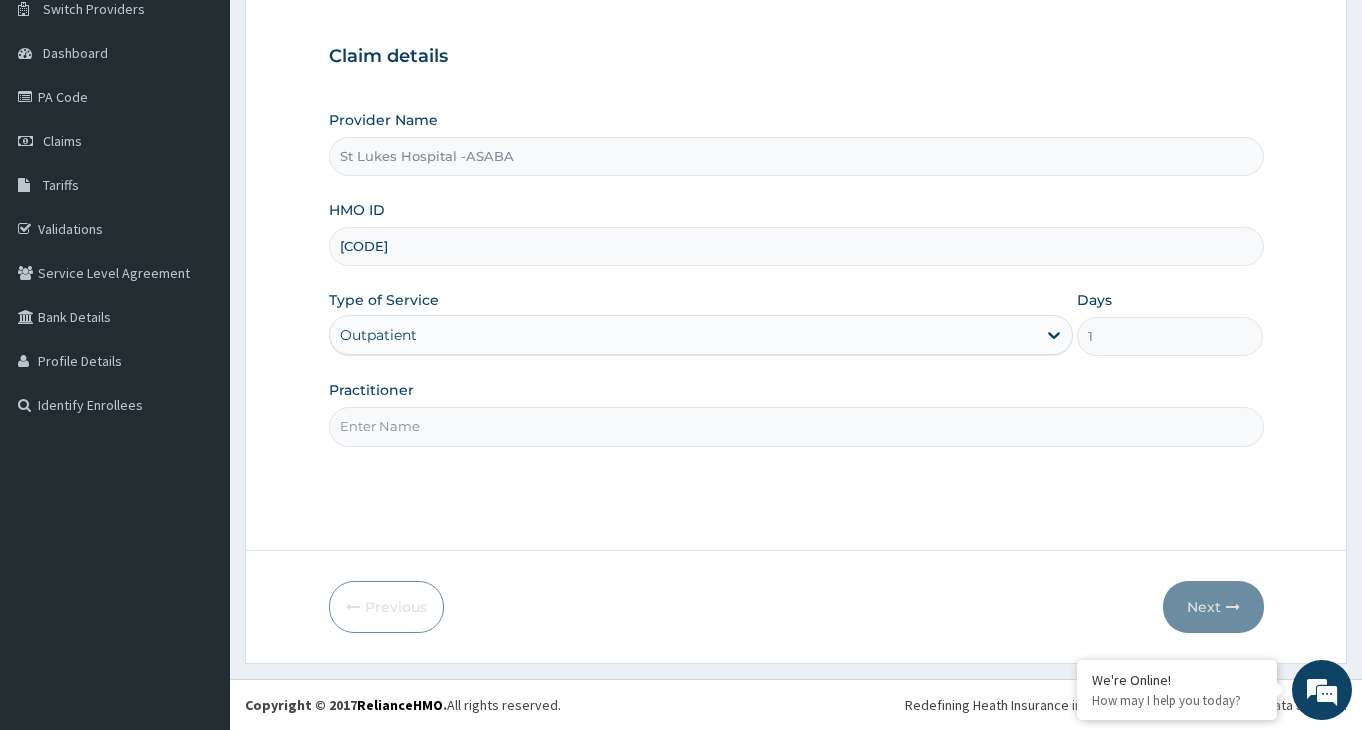 click on "Practitioner" at bounding box center (796, 426) 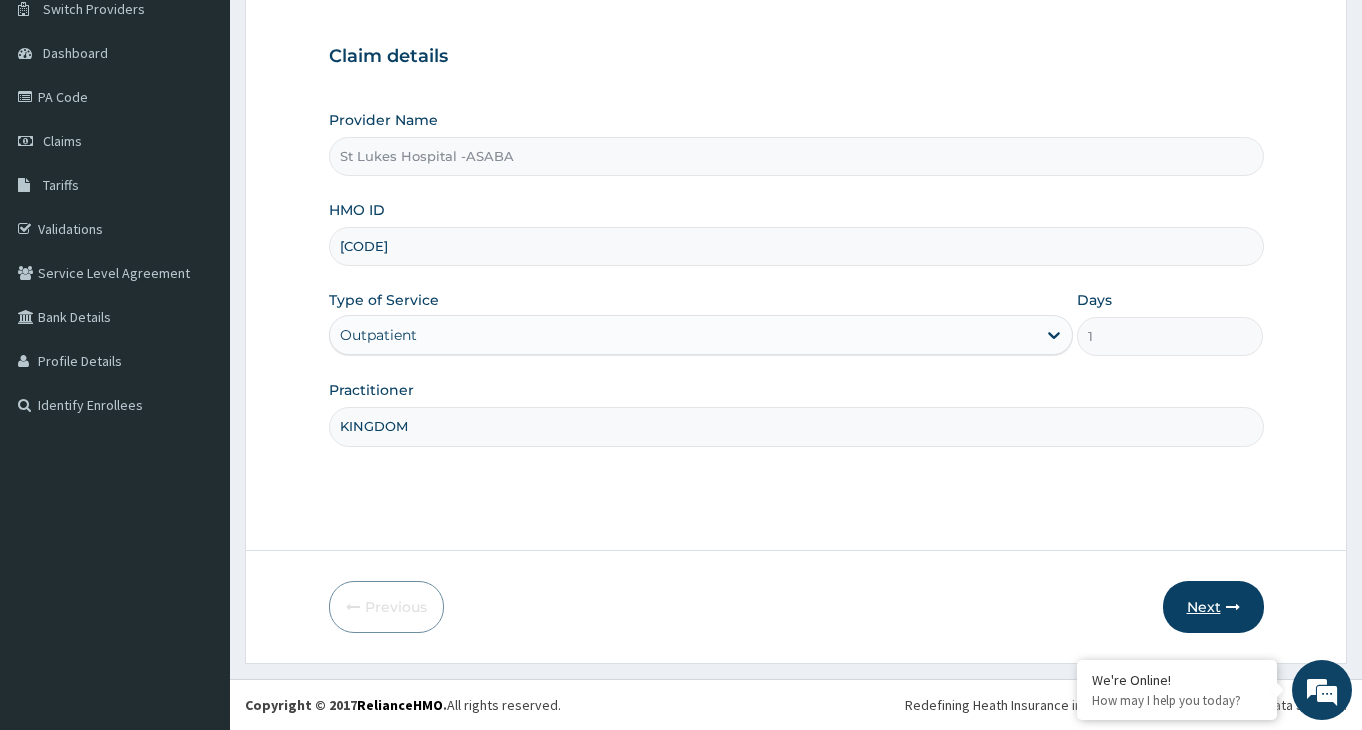 type on "KINGDOM" 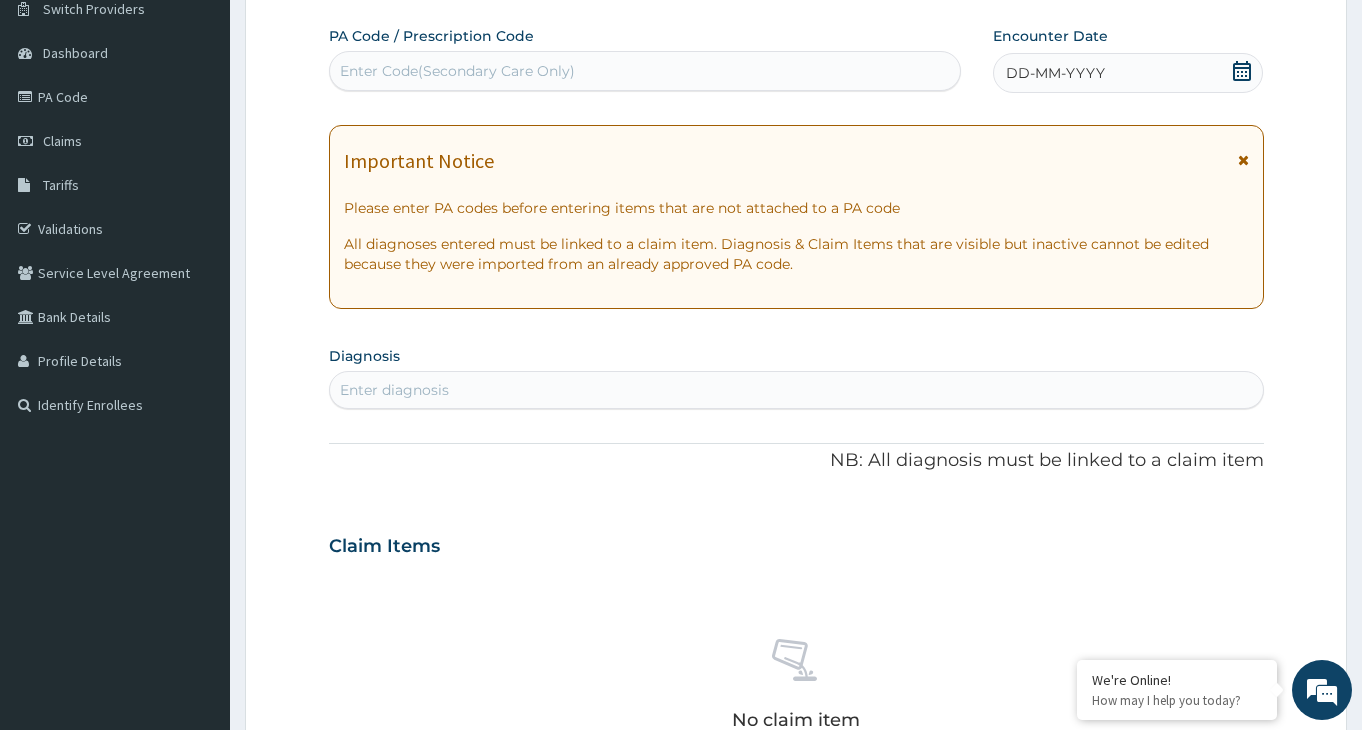 click on "Enter Code(Secondary Care Only)" at bounding box center [457, 71] 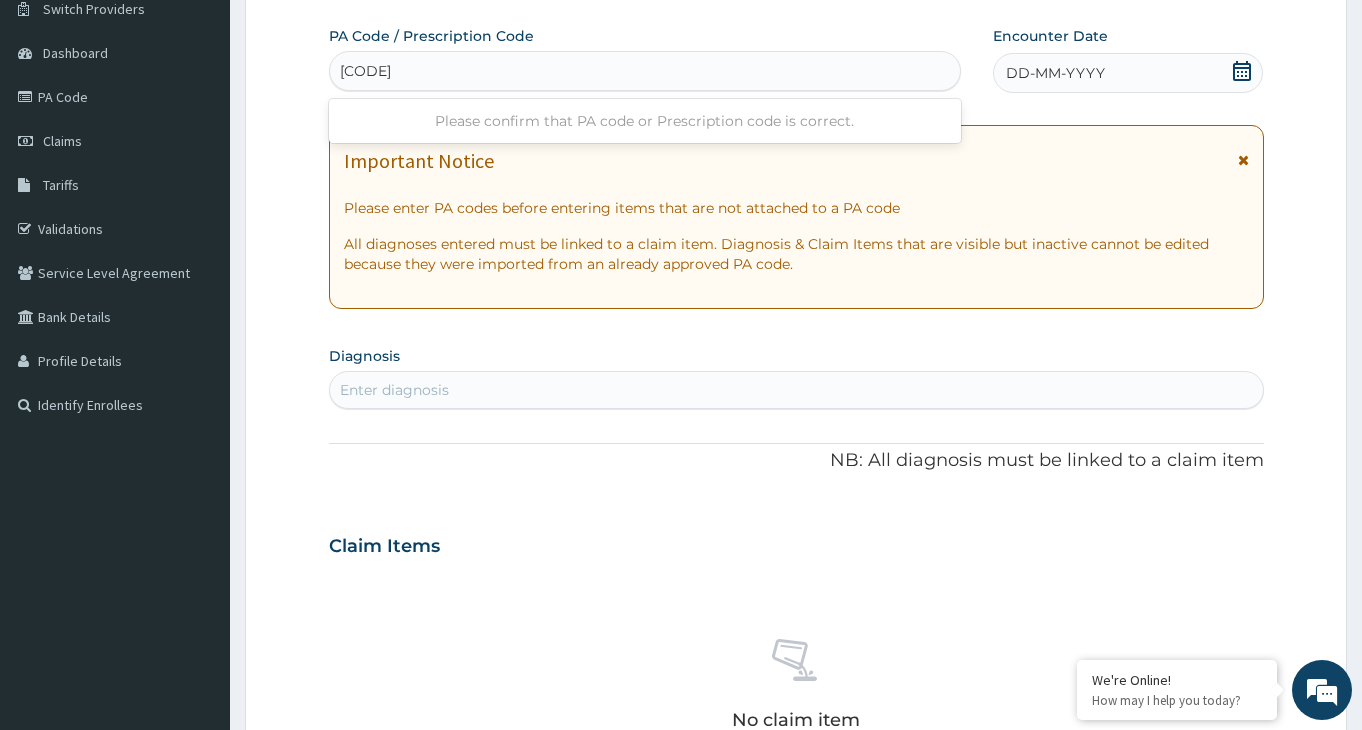 type on "[CODE]" 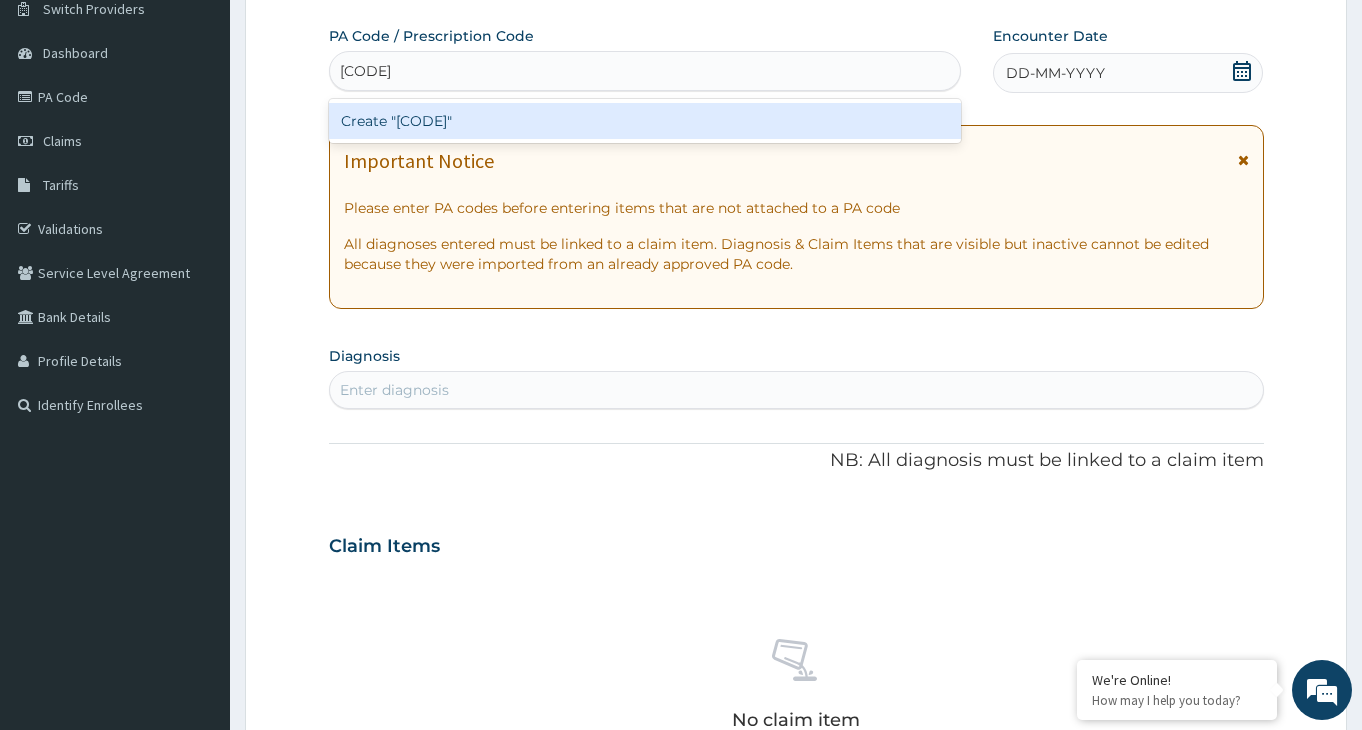 type 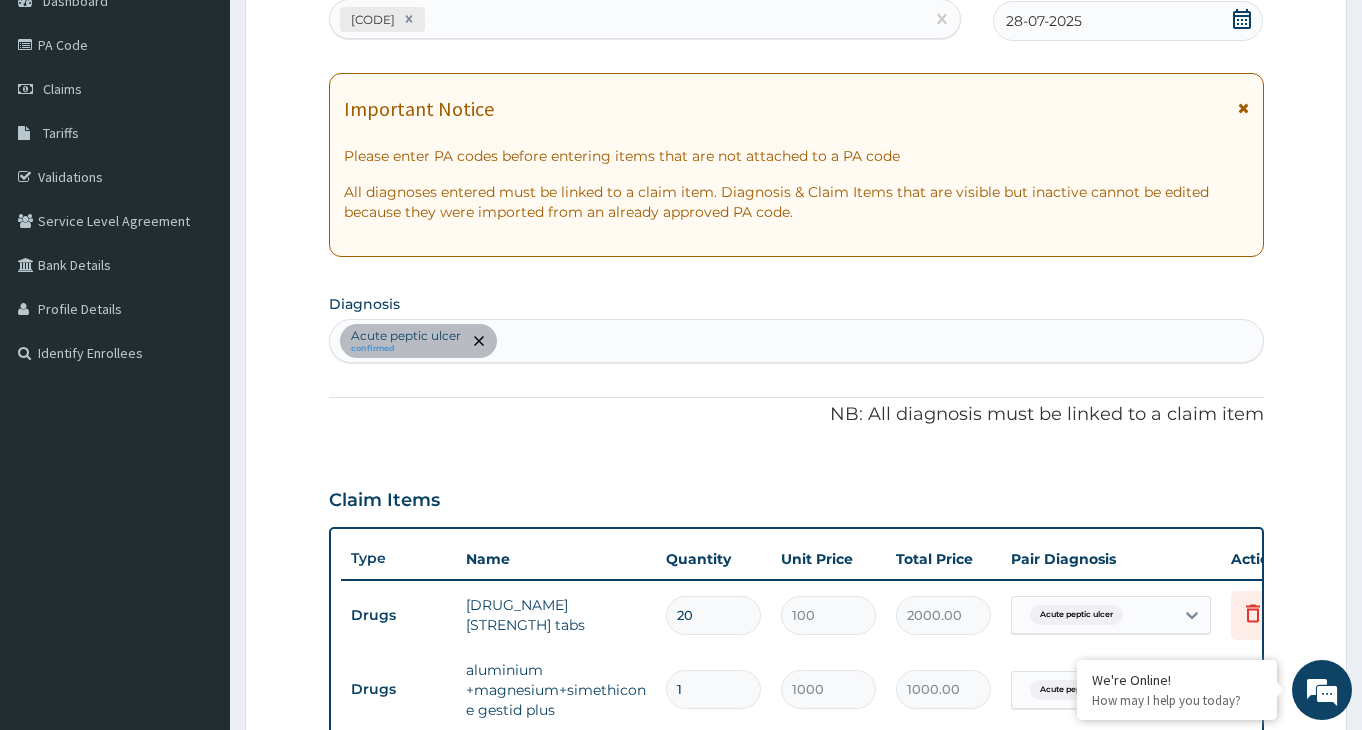 scroll, scrollTop: 196, scrollLeft: 0, axis: vertical 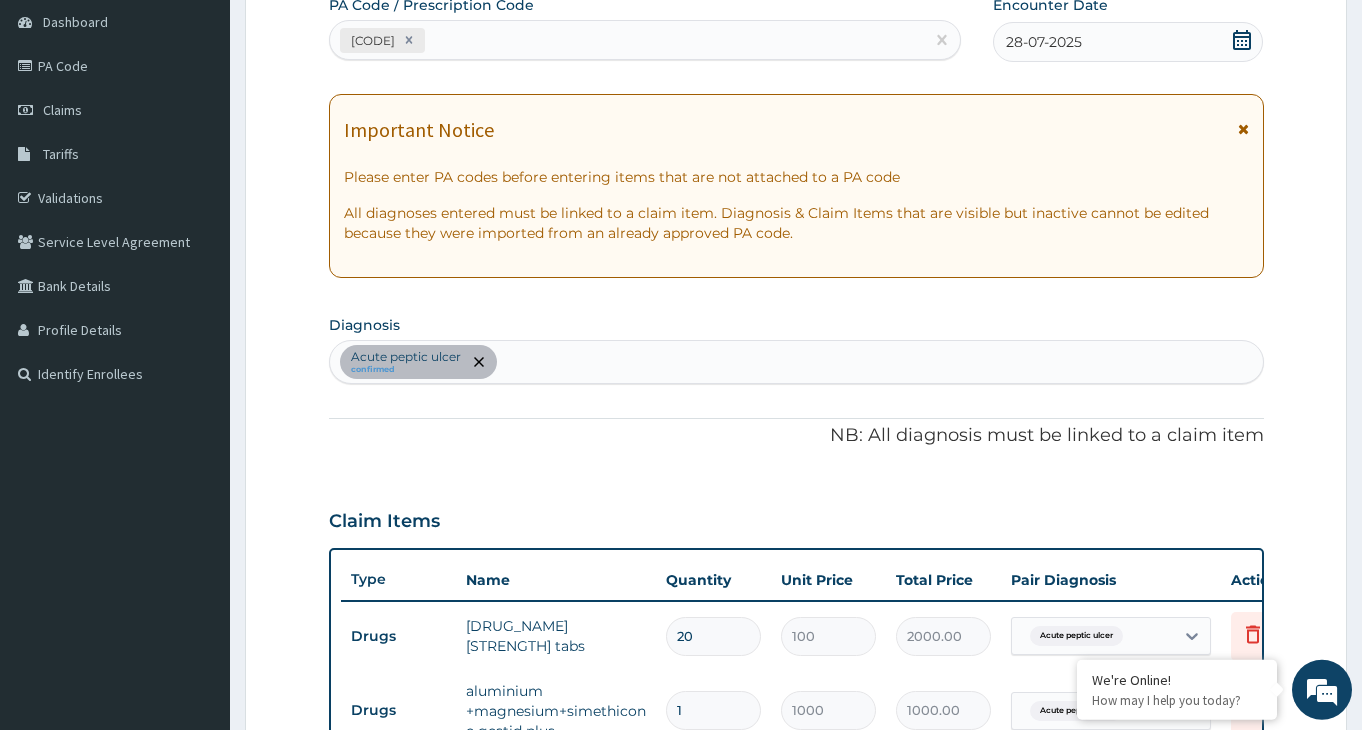 click on "Acute peptic ulcer confirmed" at bounding box center (796, 362) 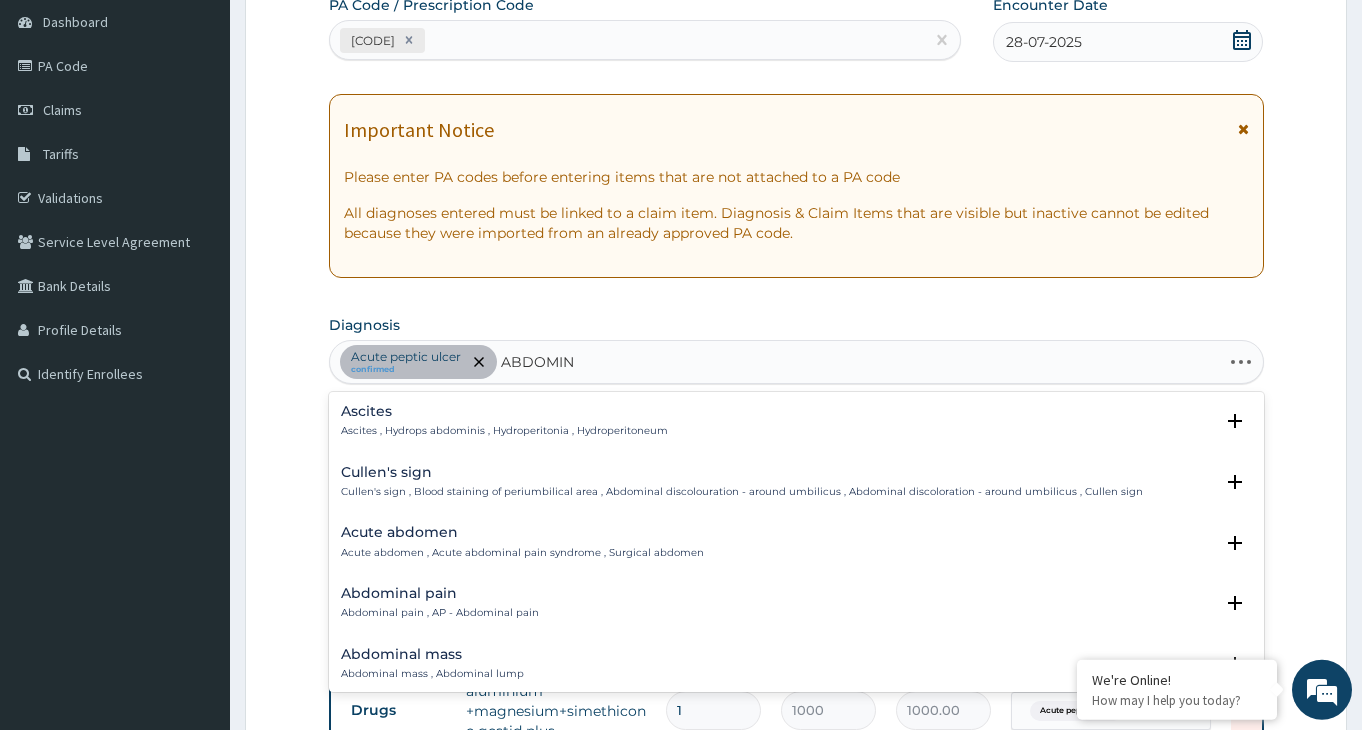 type on "ABDOMINA" 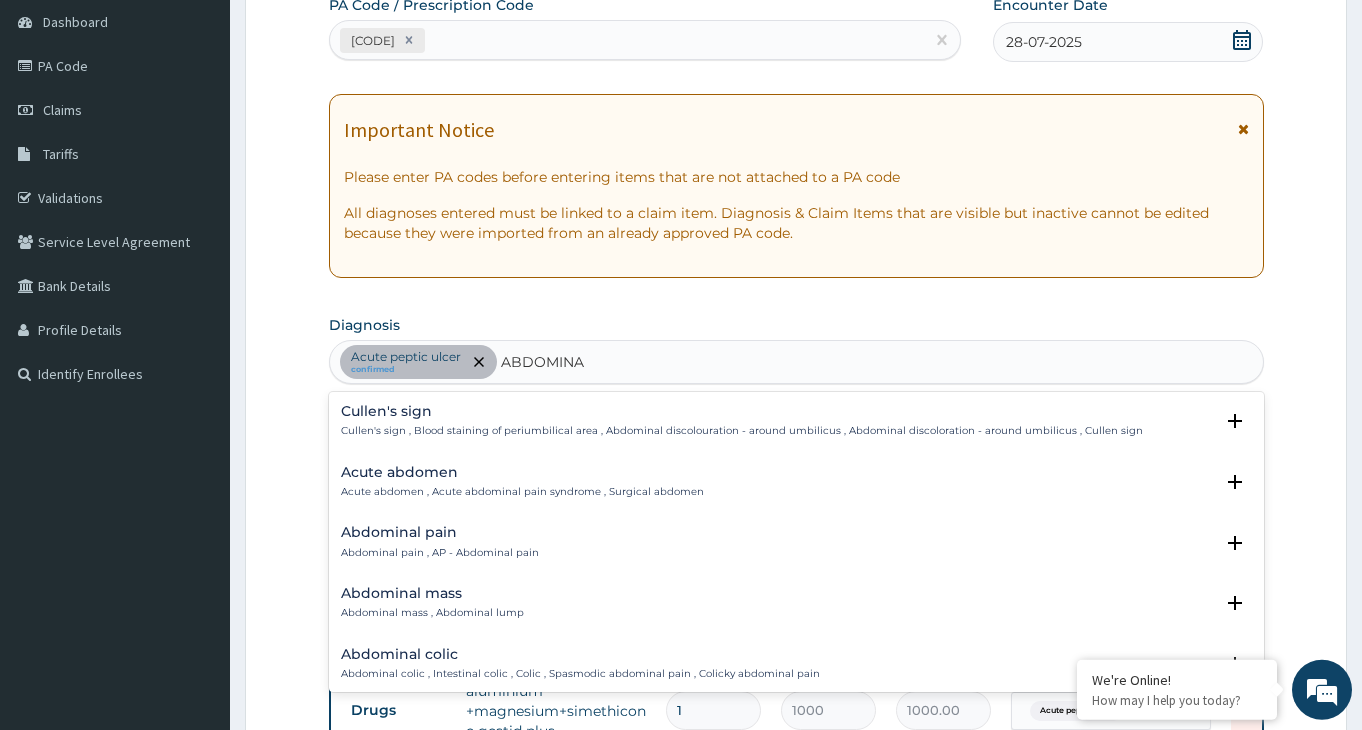 click on "Abdominal pain , AP - Abdominal pain" at bounding box center (440, 553) 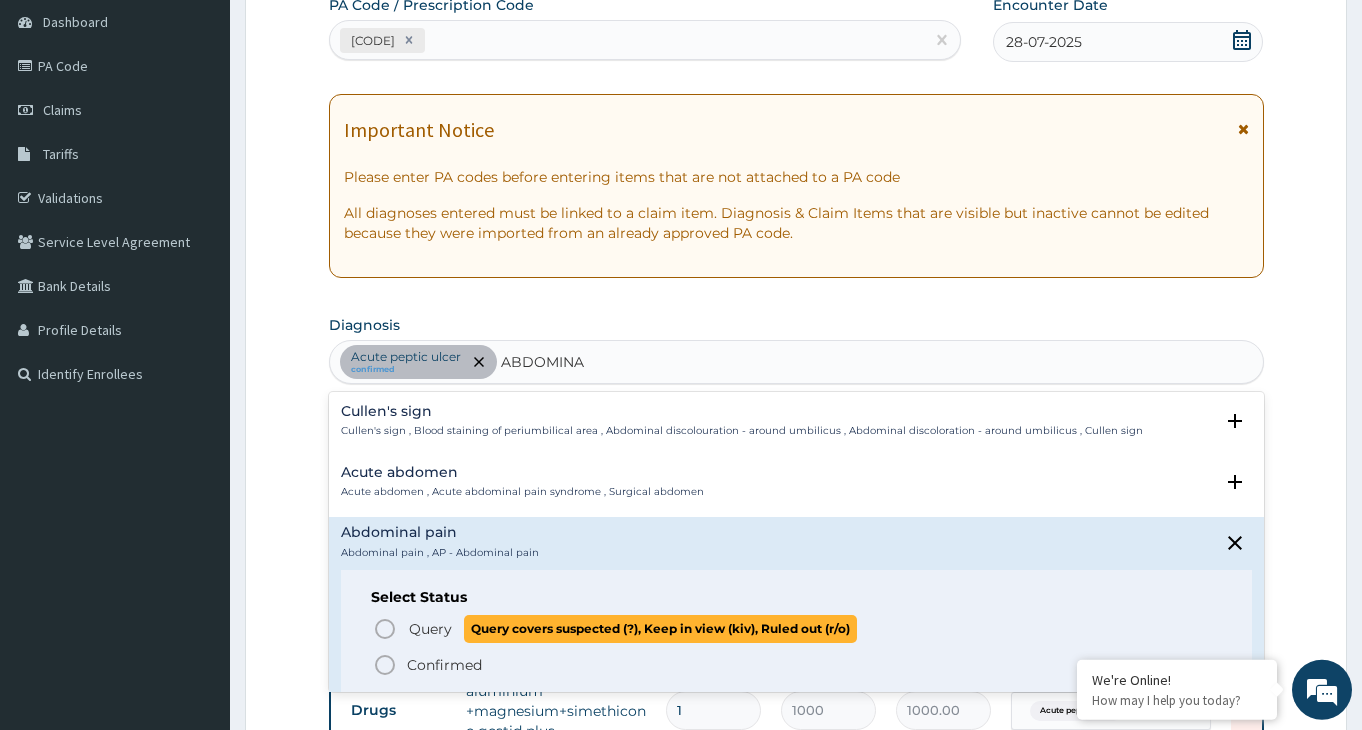 click 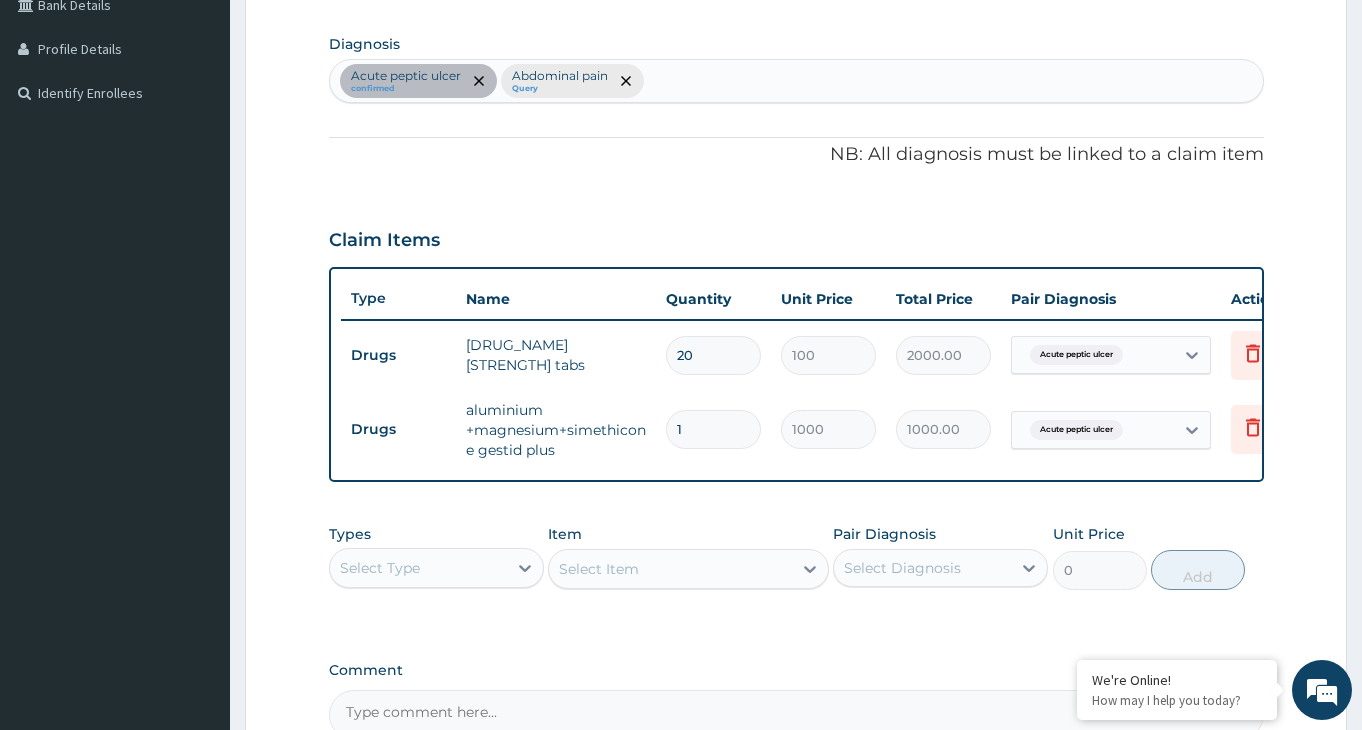 scroll, scrollTop: 502, scrollLeft: 0, axis: vertical 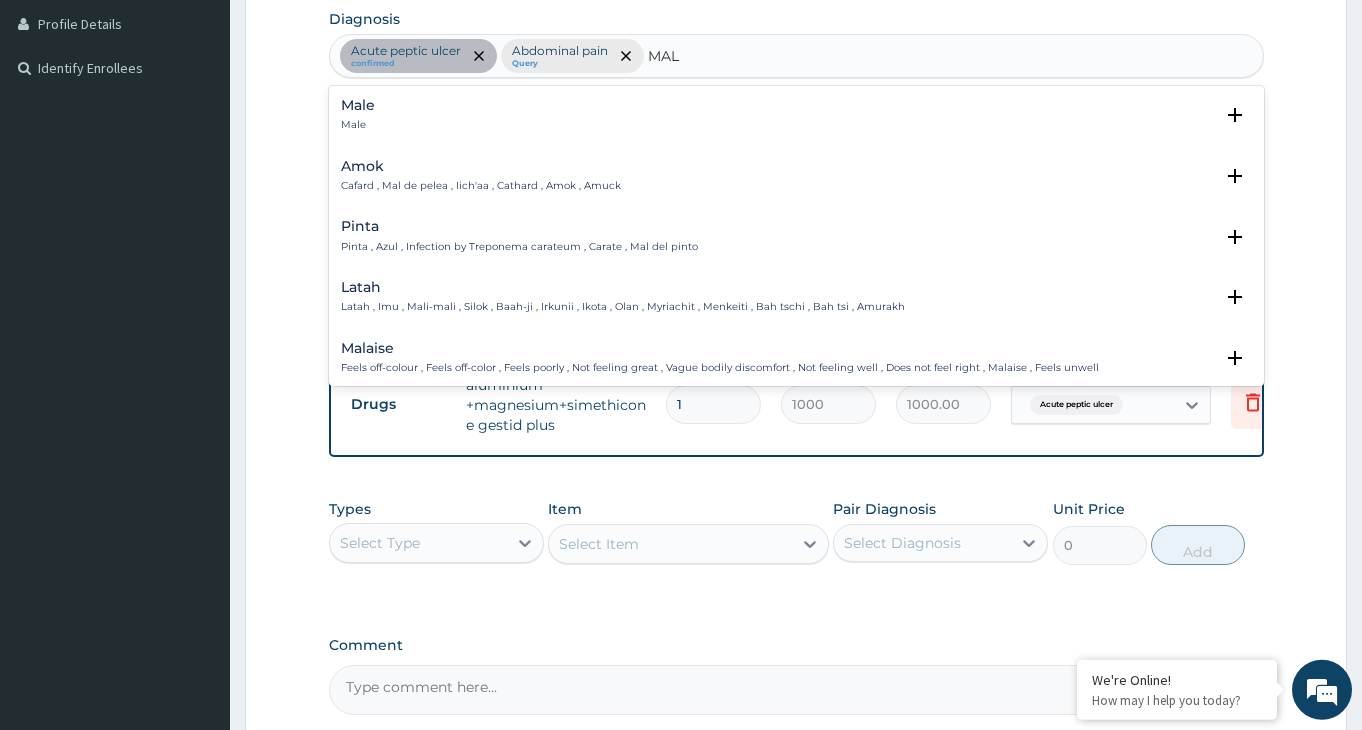 type on "MALA" 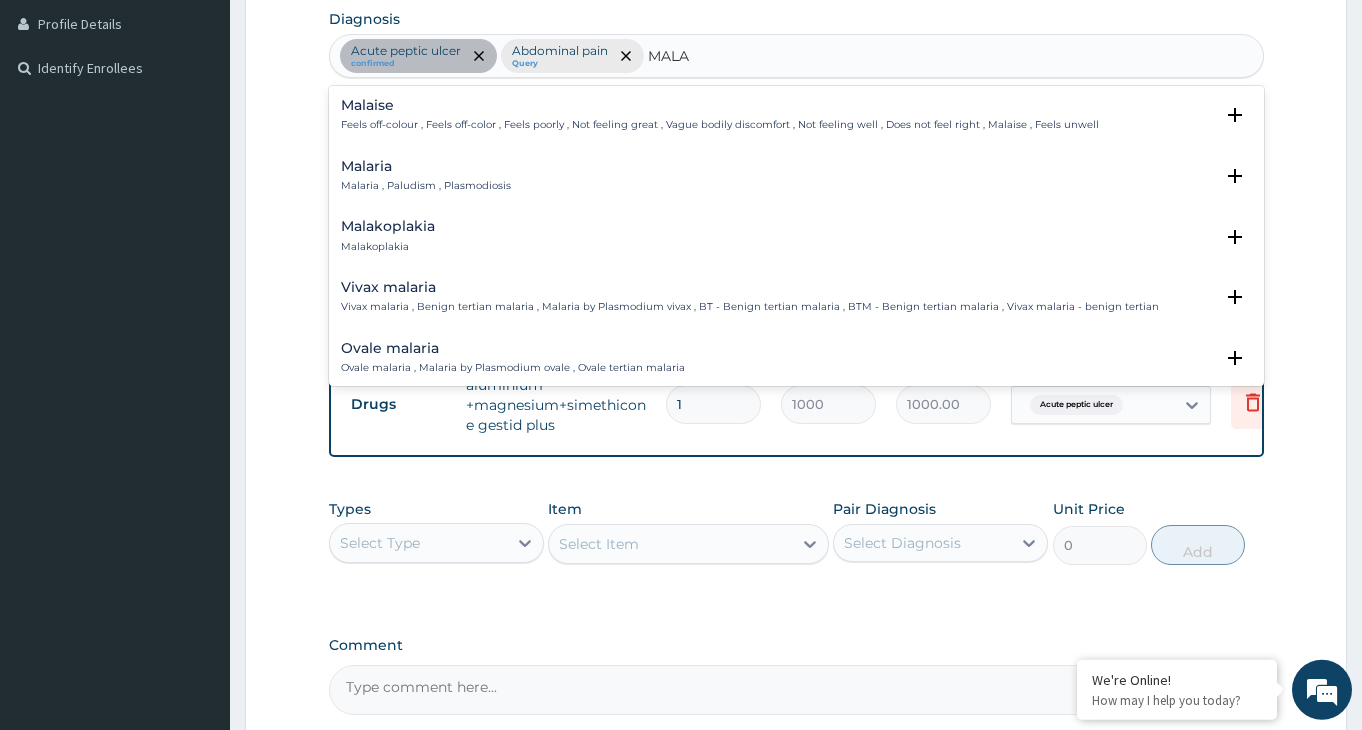 click on "Malaria , Paludism , Plasmodiosis" at bounding box center [426, 186] 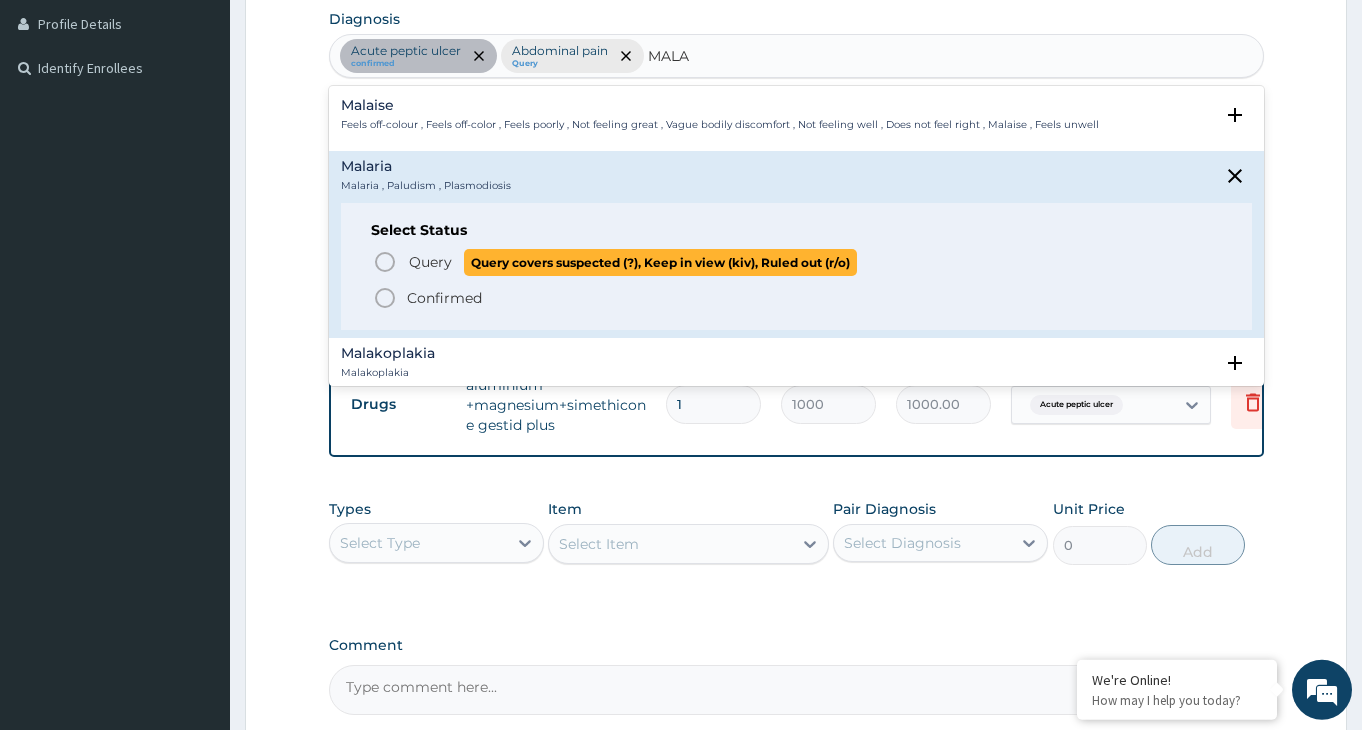 click 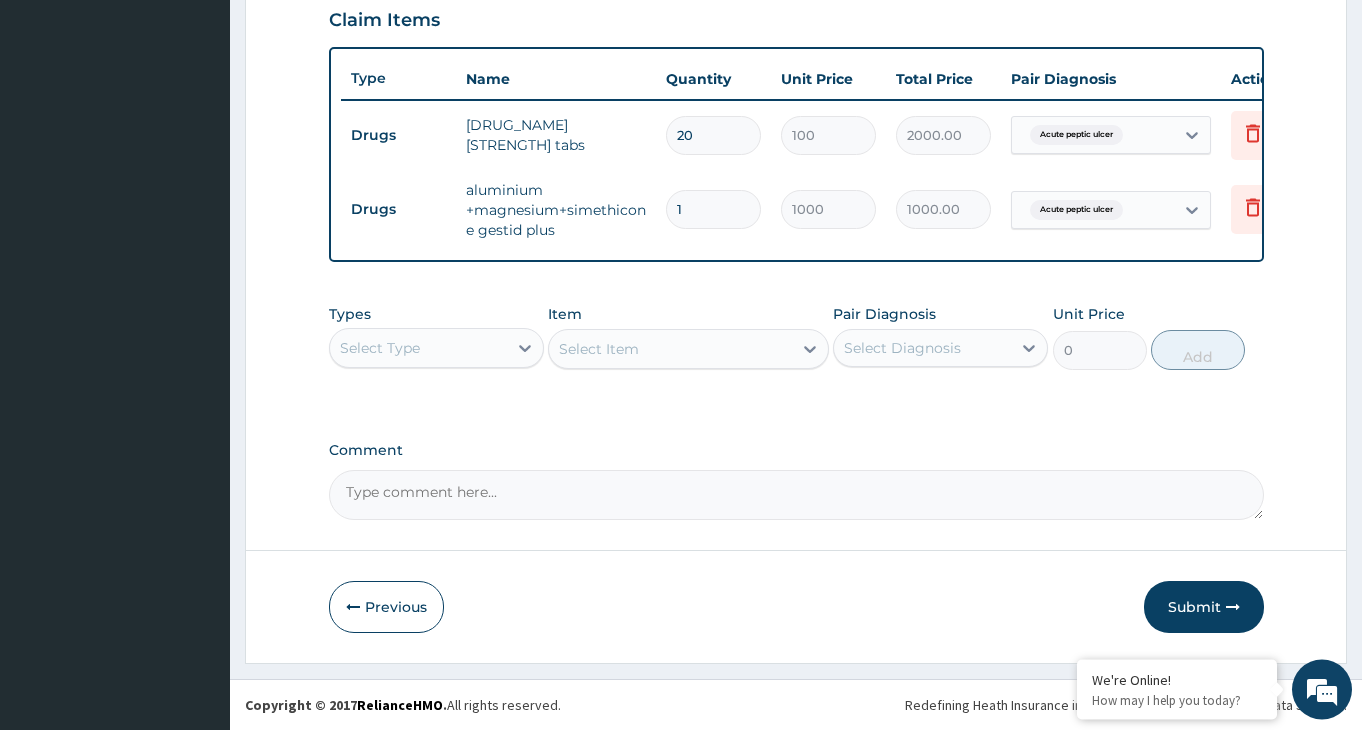 scroll, scrollTop: 714, scrollLeft: 0, axis: vertical 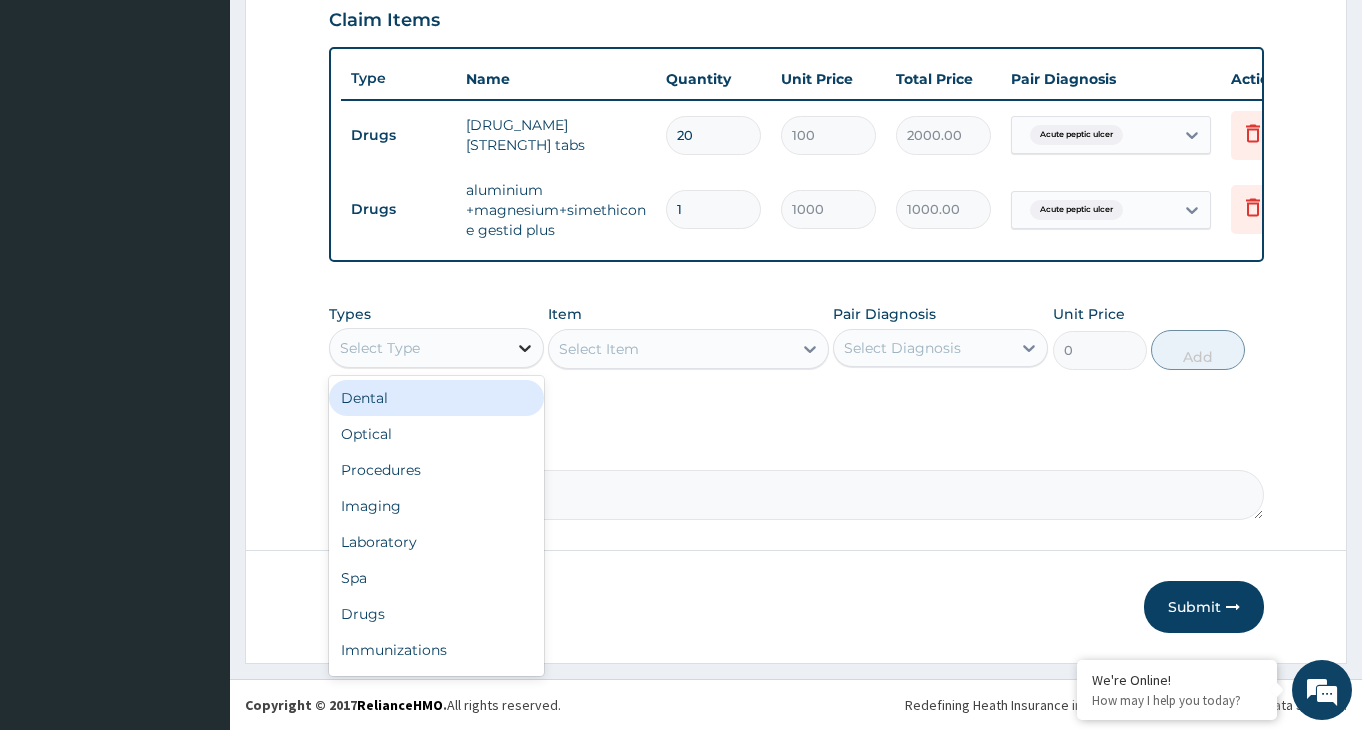 click 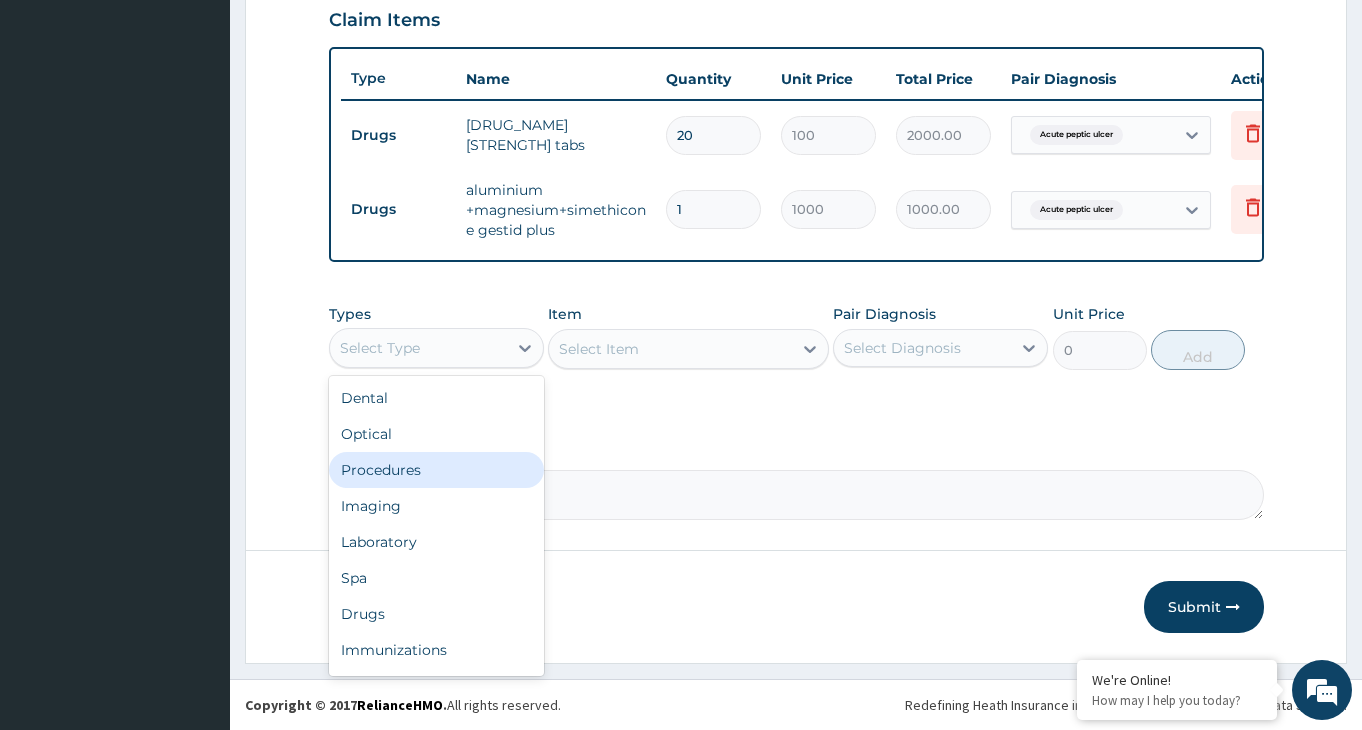 click on "Procedures" at bounding box center (436, 470) 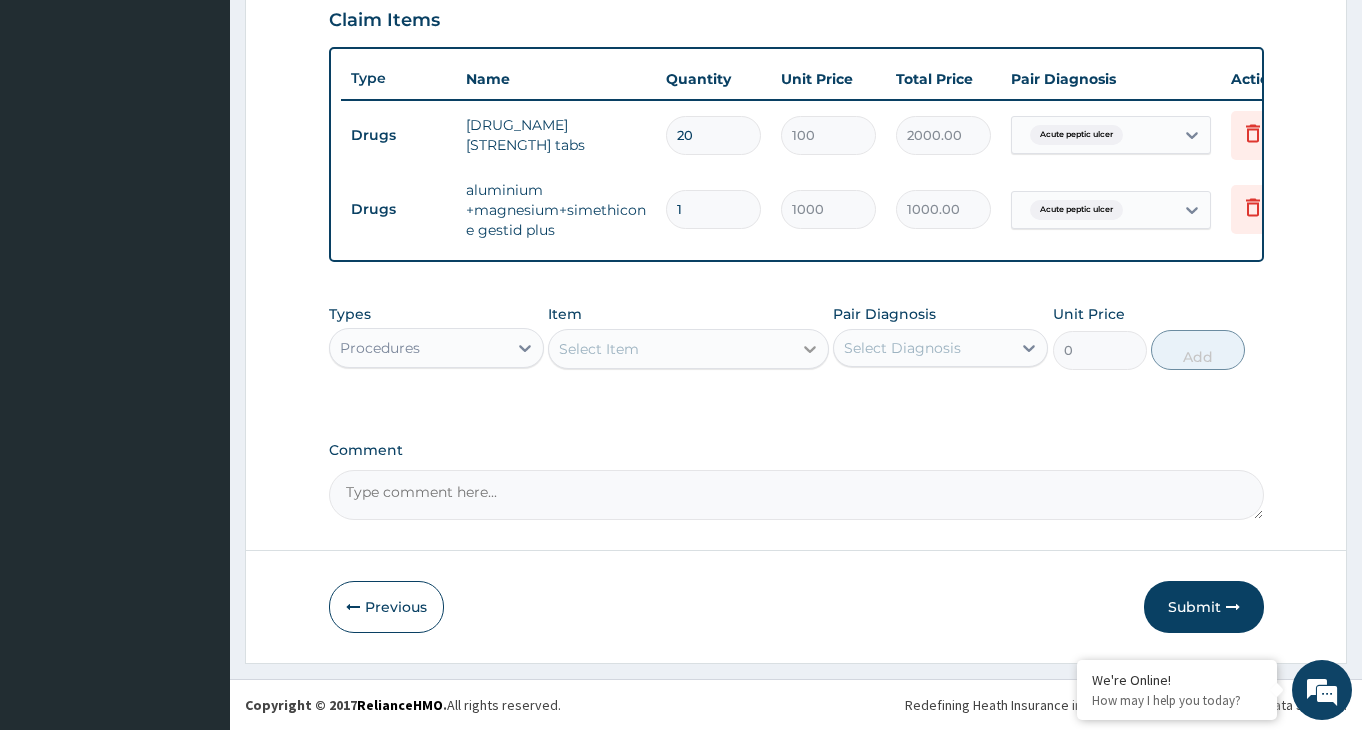 click at bounding box center (810, 349) 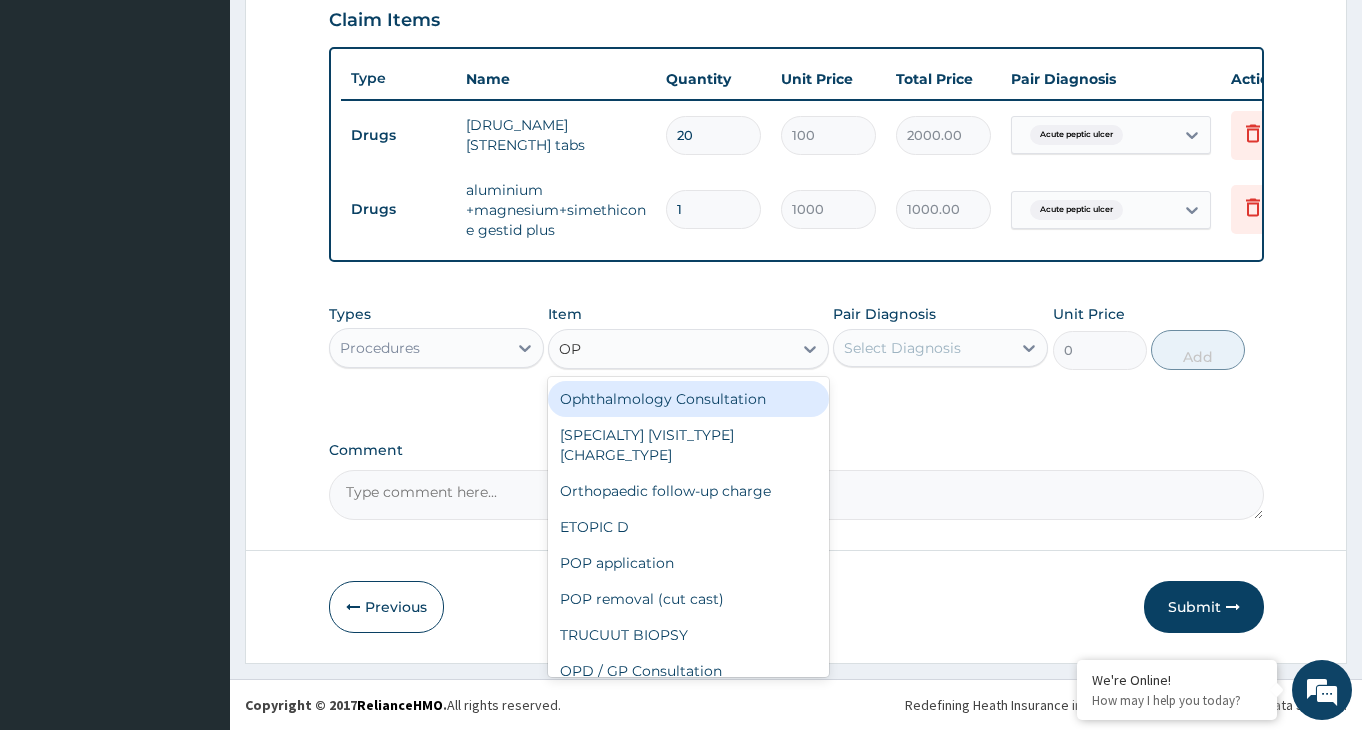 type on "OPD" 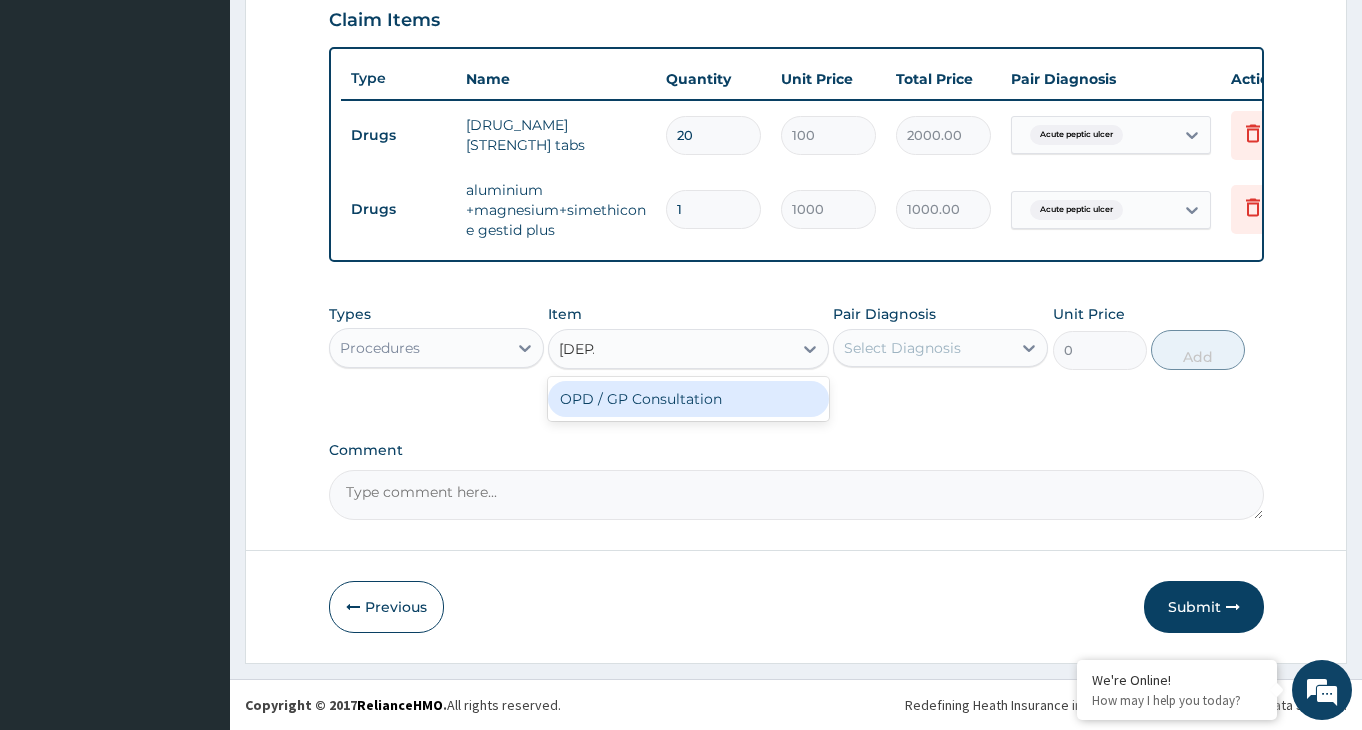 click on "OPD / GP Consultation" at bounding box center [688, 399] 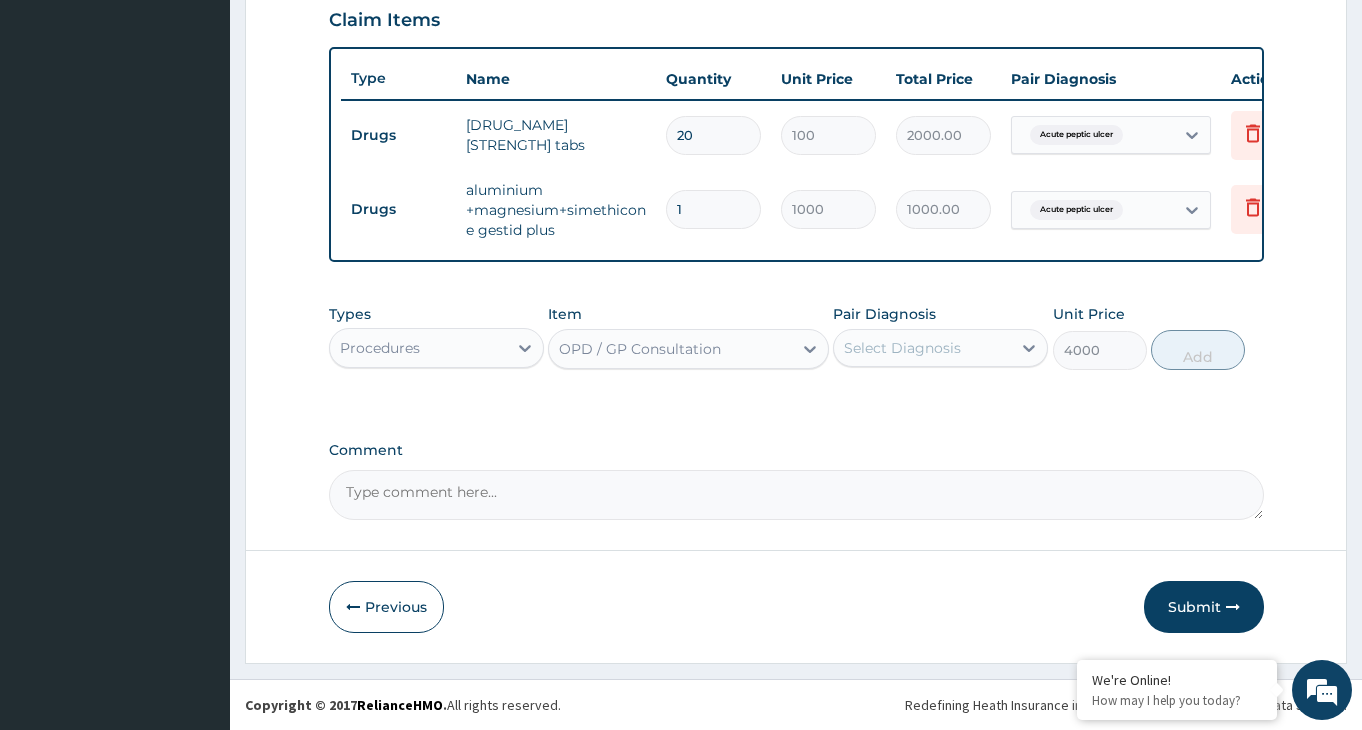 type 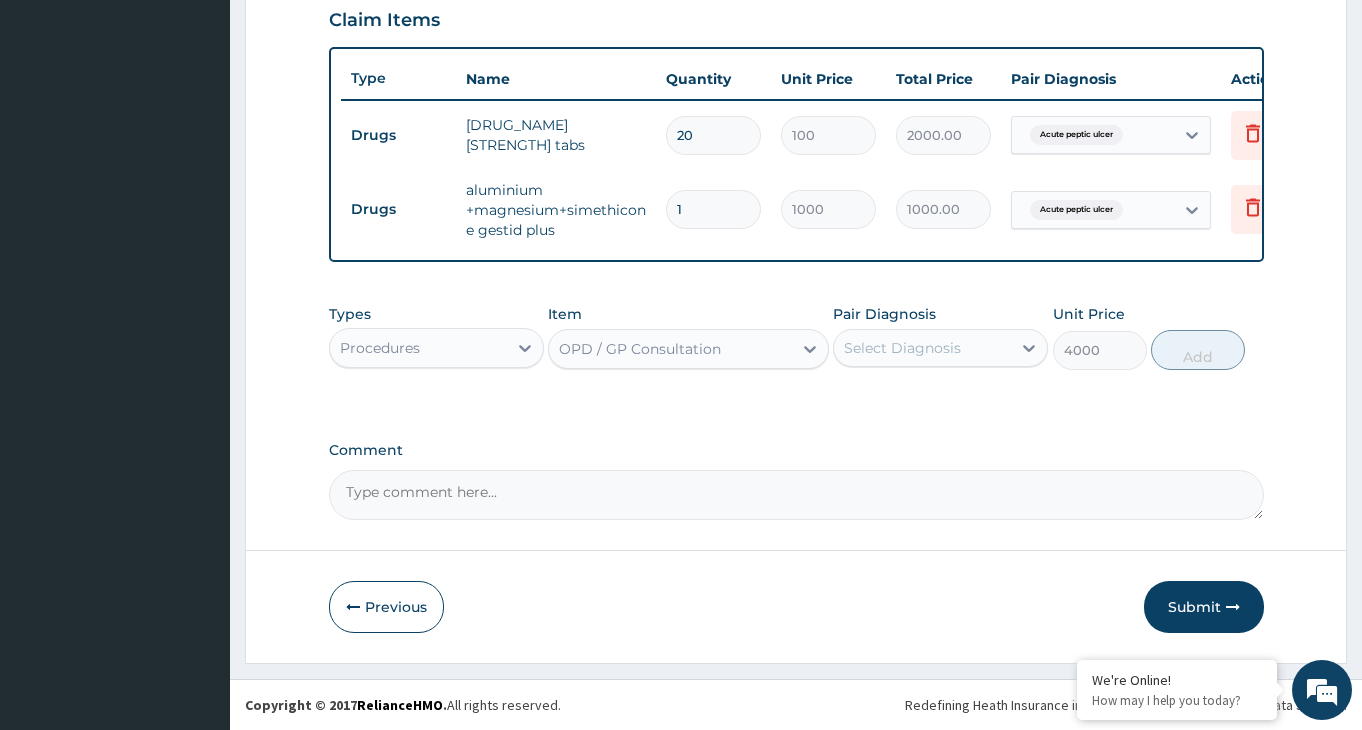 click on "Select Diagnosis" at bounding box center (922, 348) 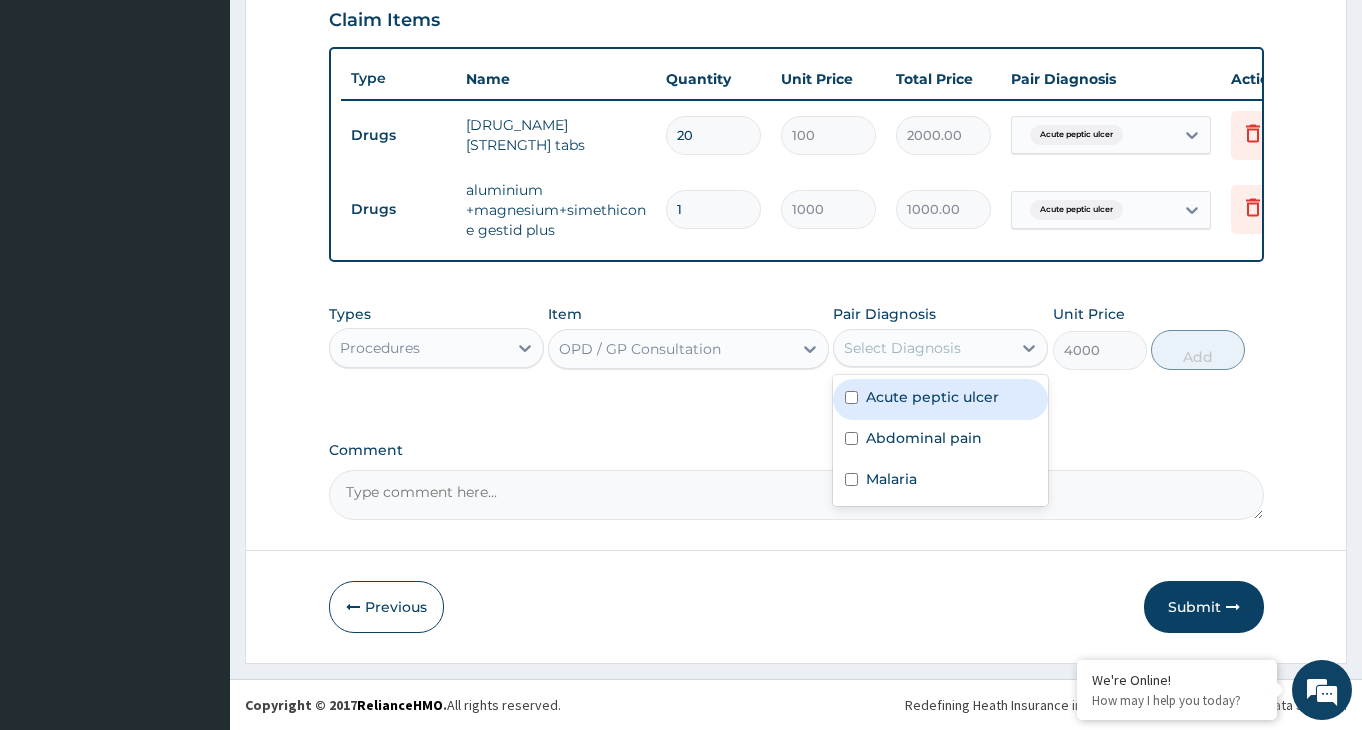 click at bounding box center [851, 397] 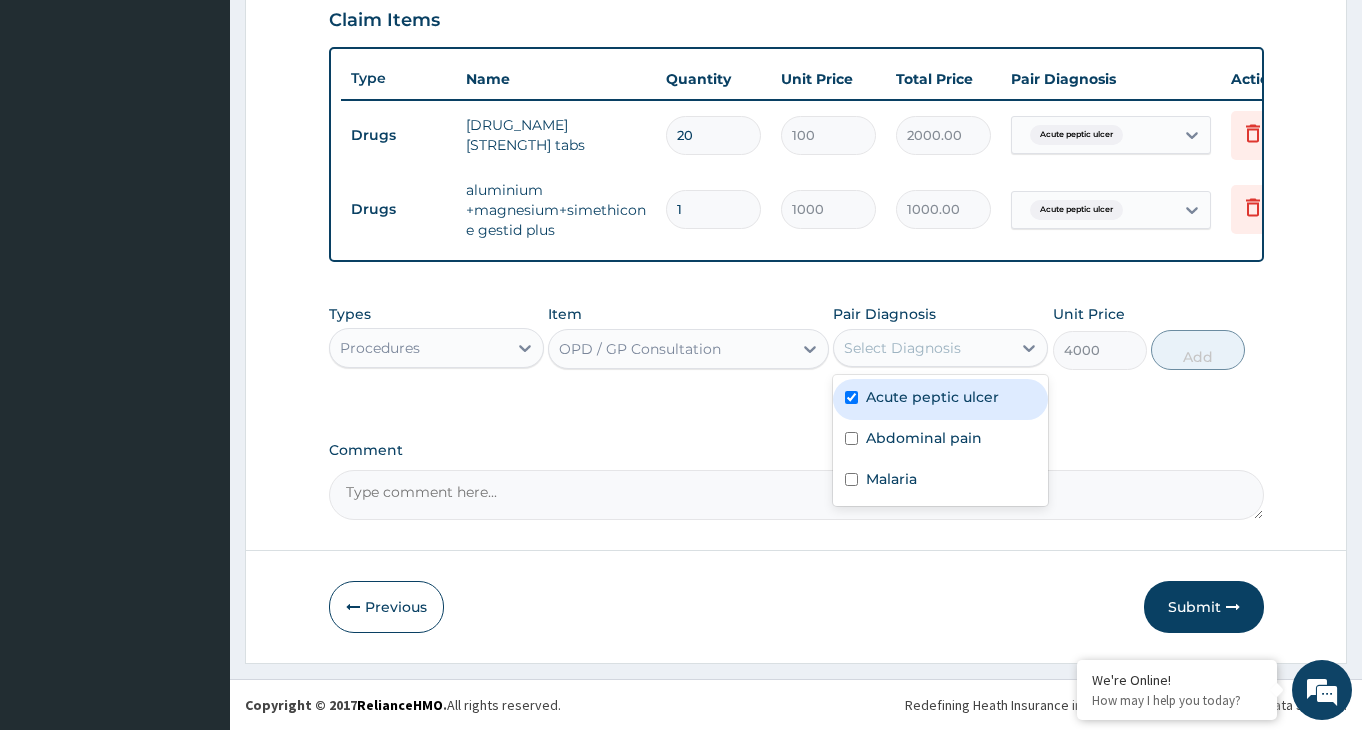 checkbox on "true" 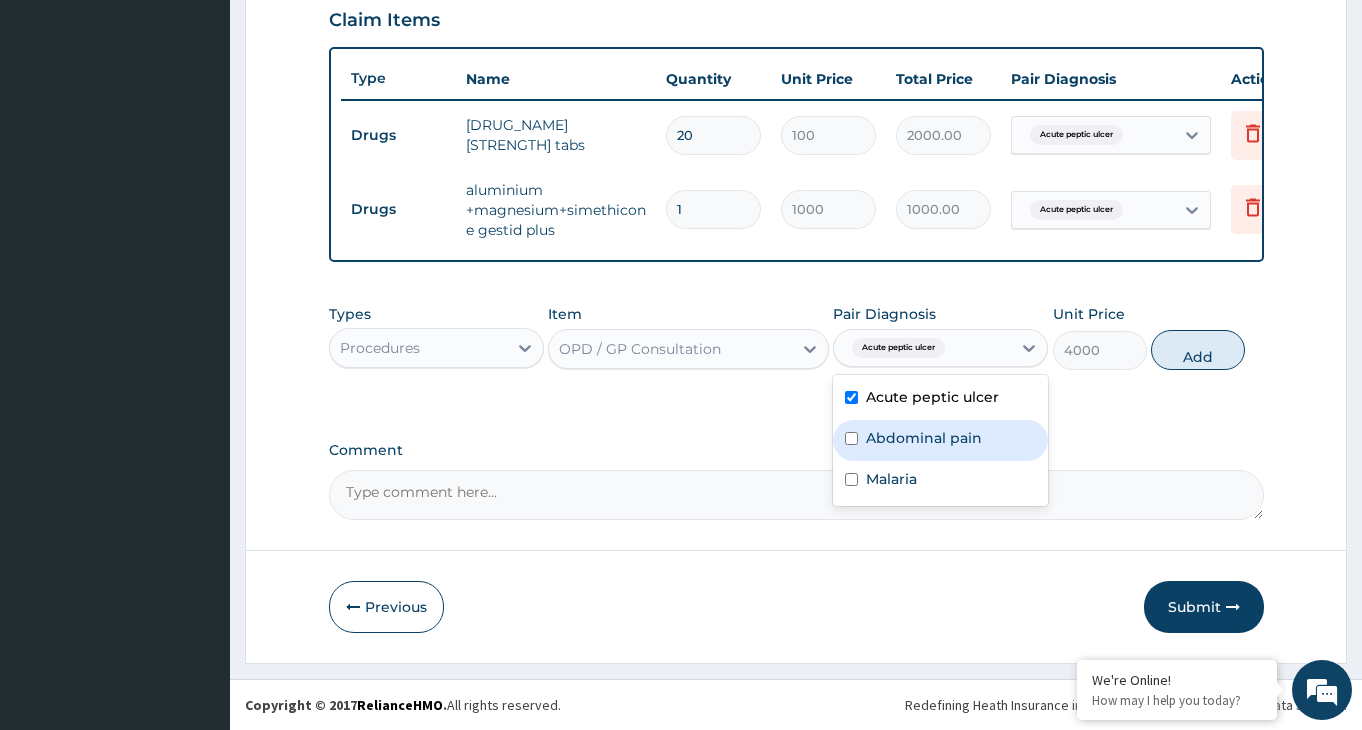 click at bounding box center [851, 438] 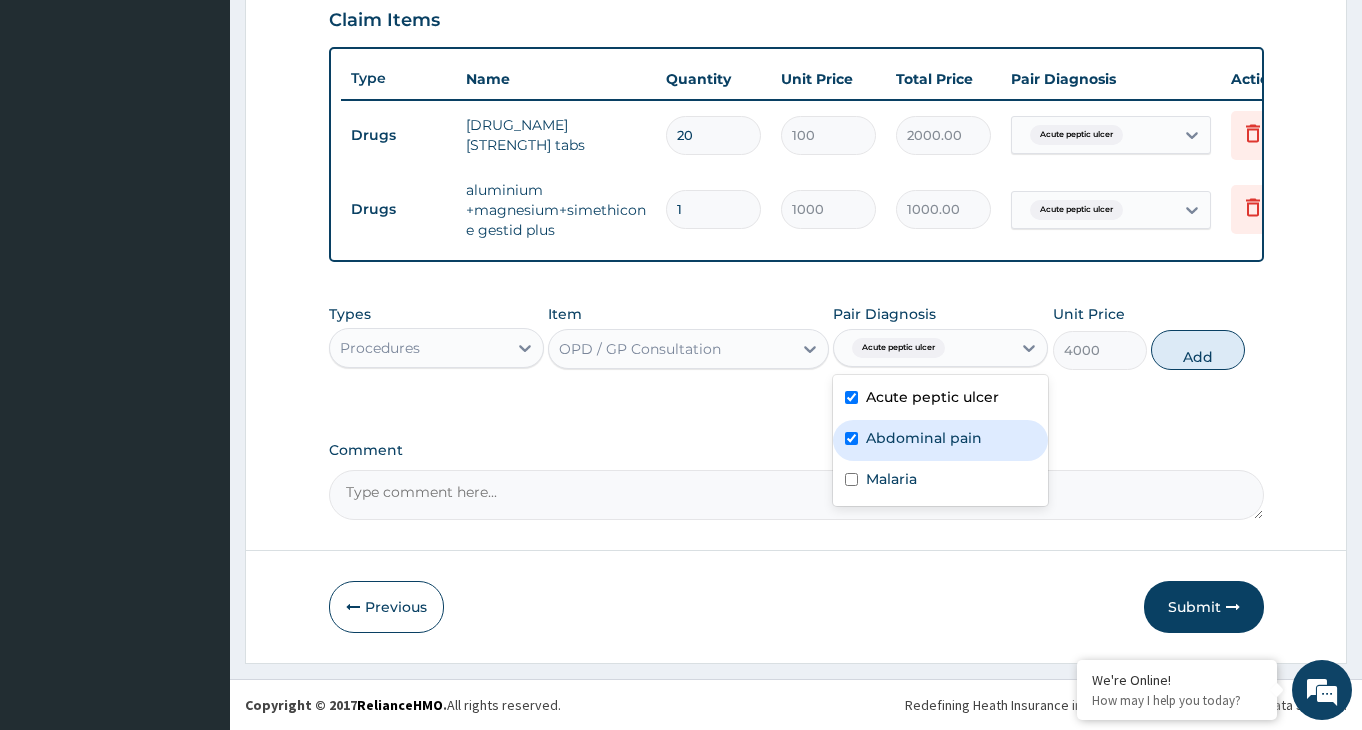 checkbox on "true" 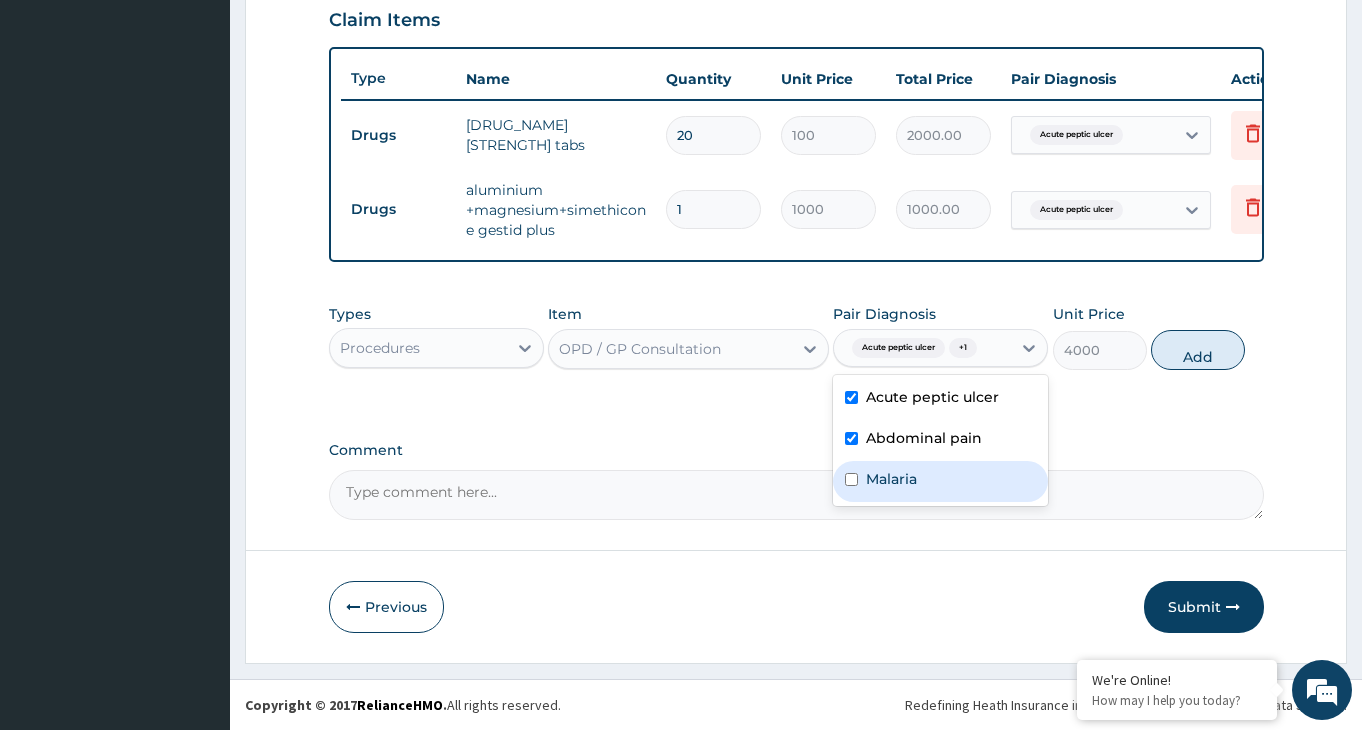 click on "Malaria" at bounding box center [940, 481] 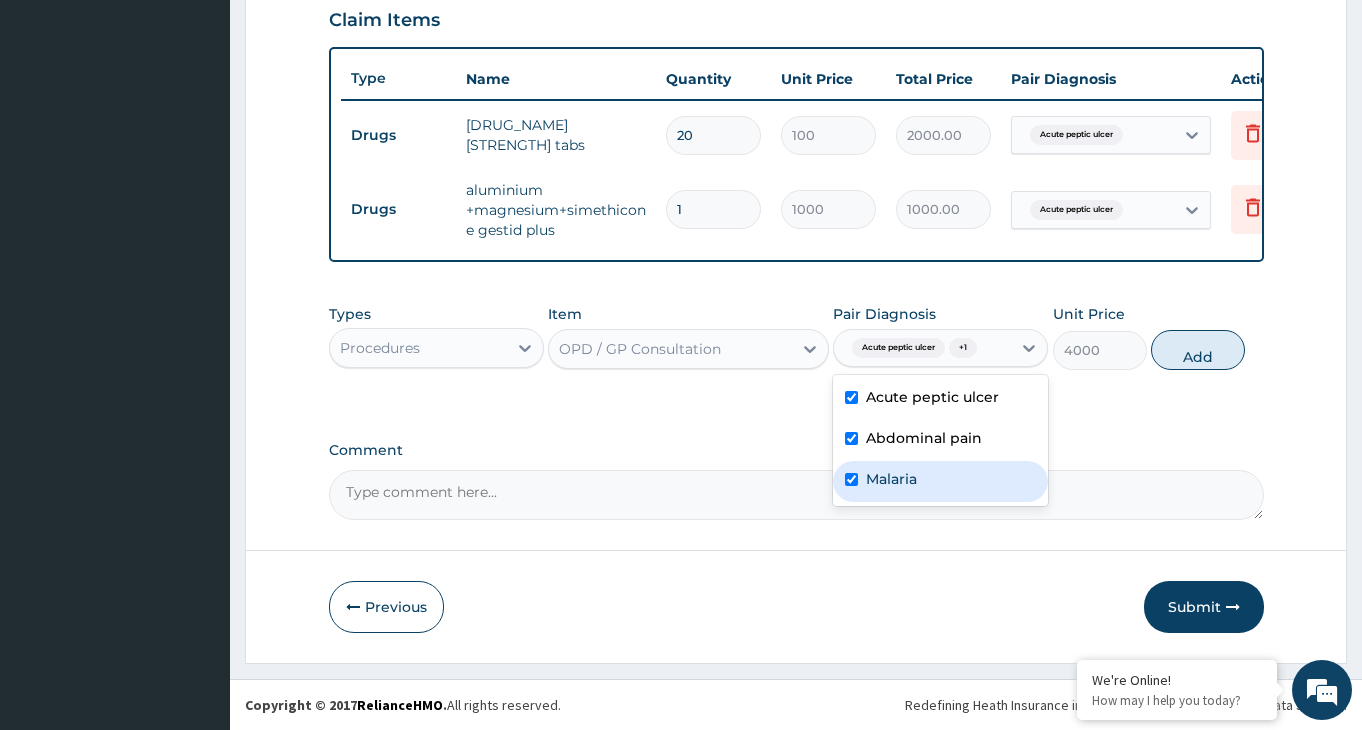 checkbox on "true" 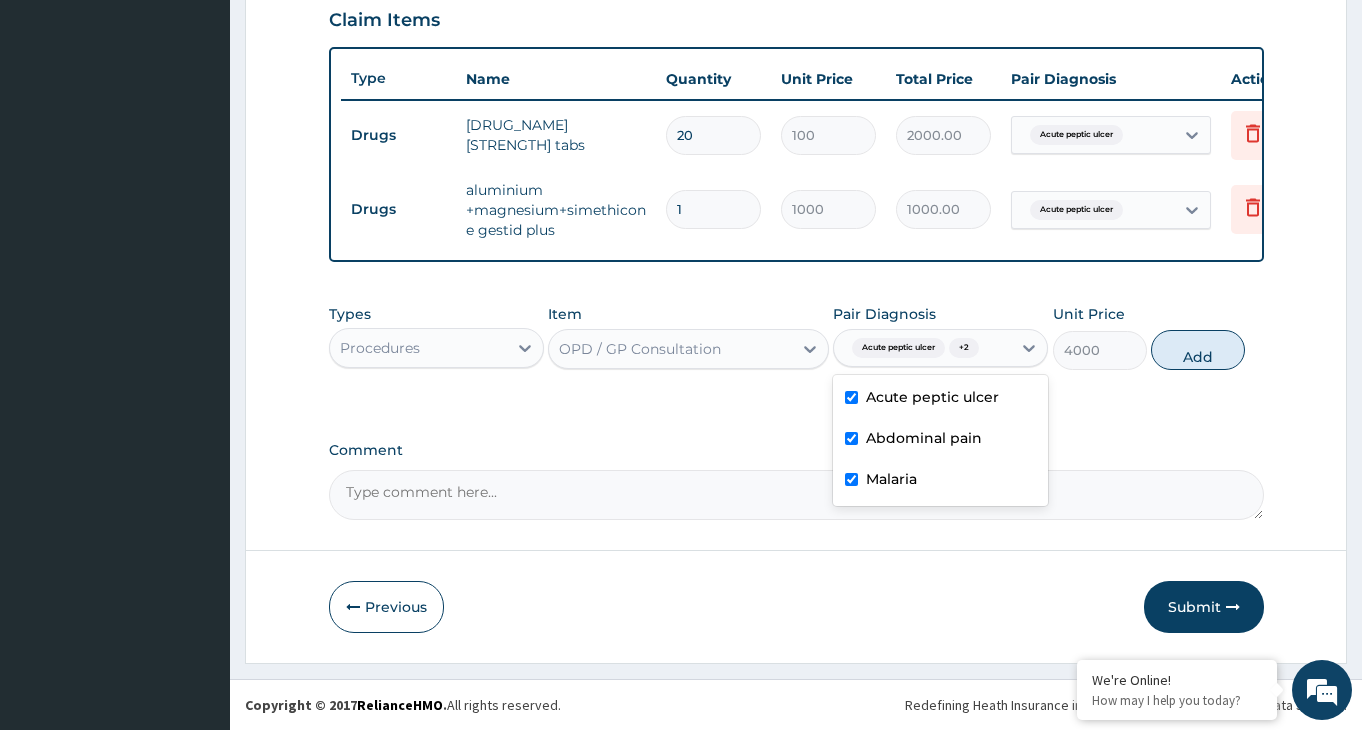 drag, startPoint x: 1210, startPoint y: 354, endPoint x: 991, endPoint y: 345, distance: 219.18486 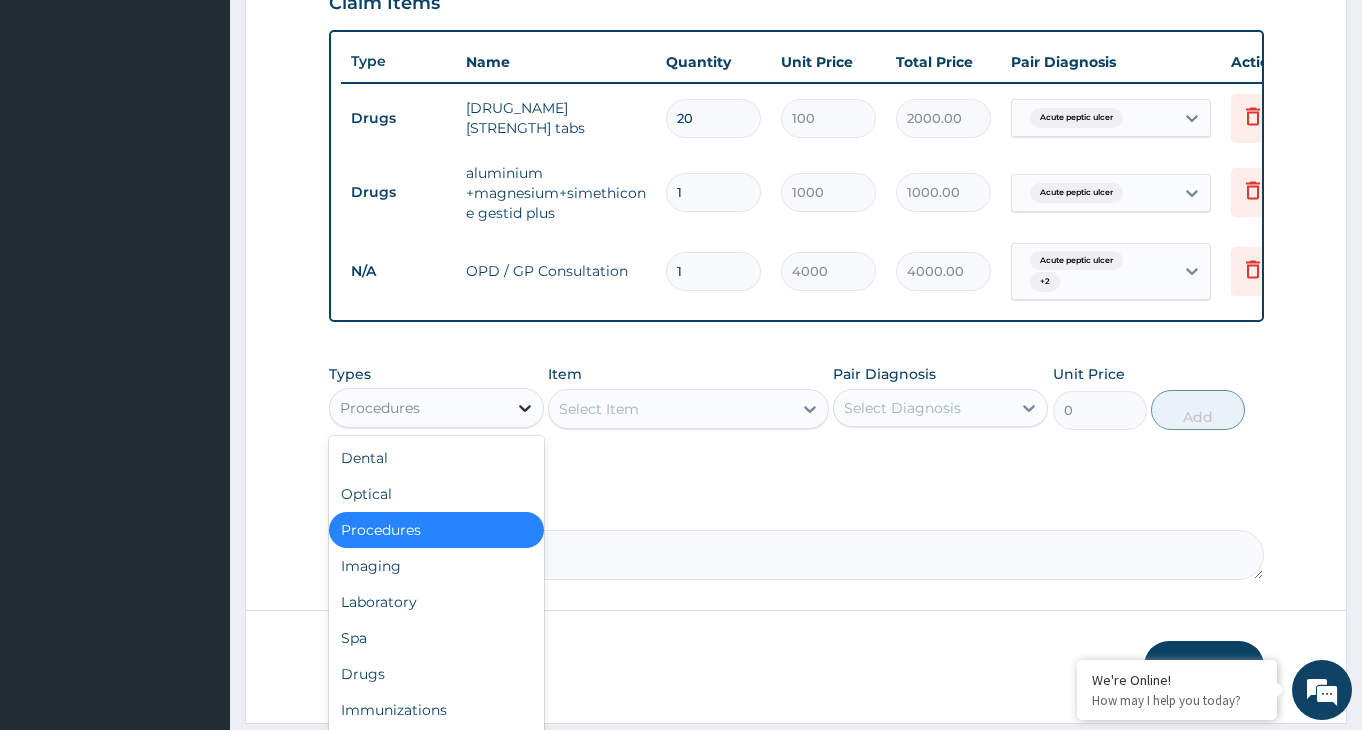 click 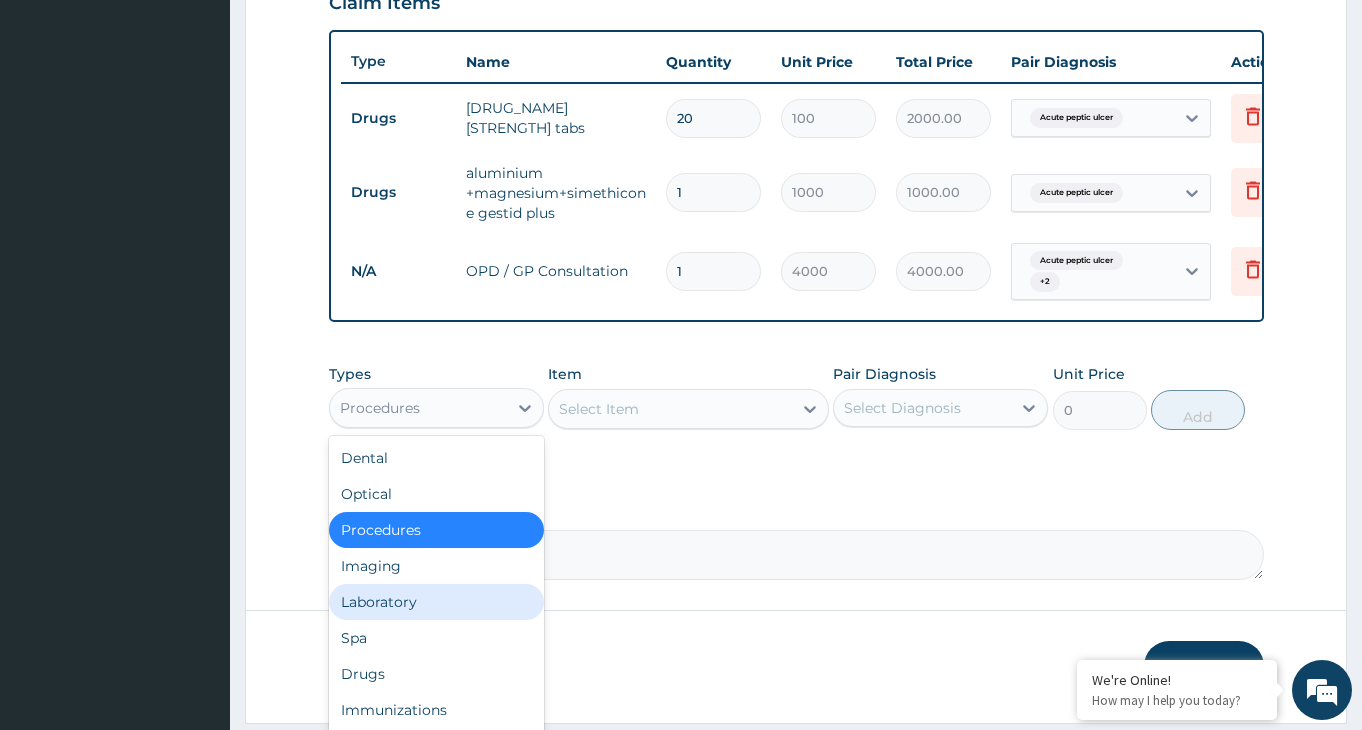 click on "Laboratory" at bounding box center [436, 602] 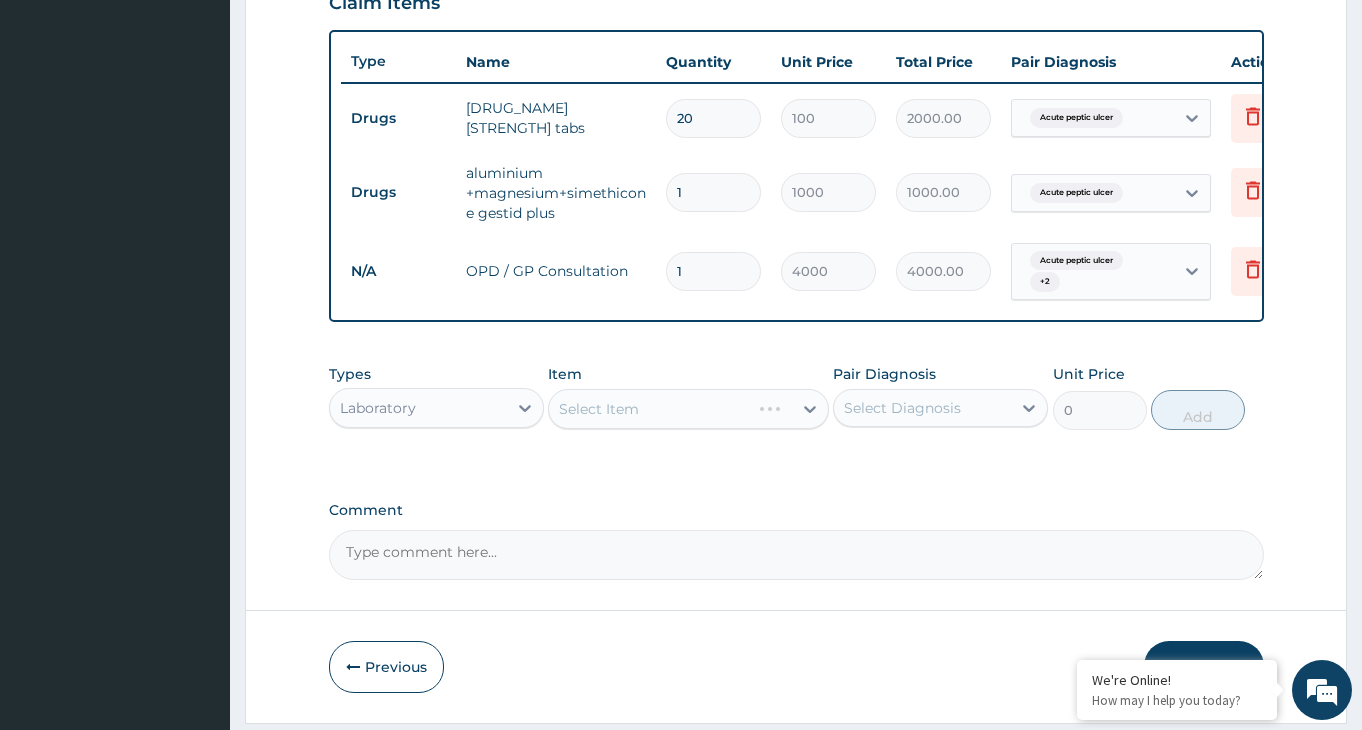 click on "Select Item" at bounding box center (688, 409) 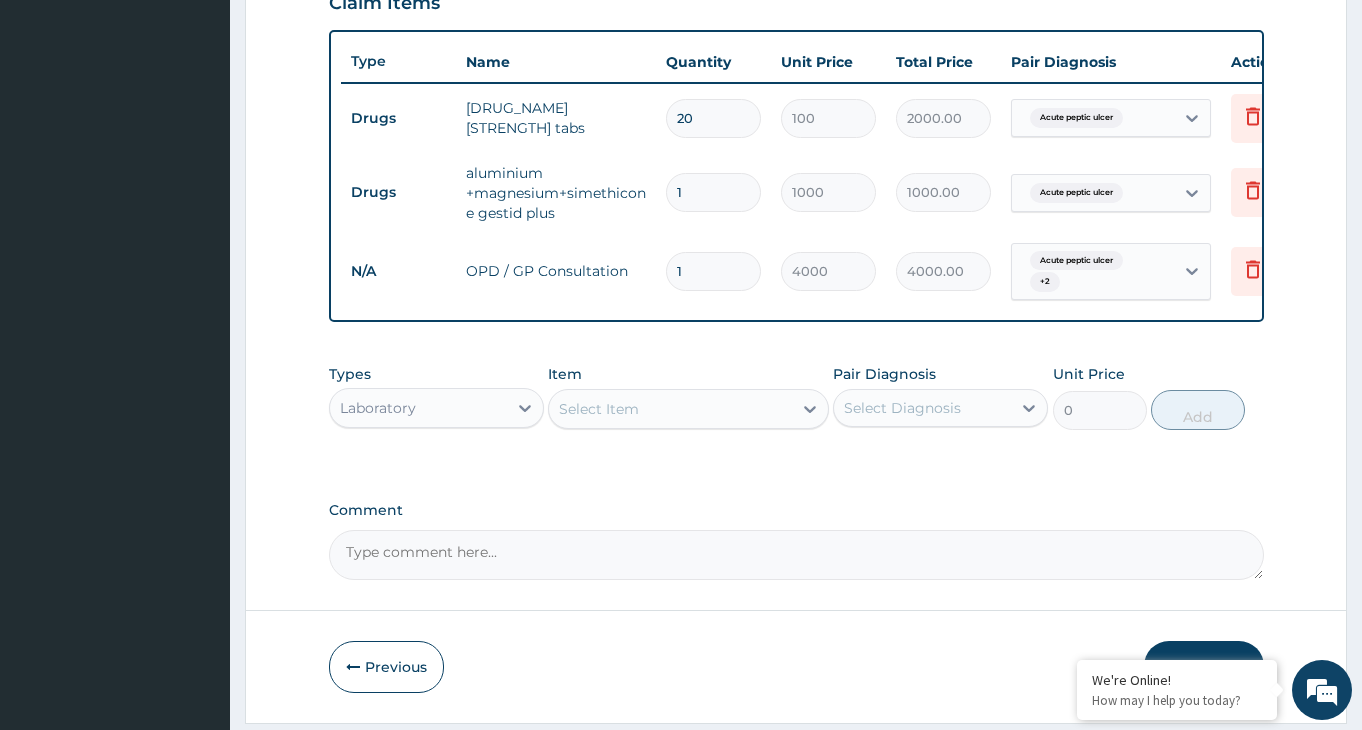 click on "Select Item" at bounding box center (670, 409) 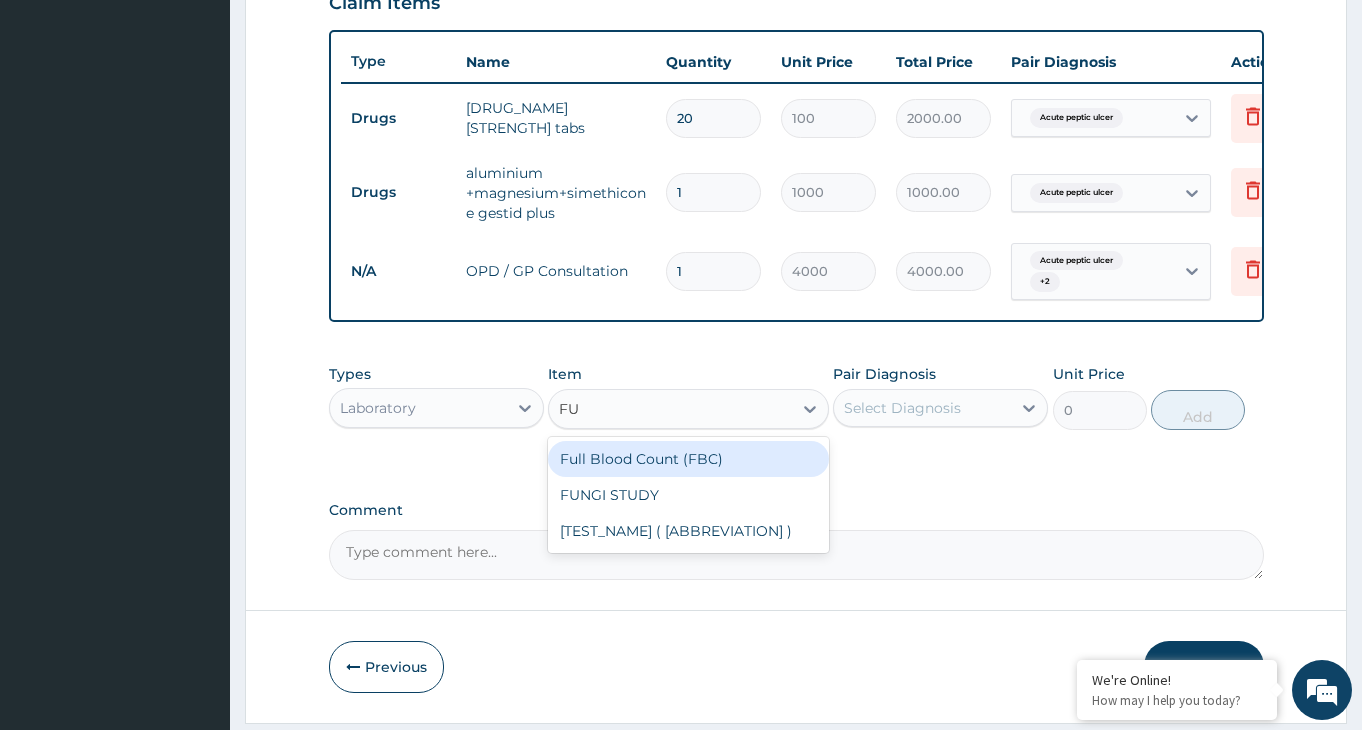 type on "FUL" 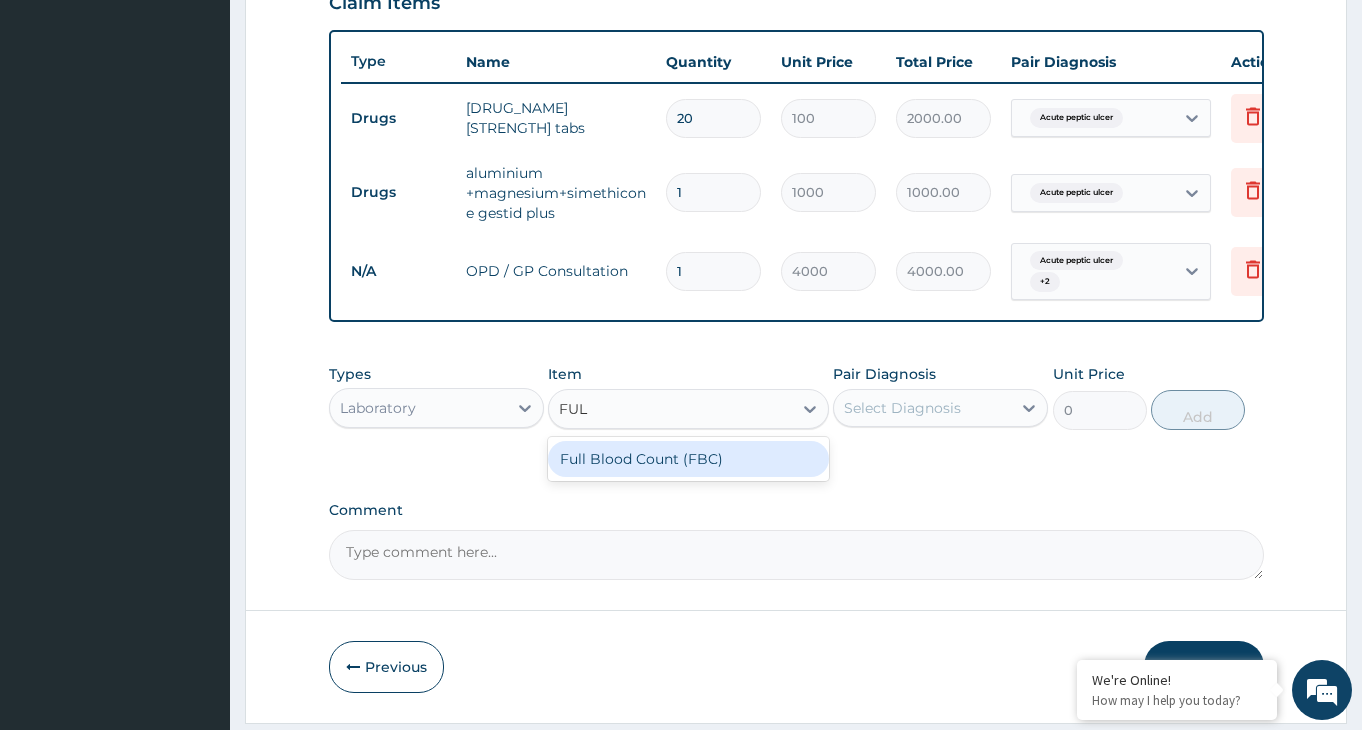 click on "Full Blood Count (FBC)" at bounding box center (688, 459) 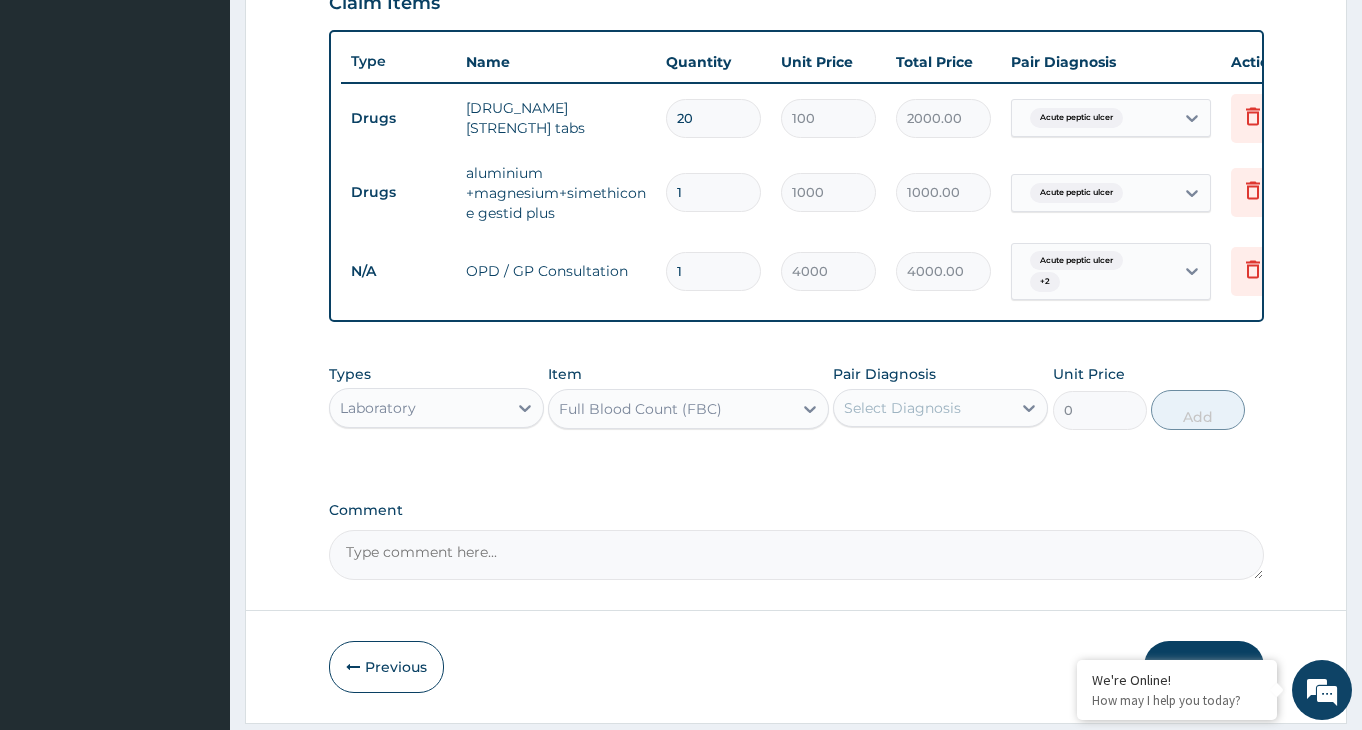 type 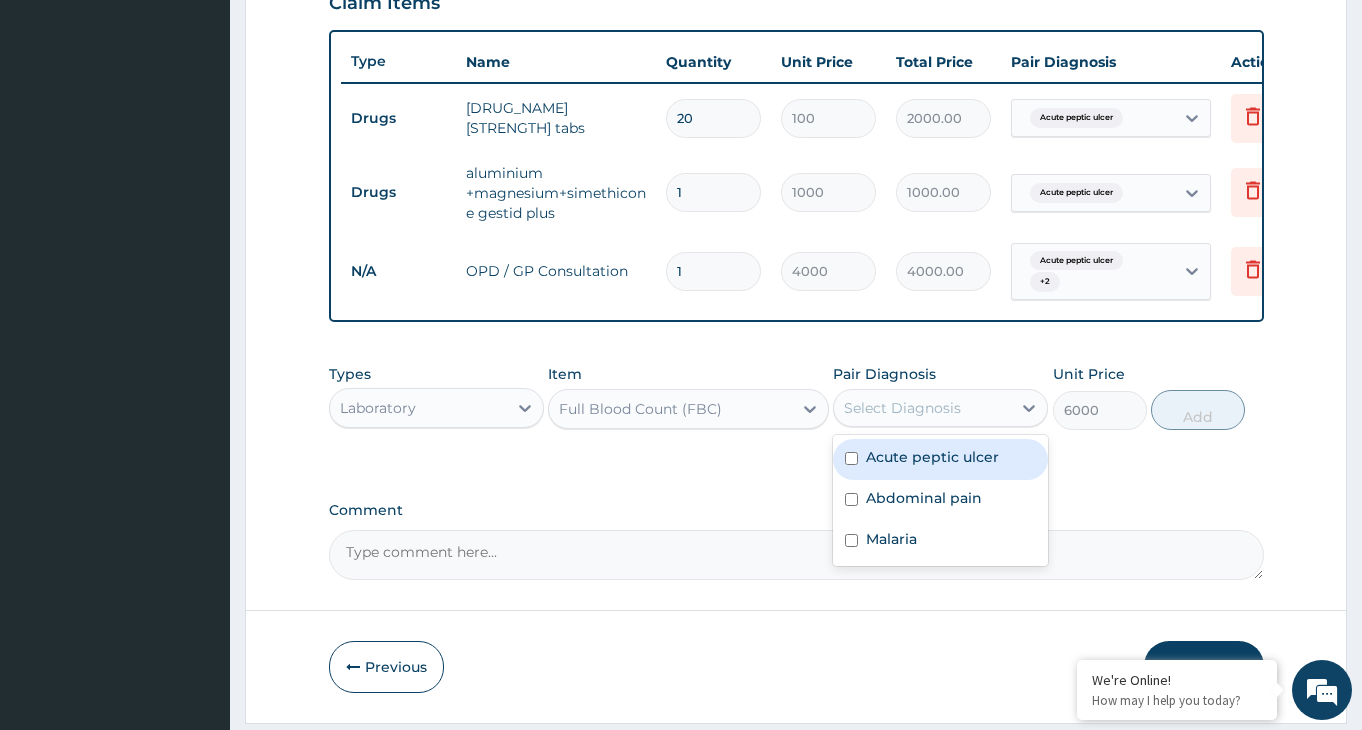 click on "Select Diagnosis" at bounding box center [922, 408] 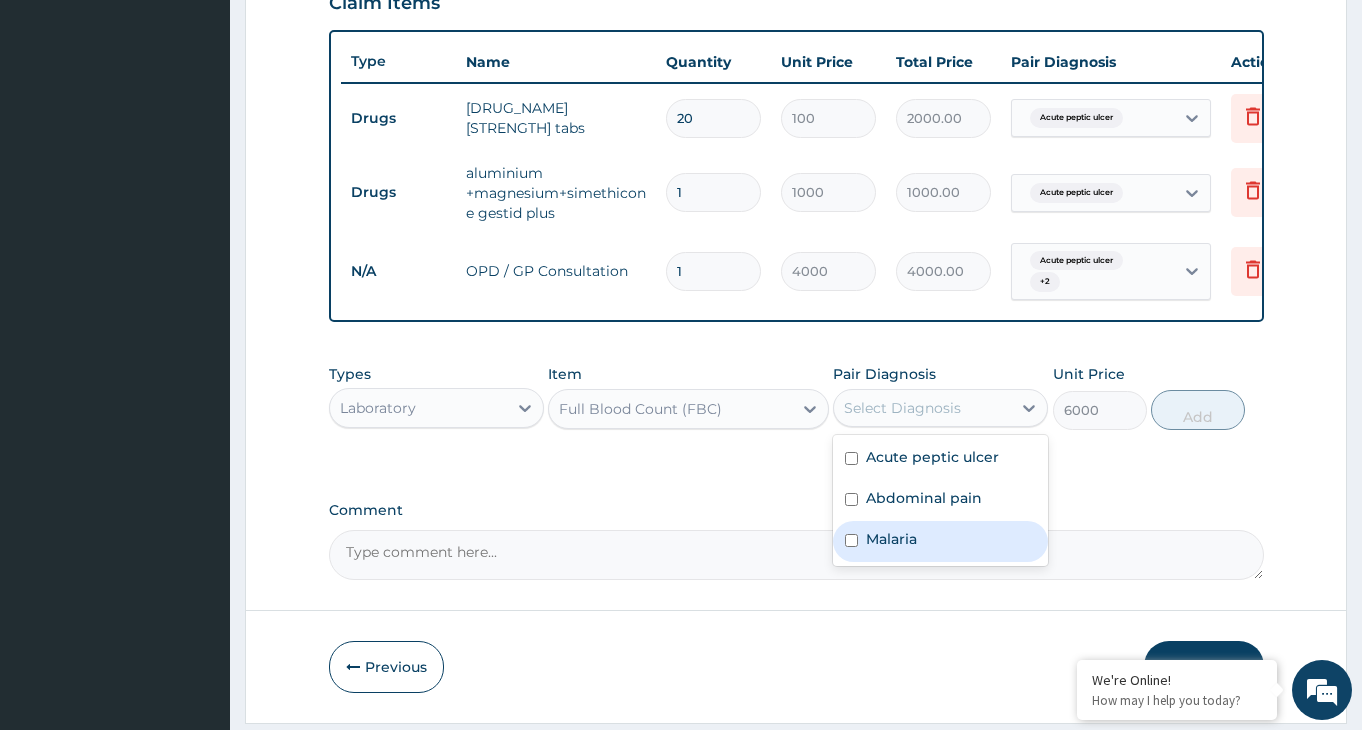 click at bounding box center [851, 540] 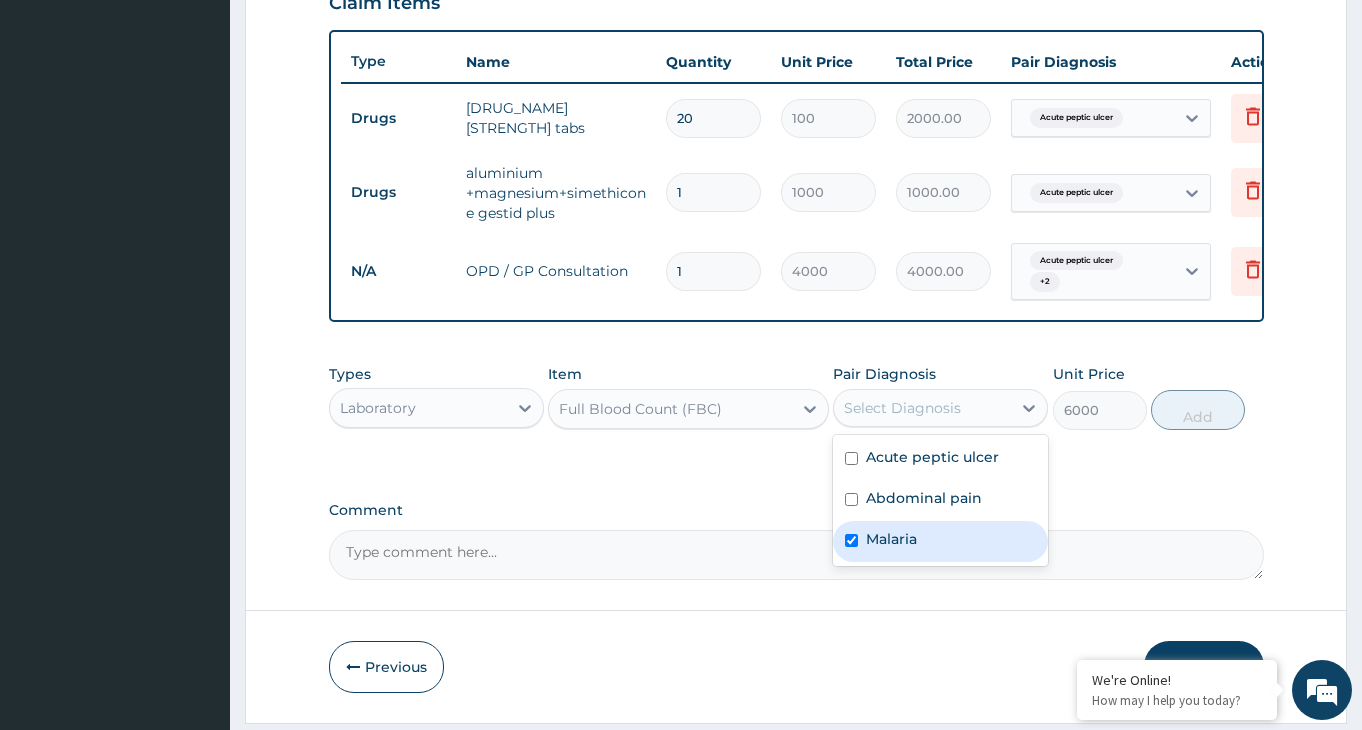checkbox on "true" 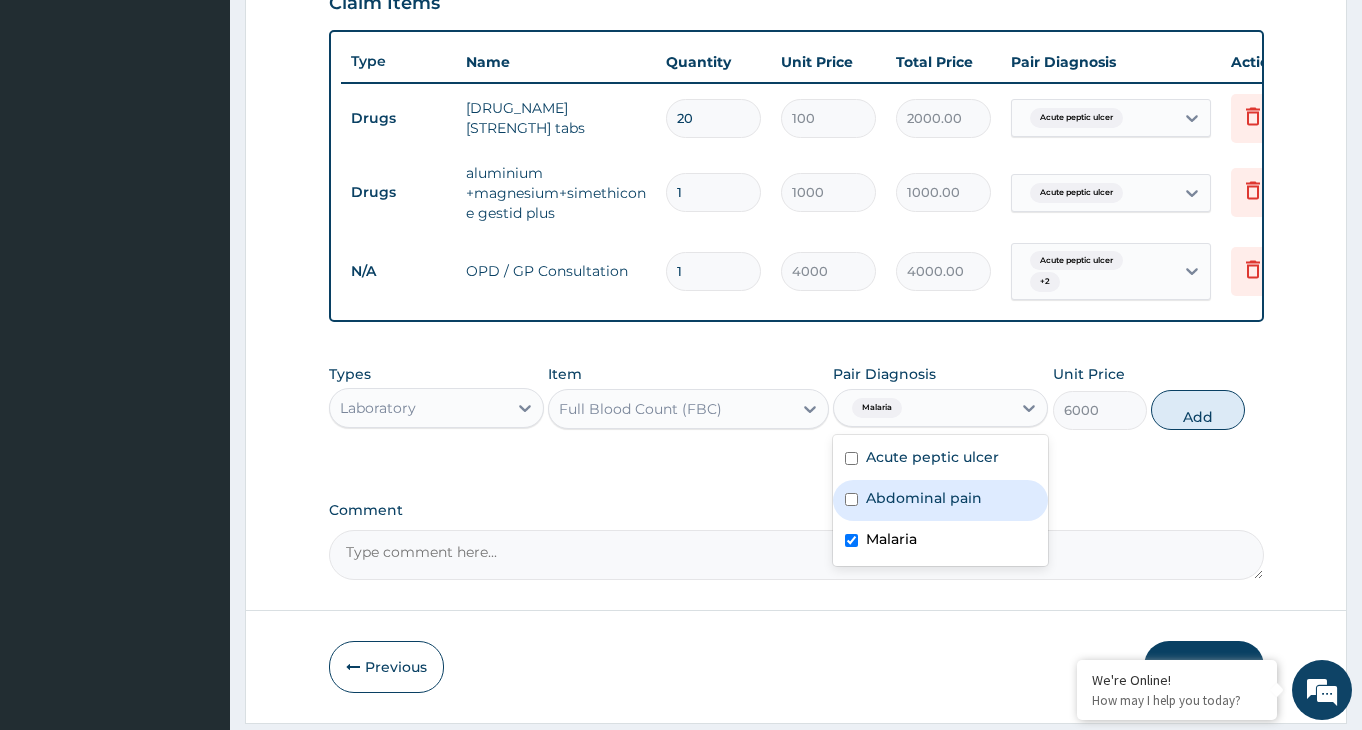 click at bounding box center [851, 499] 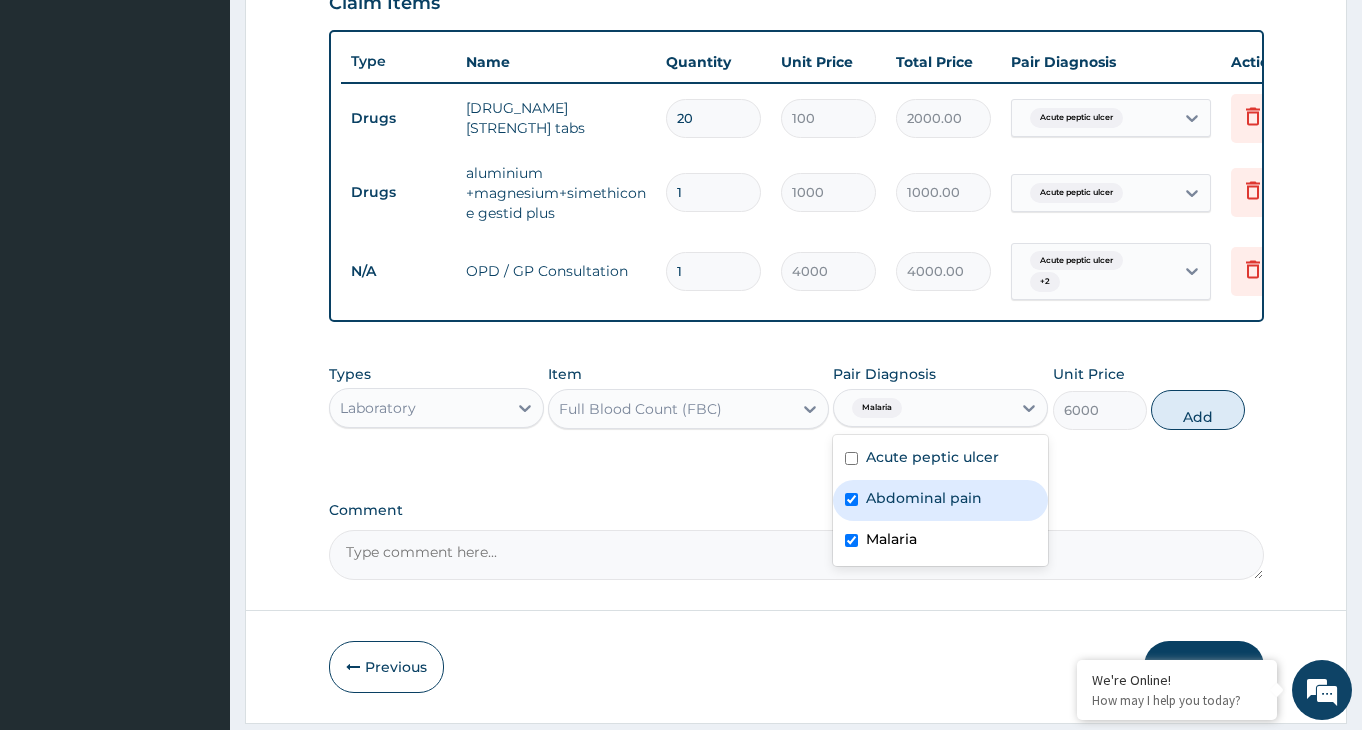 checkbox on "true" 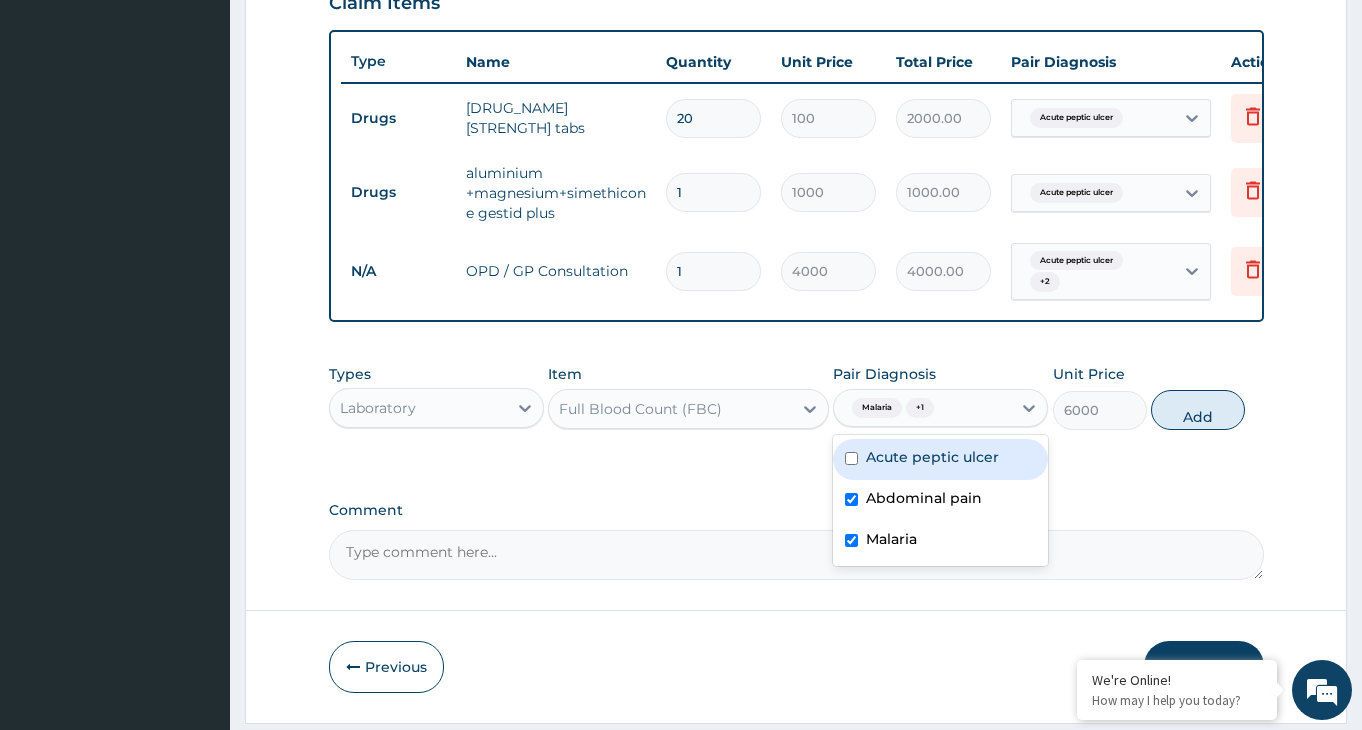 click at bounding box center (851, 458) 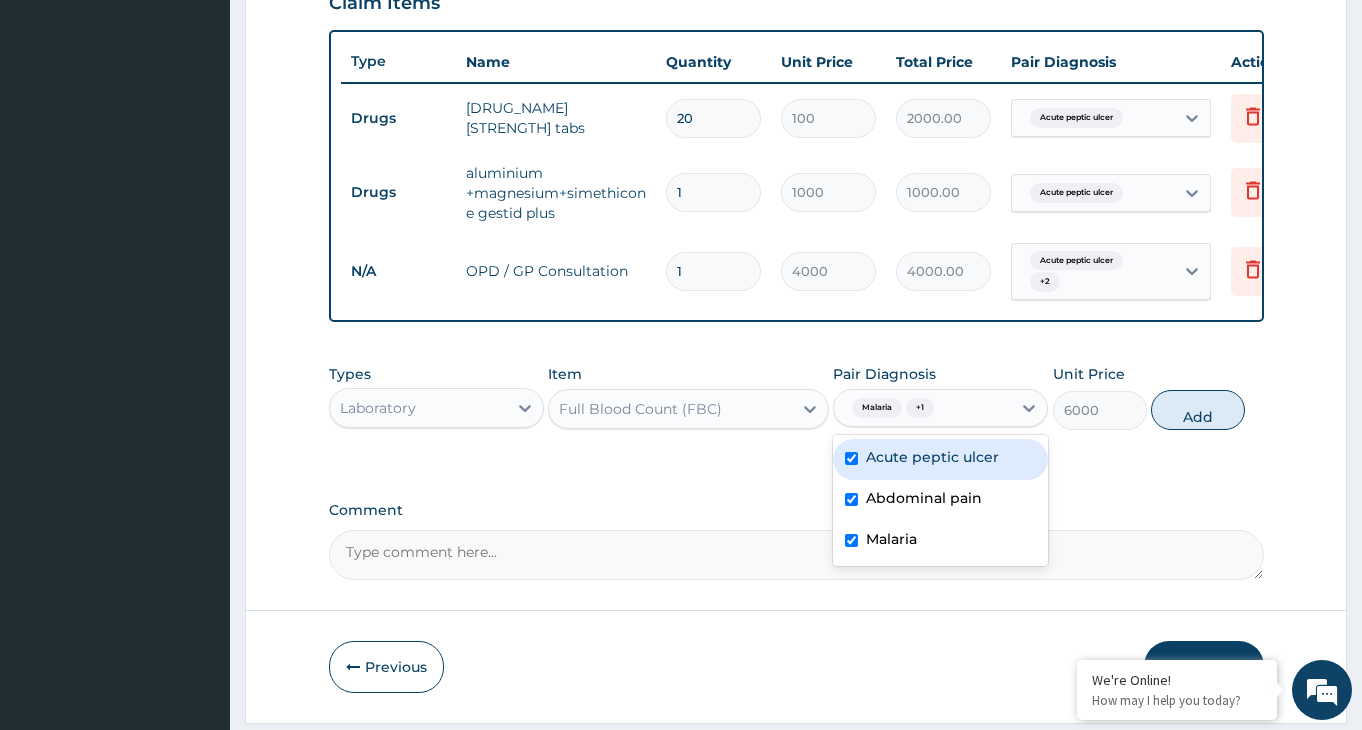 checkbox on "true" 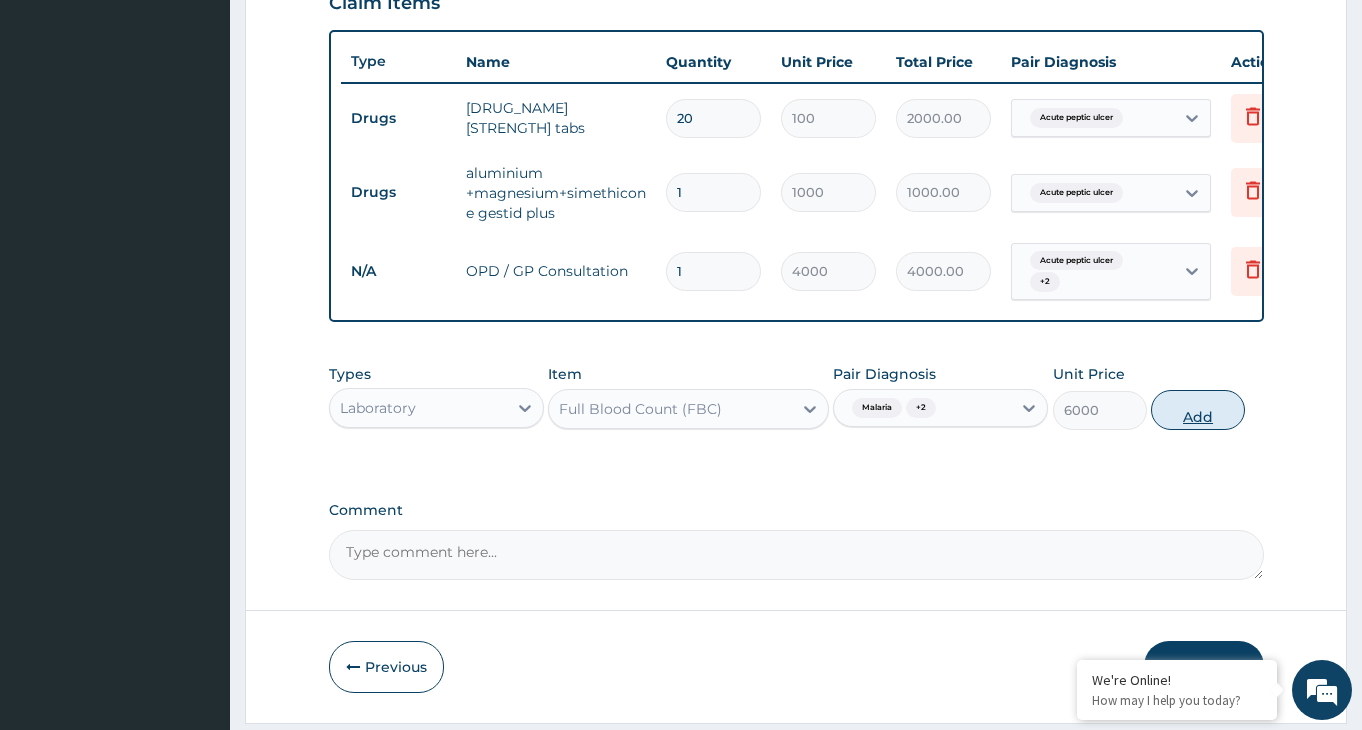 click on "Add" at bounding box center (1198, 410) 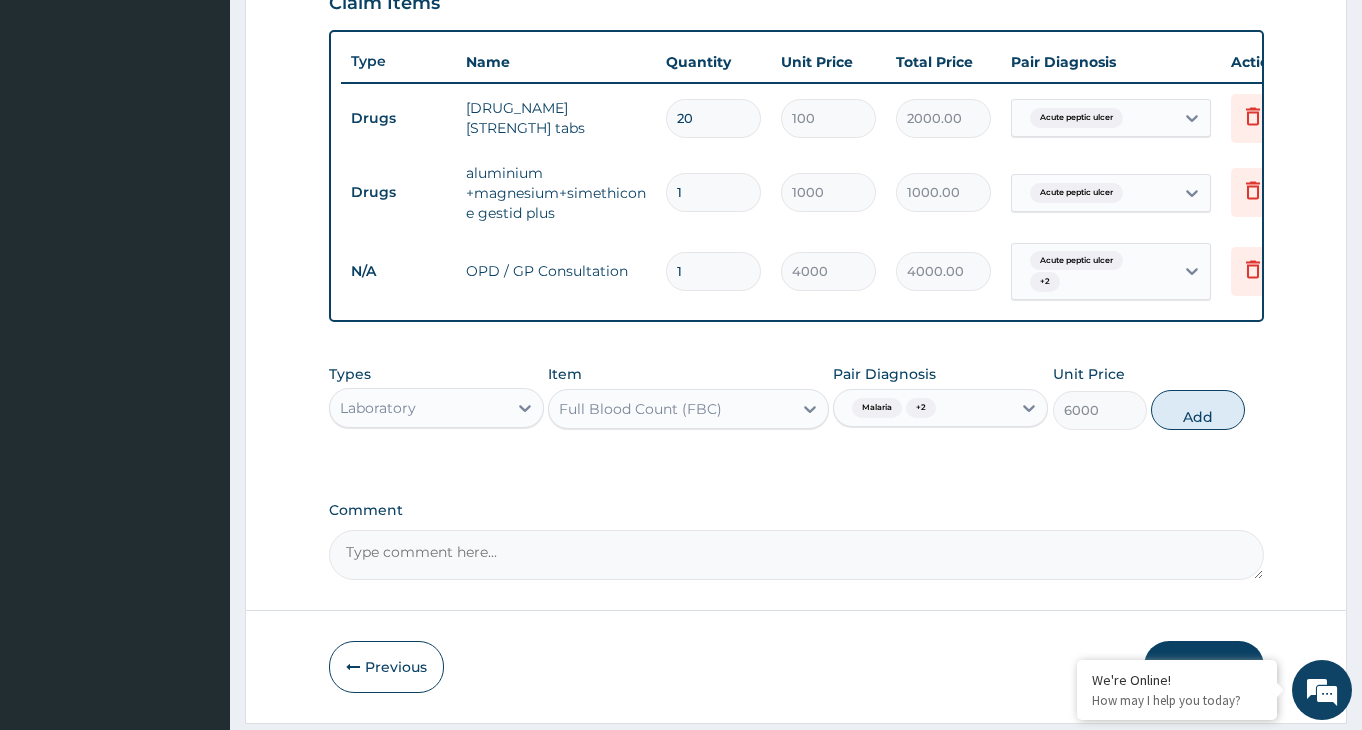 type on "0" 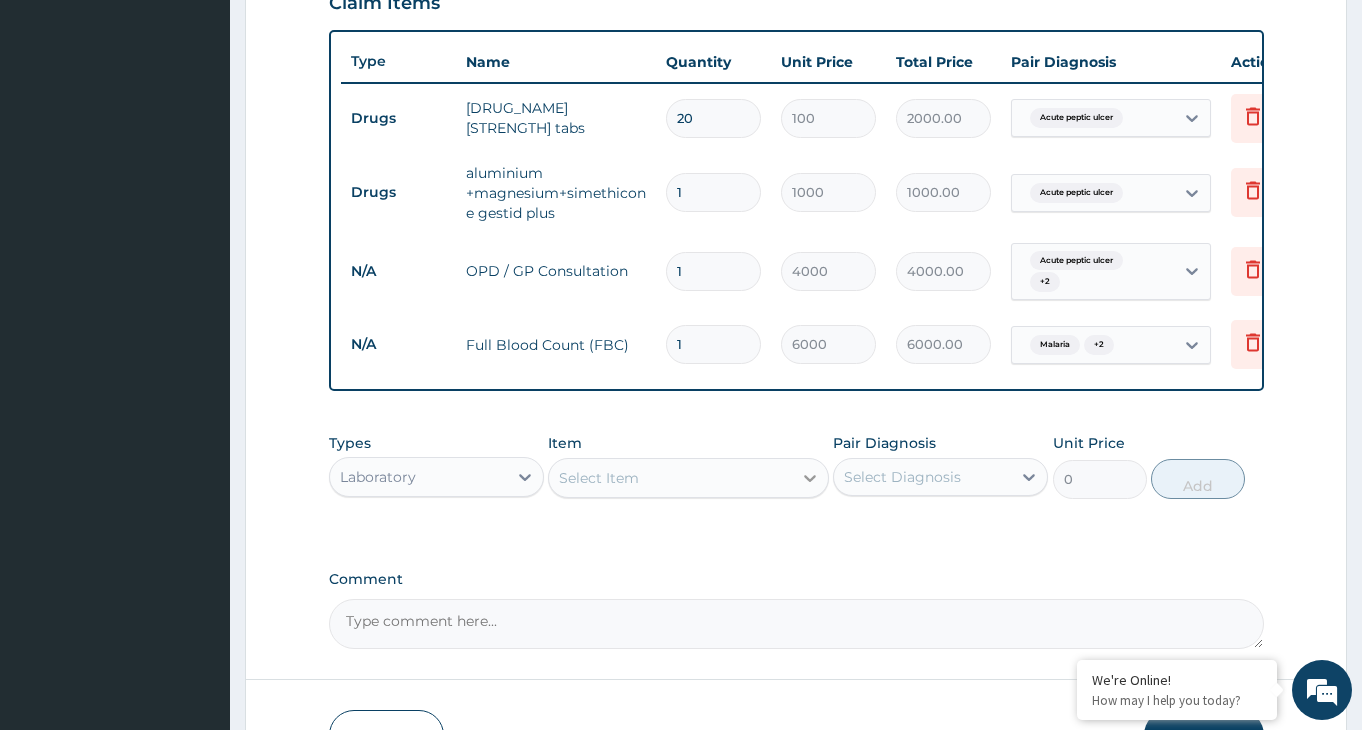 click 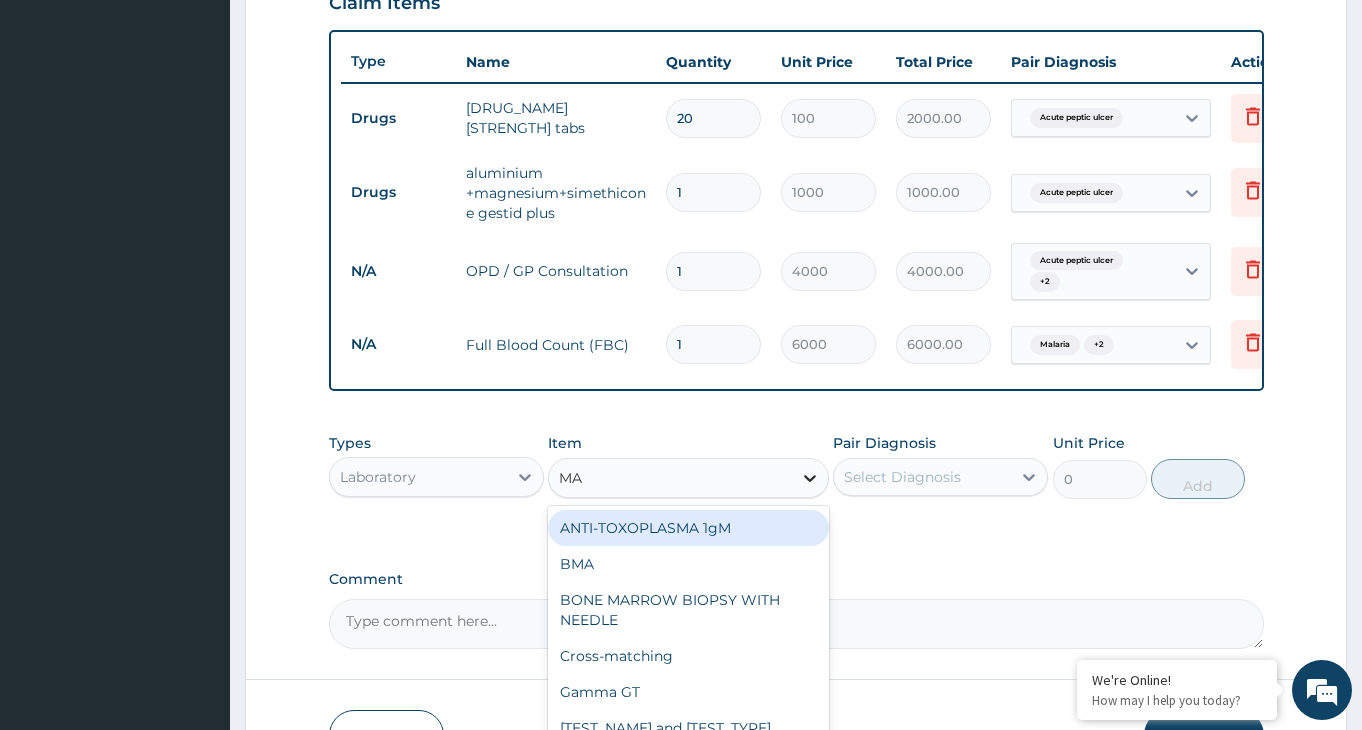 type on "MAL" 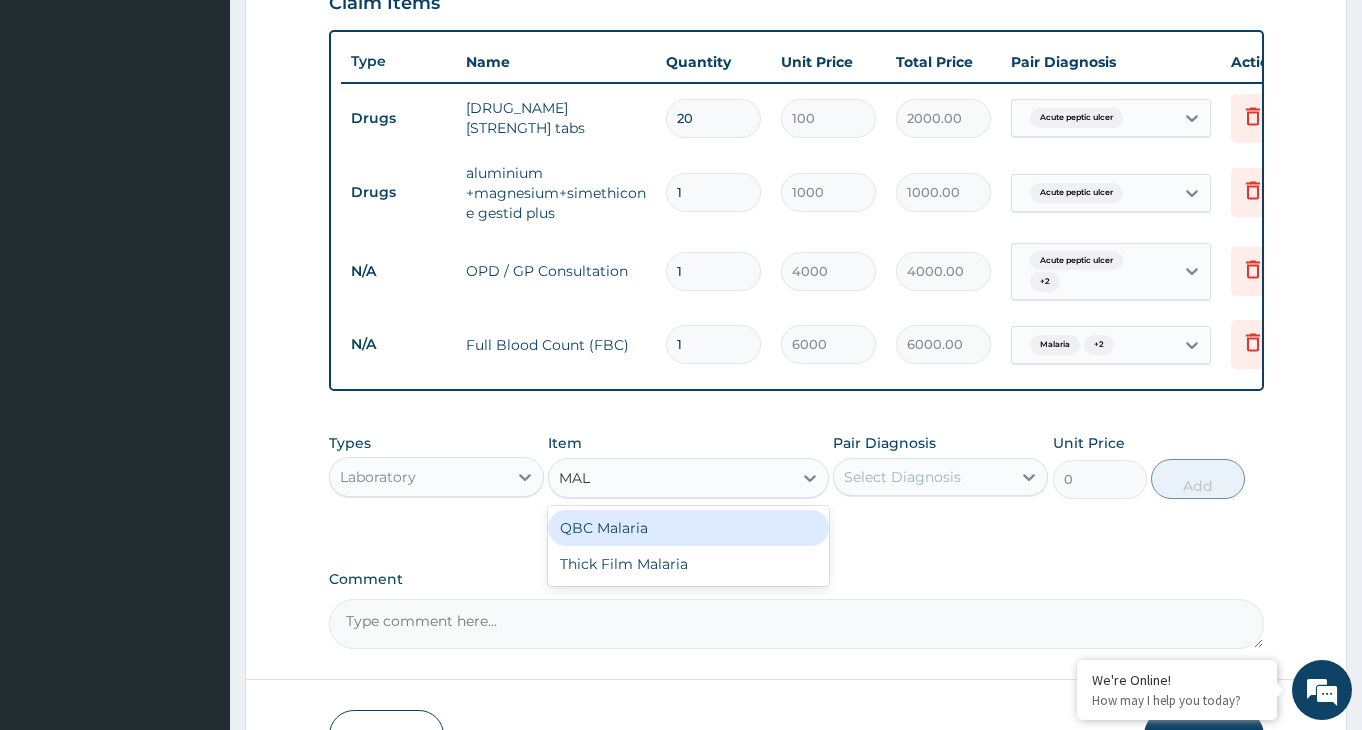 click on "QBC Malaria" at bounding box center (688, 528) 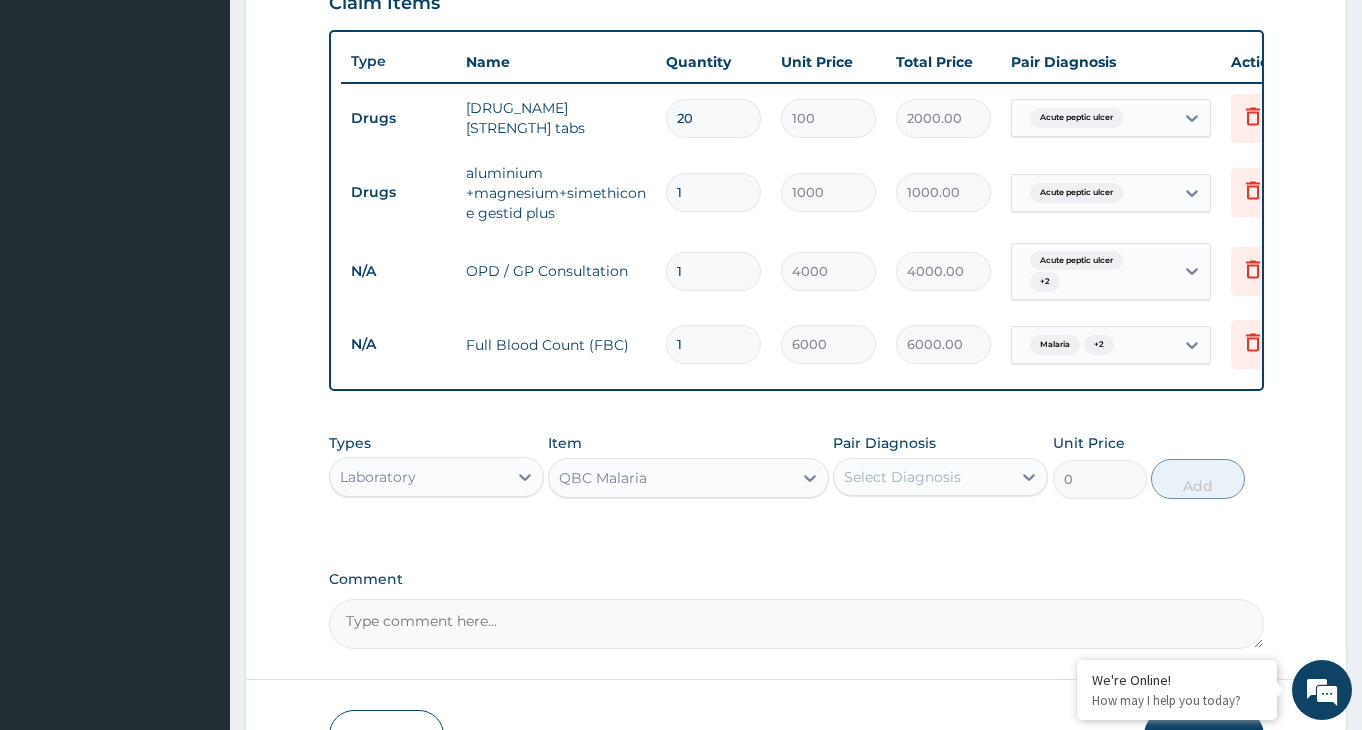 type 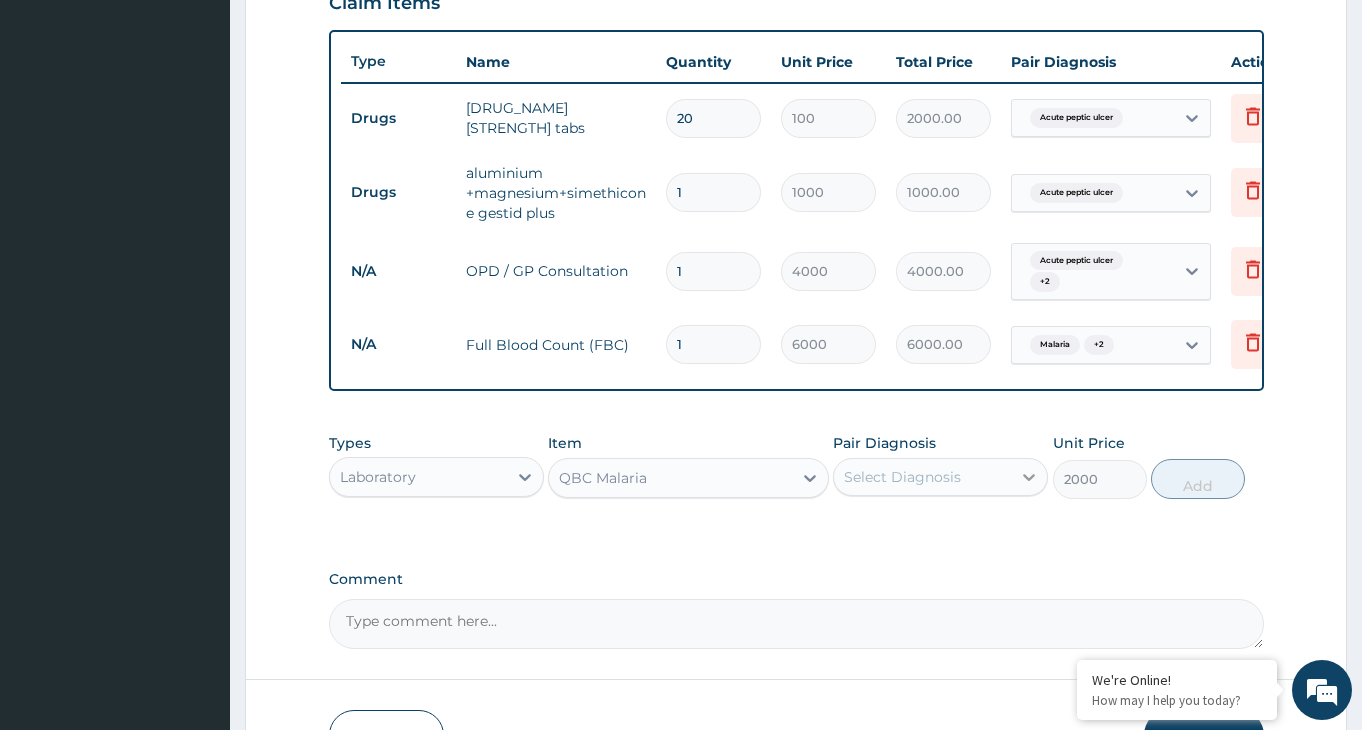 click at bounding box center [1029, 477] 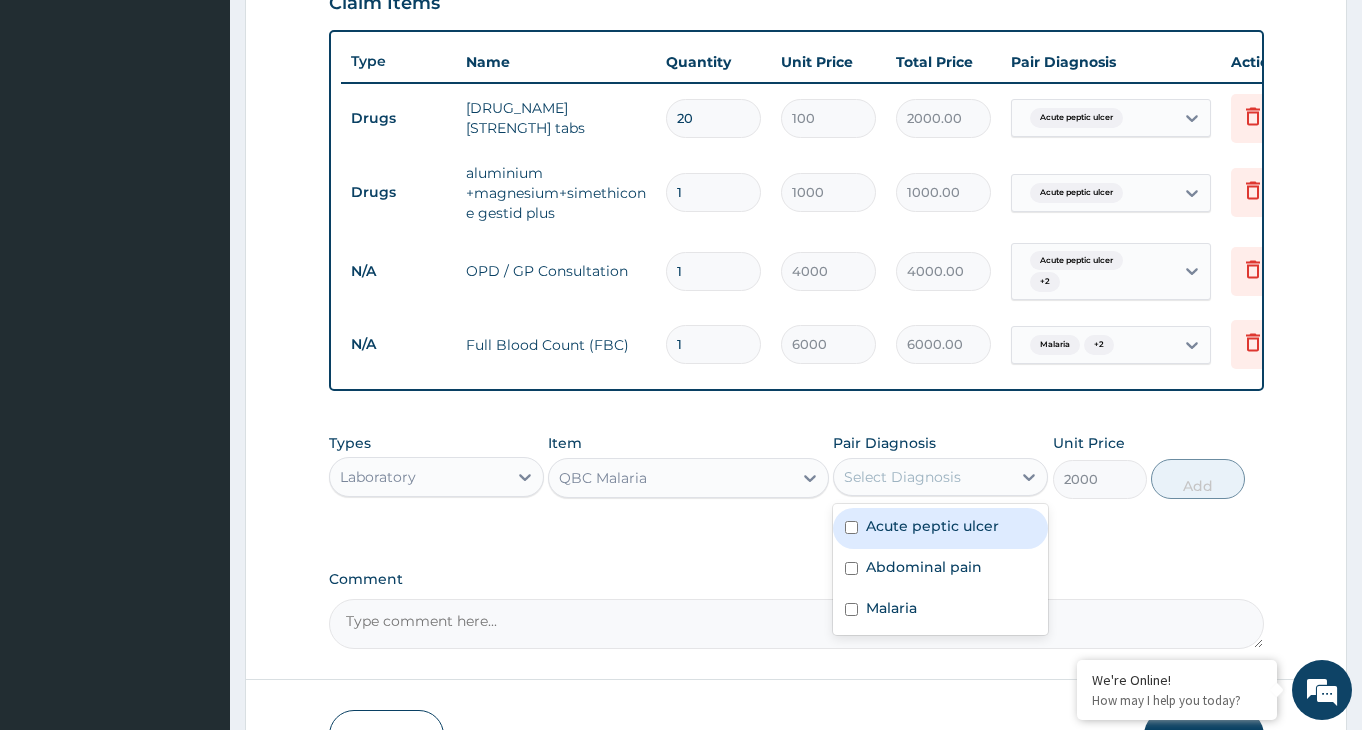 click at bounding box center [851, 527] 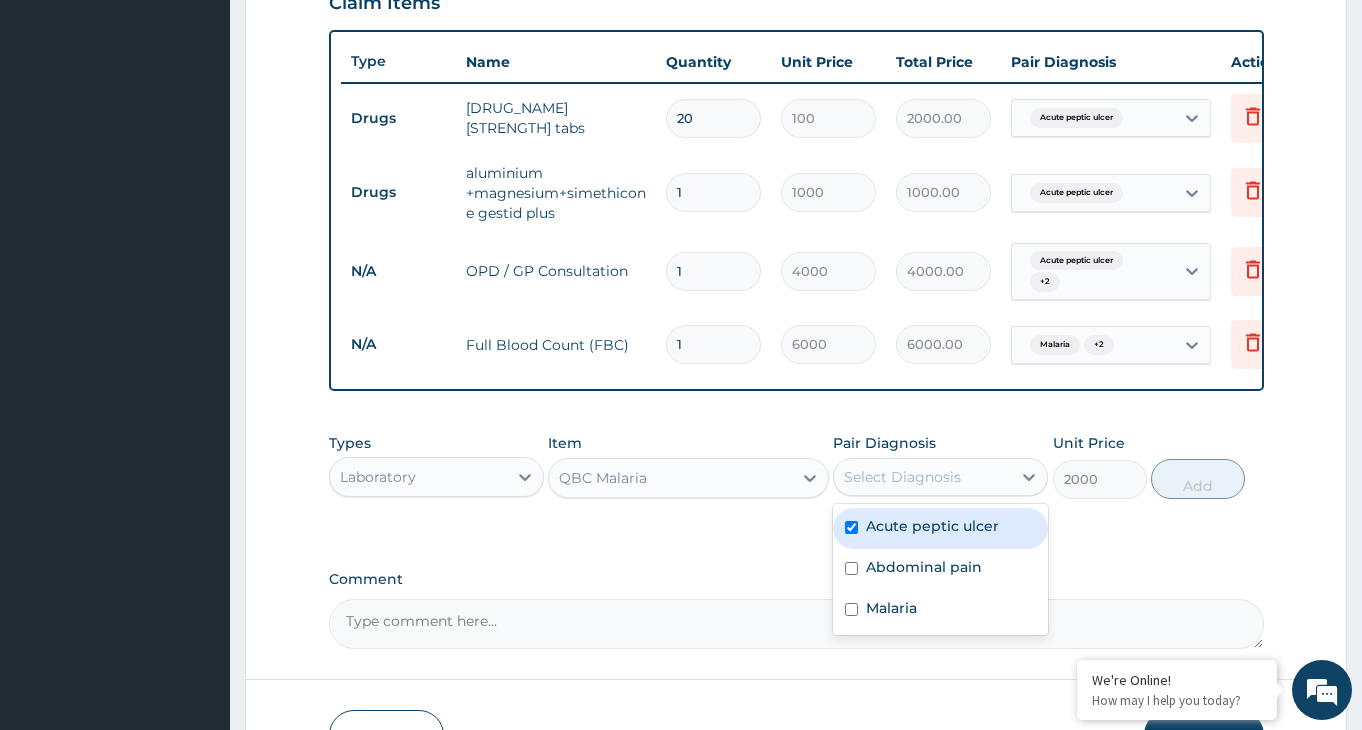 checkbox on "true" 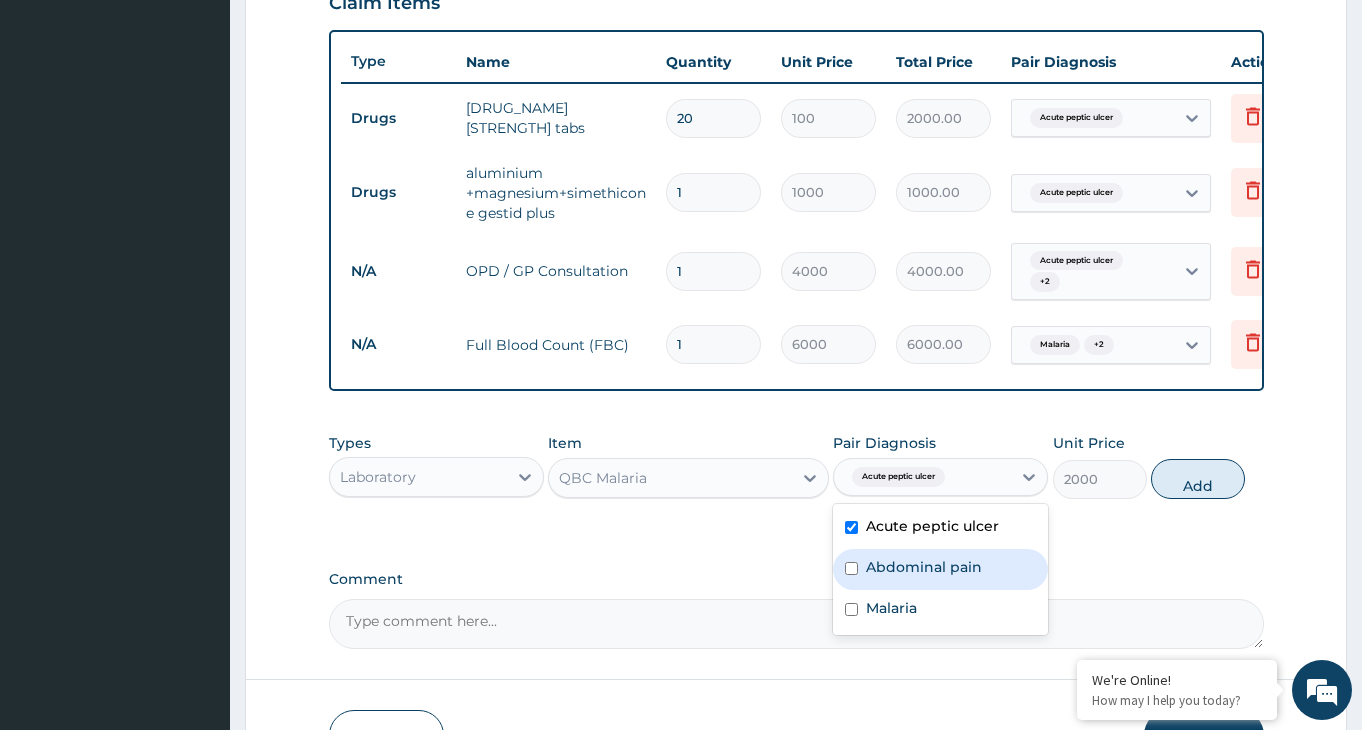click at bounding box center [851, 568] 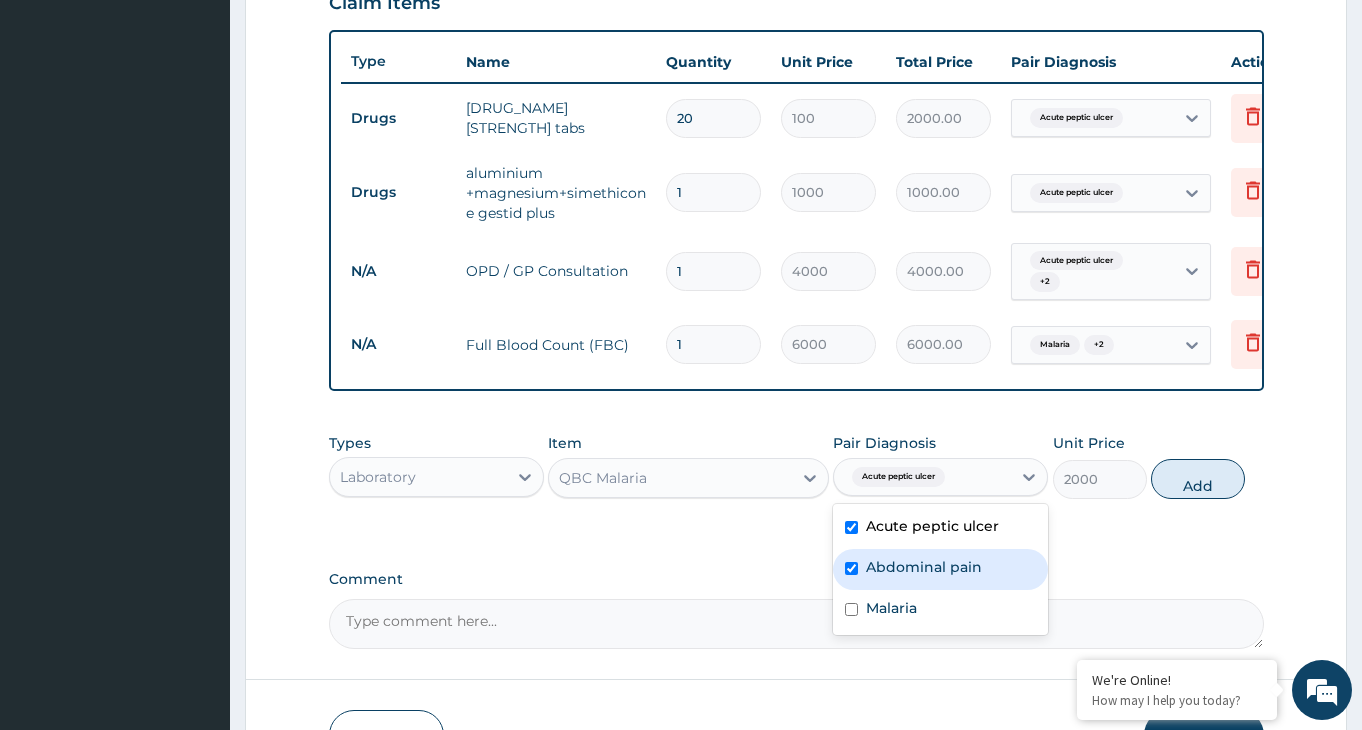 checkbox on "true" 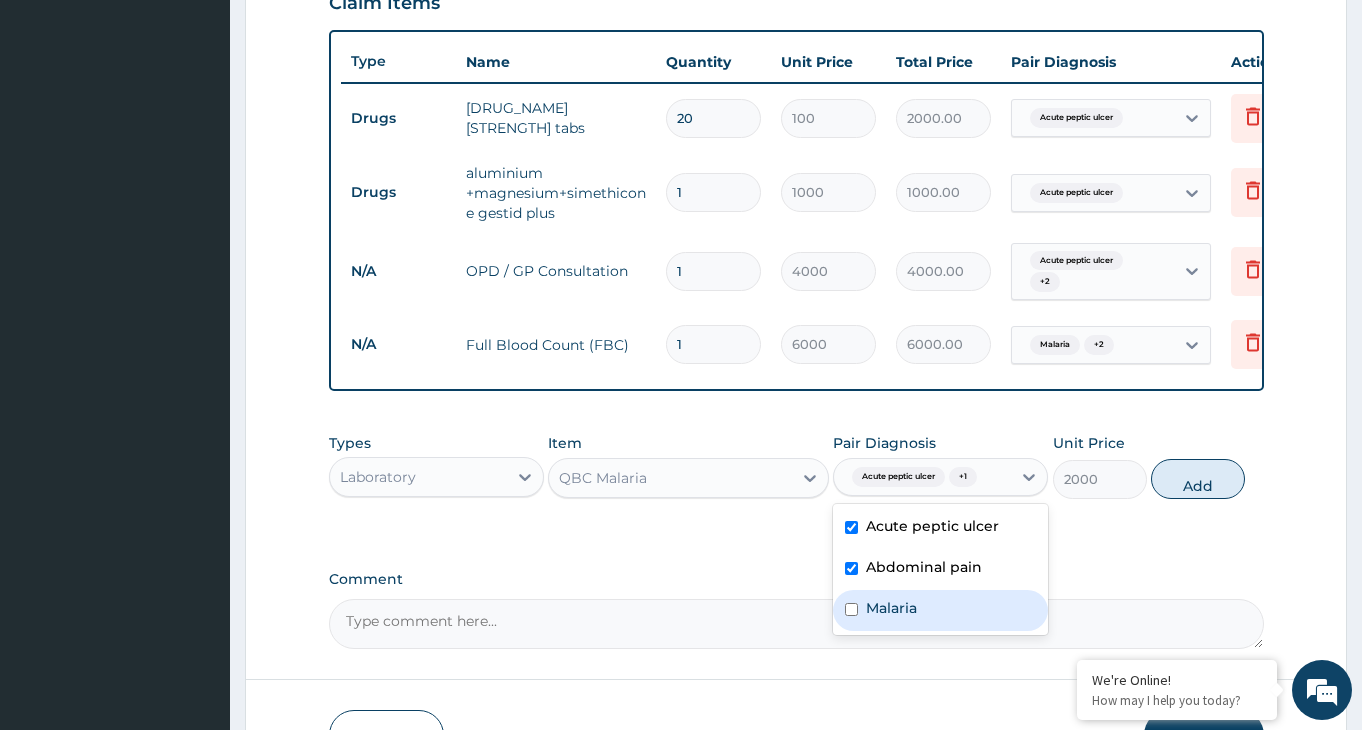 click at bounding box center (851, 609) 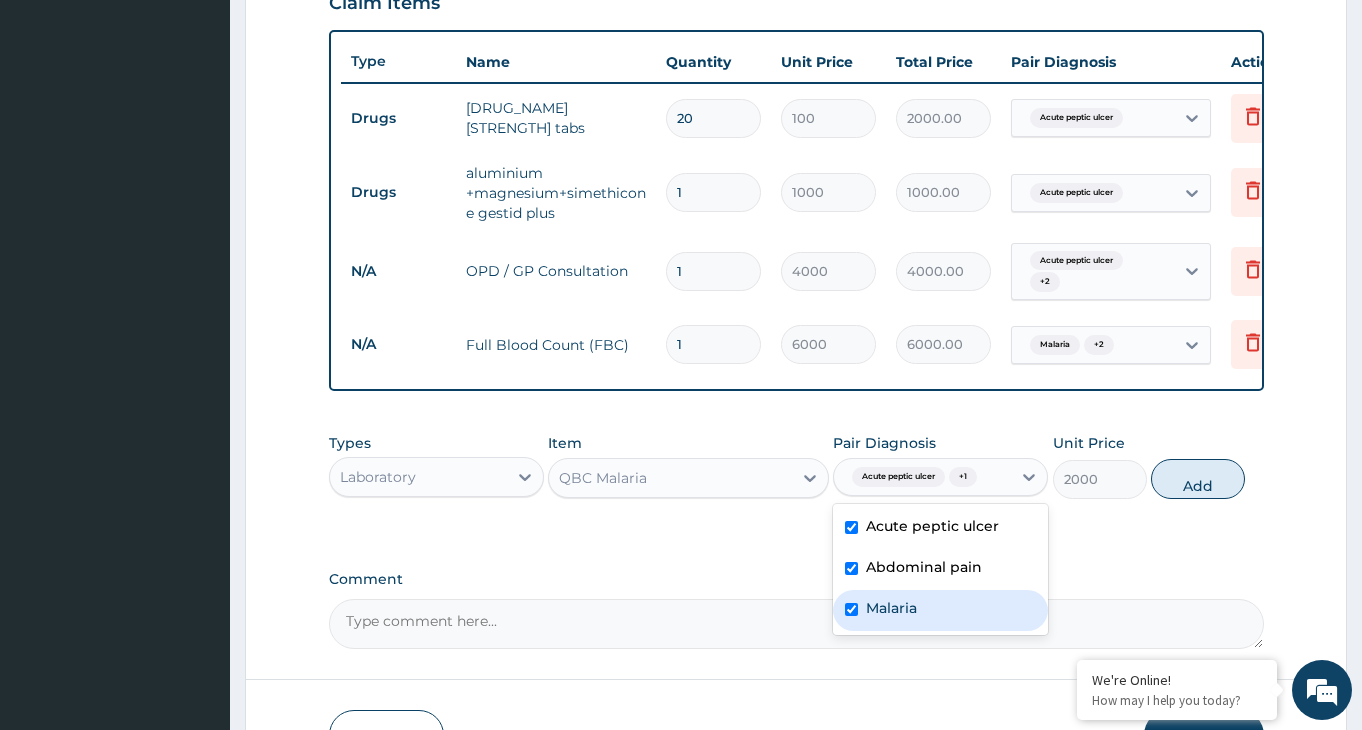 checkbox on "true" 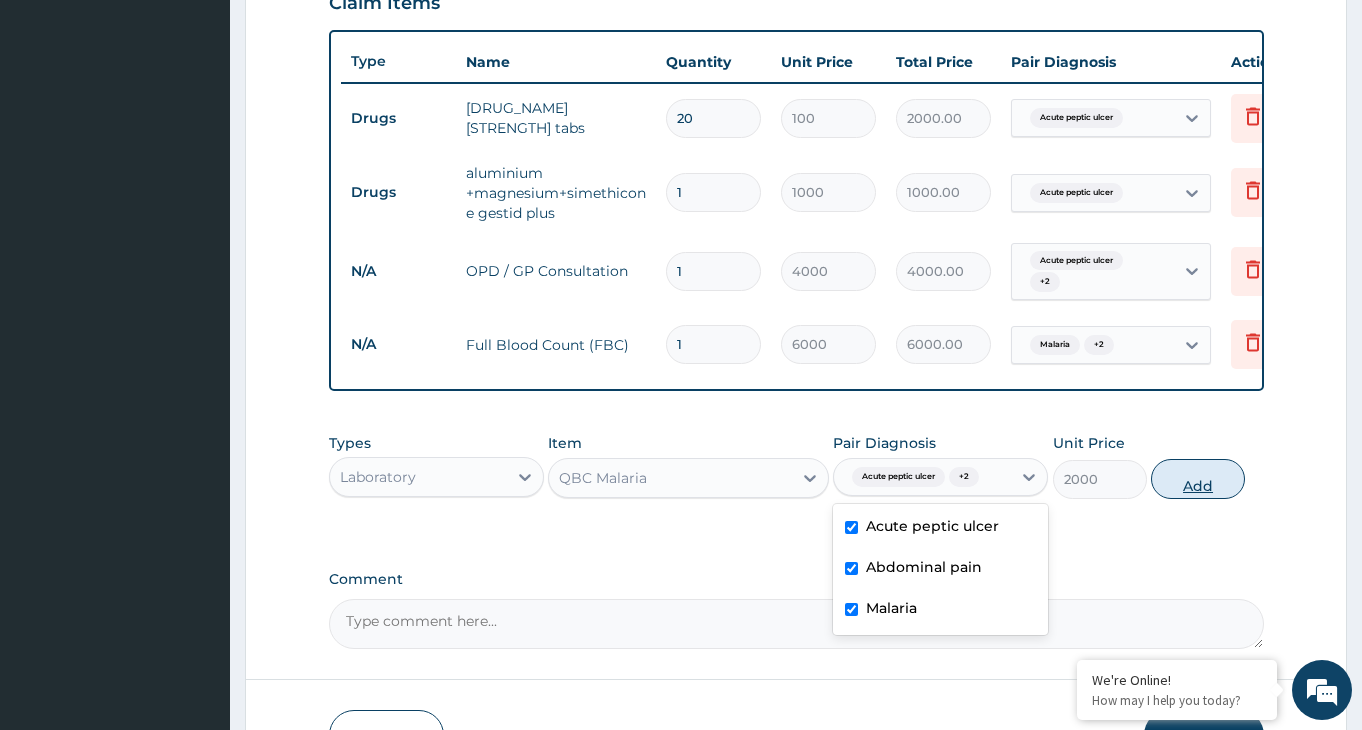 click on "Add" at bounding box center [1198, 479] 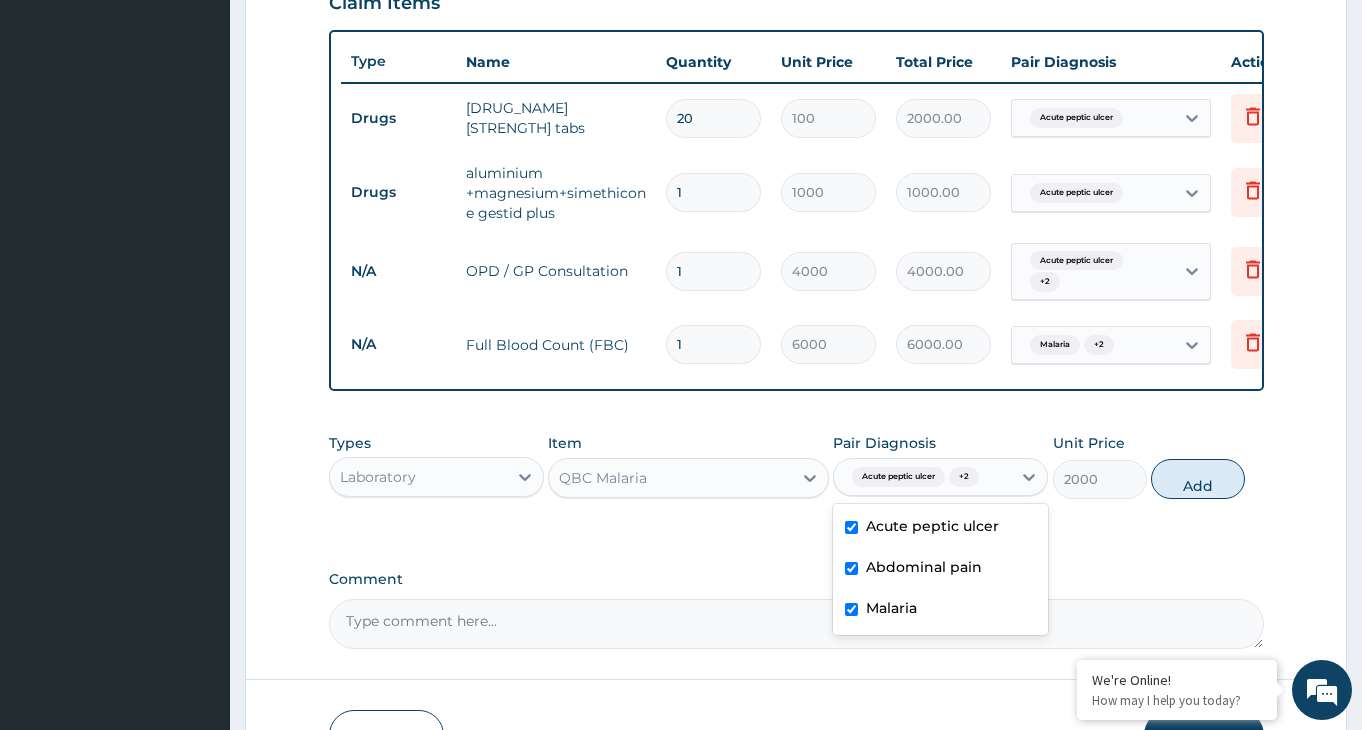 type on "0" 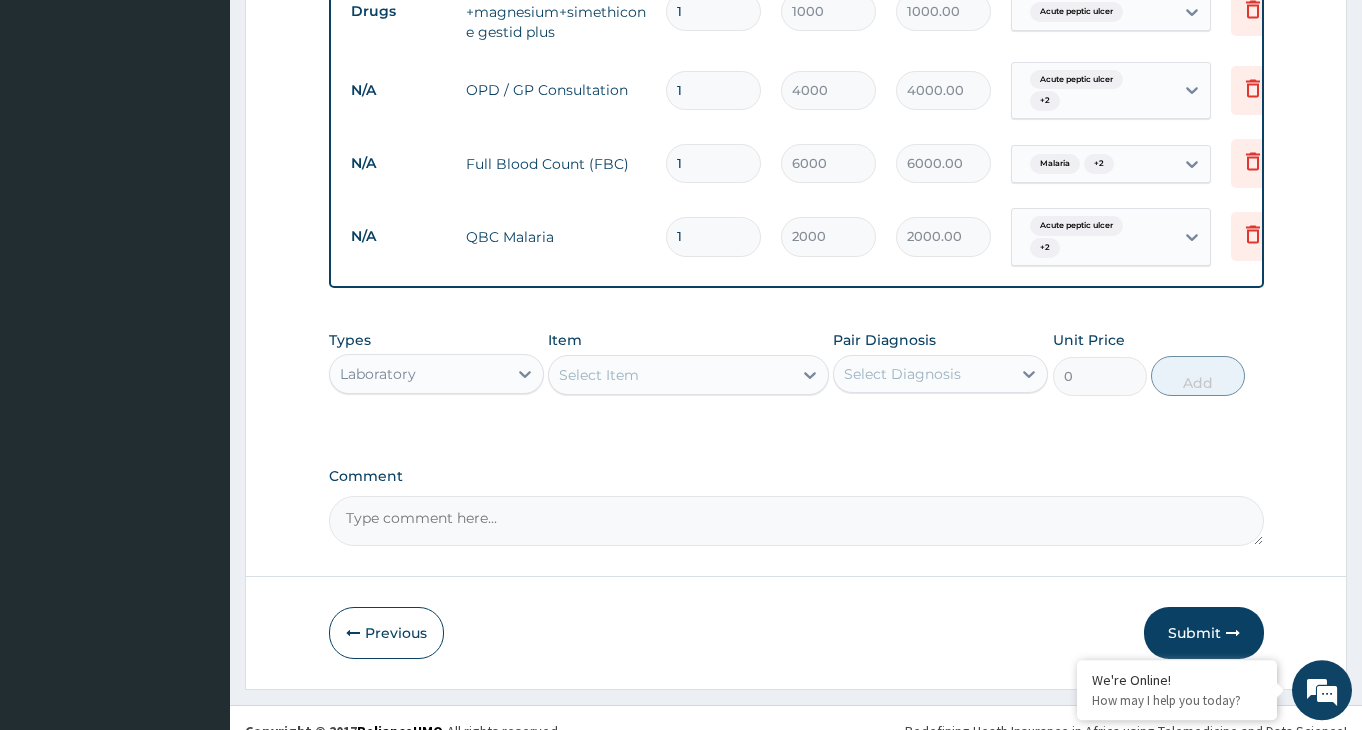 scroll, scrollTop: 918, scrollLeft: 0, axis: vertical 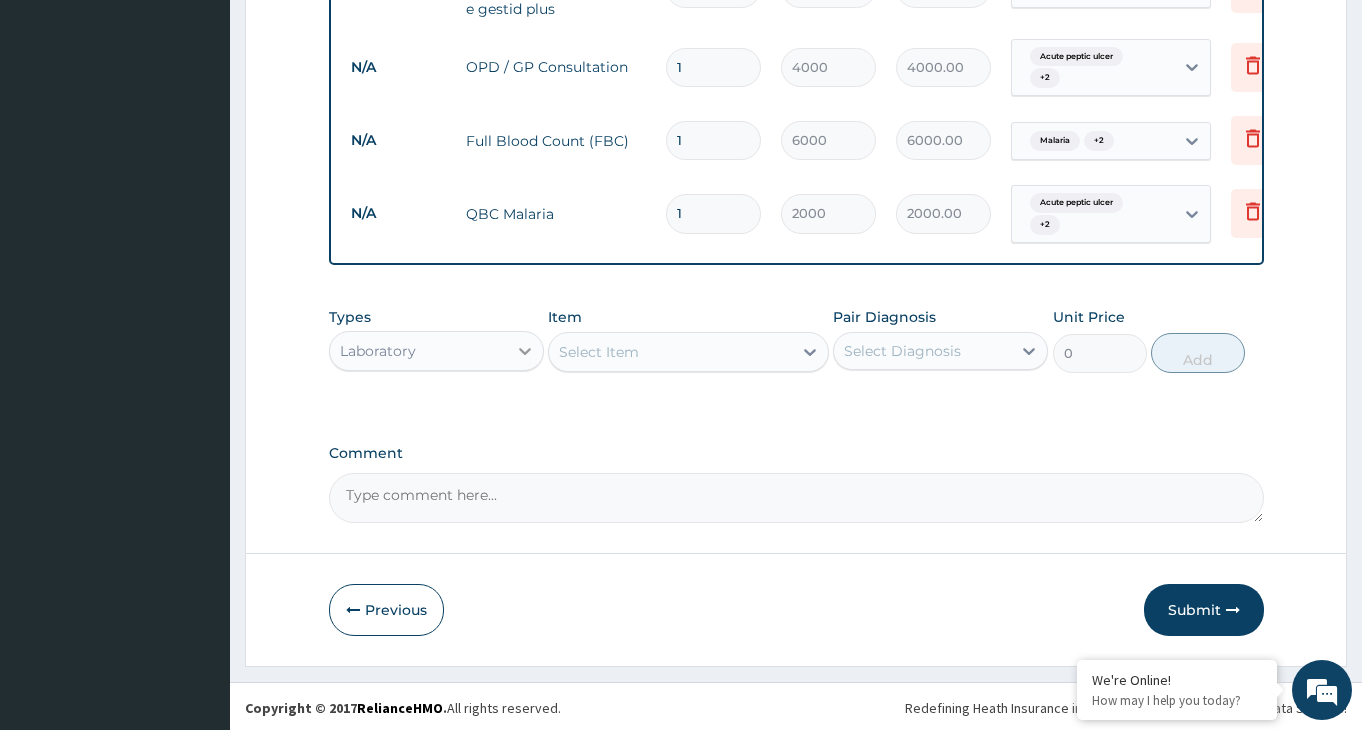 click 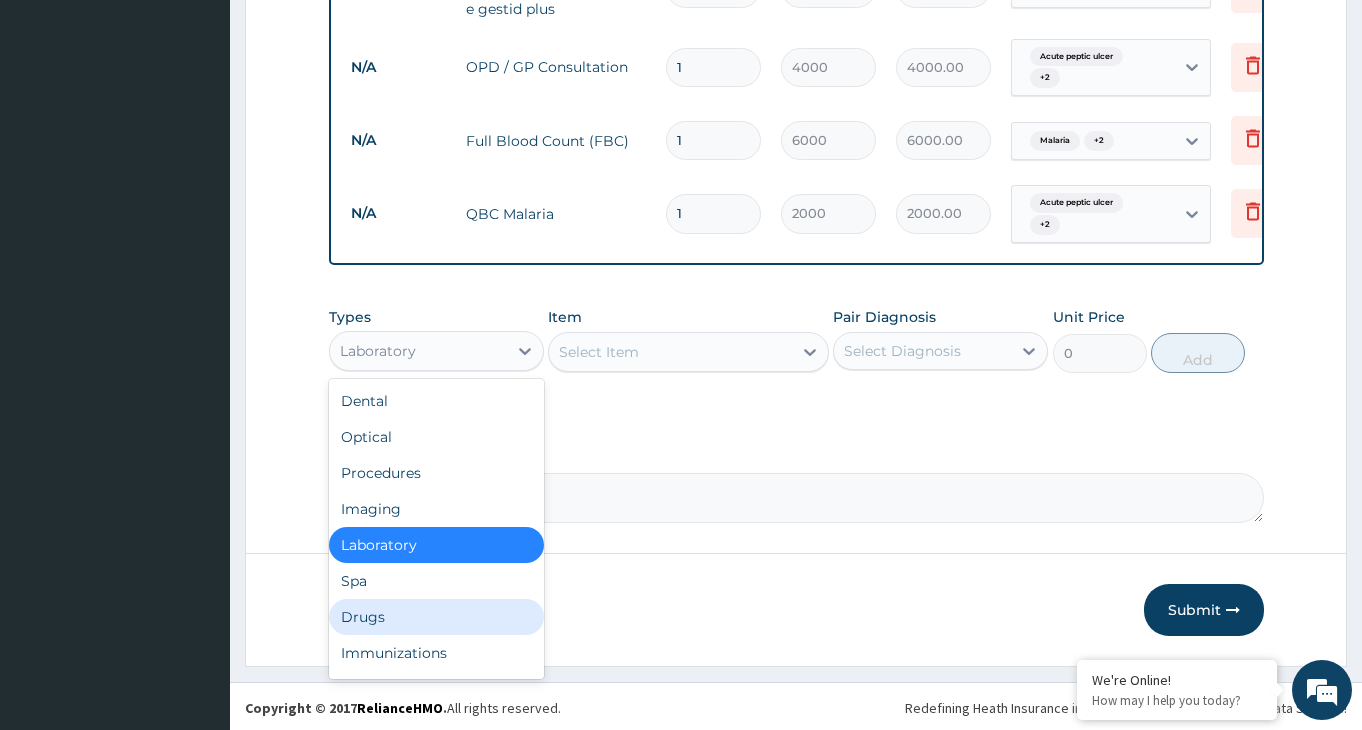click on "Drugs" at bounding box center [436, 617] 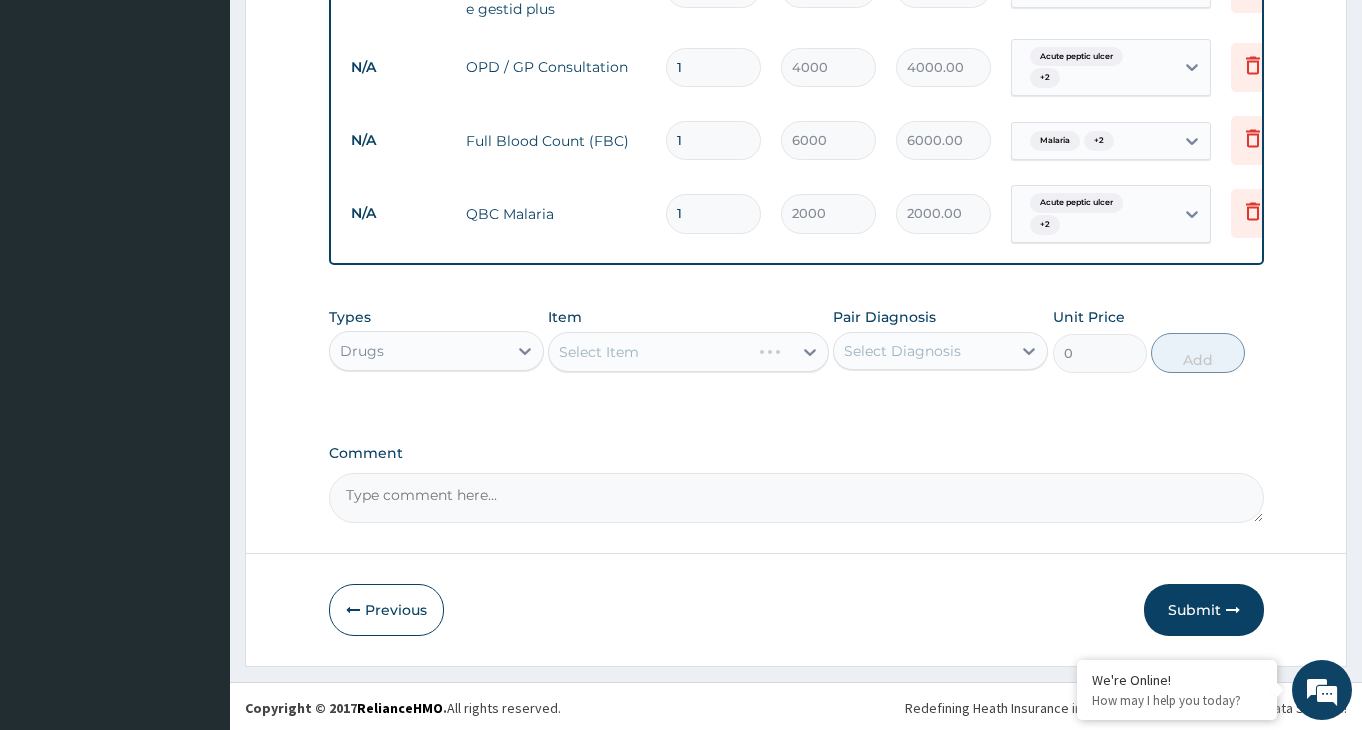 click on "Select Item" at bounding box center [688, 352] 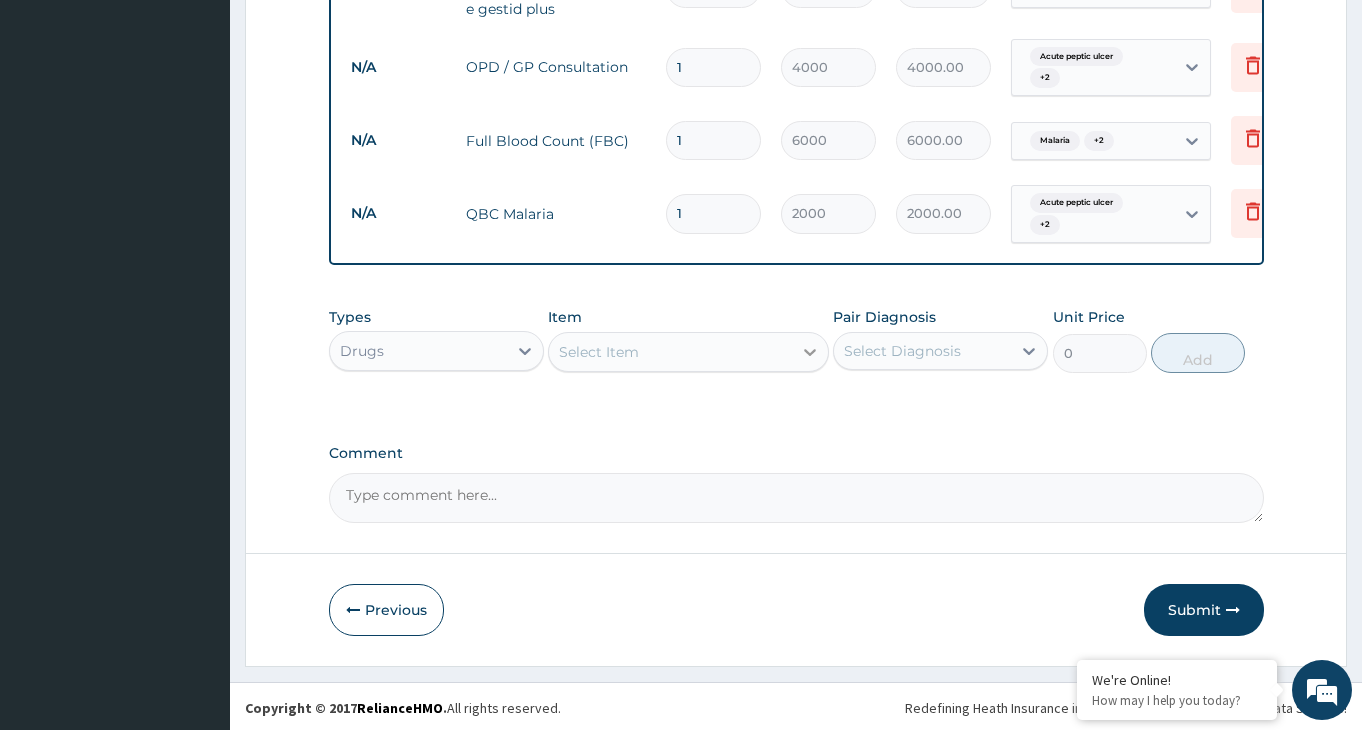 click at bounding box center (810, 352) 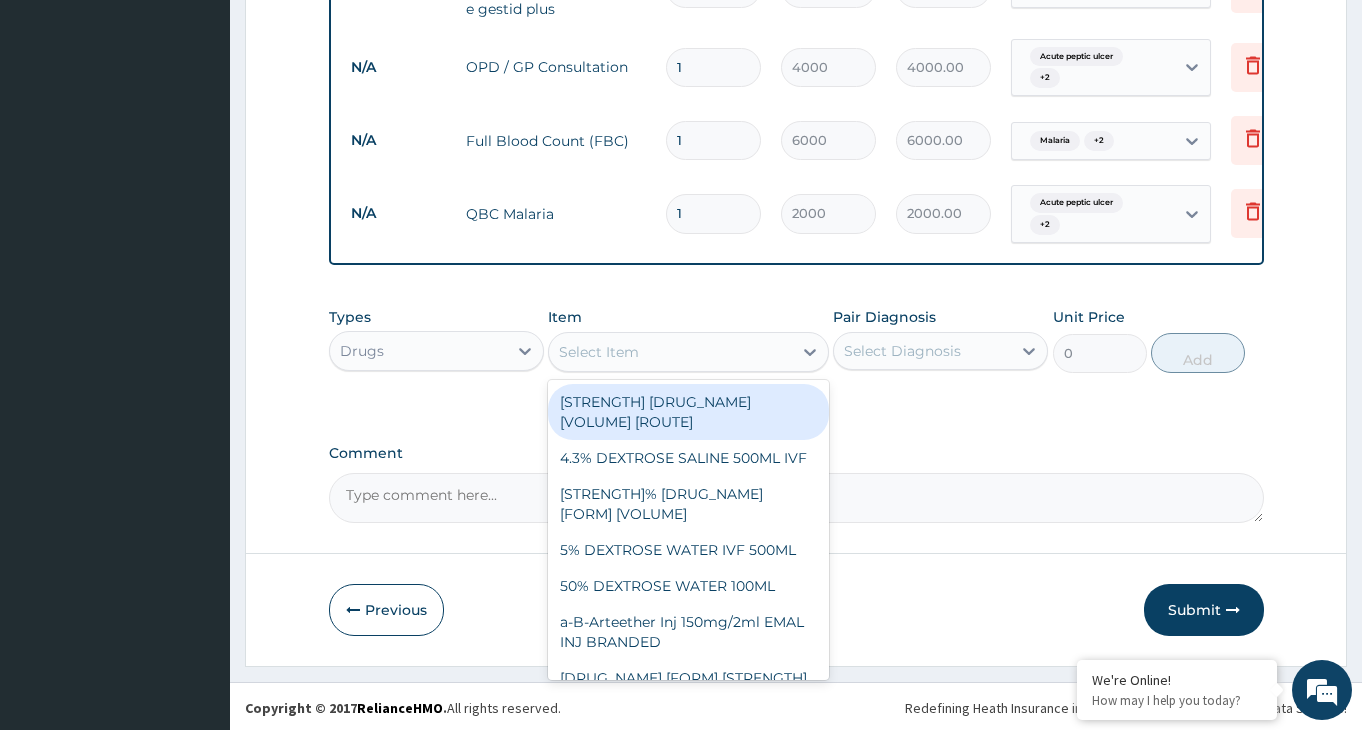 type on "U" 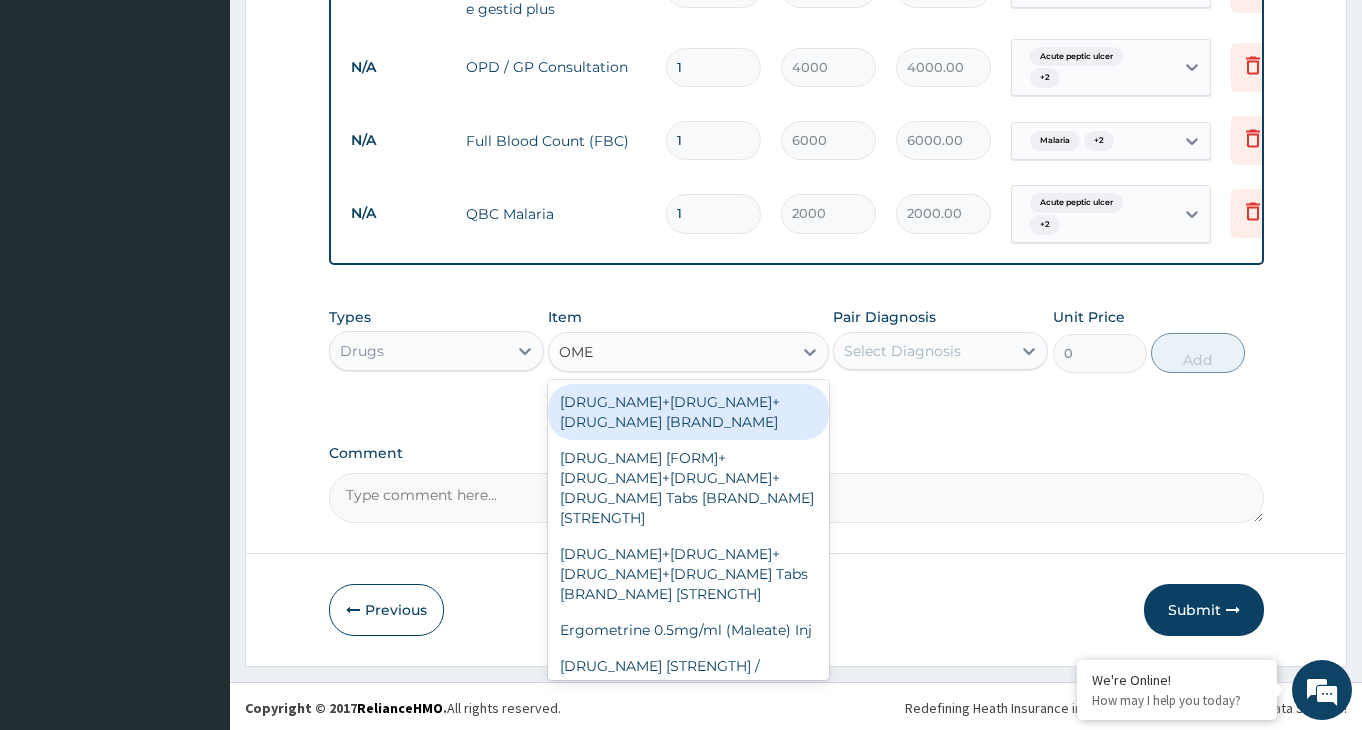 type on "OMEP" 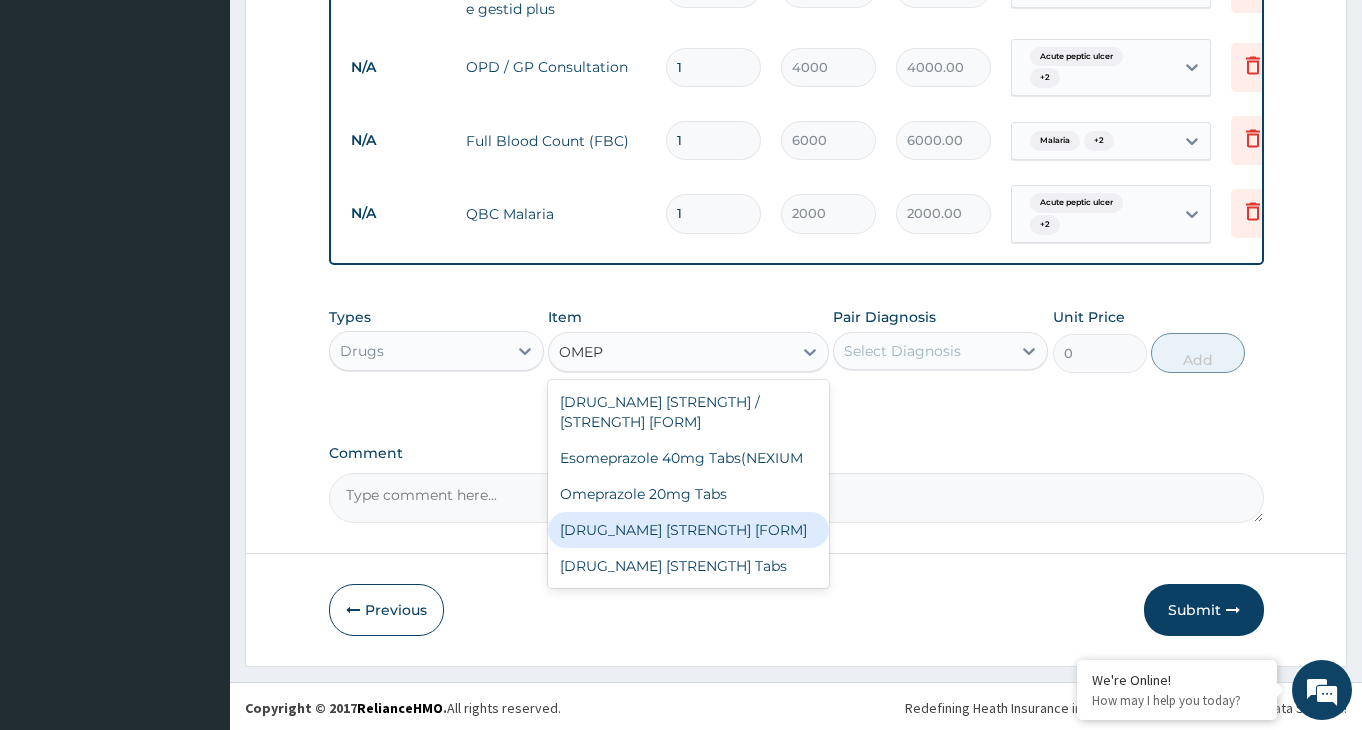 click on "Omeprazole 40mg Inj" at bounding box center [688, 530] 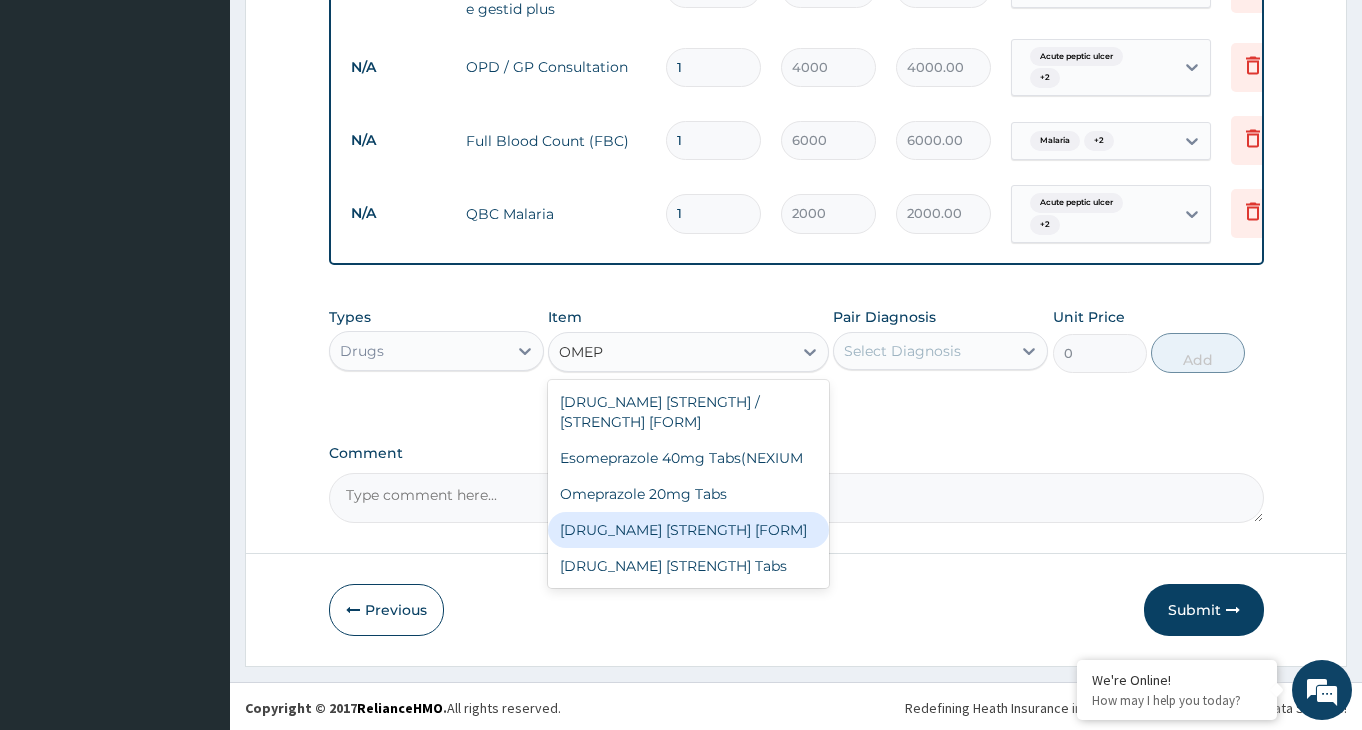 type 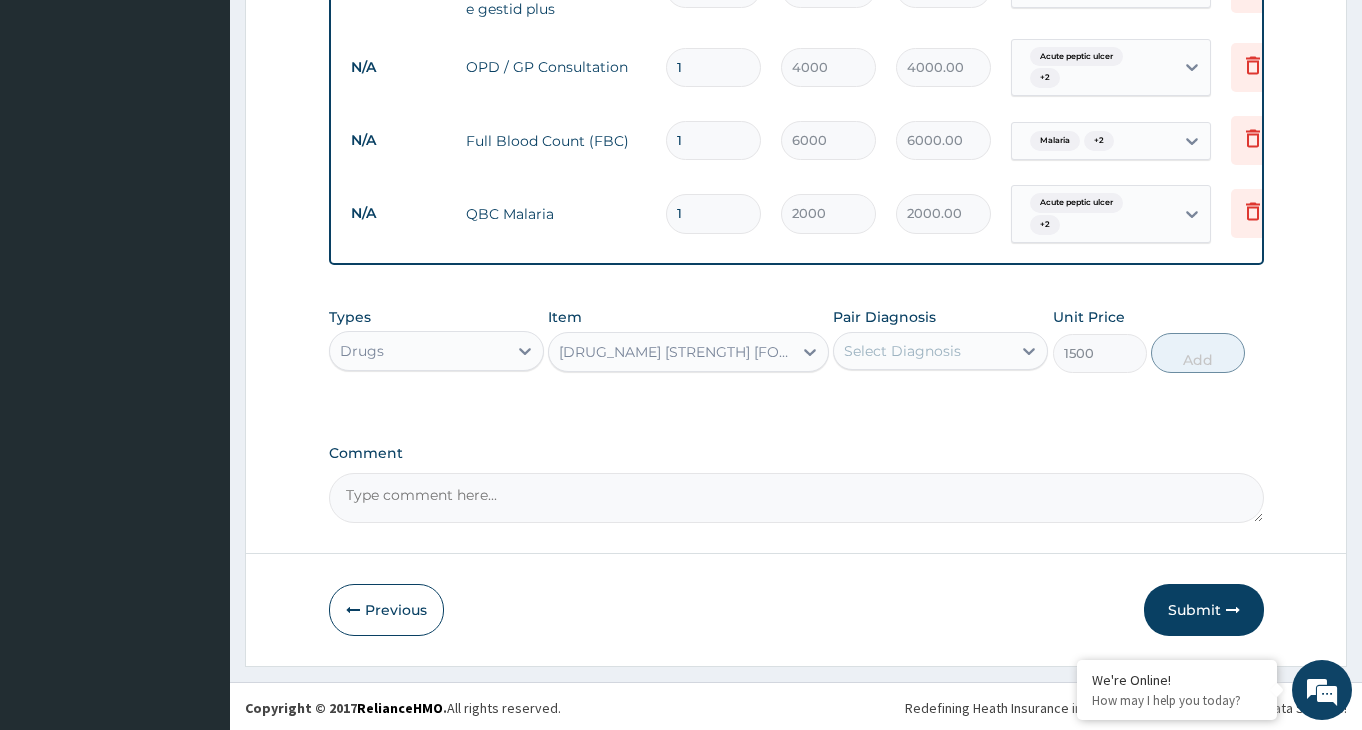 click on "Select Diagnosis" at bounding box center [922, 351] 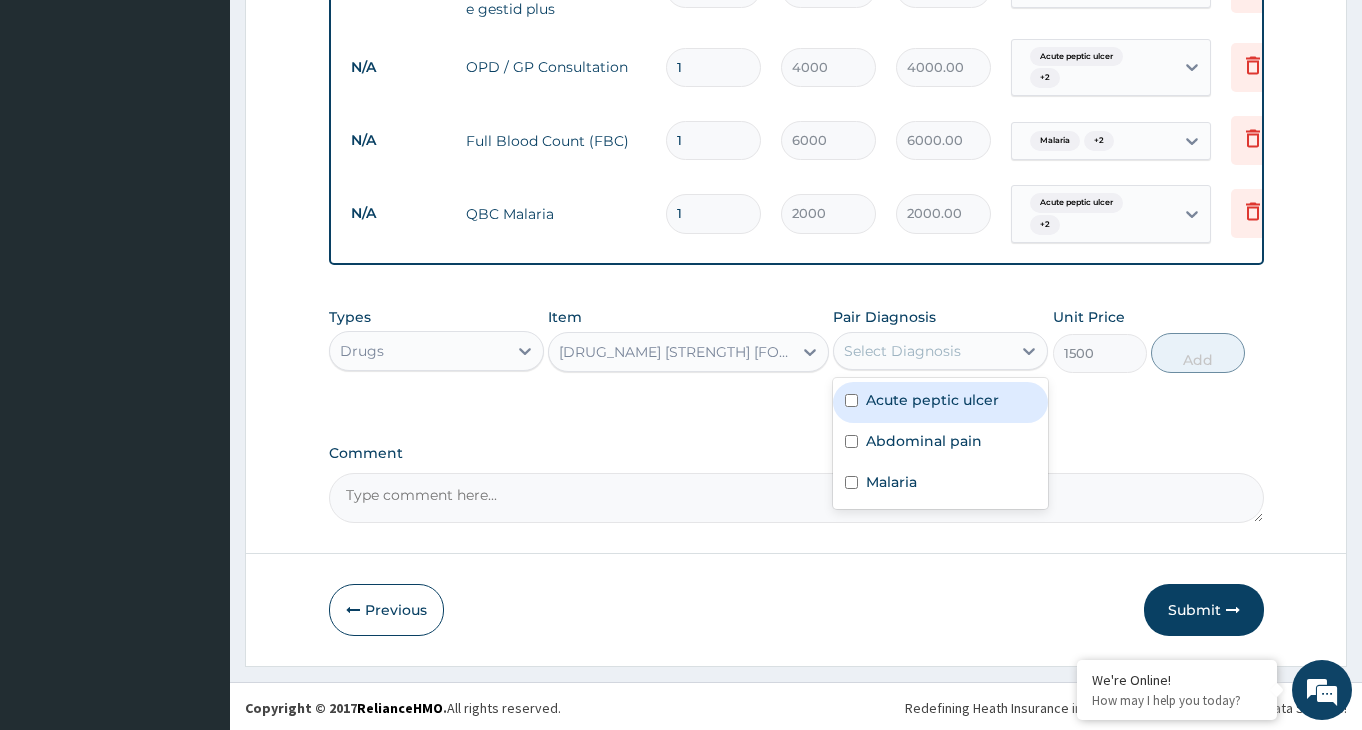 click at bounding box center (851, 400) 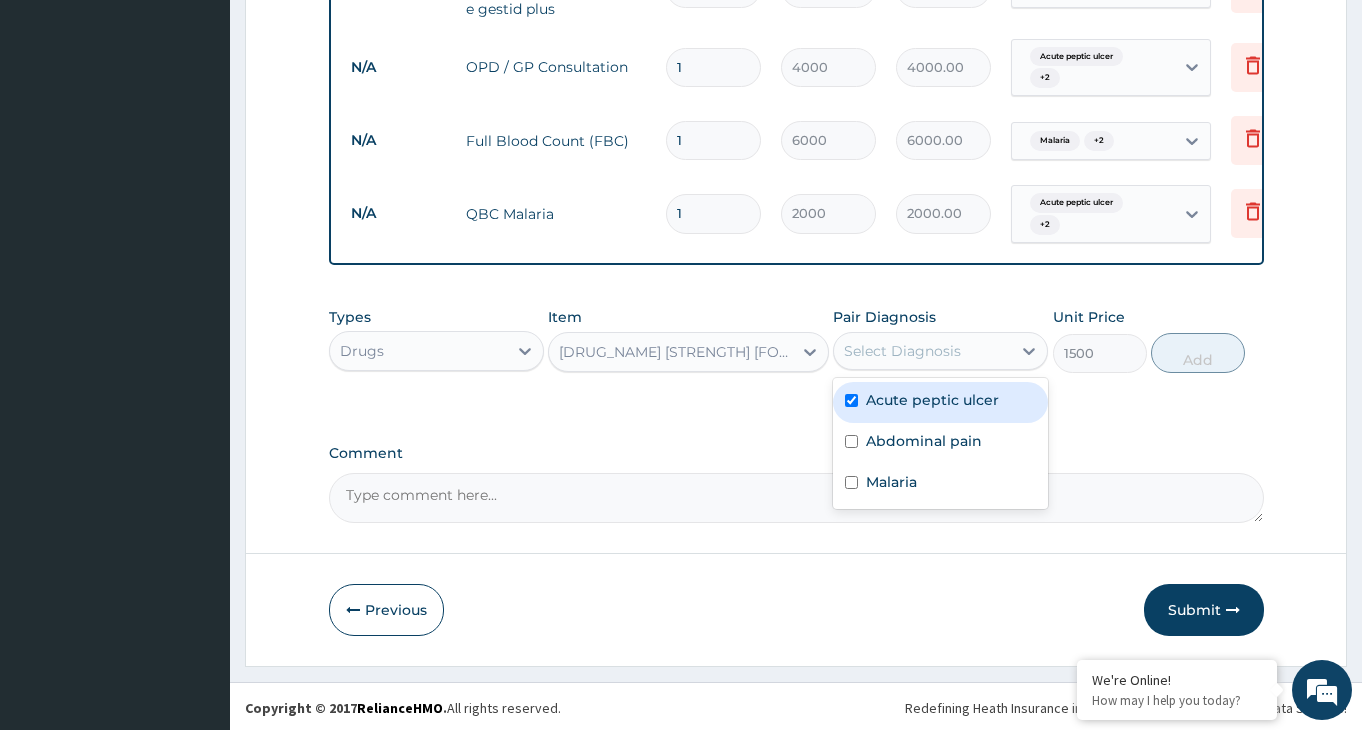 checkbox on "true" 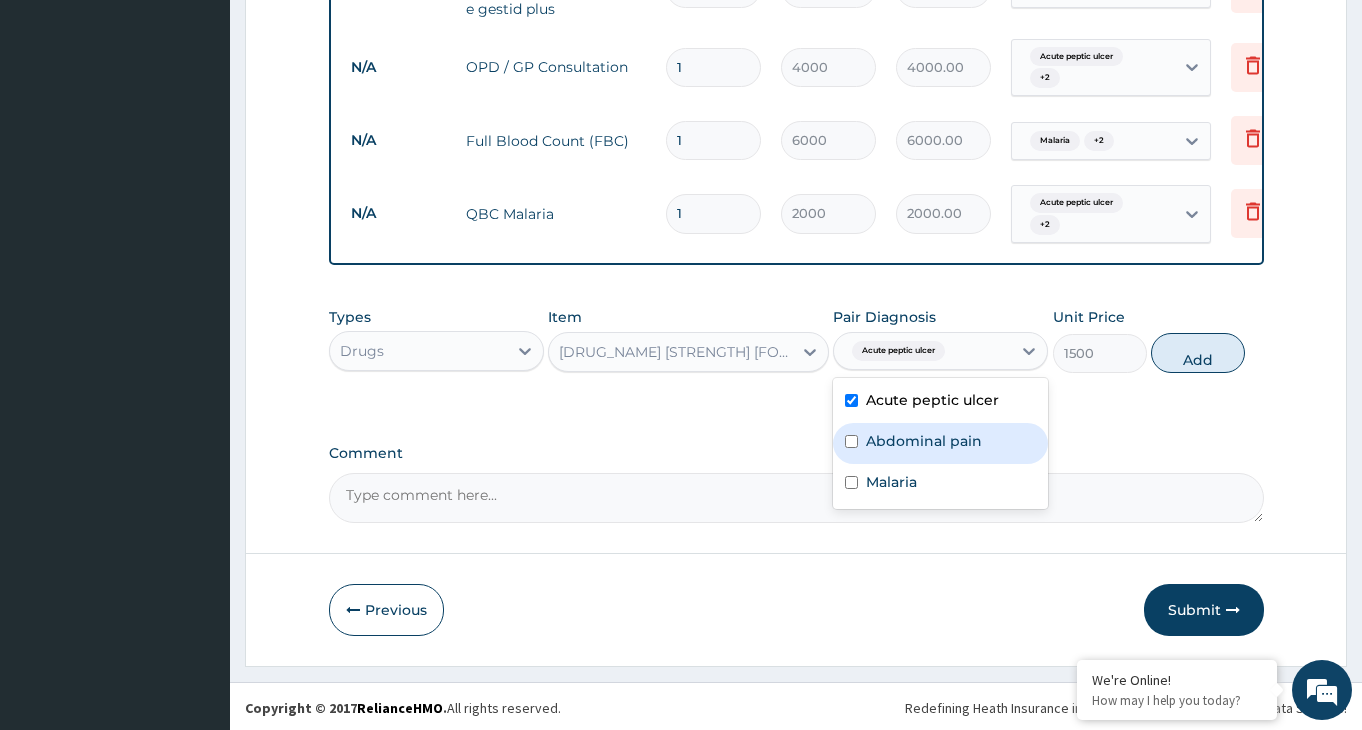 click at bounding box center (851, 441) 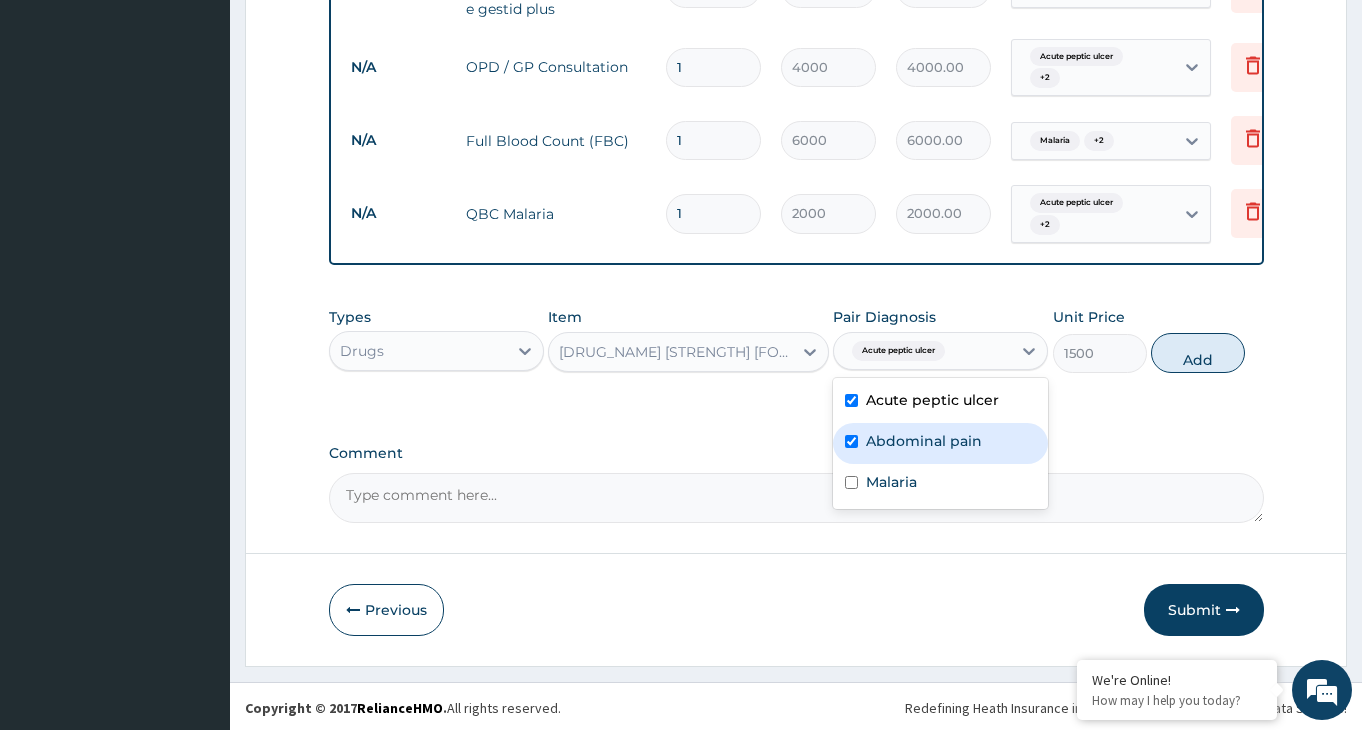 checkbox on "true" 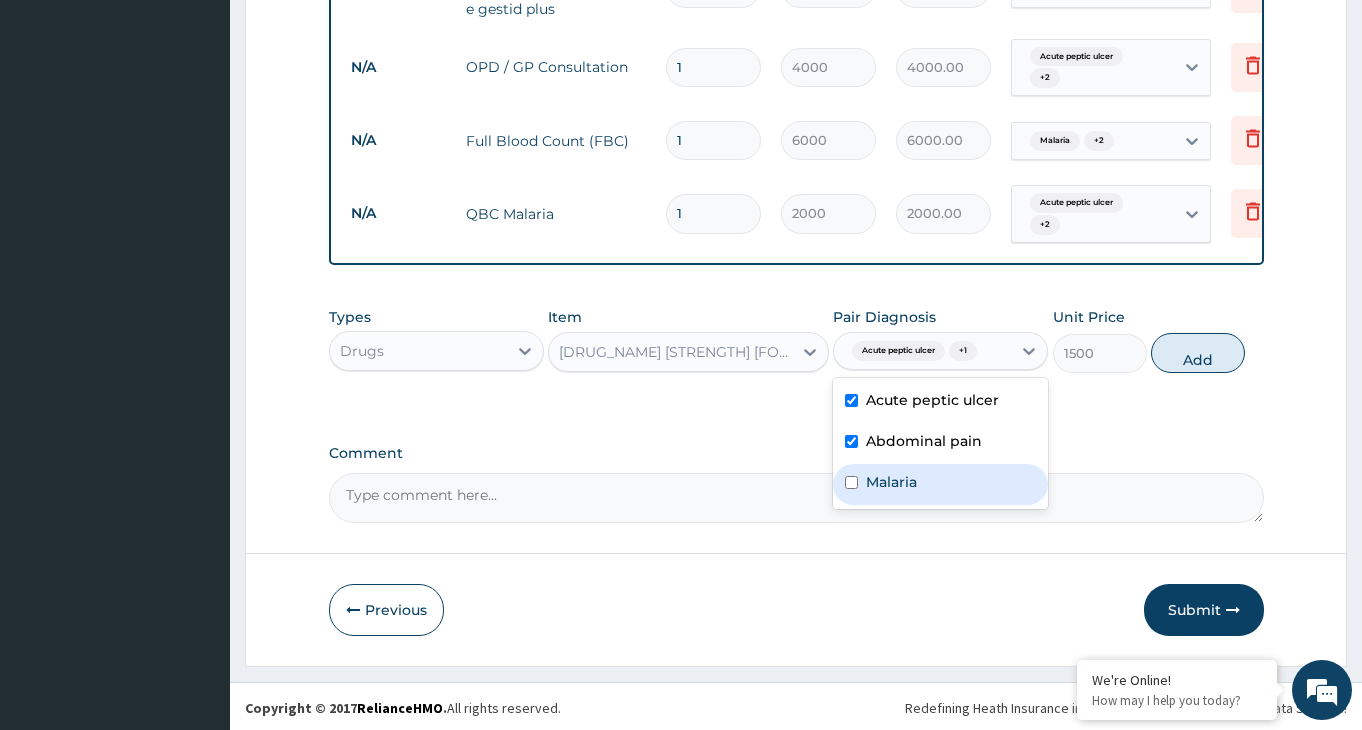click at bounding box center (851, 482) 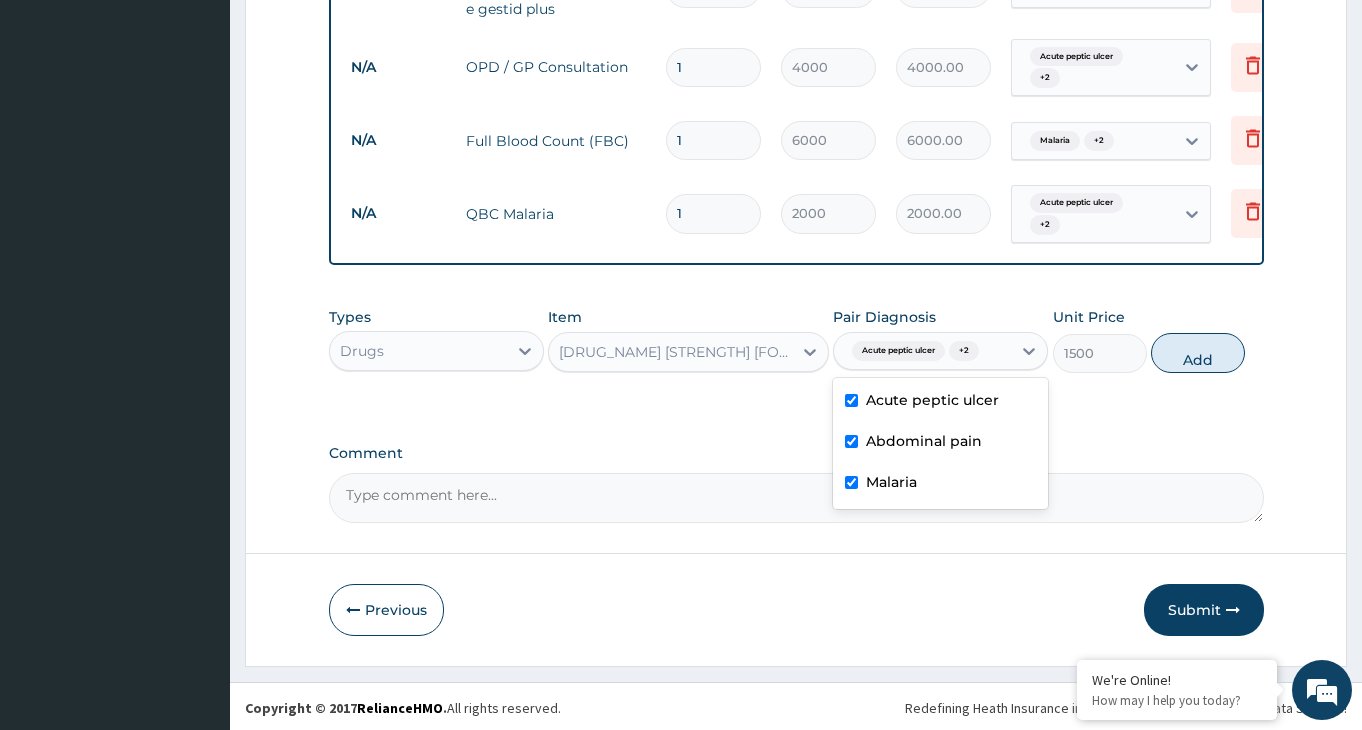 click at bounding box center [851, 482] 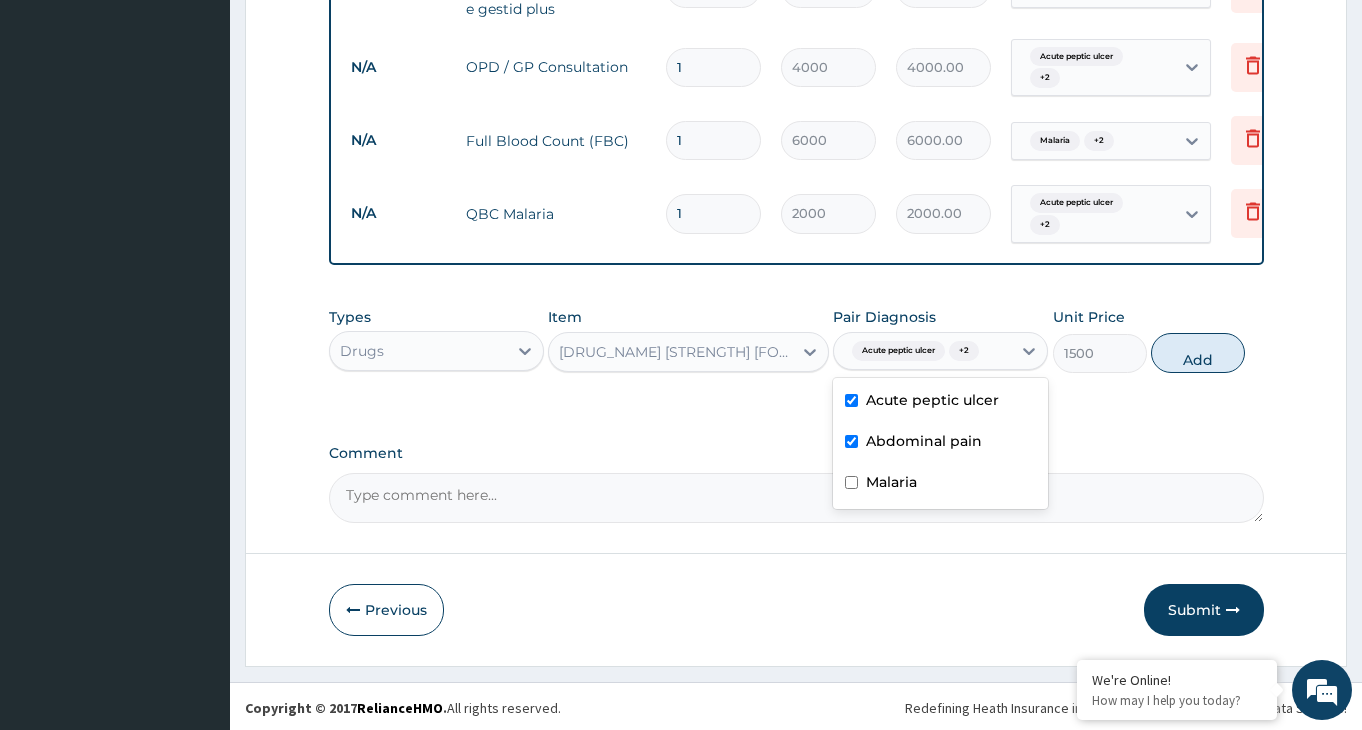 checkbox on "false" 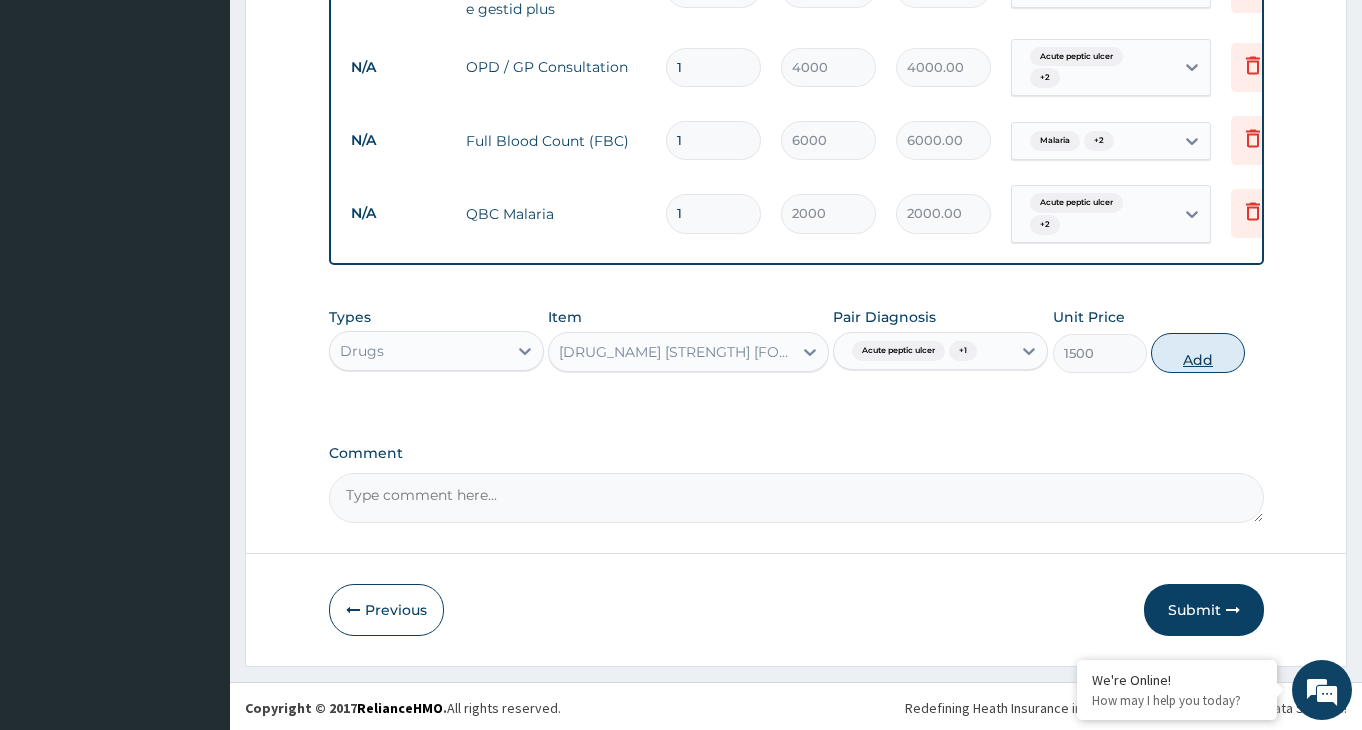 click on "Add" at bounding box center [1198, 353] 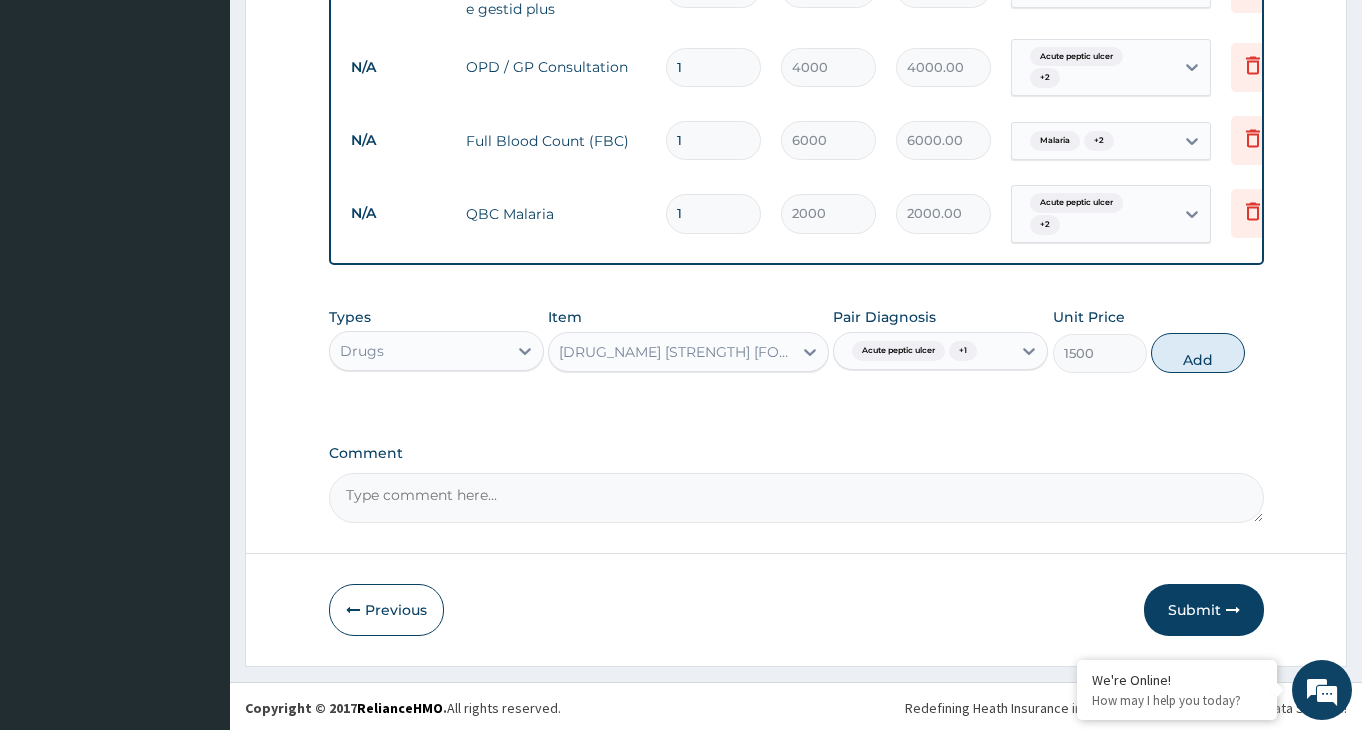 type on "0" 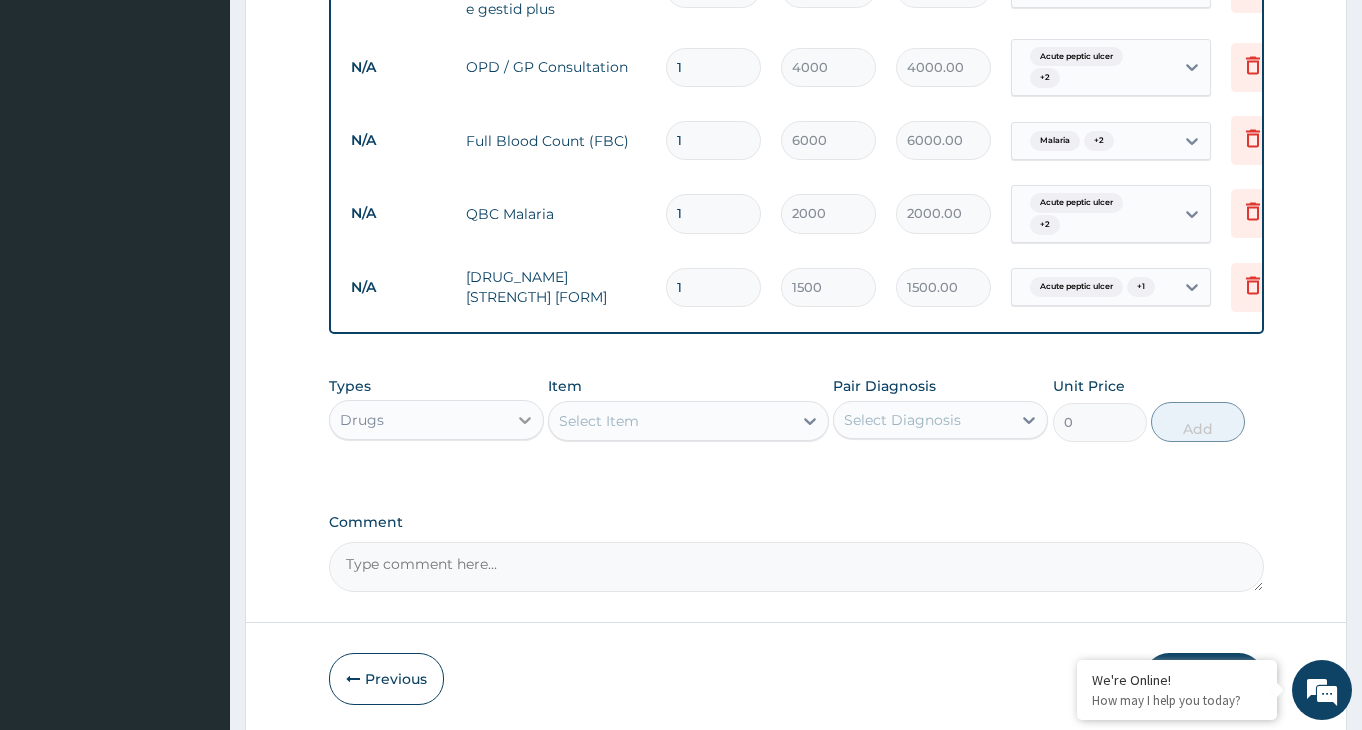 click 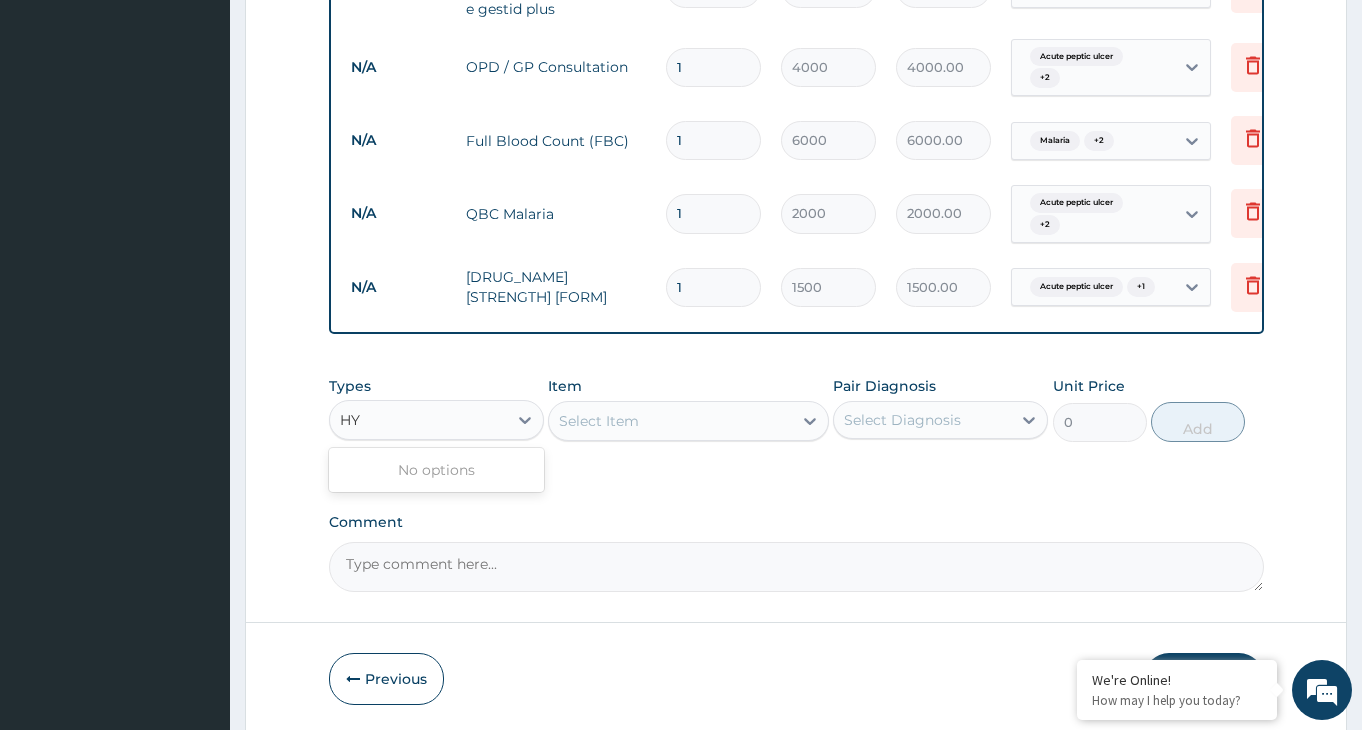 type on "H" 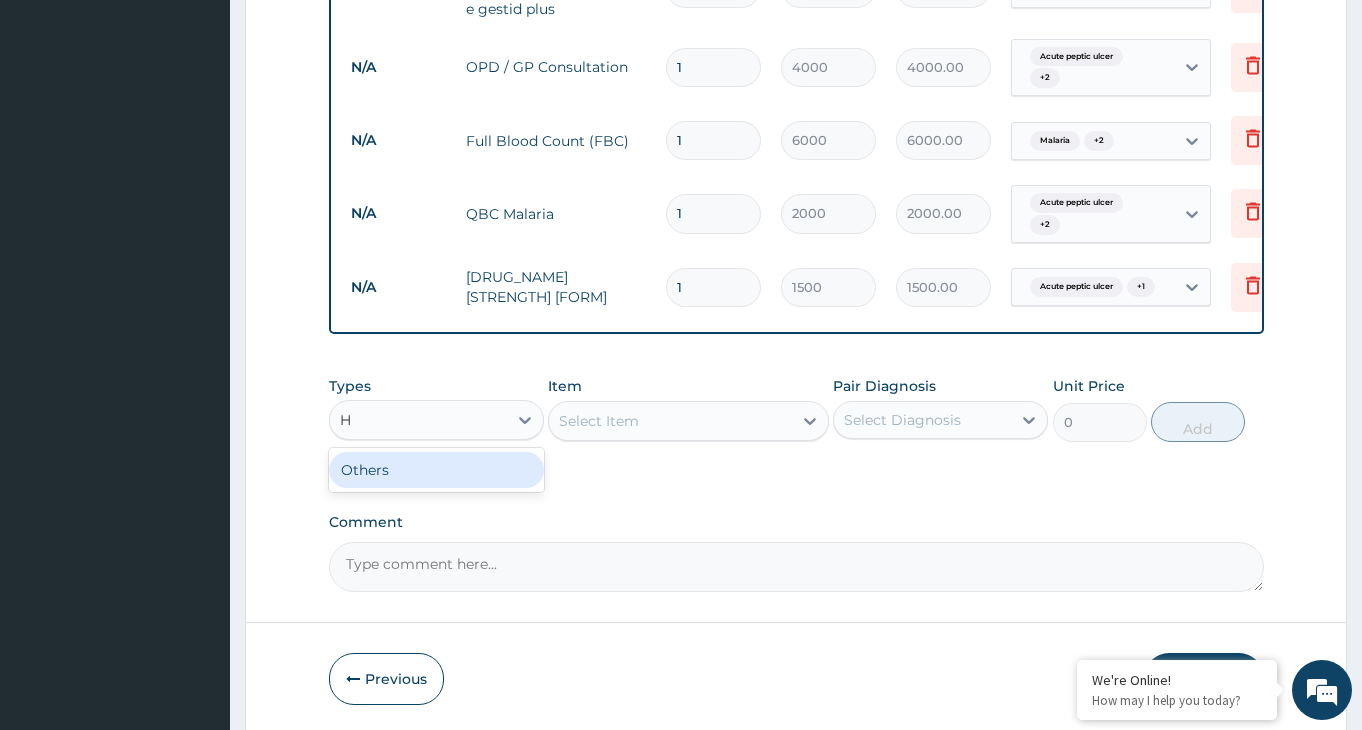 type 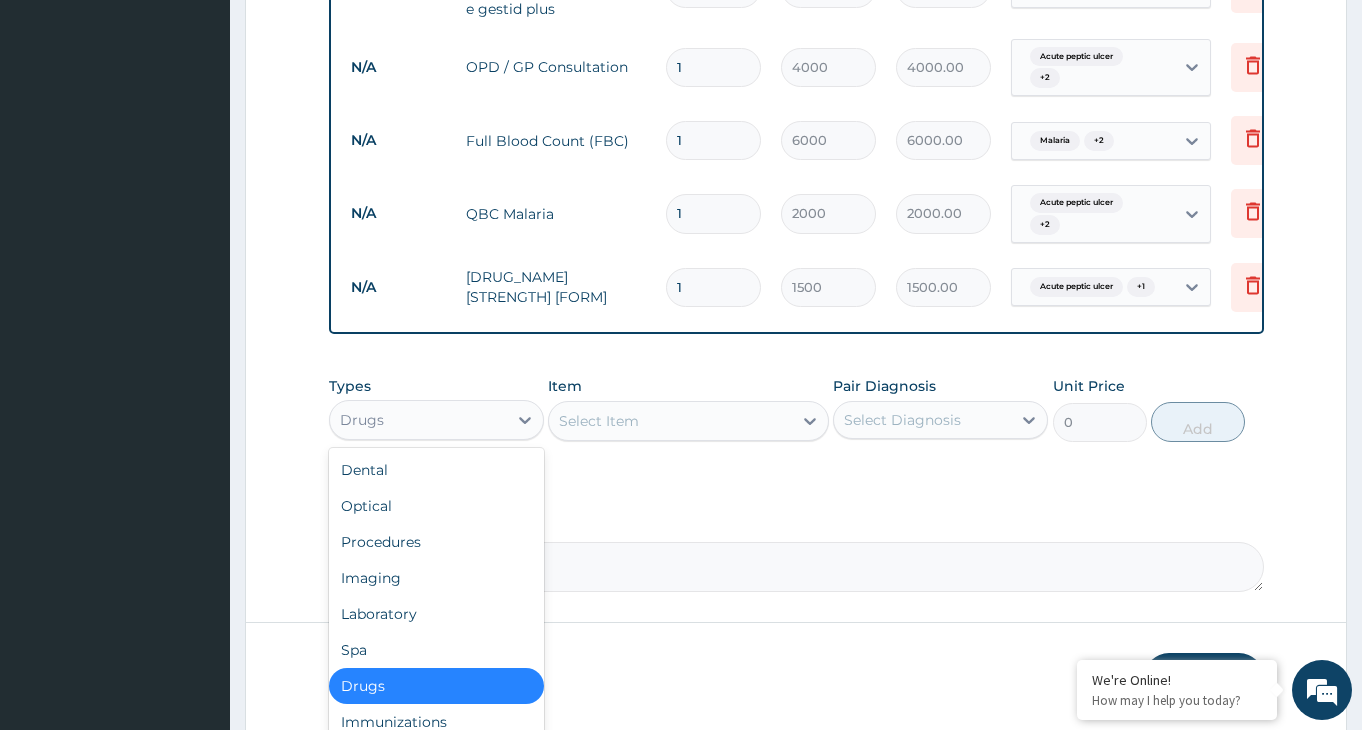 click on "Drugs" at bounding box center (436, 686) 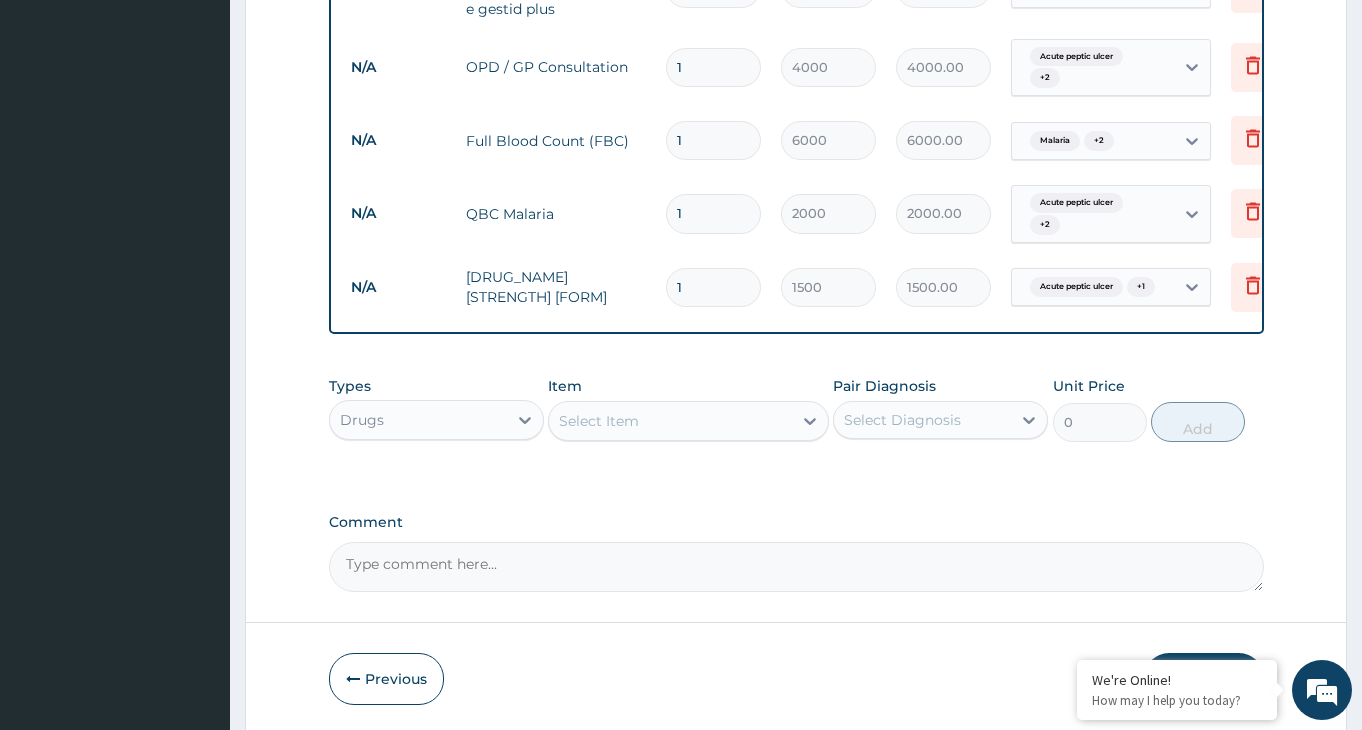 click on "Select Item" at bounding box center [670, 421] 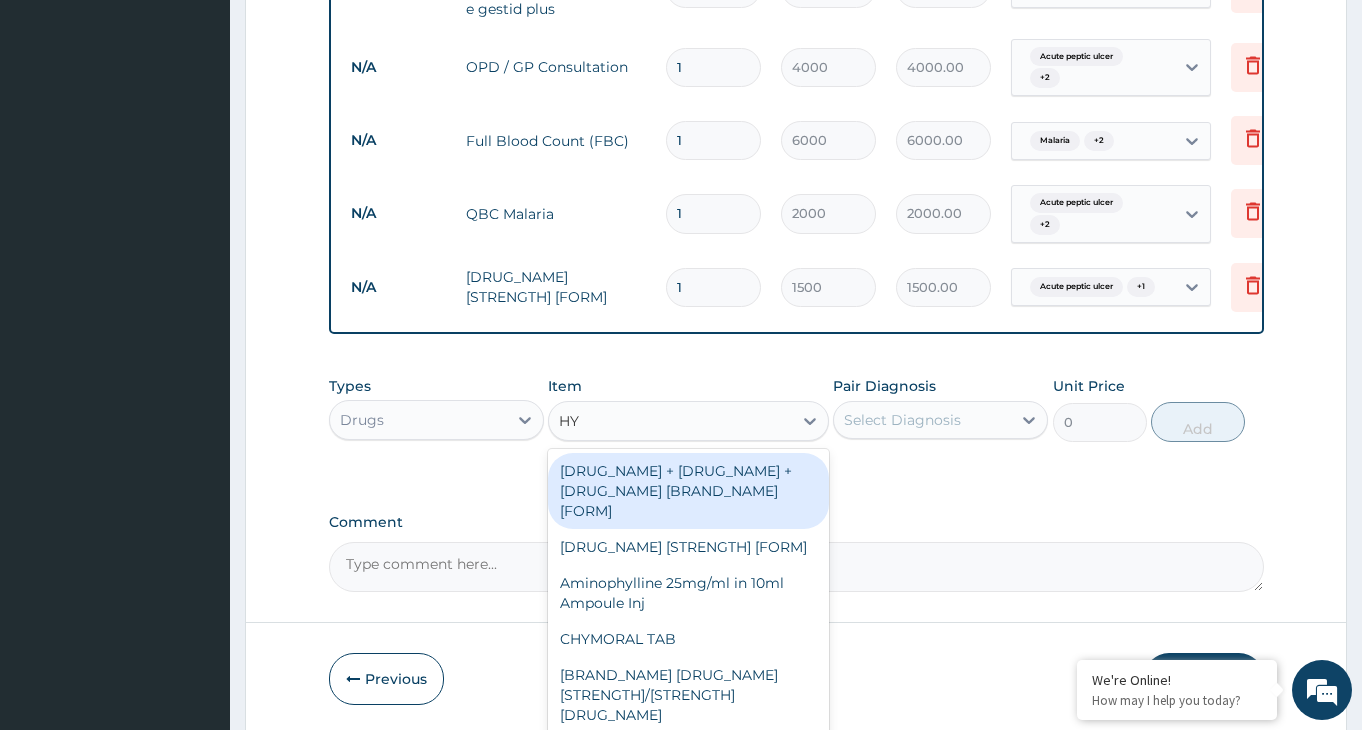 type on "HYO" 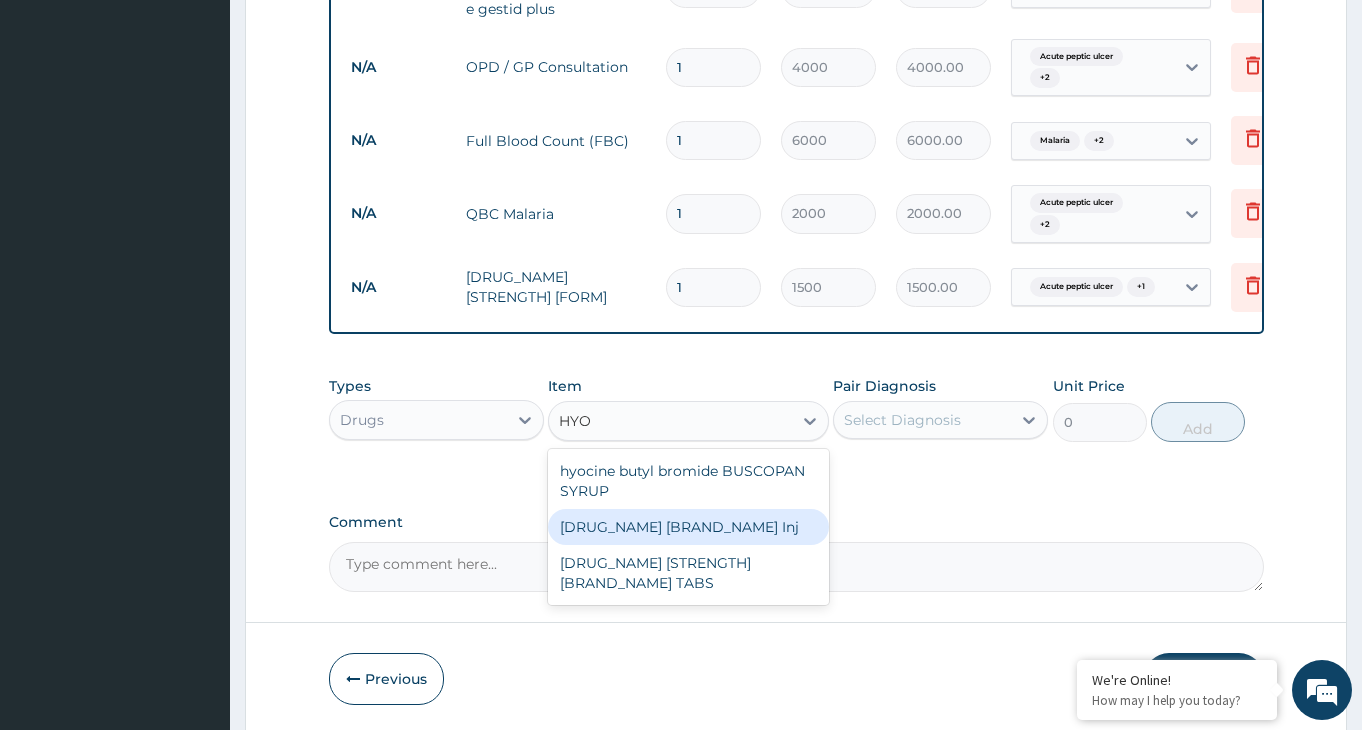 drag, startPoint x: 718, startPoint y: 558, endPoint x: 715, endPoint y: 536, distance: 22.203604 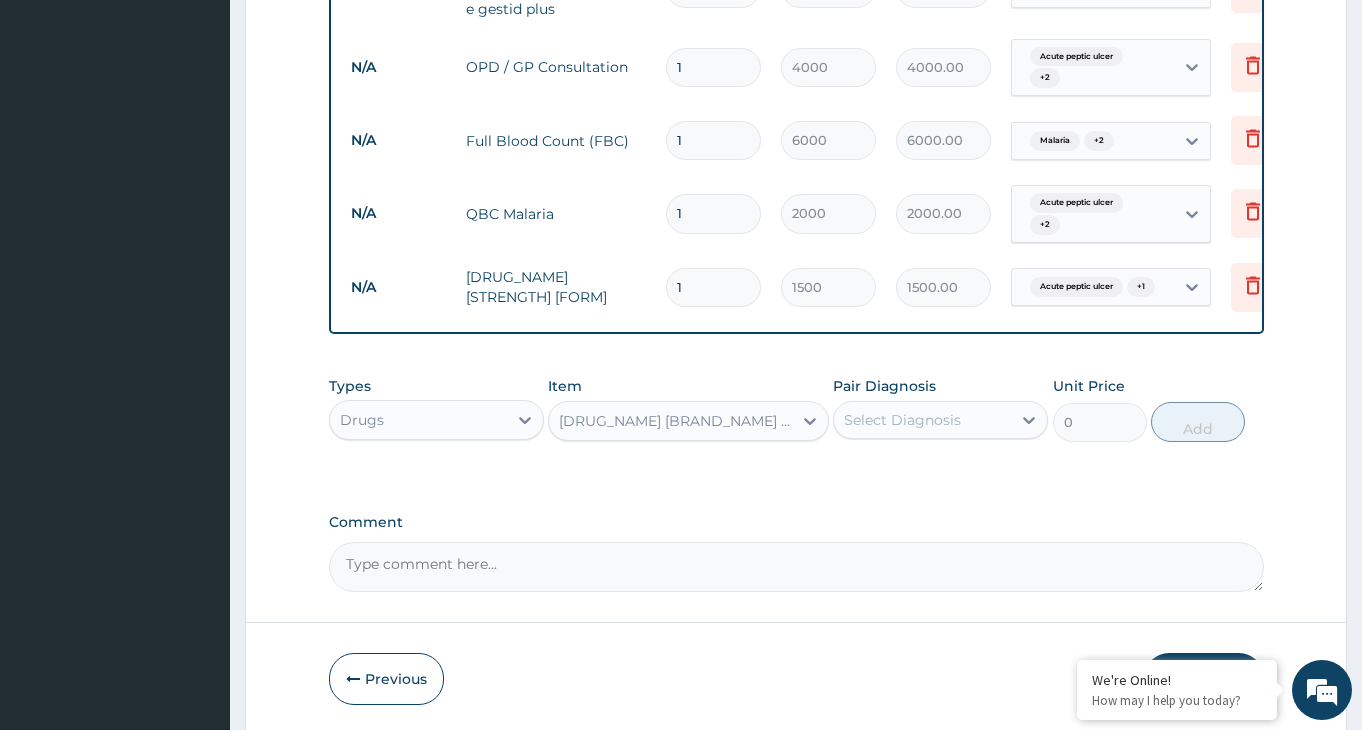 type 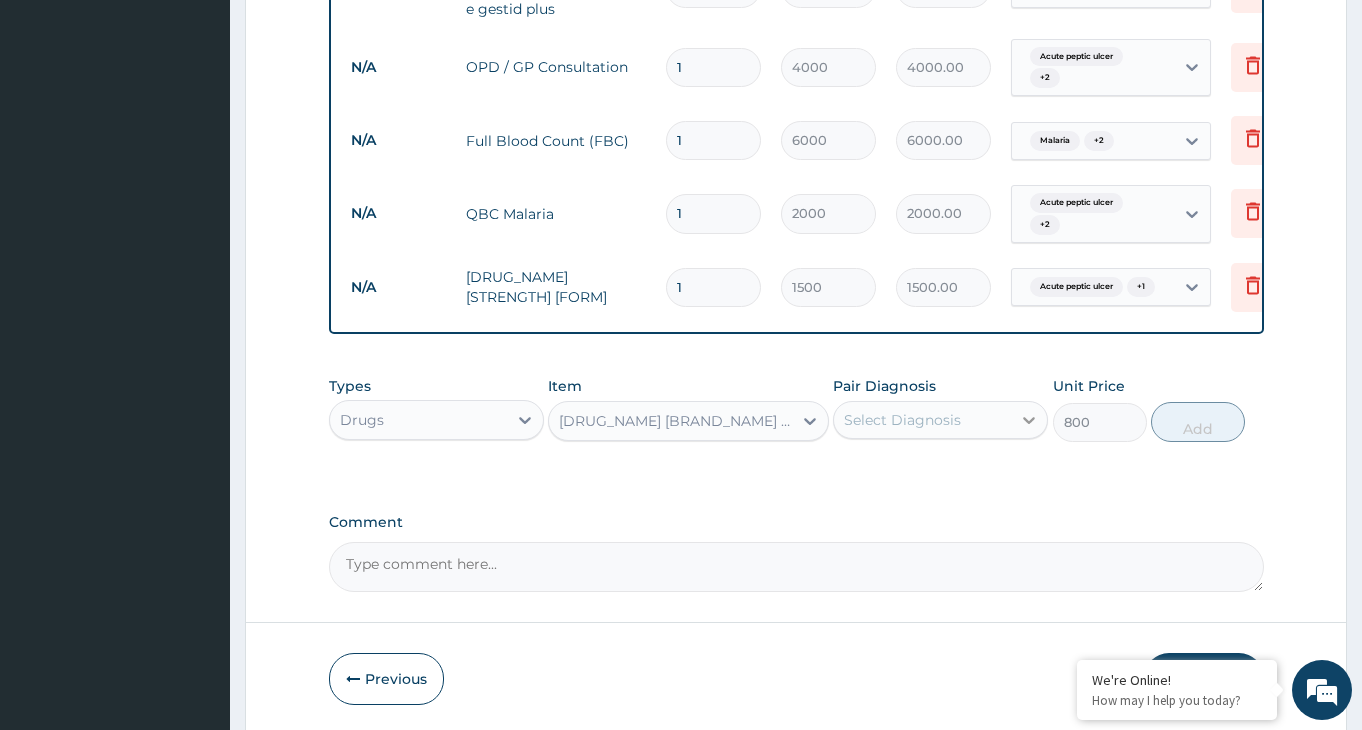 click at bounding box center (1029, 420) 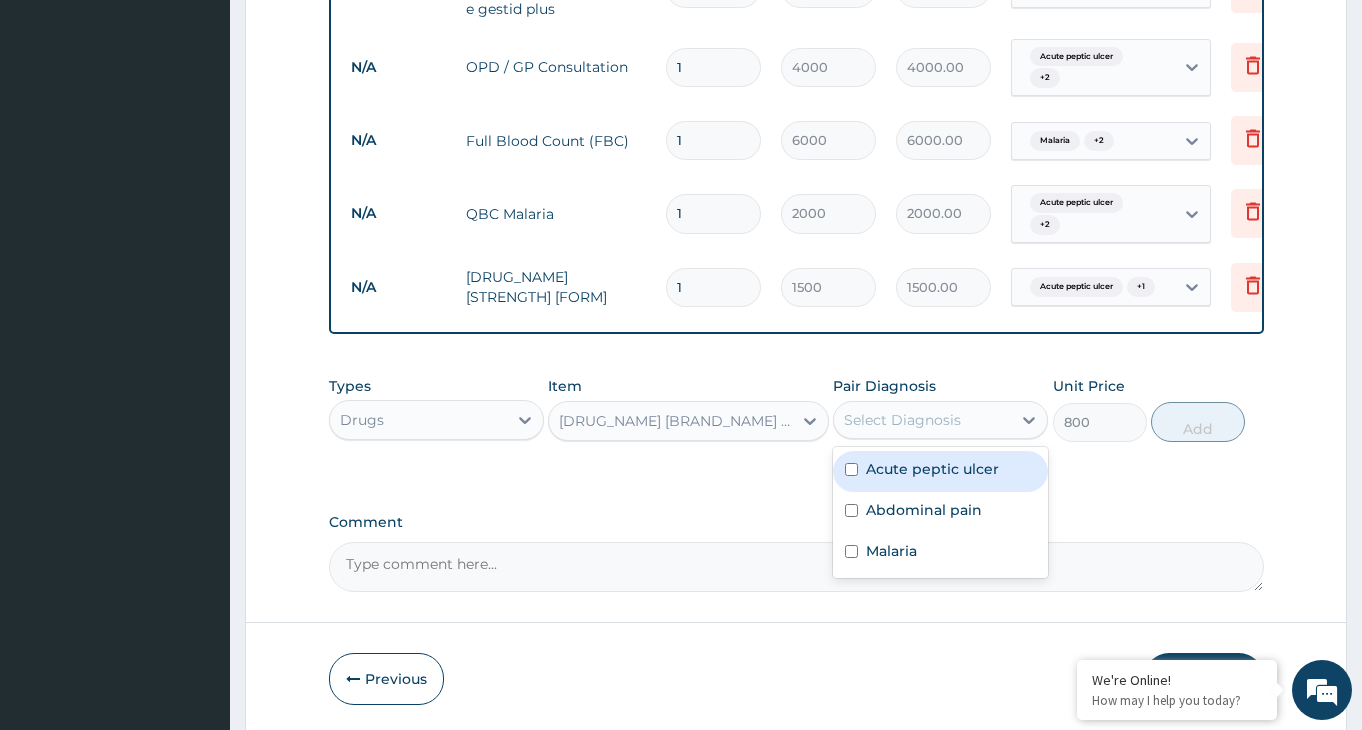 click at bounding box center [851, 469] 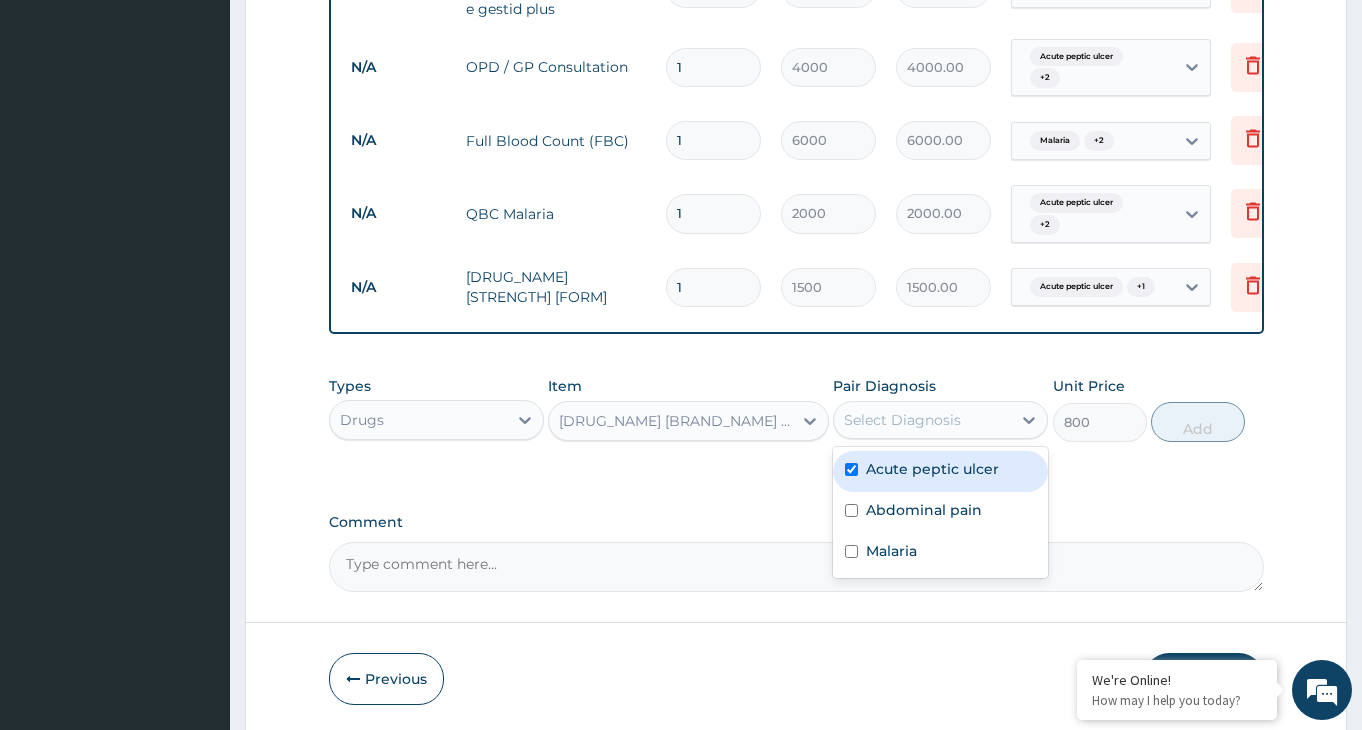 checkbox on "true" 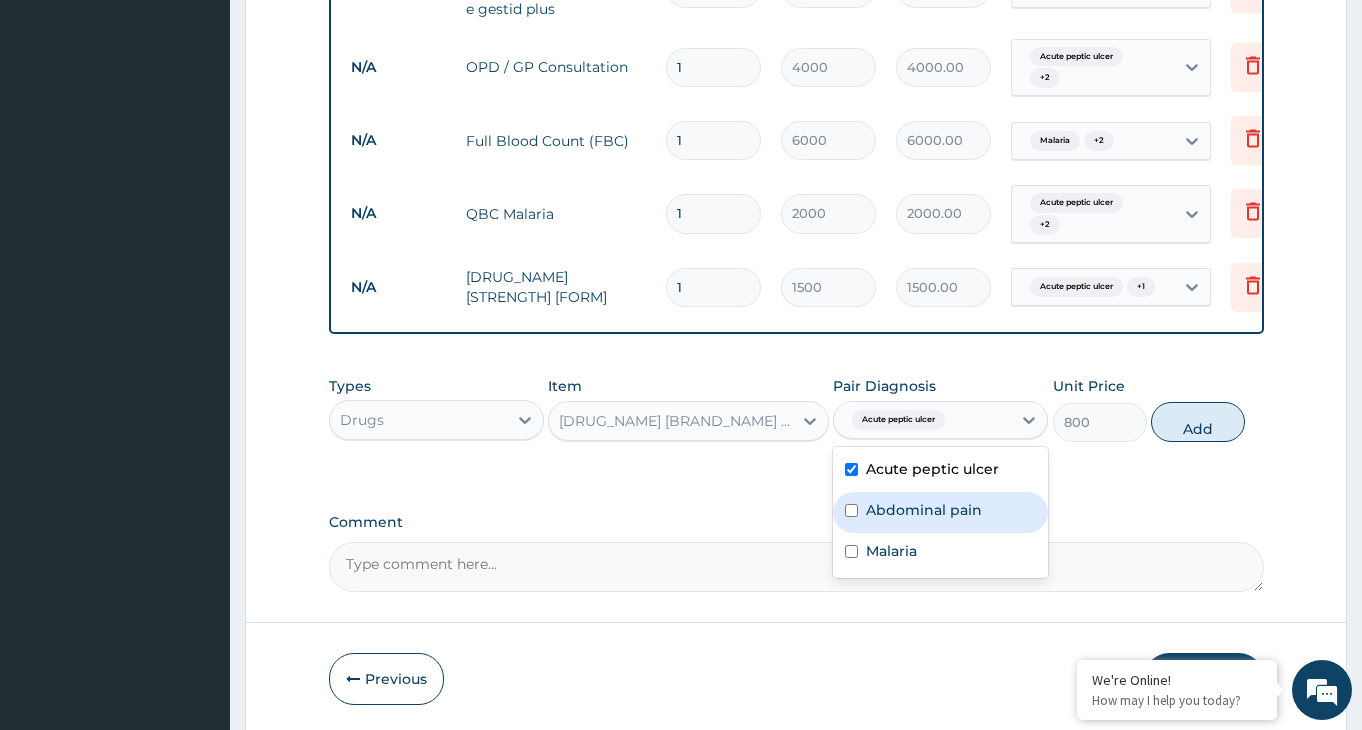 click at bounding box center [851, 510] 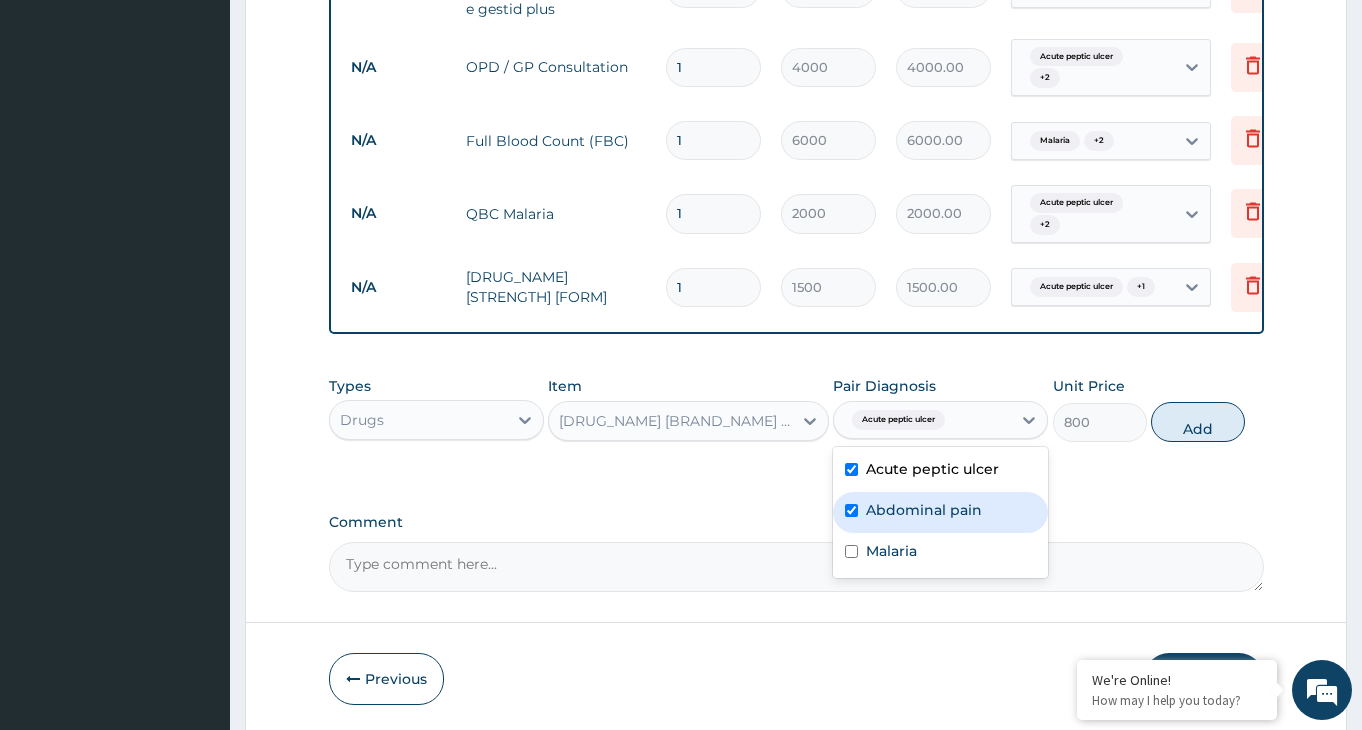 checkbox on "true" 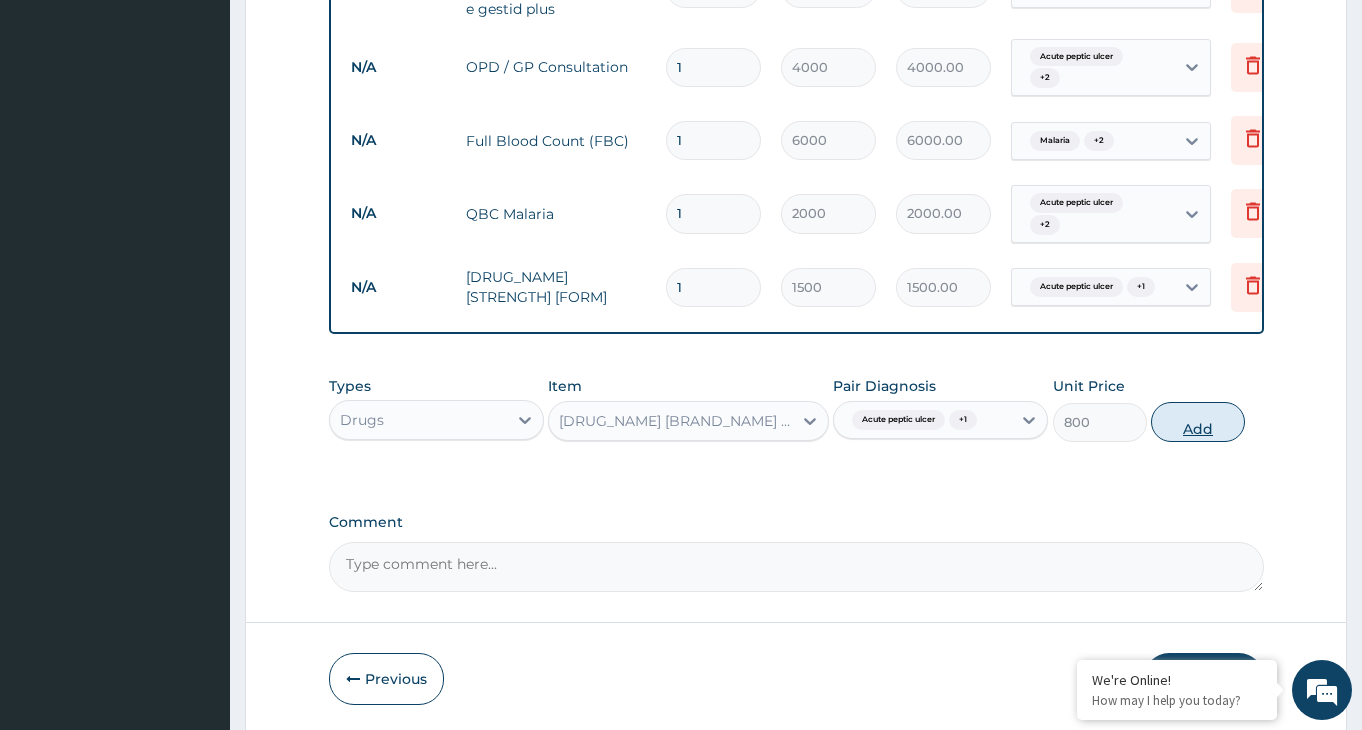 click on "Add" at bounding box center [1198, 422] 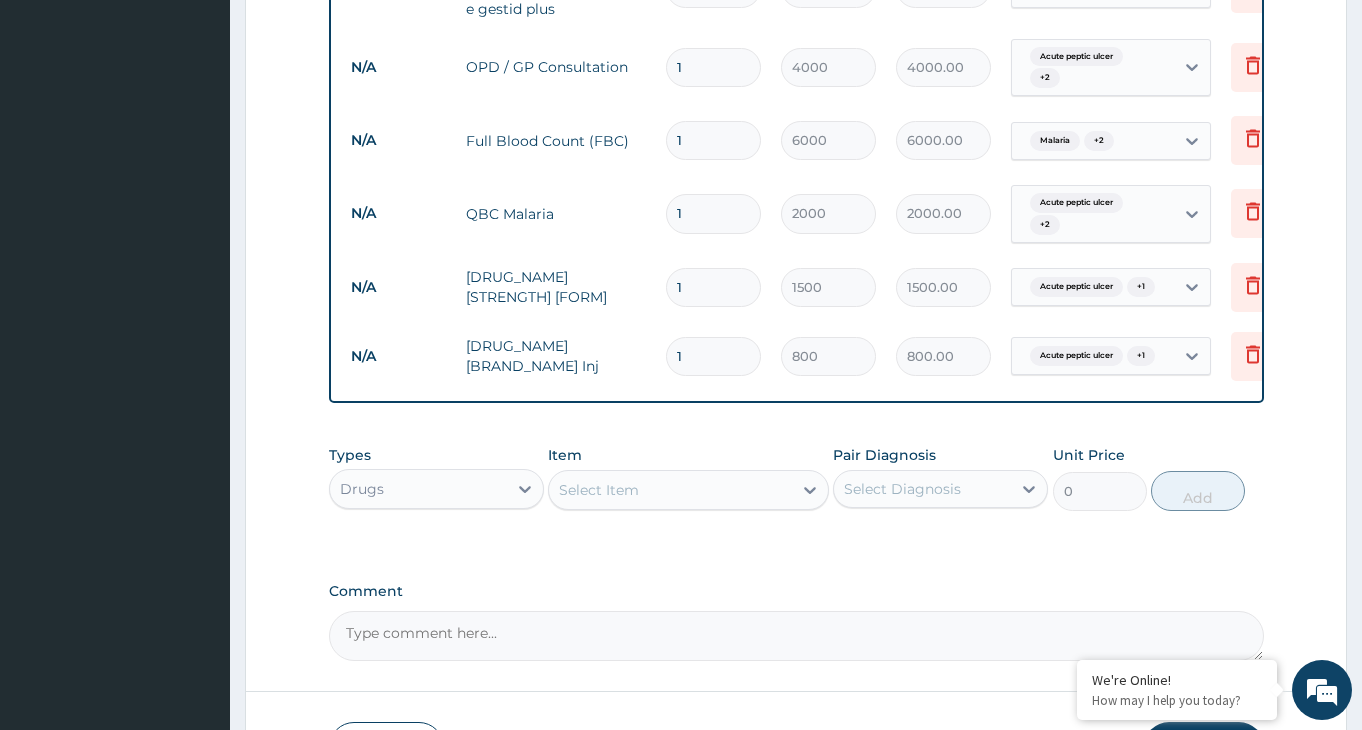 scroll, scrollTop: 1093, scrollLeft: 0, axis: vertical 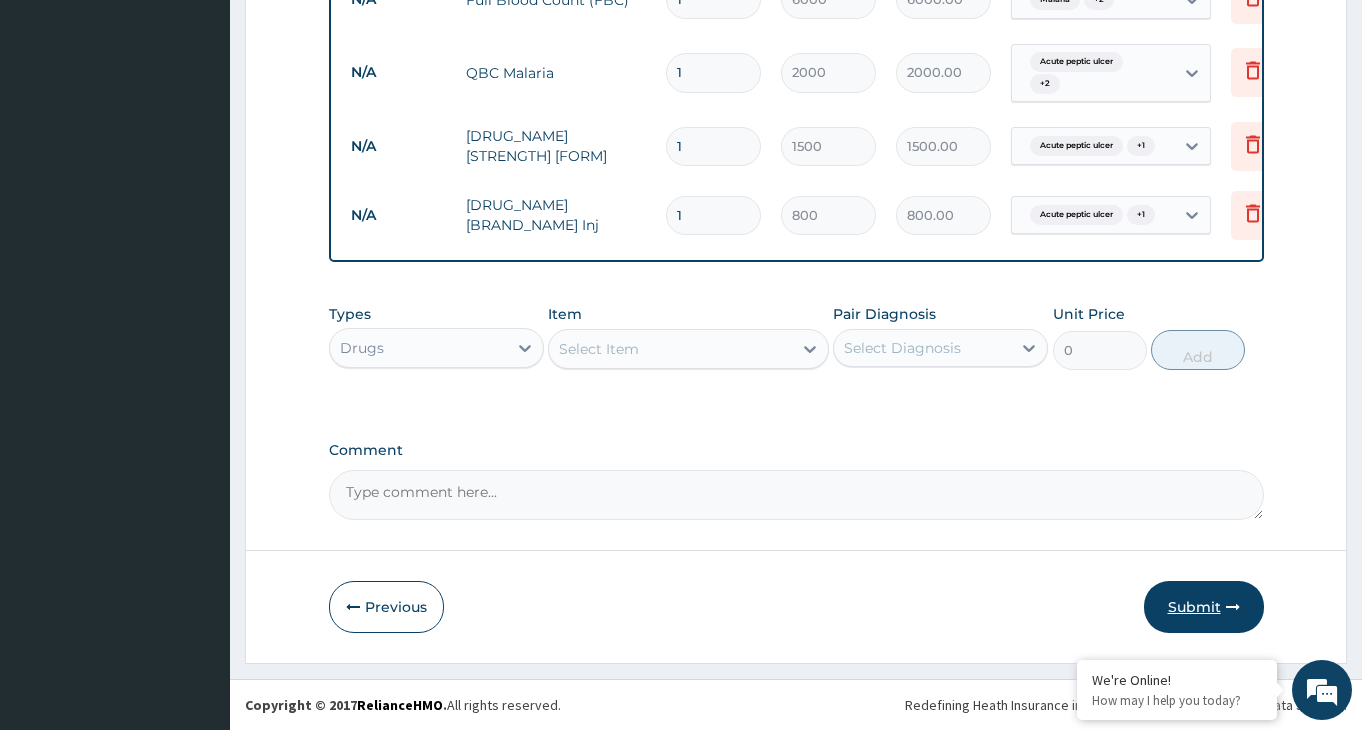 click on "Submit" at bounding box center [1204, 607] 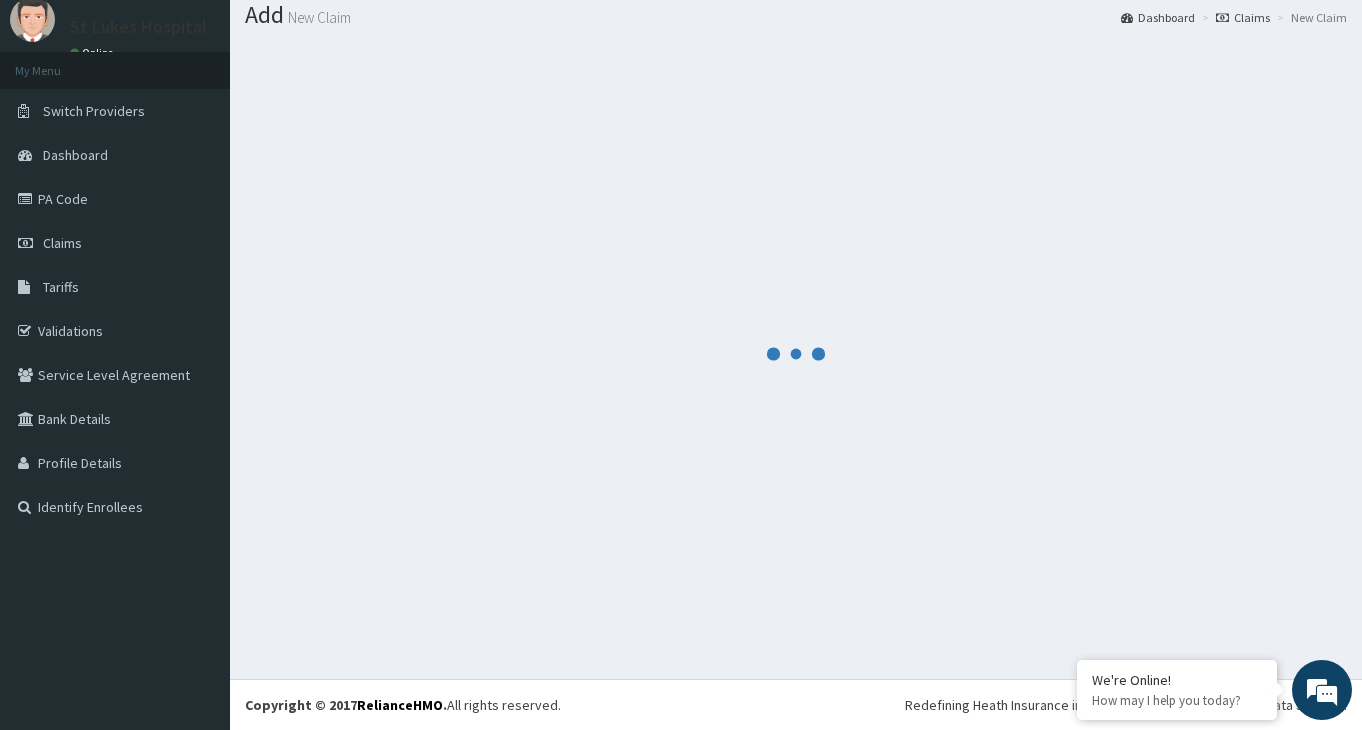 scroll, scrollTop: 63, scrollLeft: 0, axis: vertical 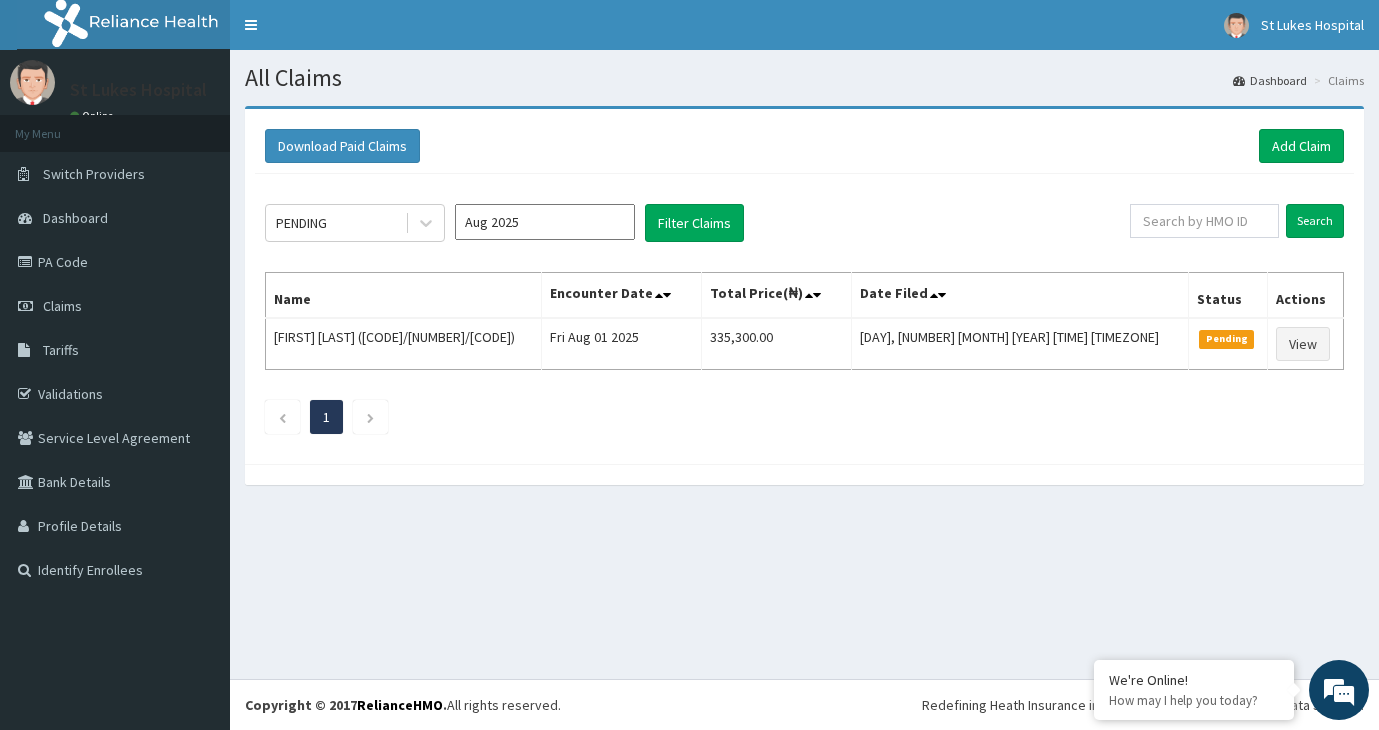 click on "Aug 2025" at bounding box center (545, 222) 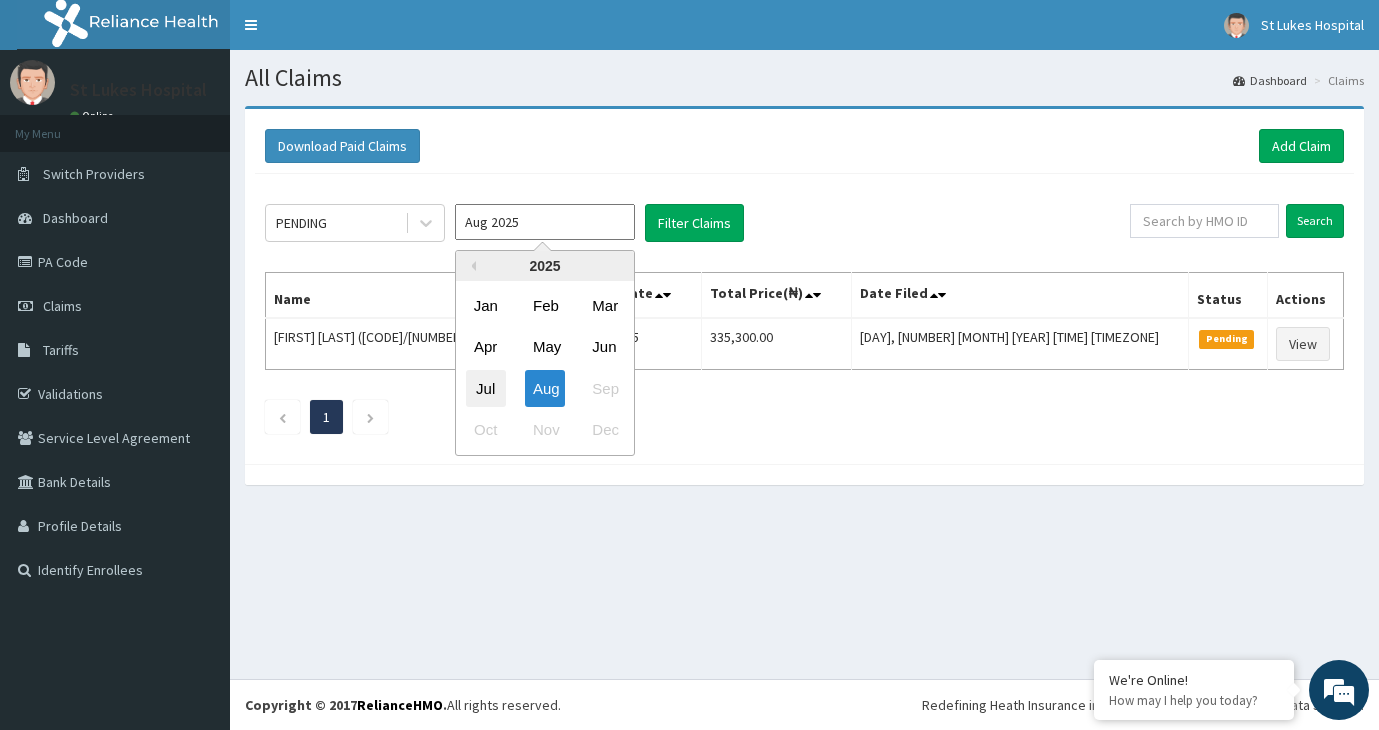 click on "Jul" at bounding box center [486, 388] 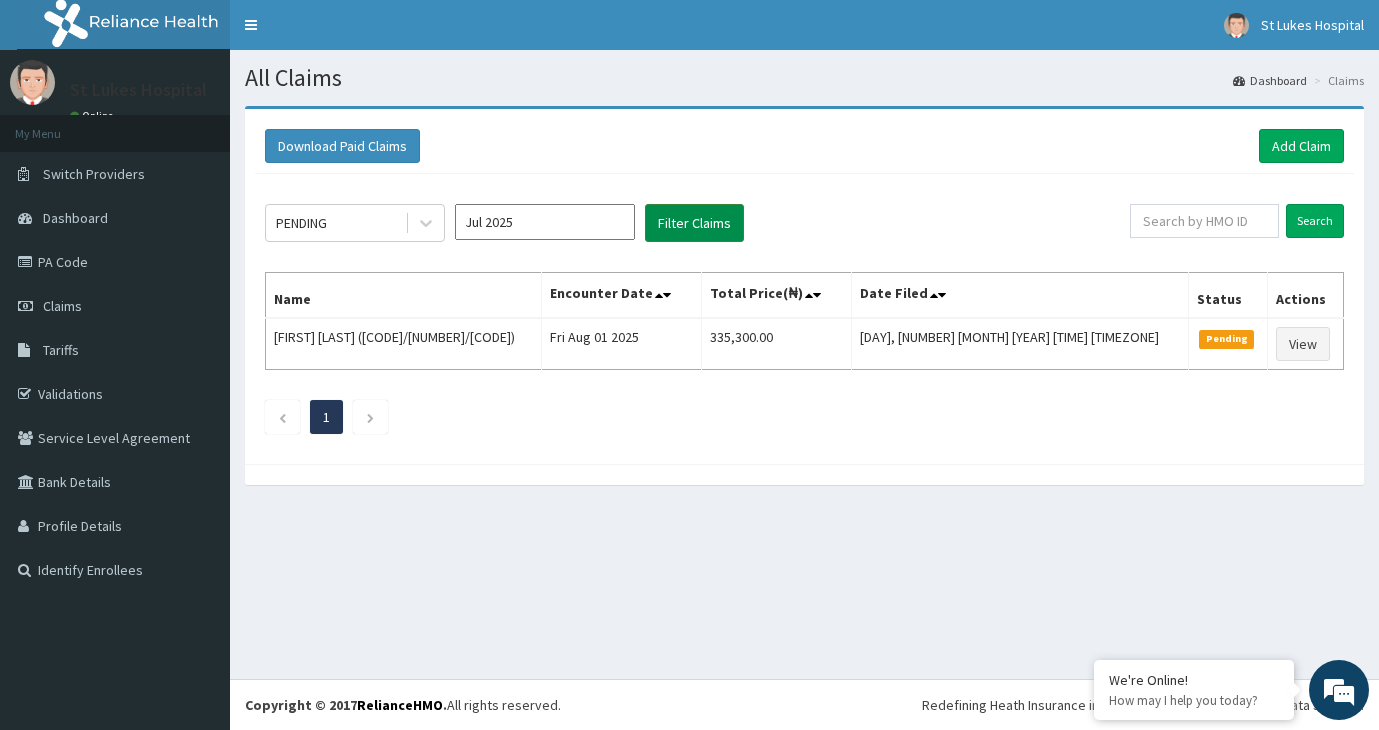 click on "Filter Claims" at bounding box center (694, 223) 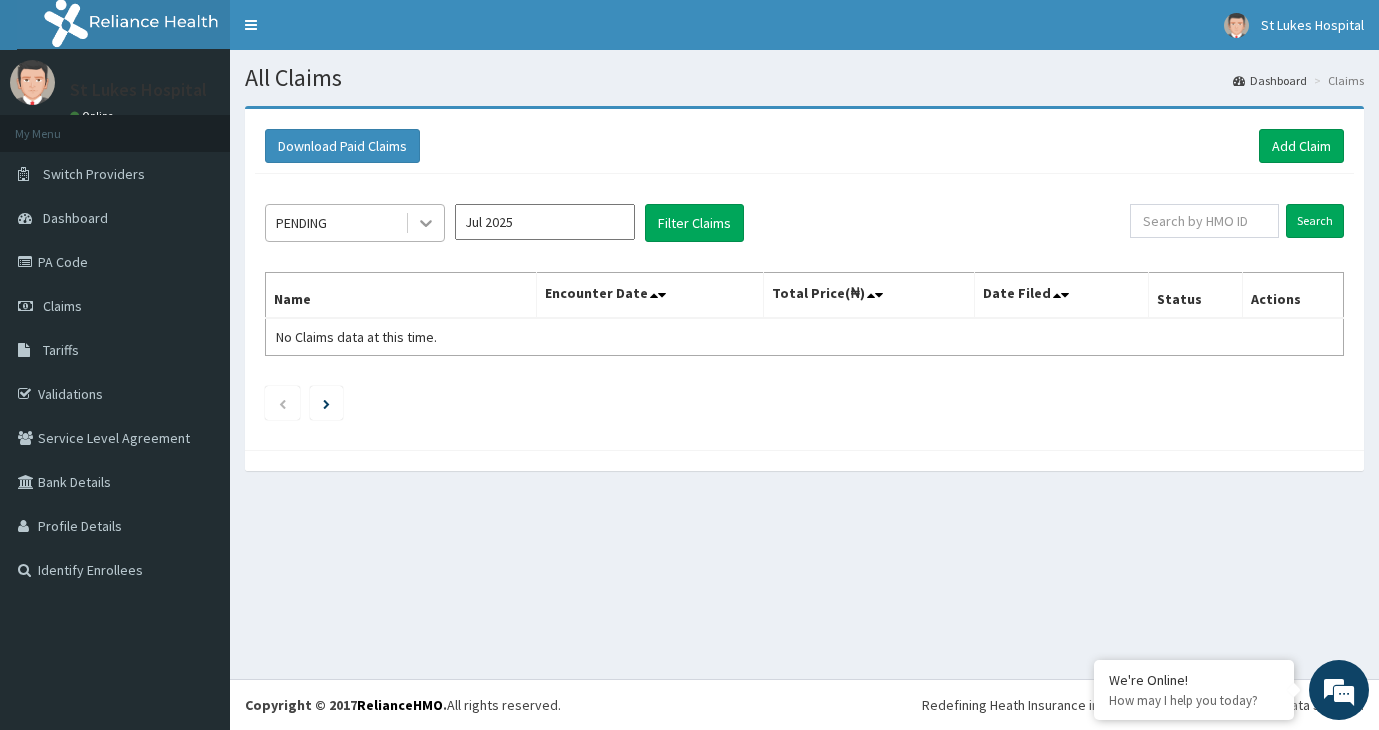 click 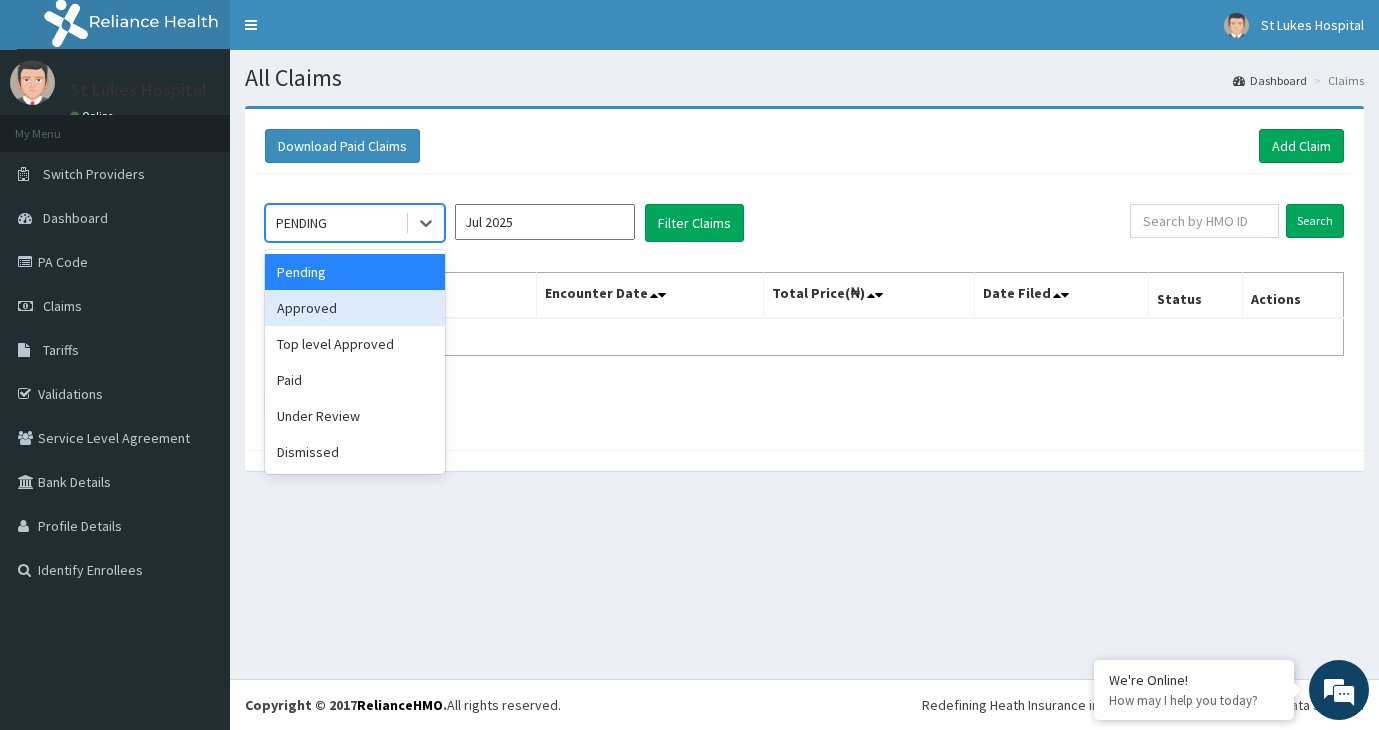 click on "Approved" at bounding box center (355, 308) 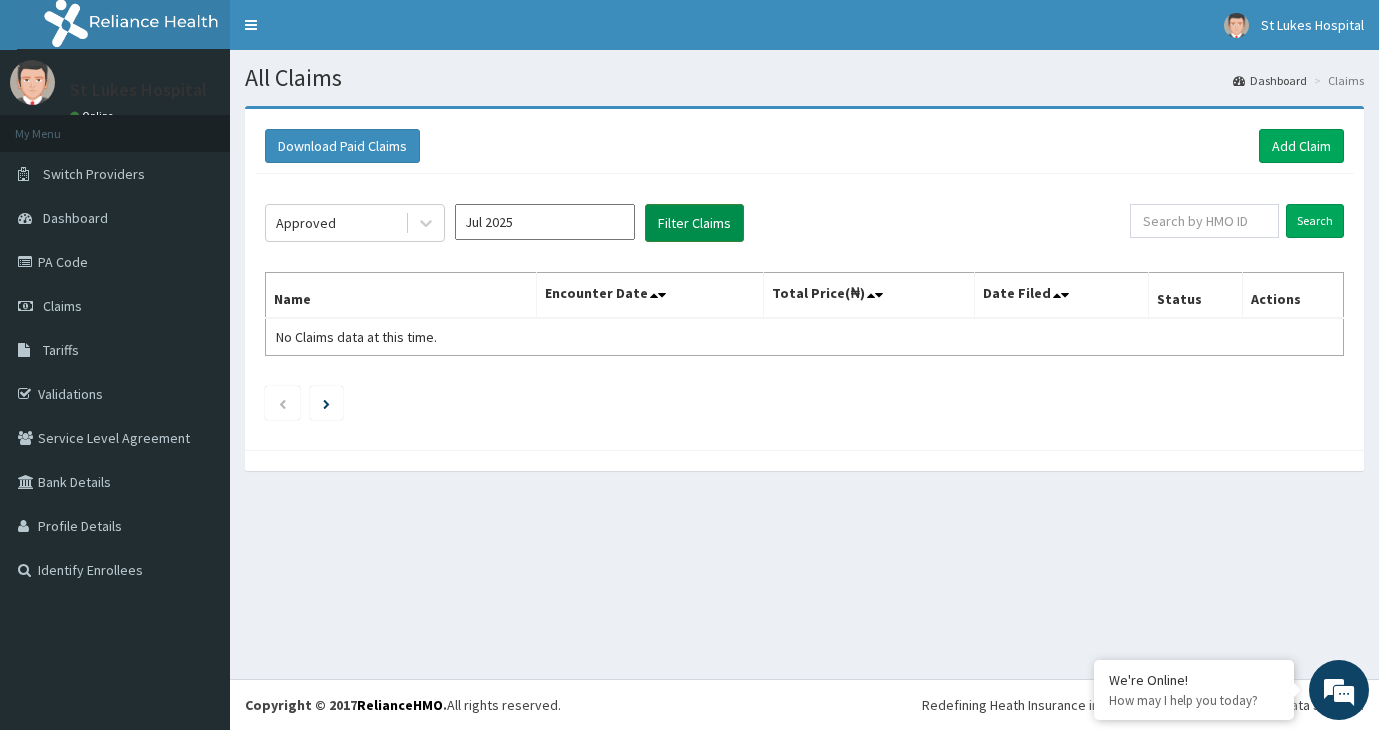 click on "Filter Claims" at bounding box center [694, 223] 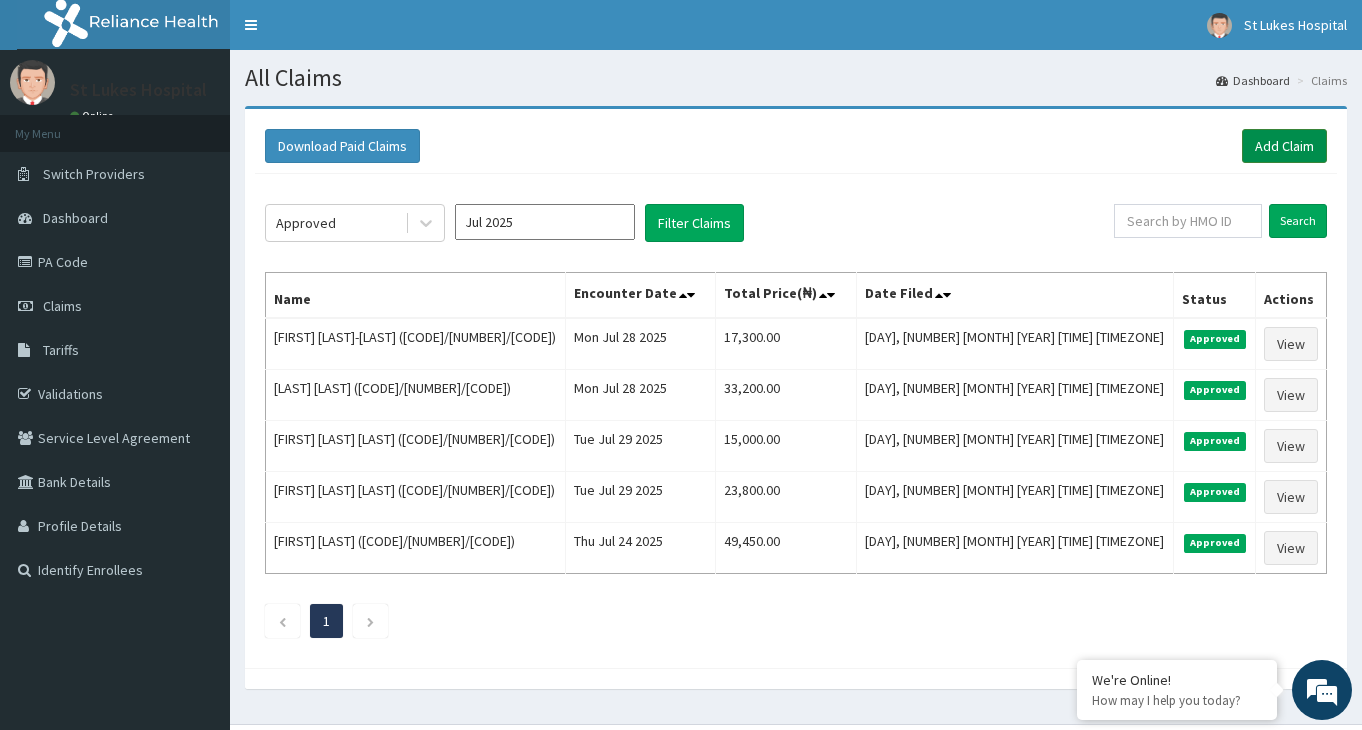 click on "Add Claim" at bounding box center (1284, 146) 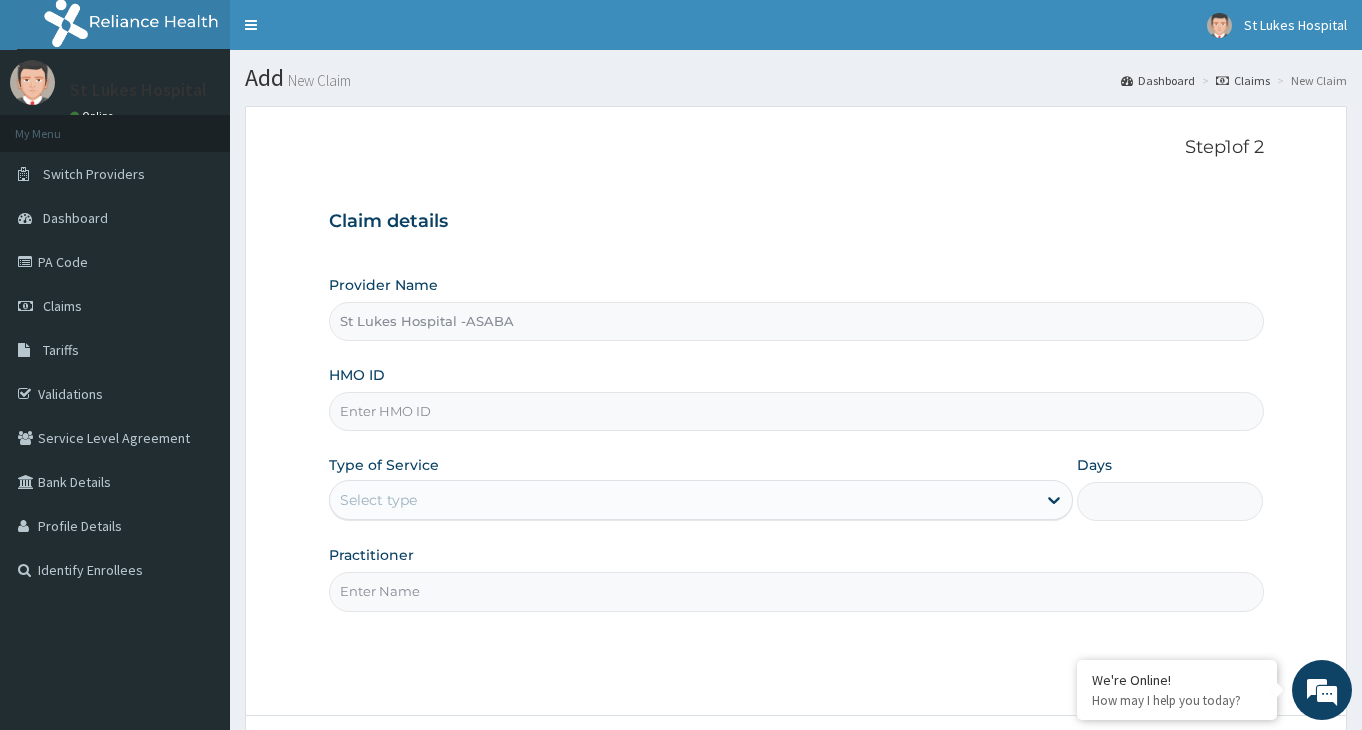 scroll, scrollTop: 0, scrollLeft: 0, axis: both 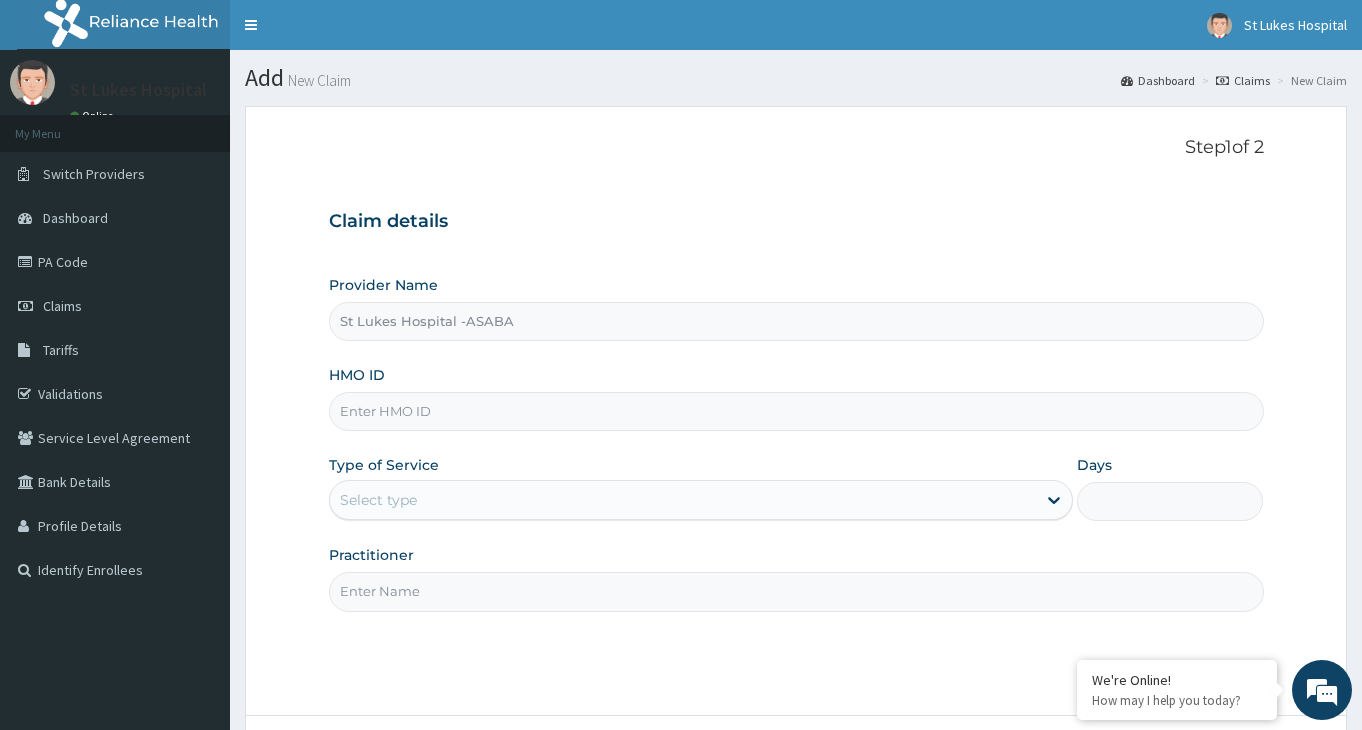click on "HMO ID" at bounding box center (796, 411) 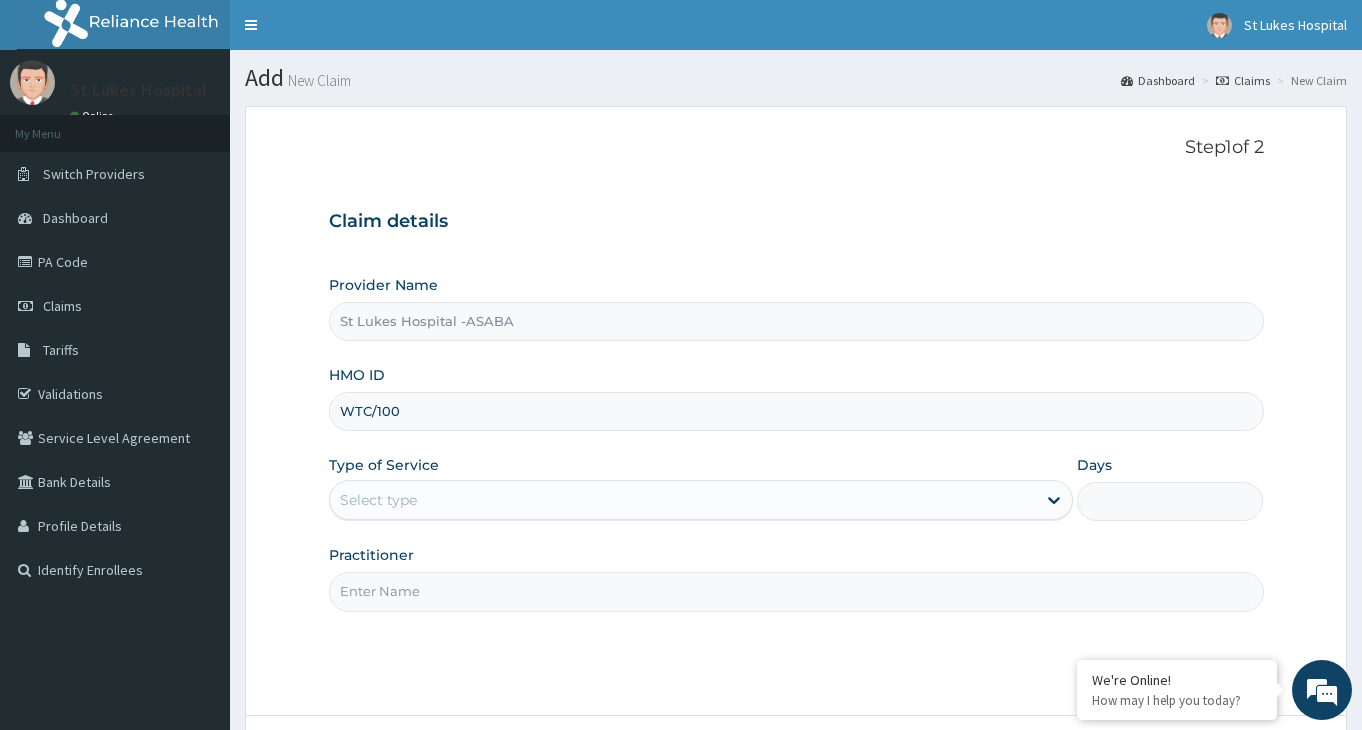 scroll, scrollTop: 0, scrollLeft: 0, axis: both 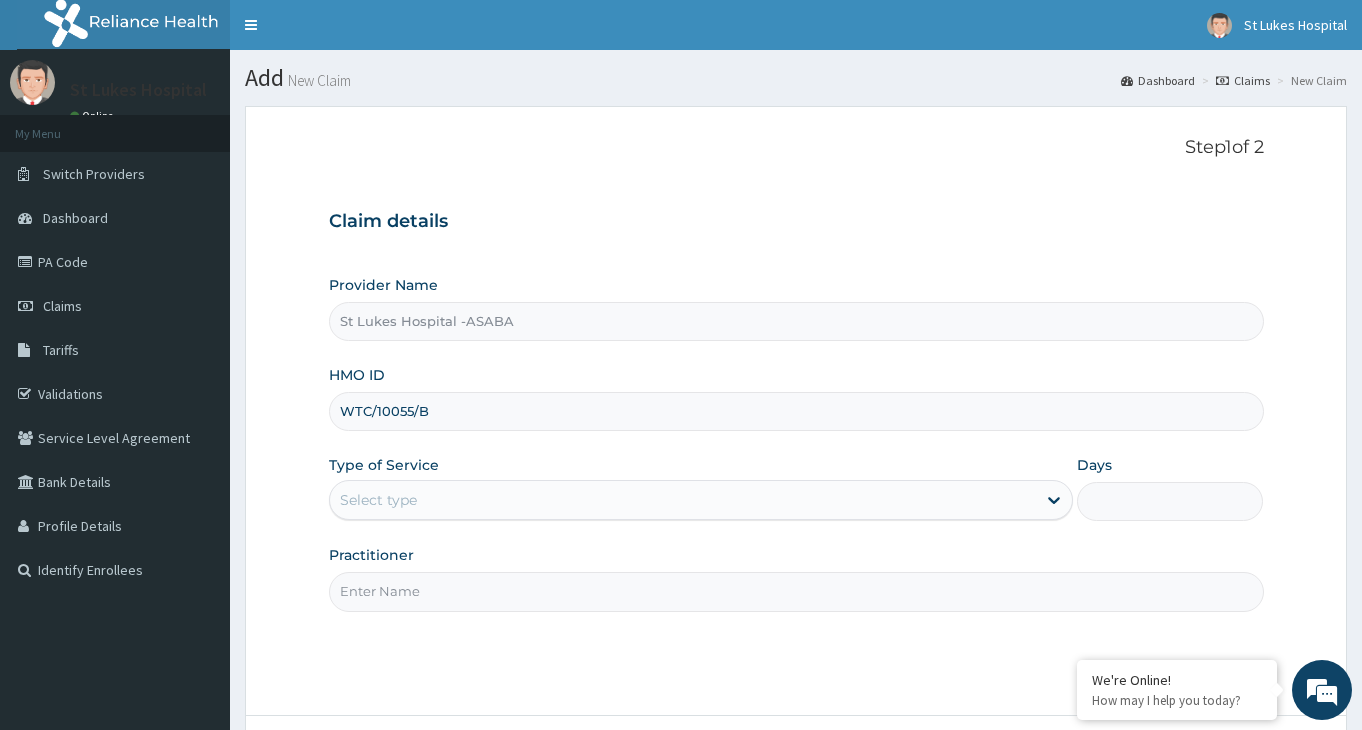 type on "WTC/10055/B" 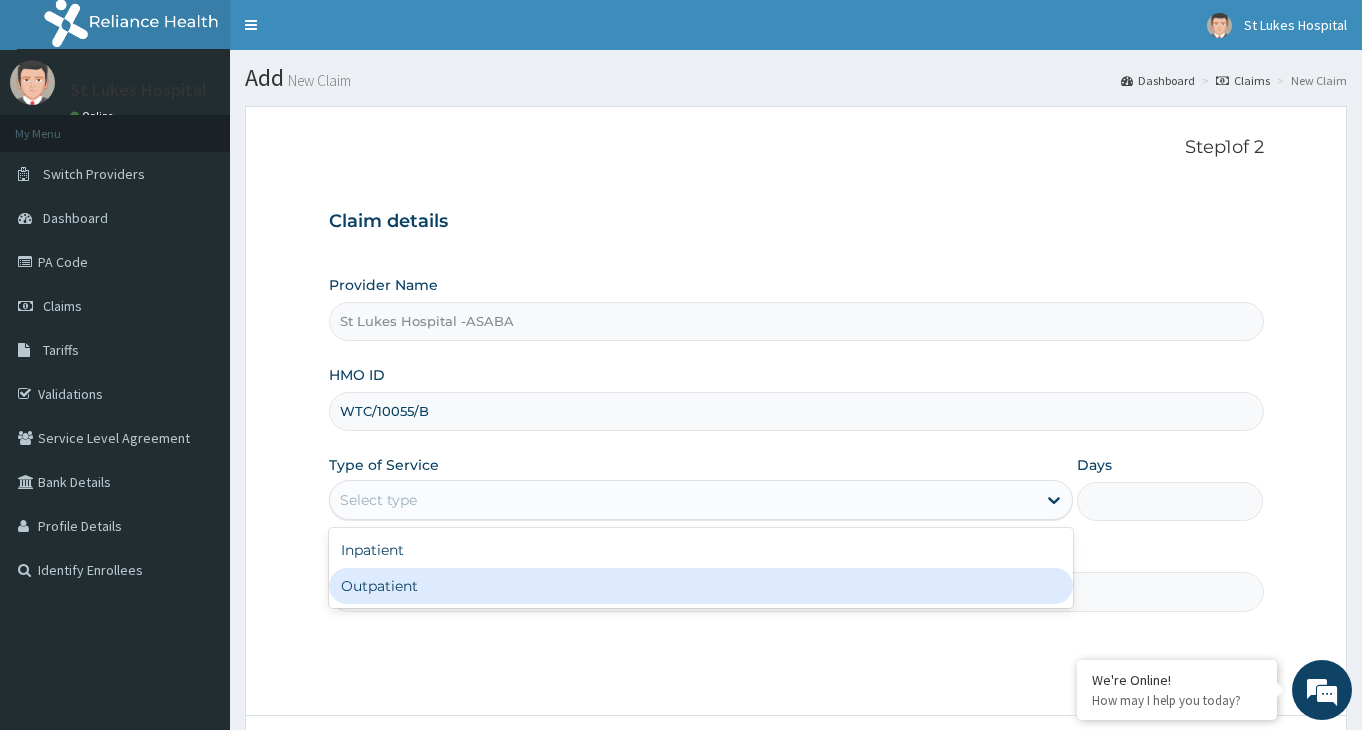 click on "Outpatient" at bounding box center (701, 586) 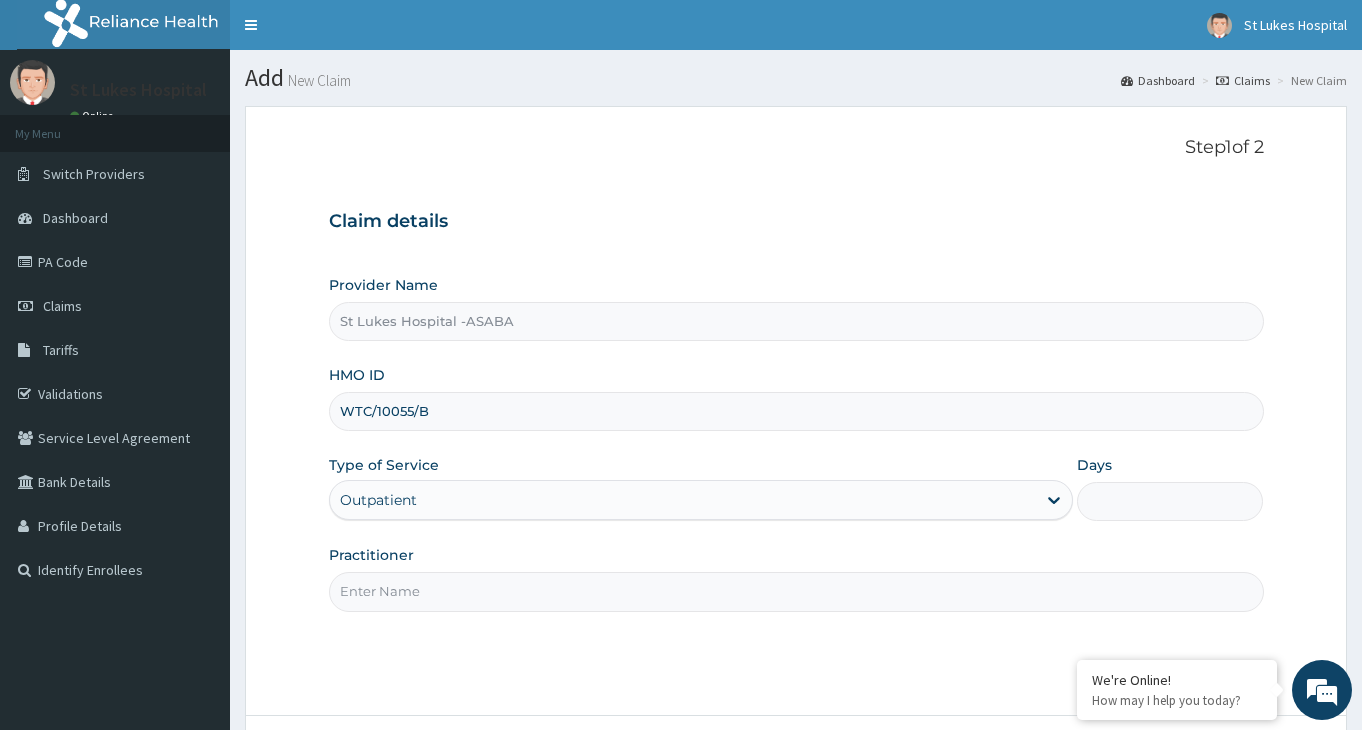 type on "1" 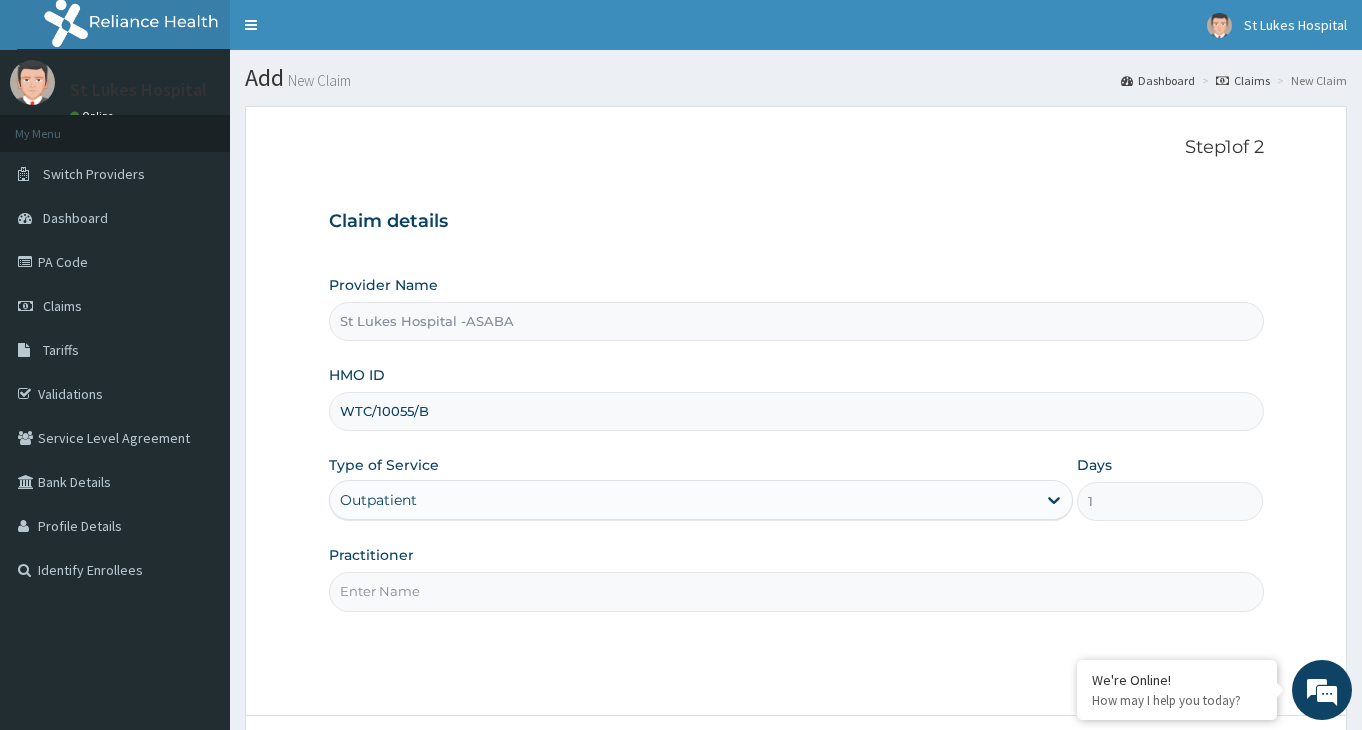 click on "Practitioner" at bounding box center [796, 591] 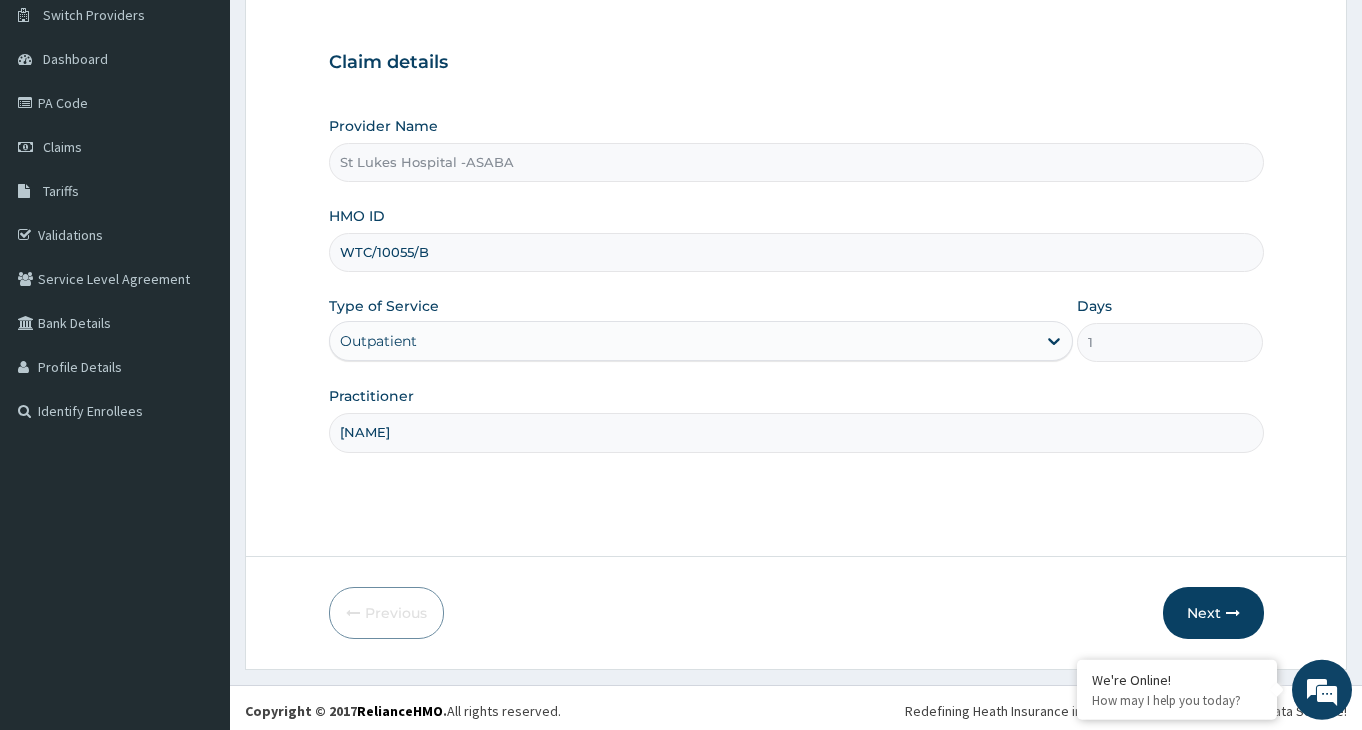 scroll, scrollTop: 165, scrollLeft: 0, axis: vertical 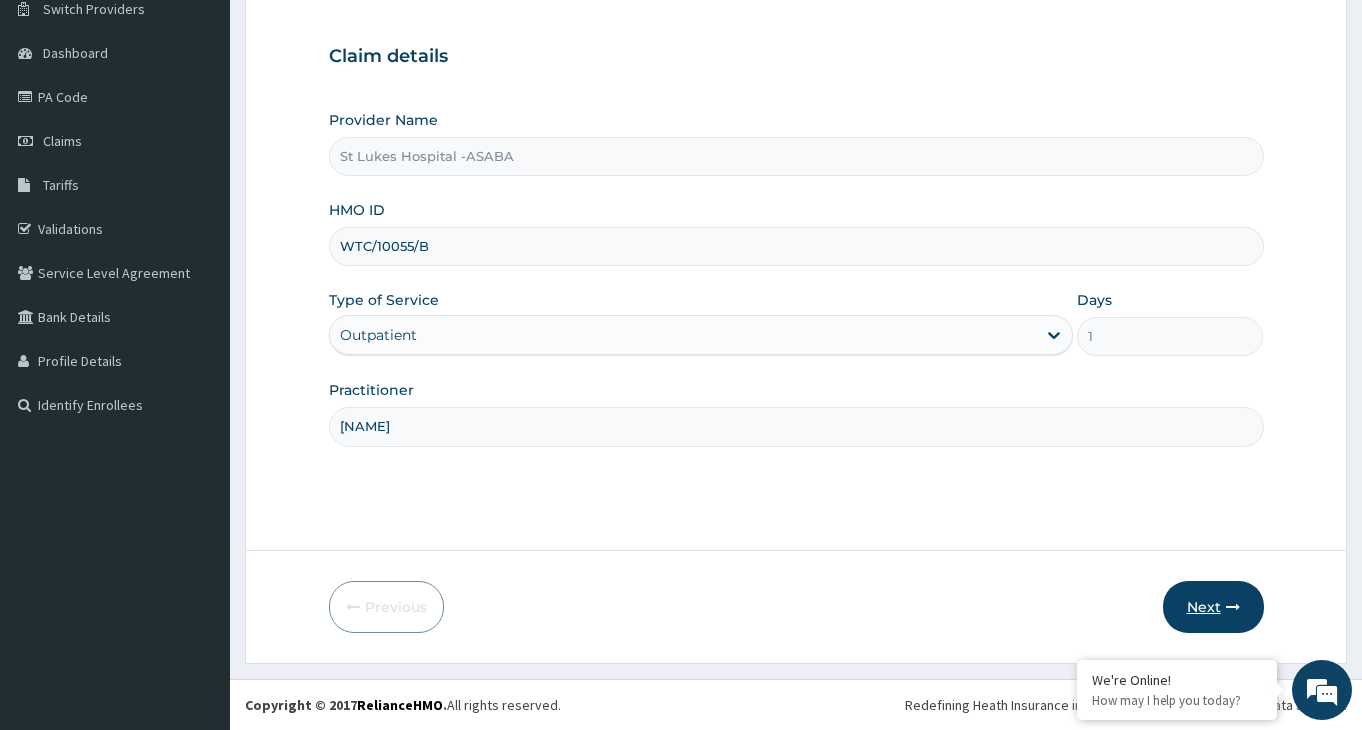 type on "[NAME]" 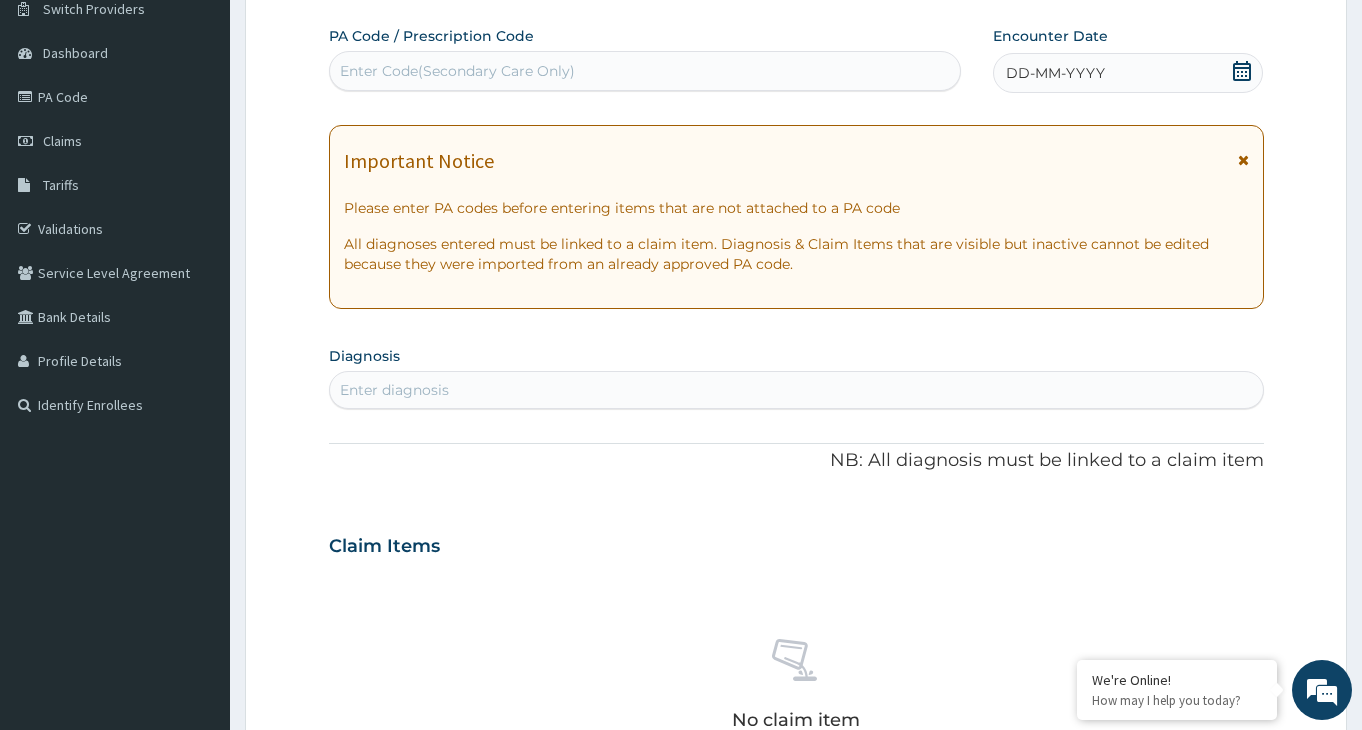 click on "Enter Code(Secondary Care Only)" at bounding box center (457, 71) 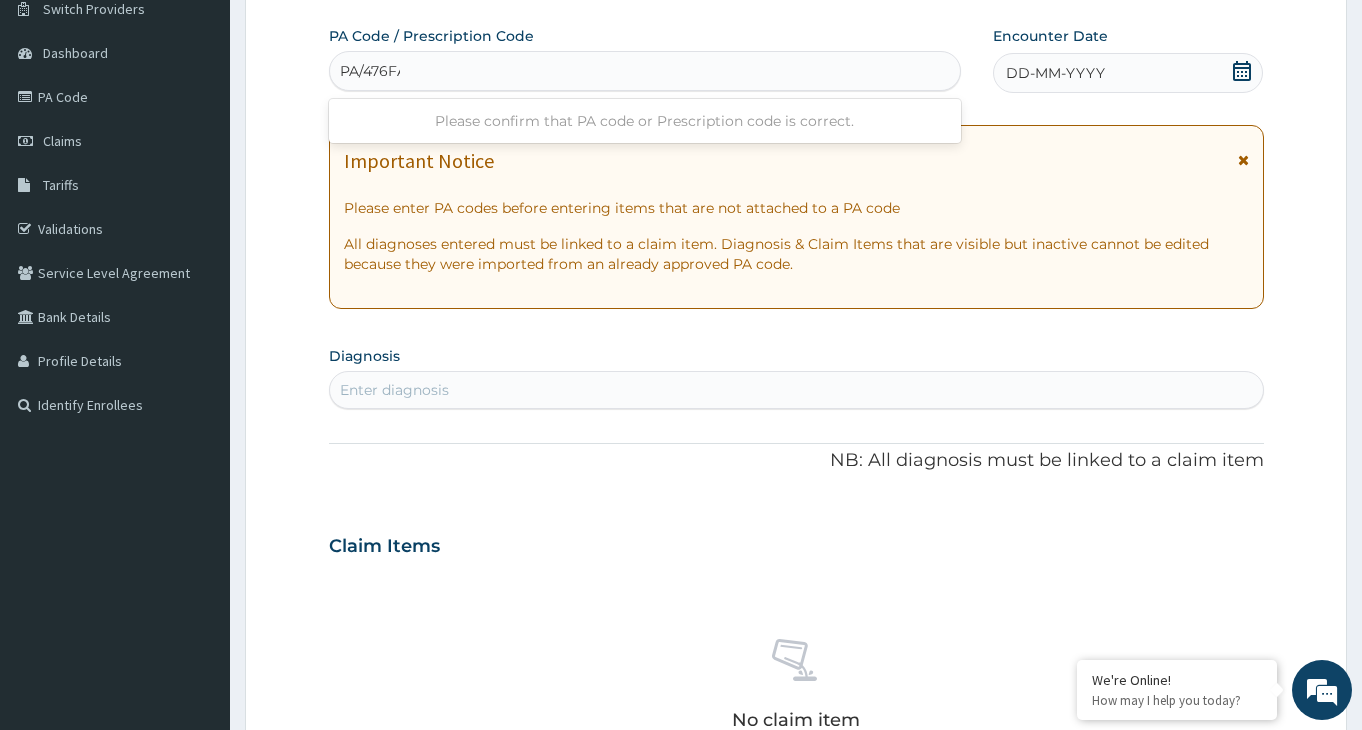 type on "PA/476FAA" 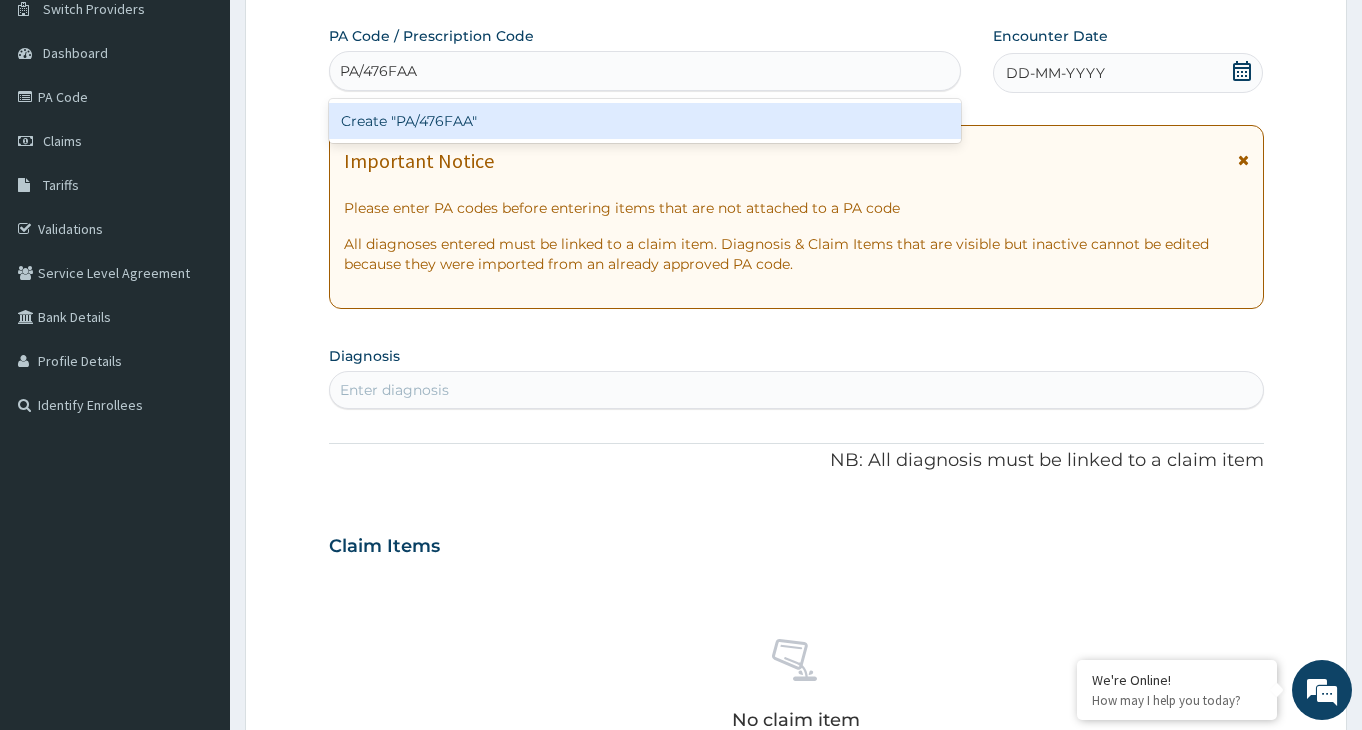 type 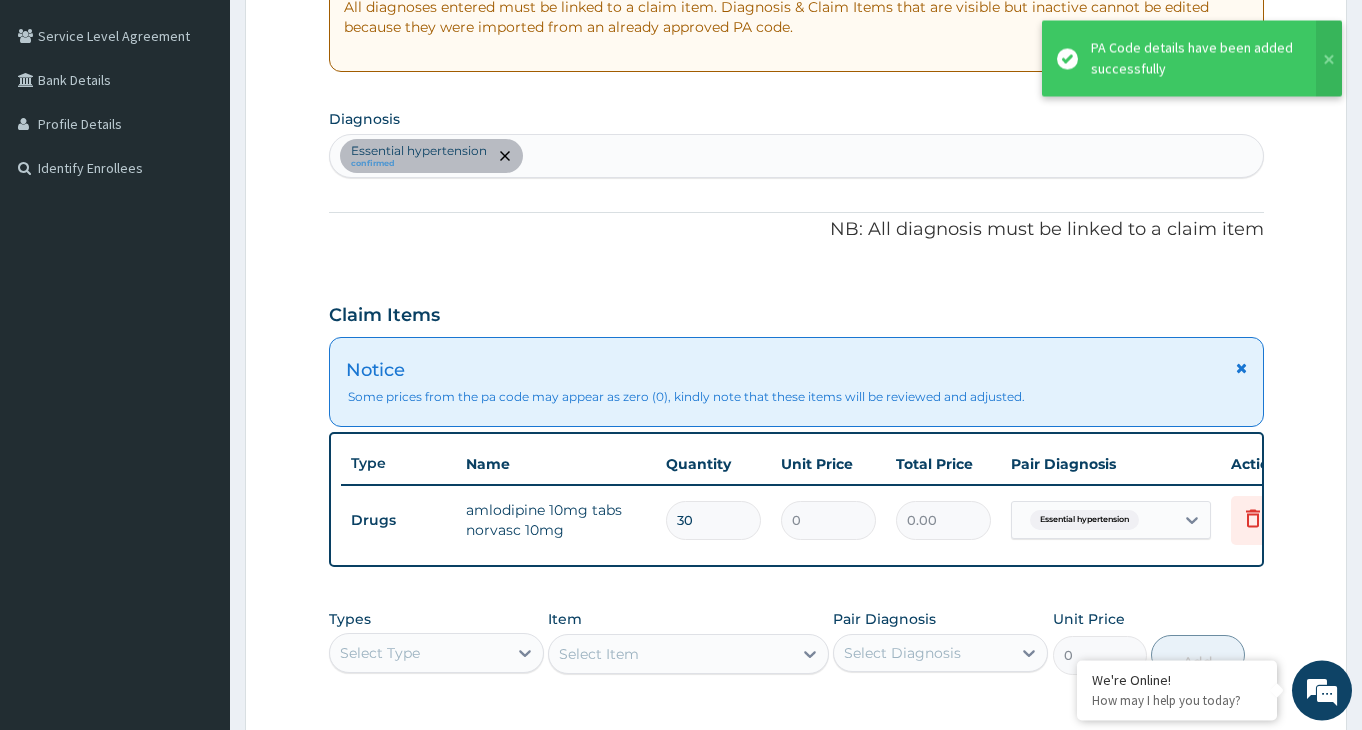 scroll, scrollTop: 506, scrollLeft: 0, axis: vertical 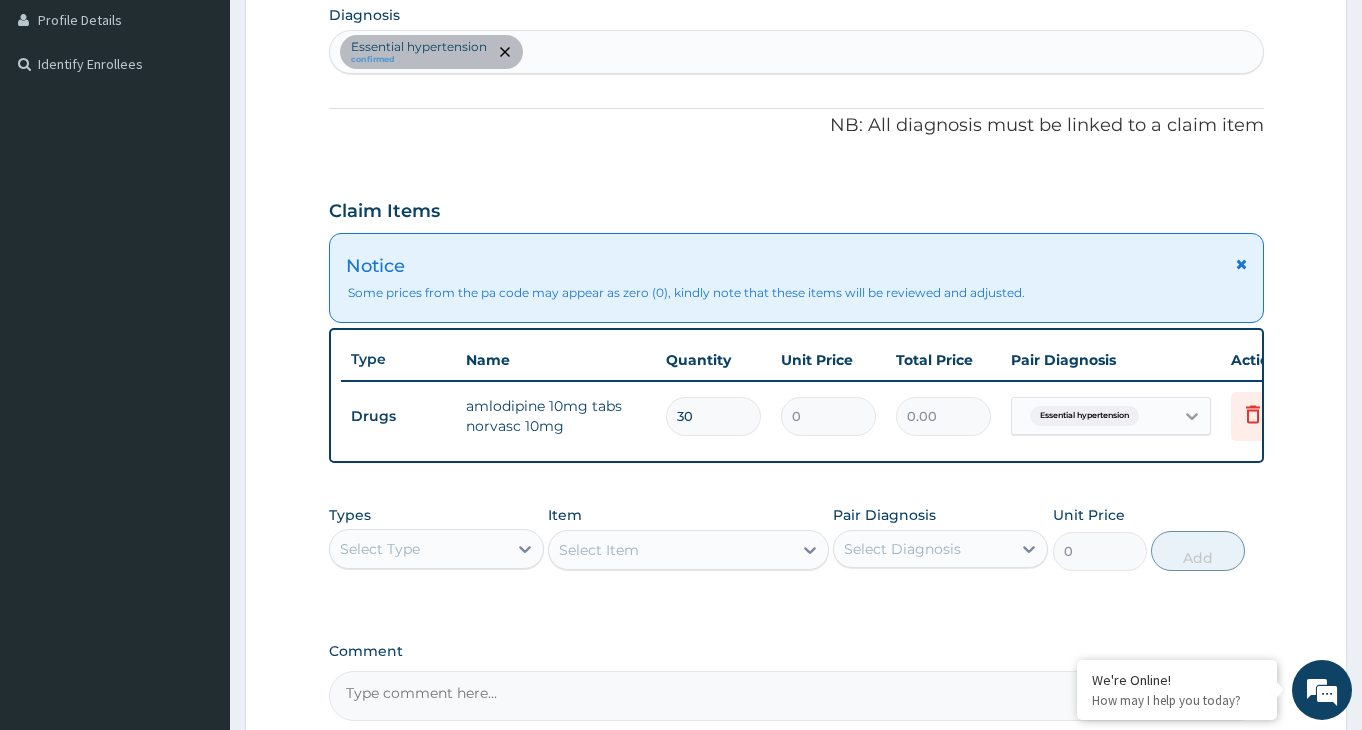 click 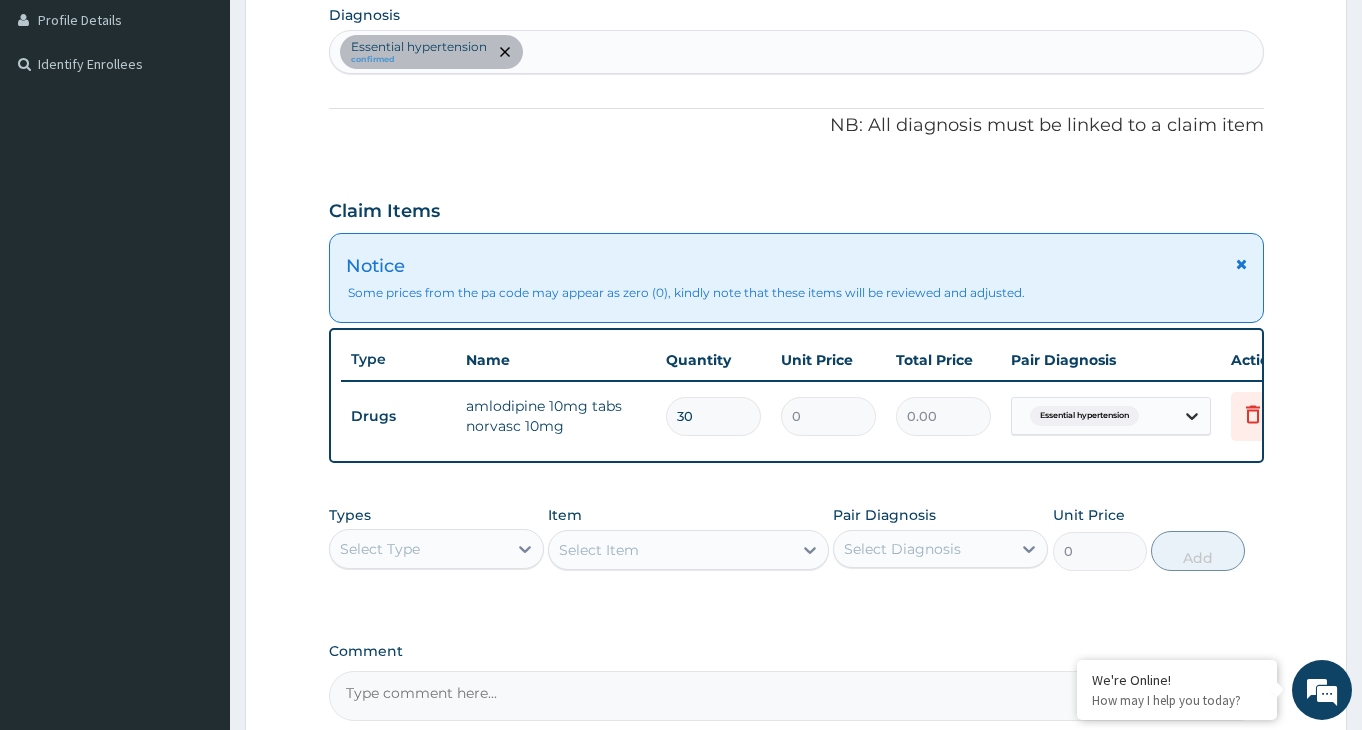 click 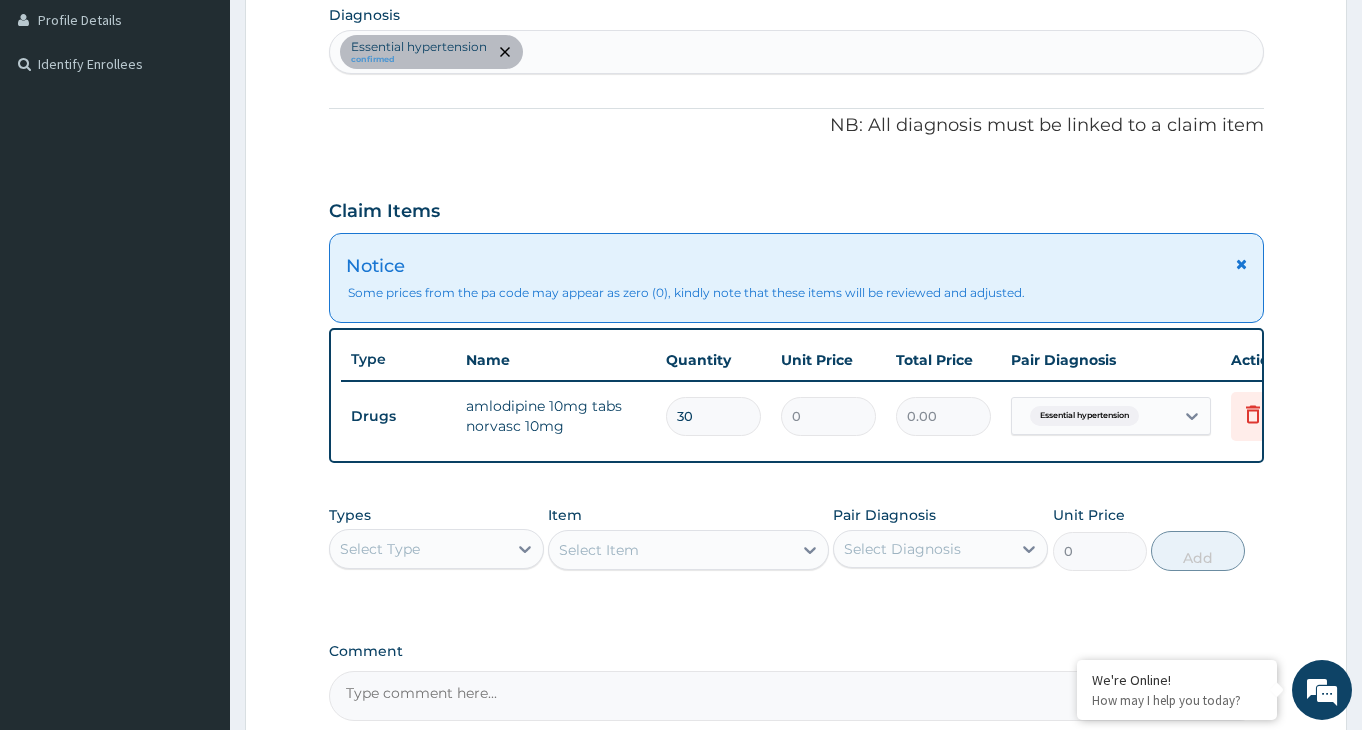 click on "Essential hypertension confirmed" at bounding box center [796, 52] 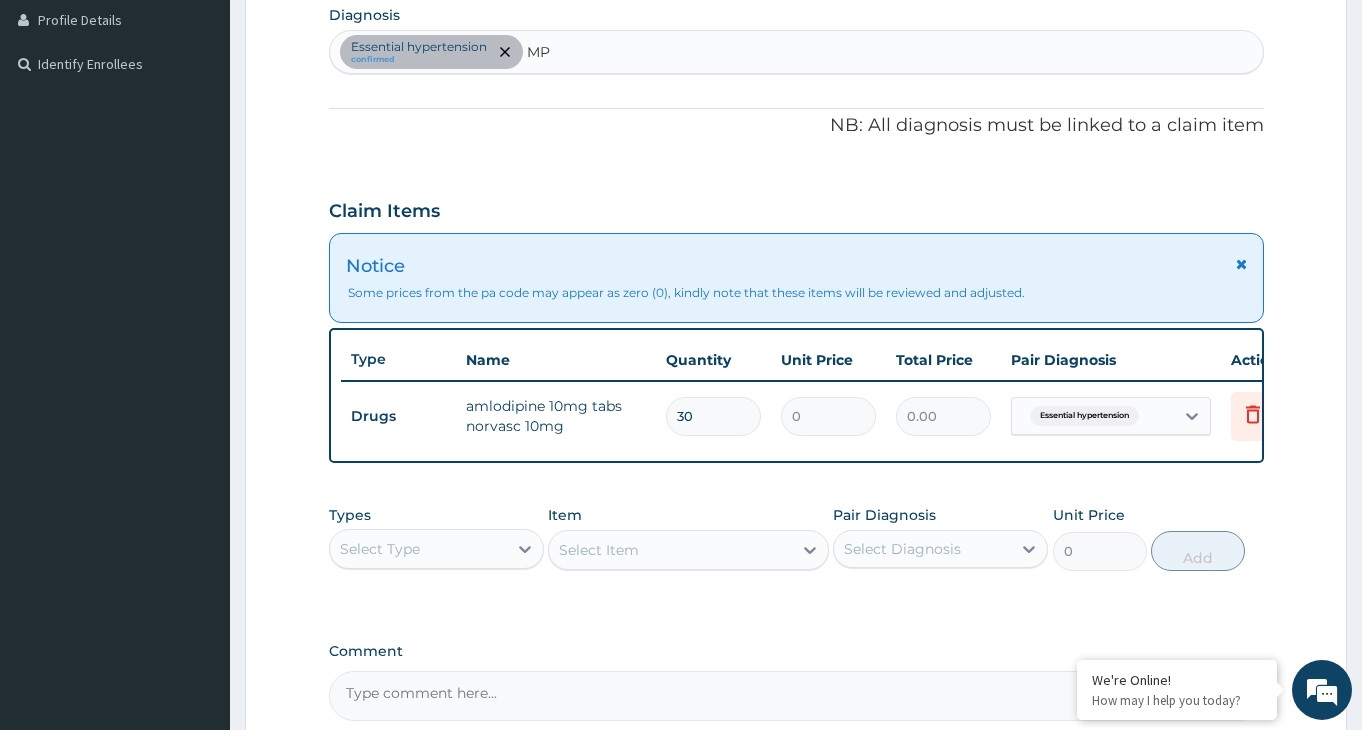 type on "M" 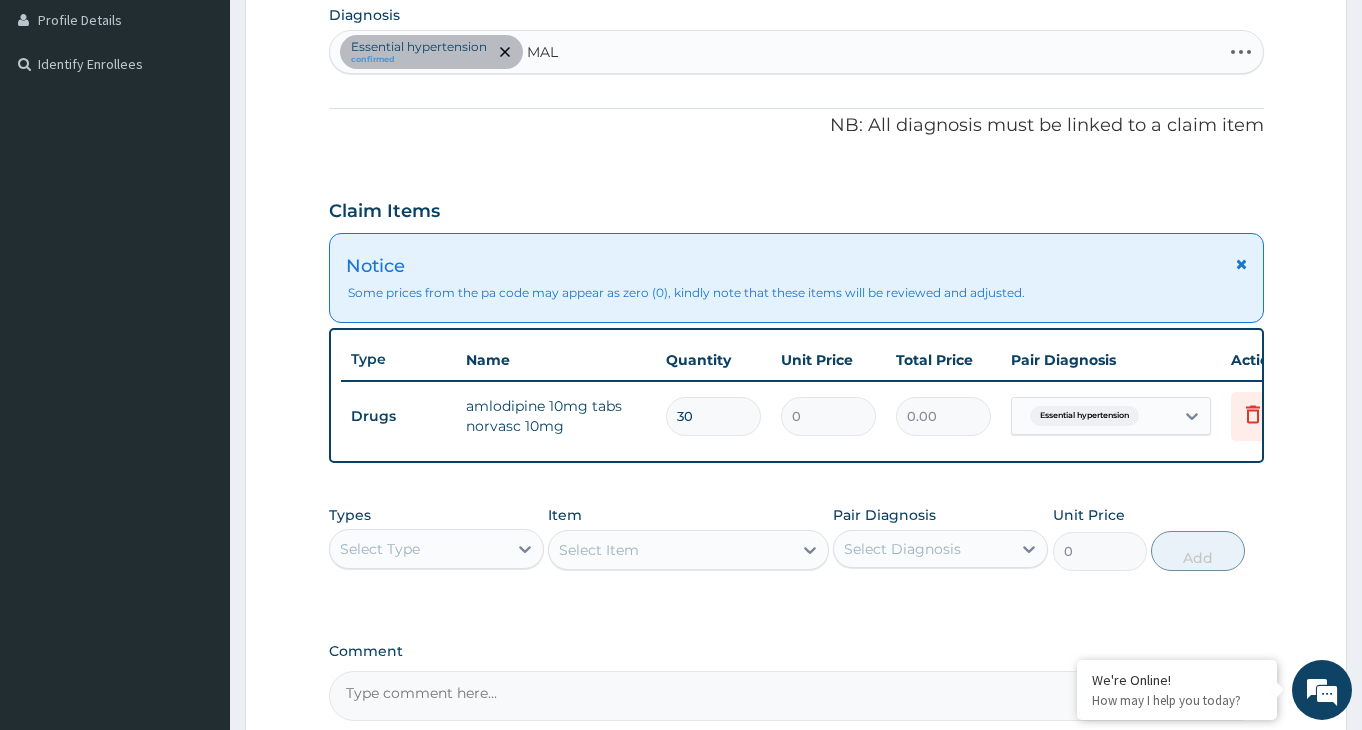 type on "MALA" 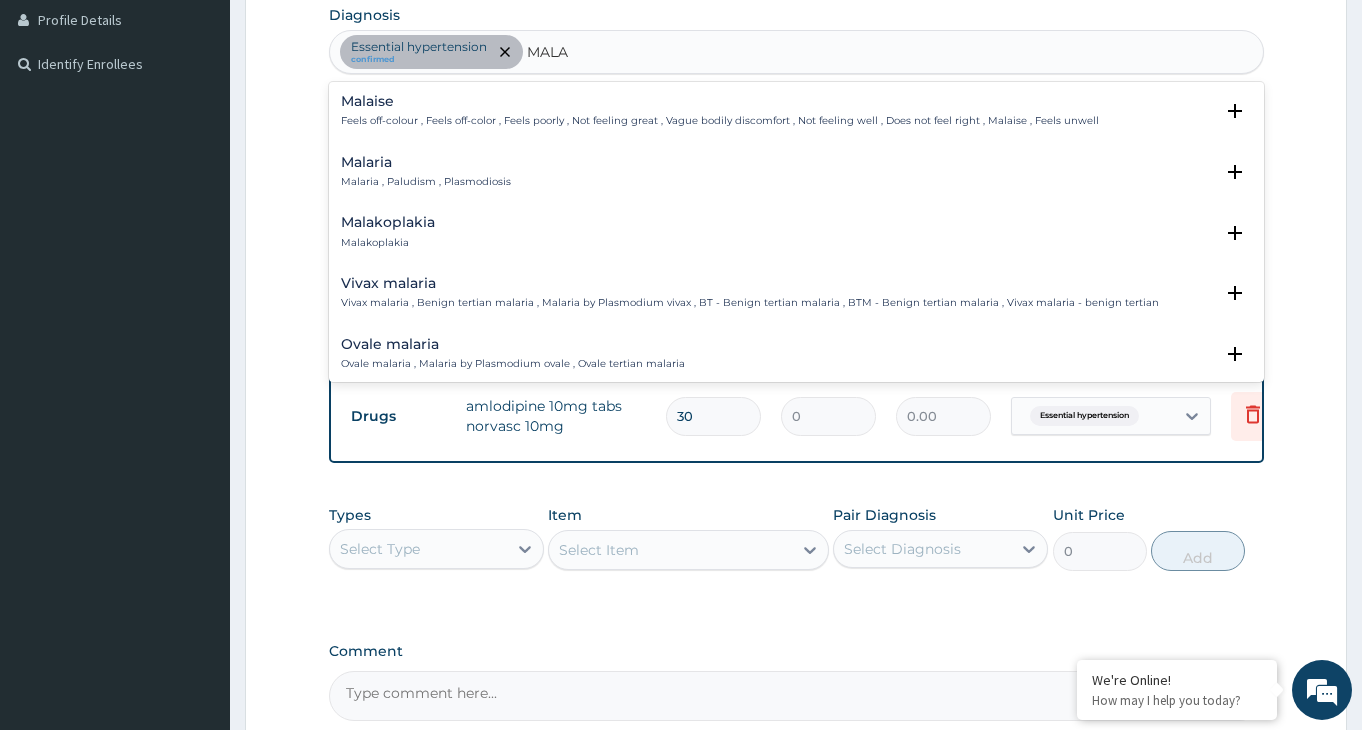 click on "Malaria , Paludism , Plasmodiosis" at bounding box center (426, 182) 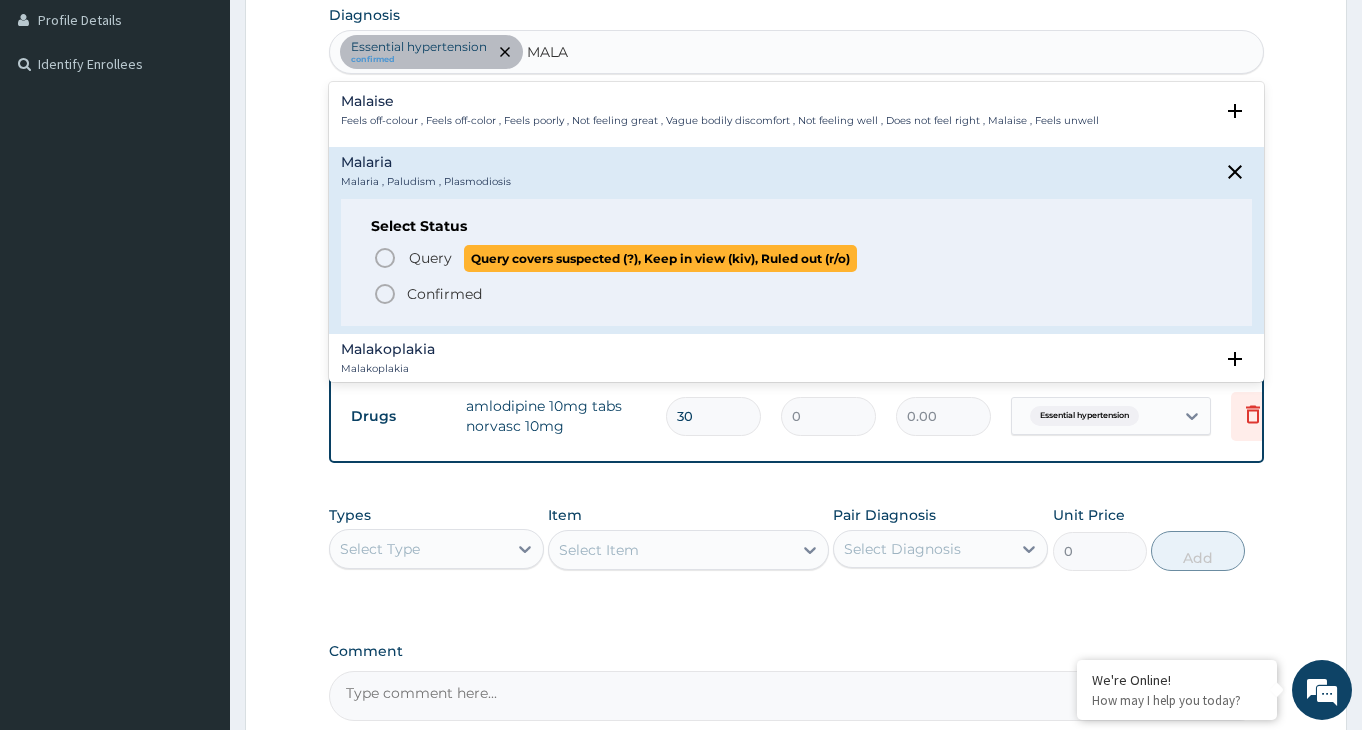 click 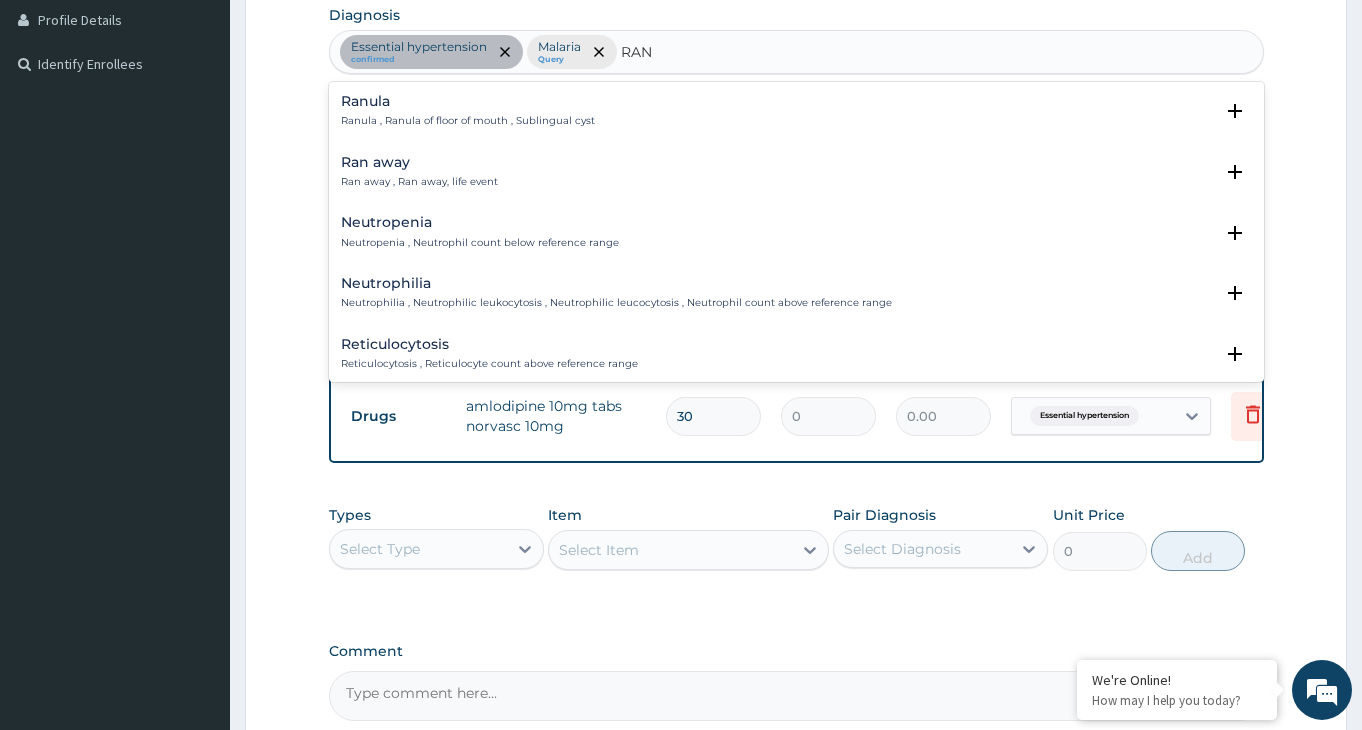 type on "RAND" 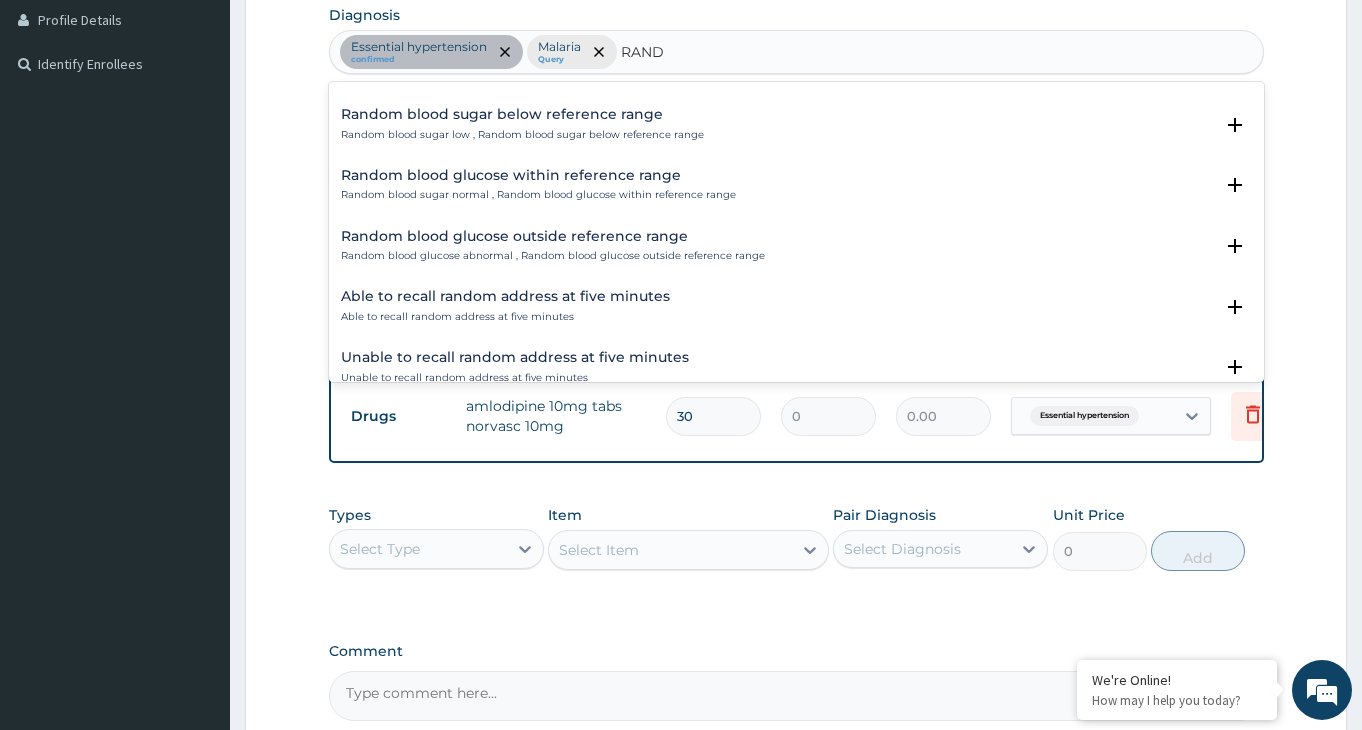 scroll, scrollTop: 0, scrollLeft: 0, axis: both 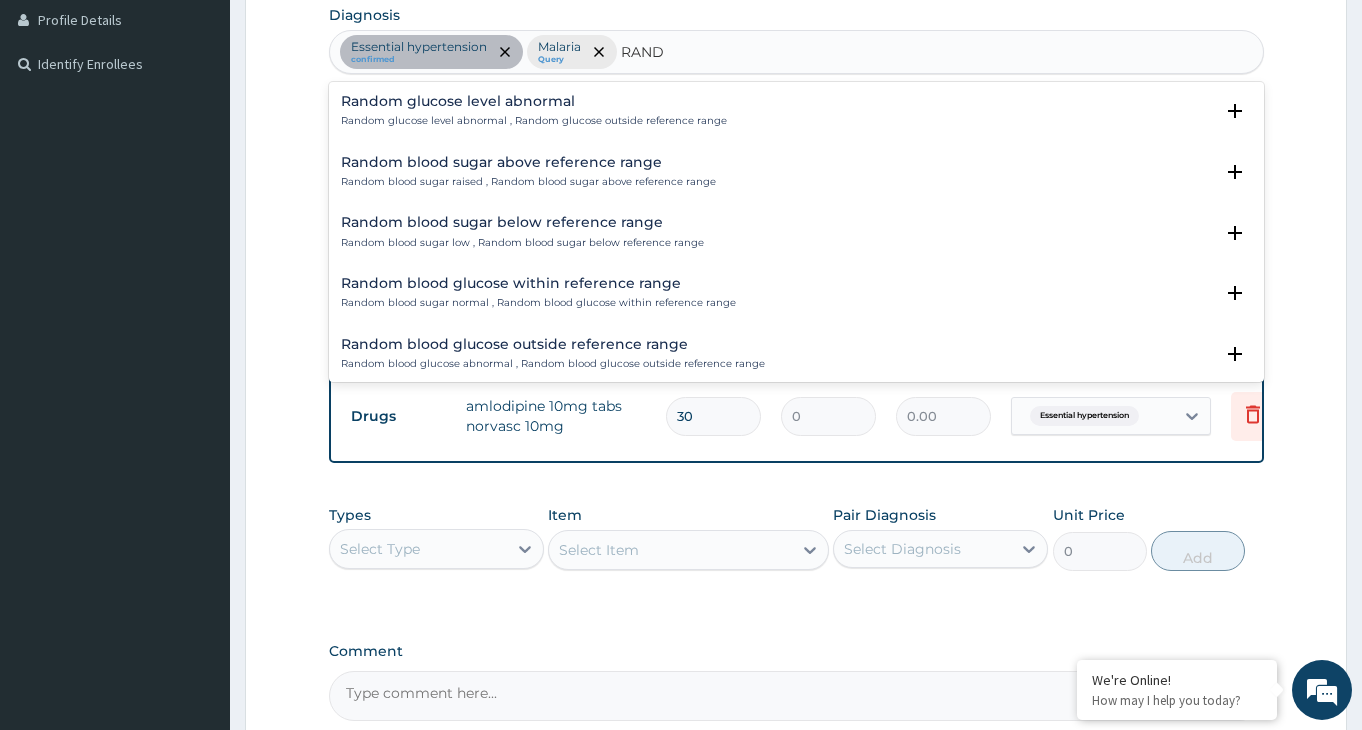 click on "Random glucose level abnormal , Random glucose outside reference range" at bounding box center [534, 121] 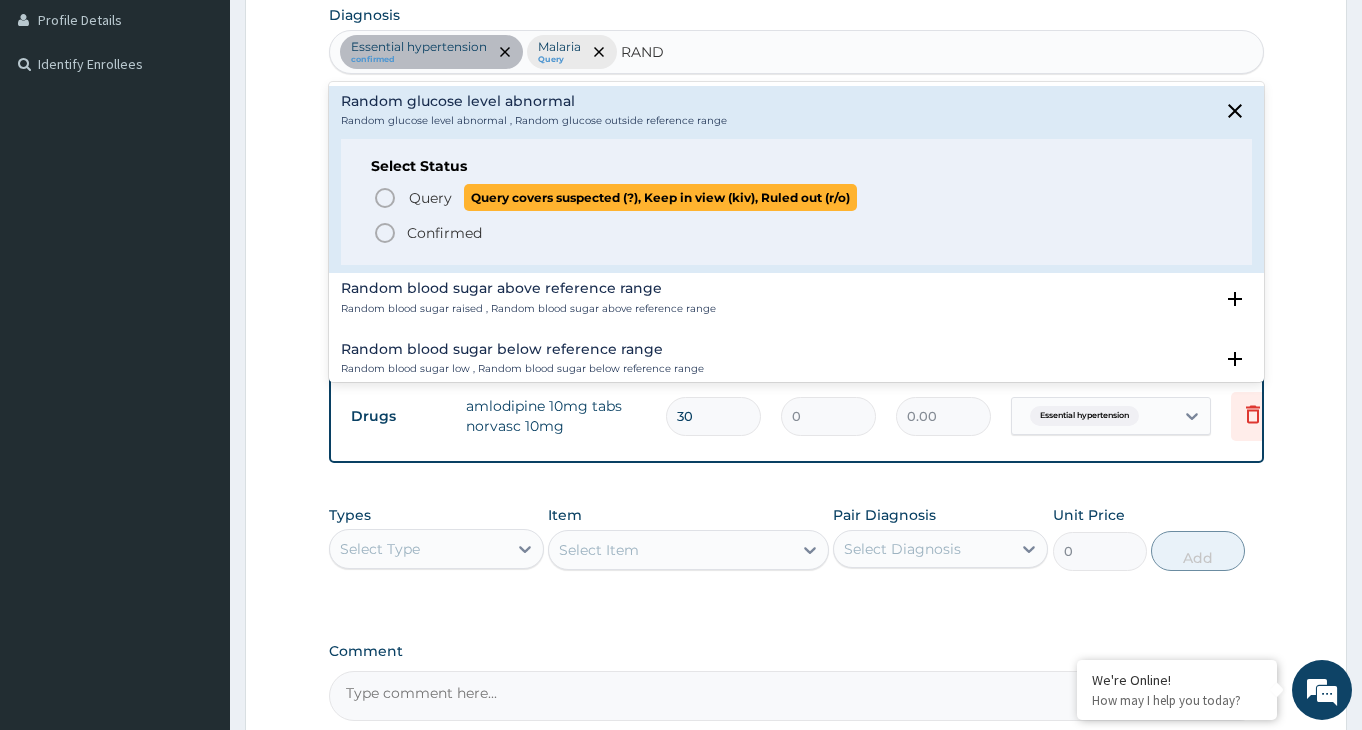 click 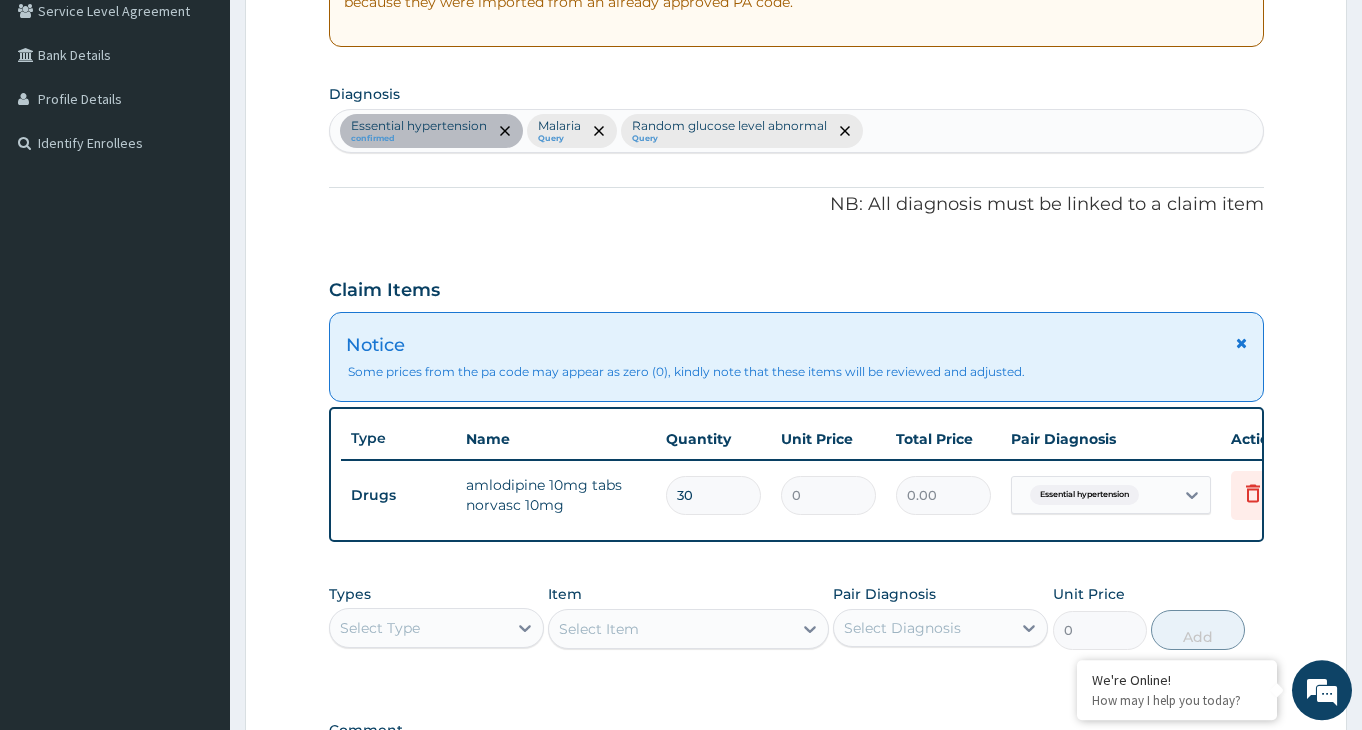 scroll, scrollTop: 404, scrollLeft: 0, axis: vertical 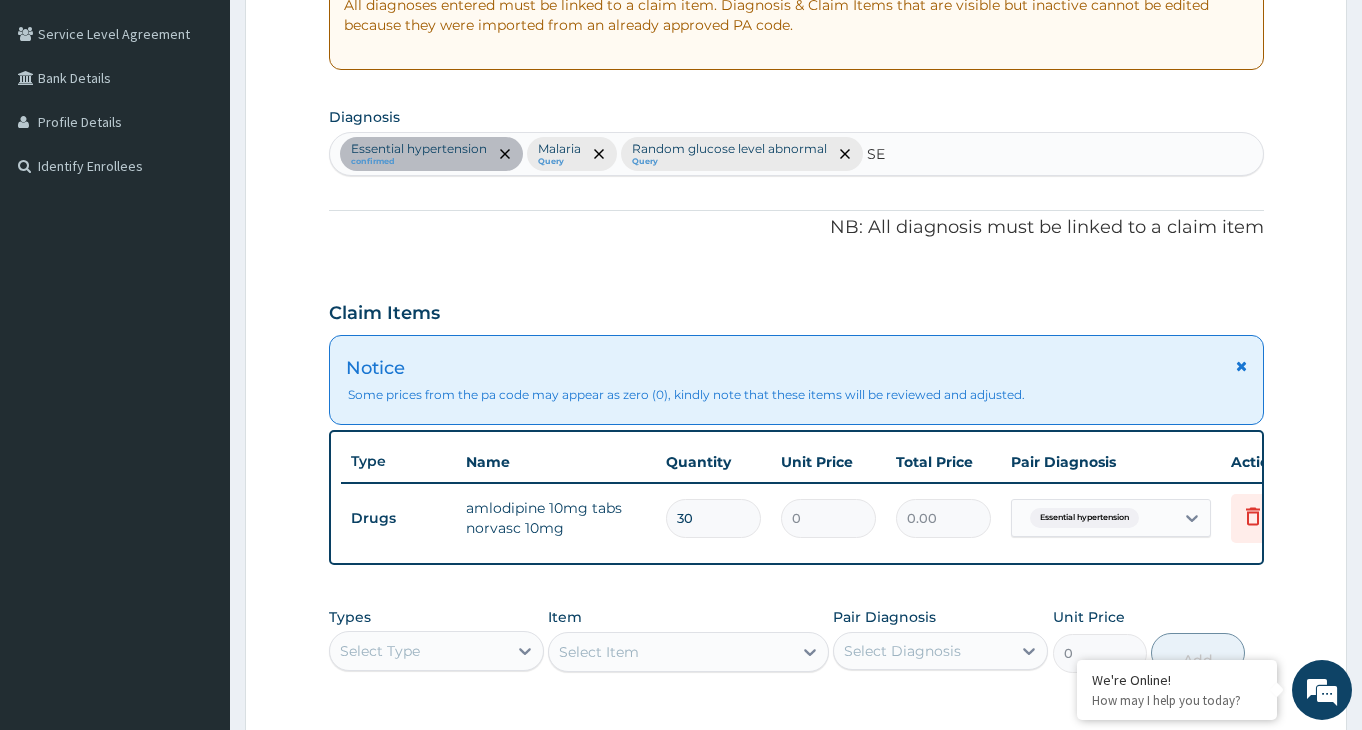 type on "SEP" 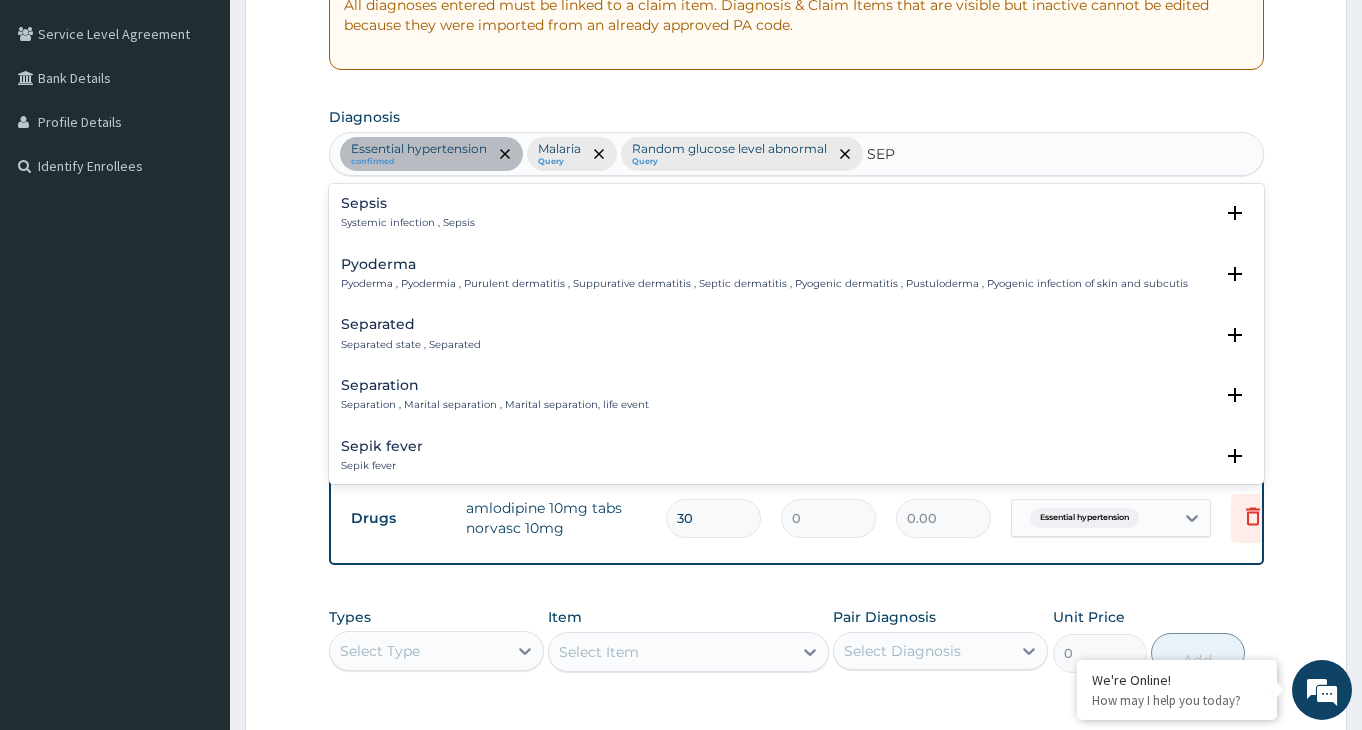 click on "Sepsis Systemic infection , Sepsis" at bounding box center (796, 213) 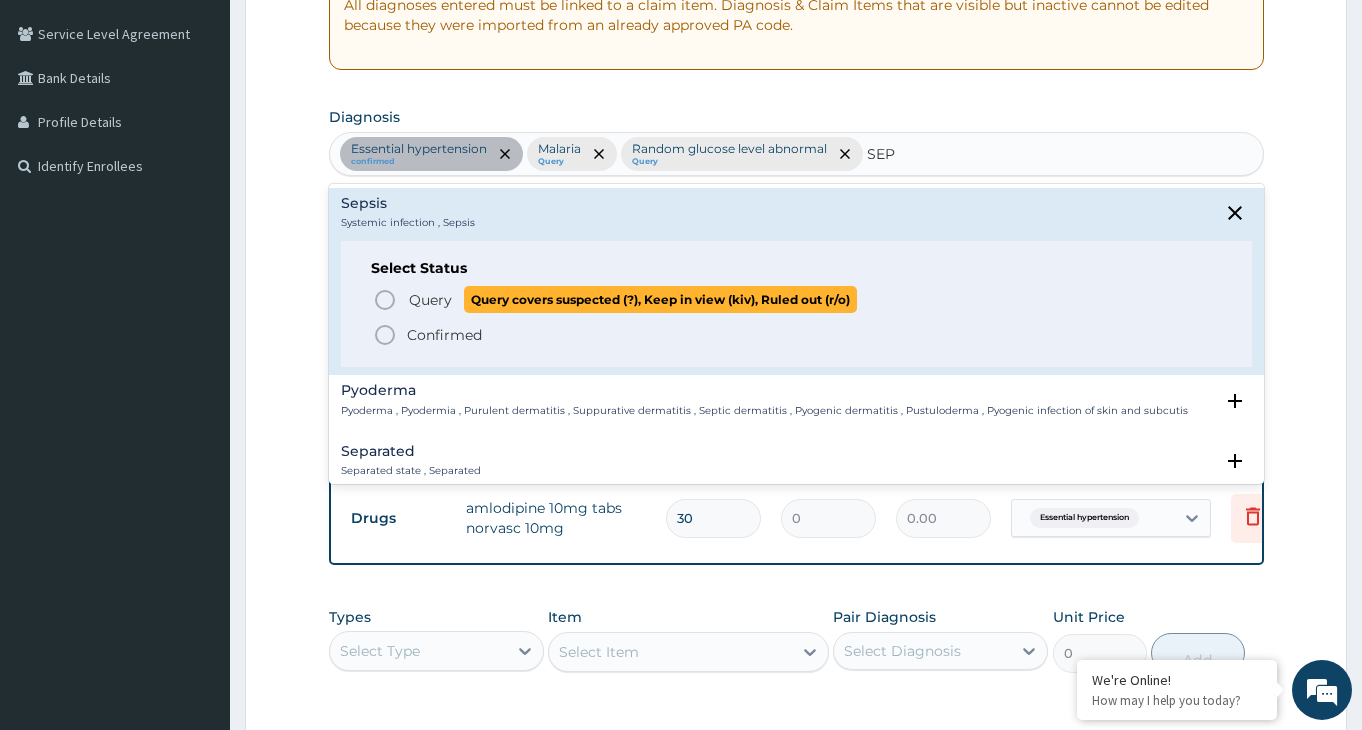 click 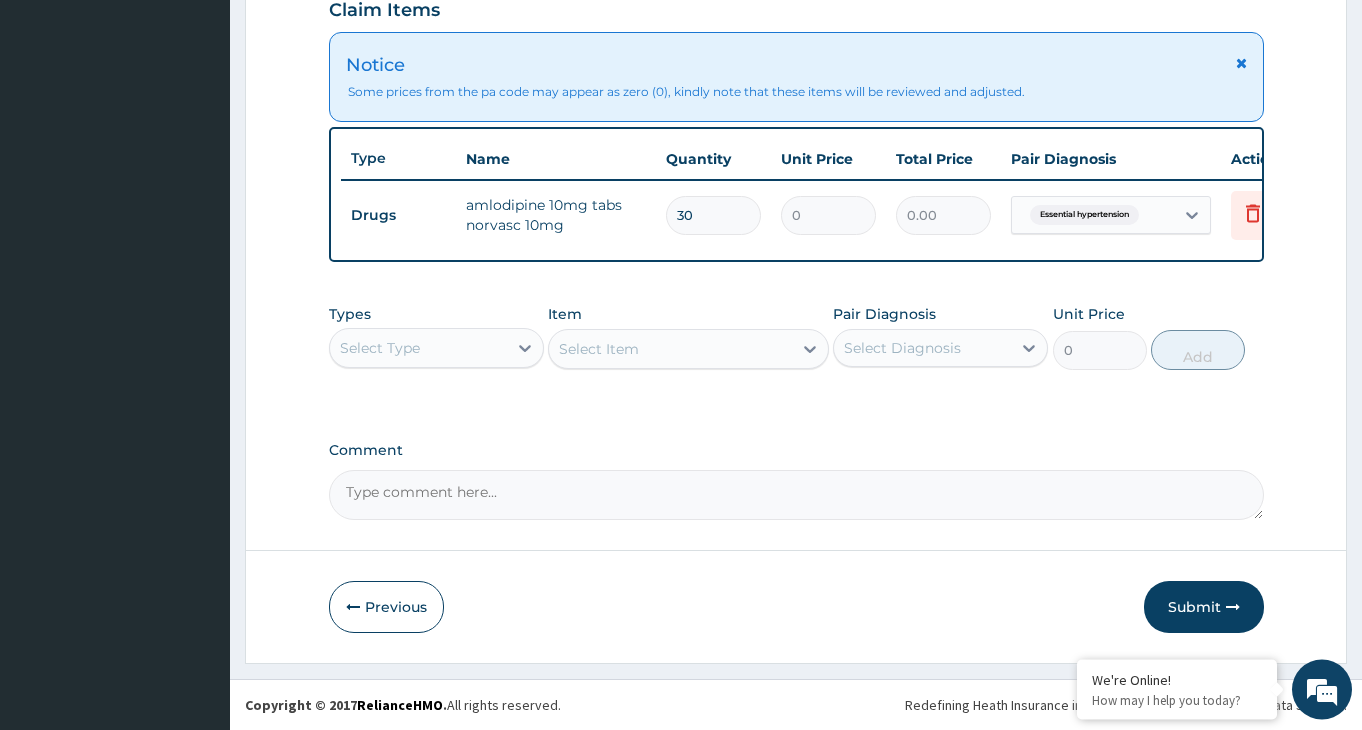 scroll, scrollTop: 724, scrollLeft: 0, axis: vertical 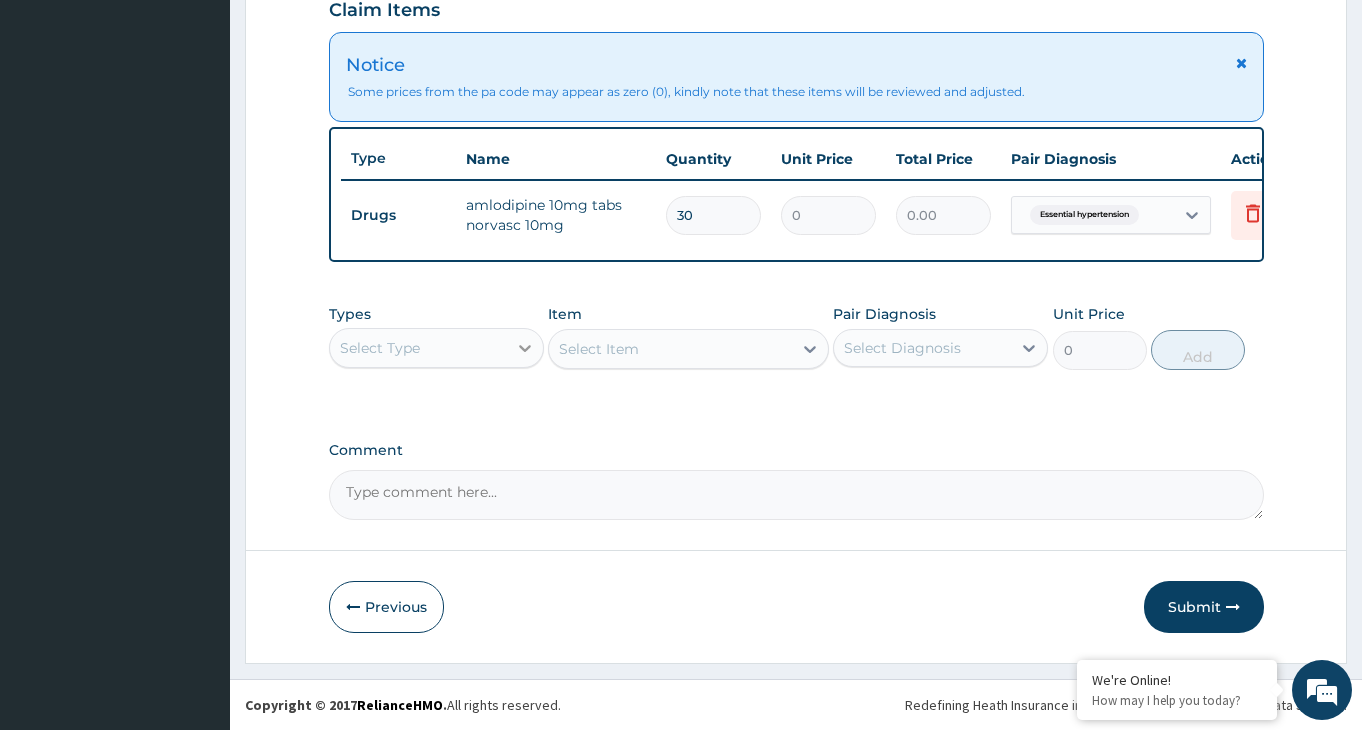 click on "Select Type" at bounding box center (436, 348) 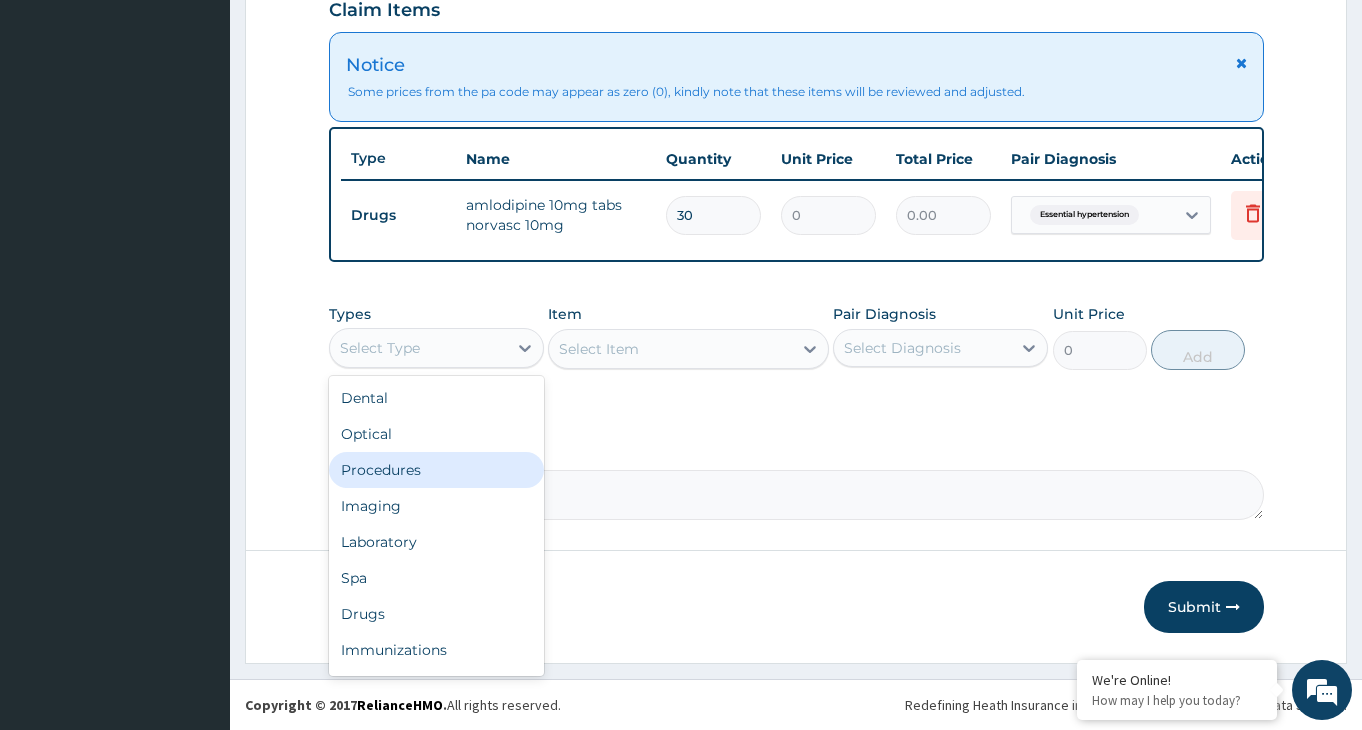 drag, startPoint x: 397, startPoint y: 476, endPoint x: 410, endPoint y: 468, distance: 15.264338 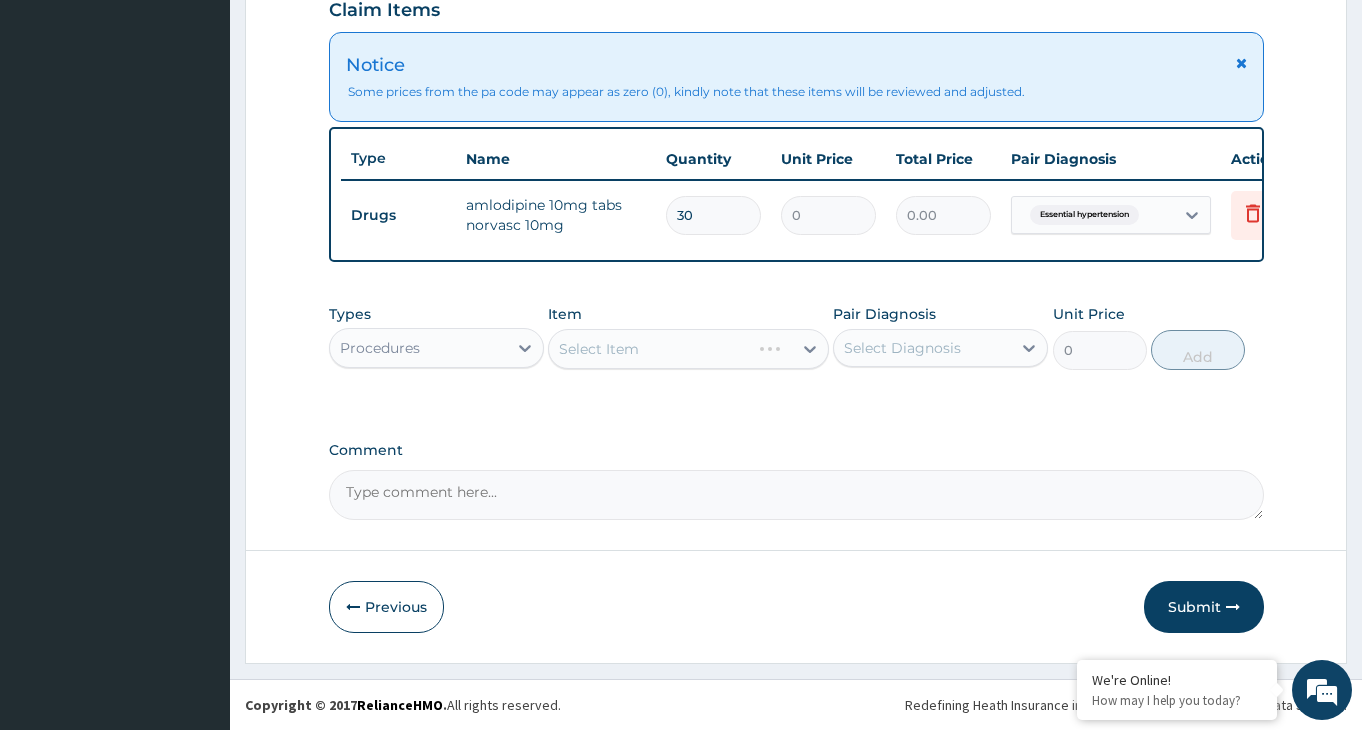 click on "Select Item" at bounding box center [688, 349] 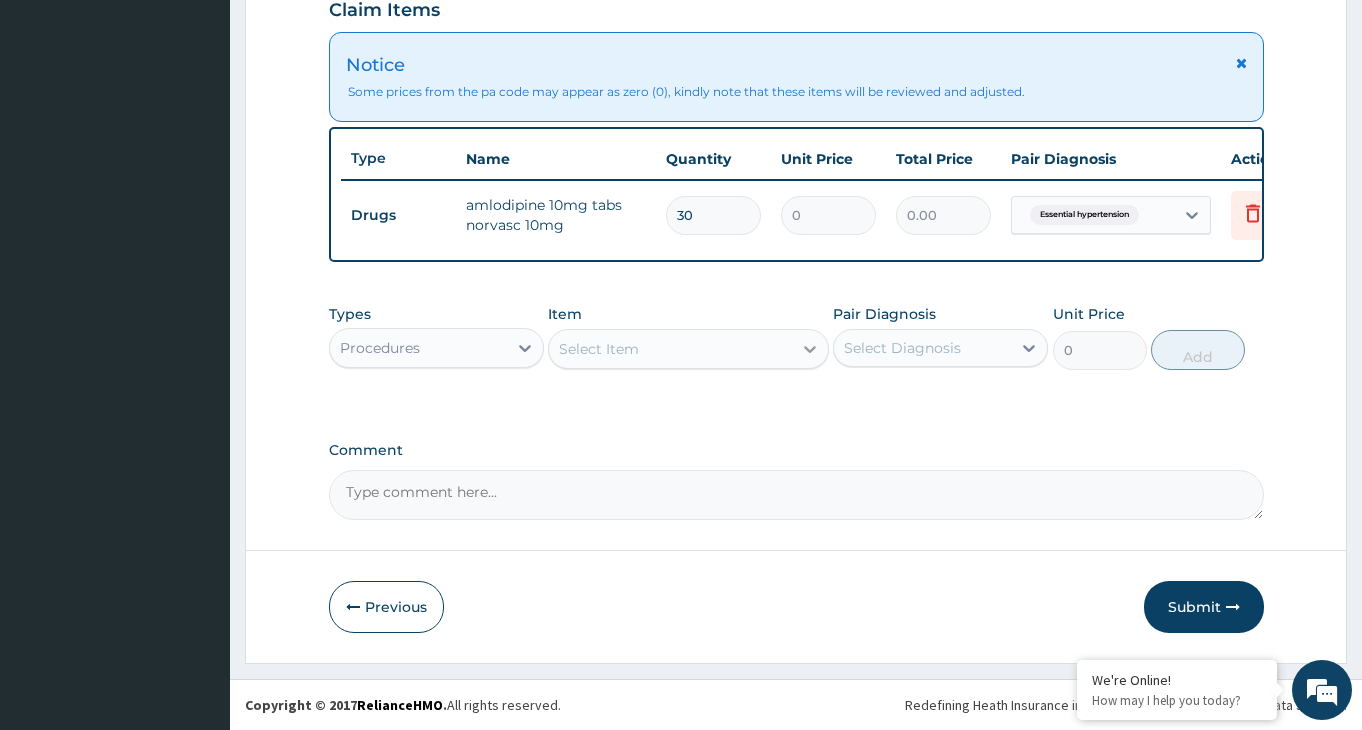 click 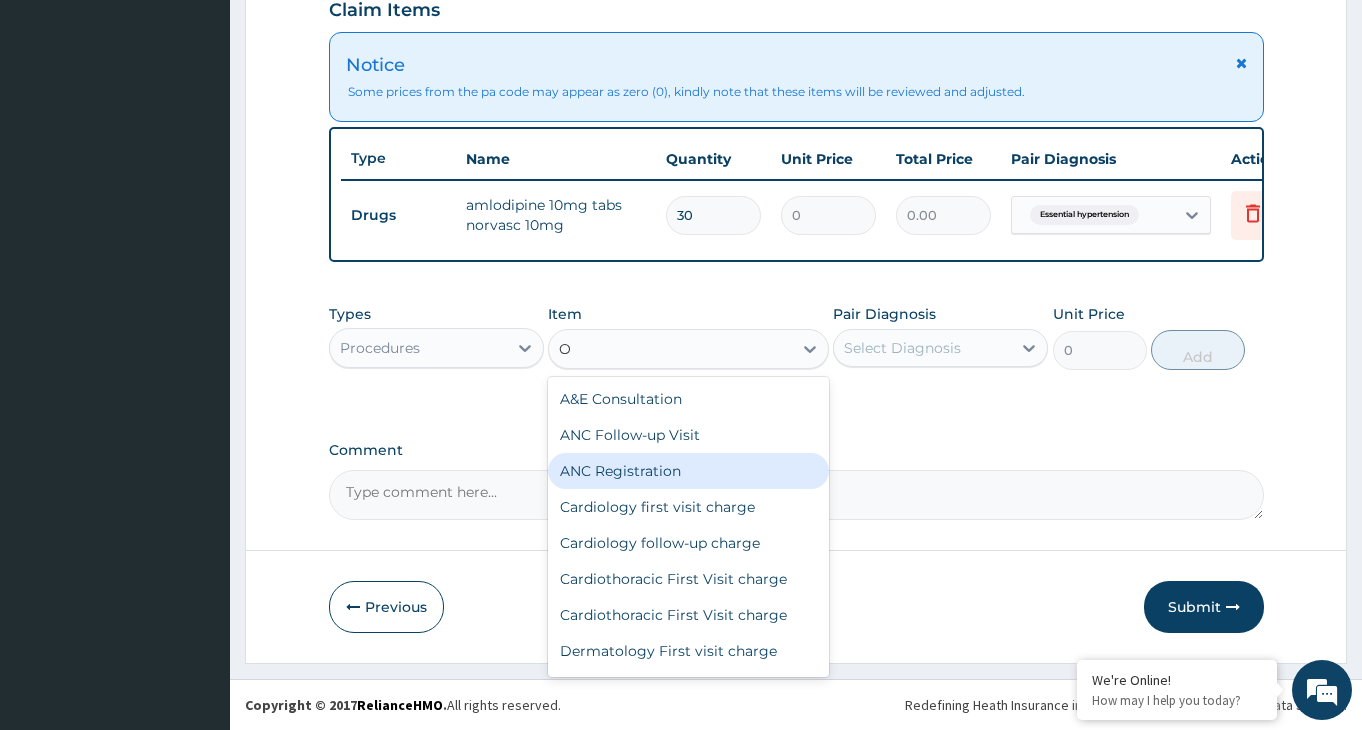 type on "OP" 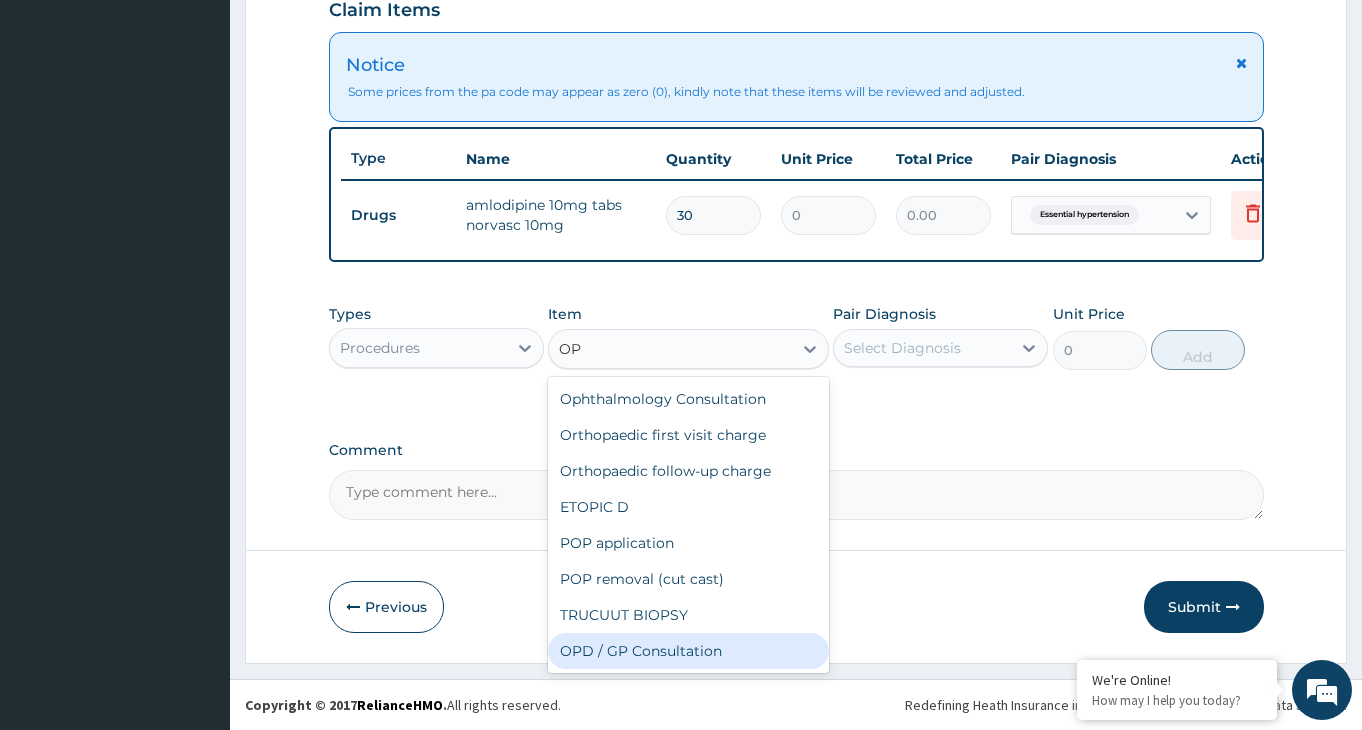 click on "OPD / GP Consultation" at bounding box center (688, 651) 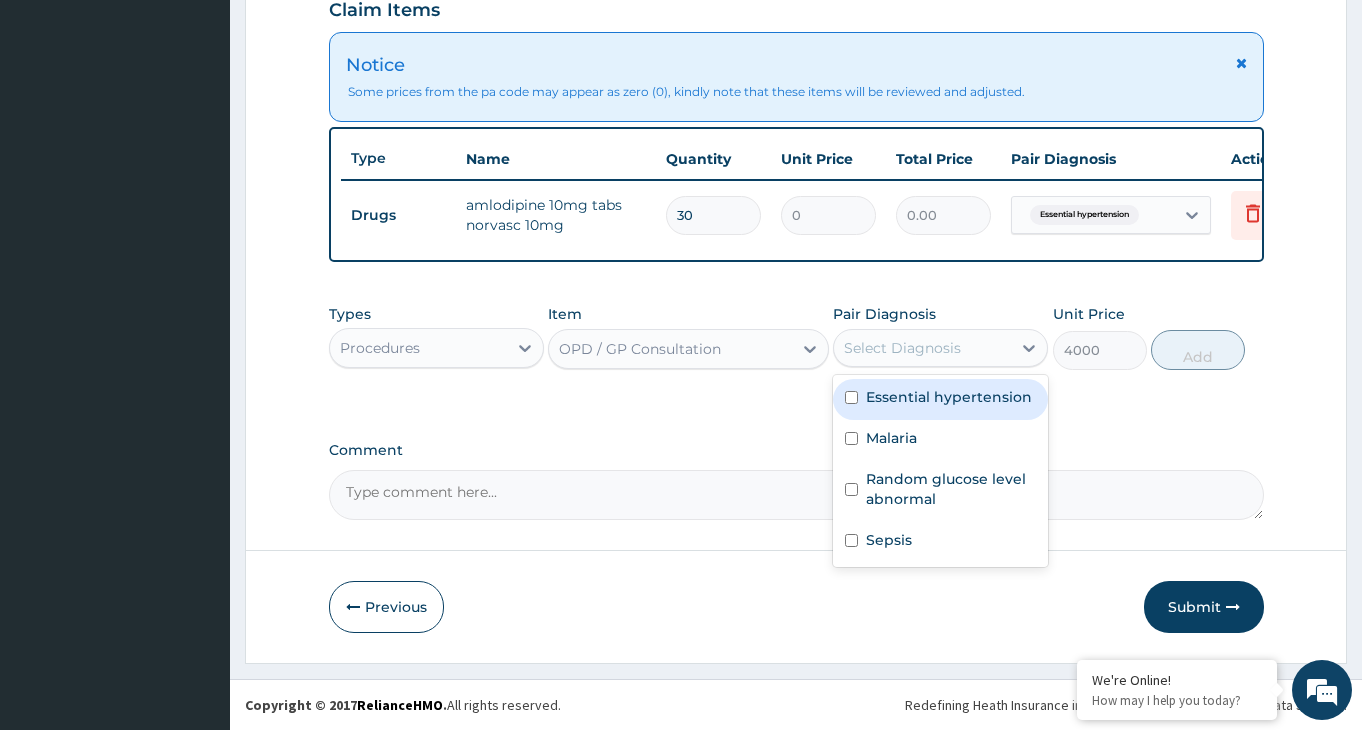 click on "Select Diagnosis" at bounding box center [922, 348] 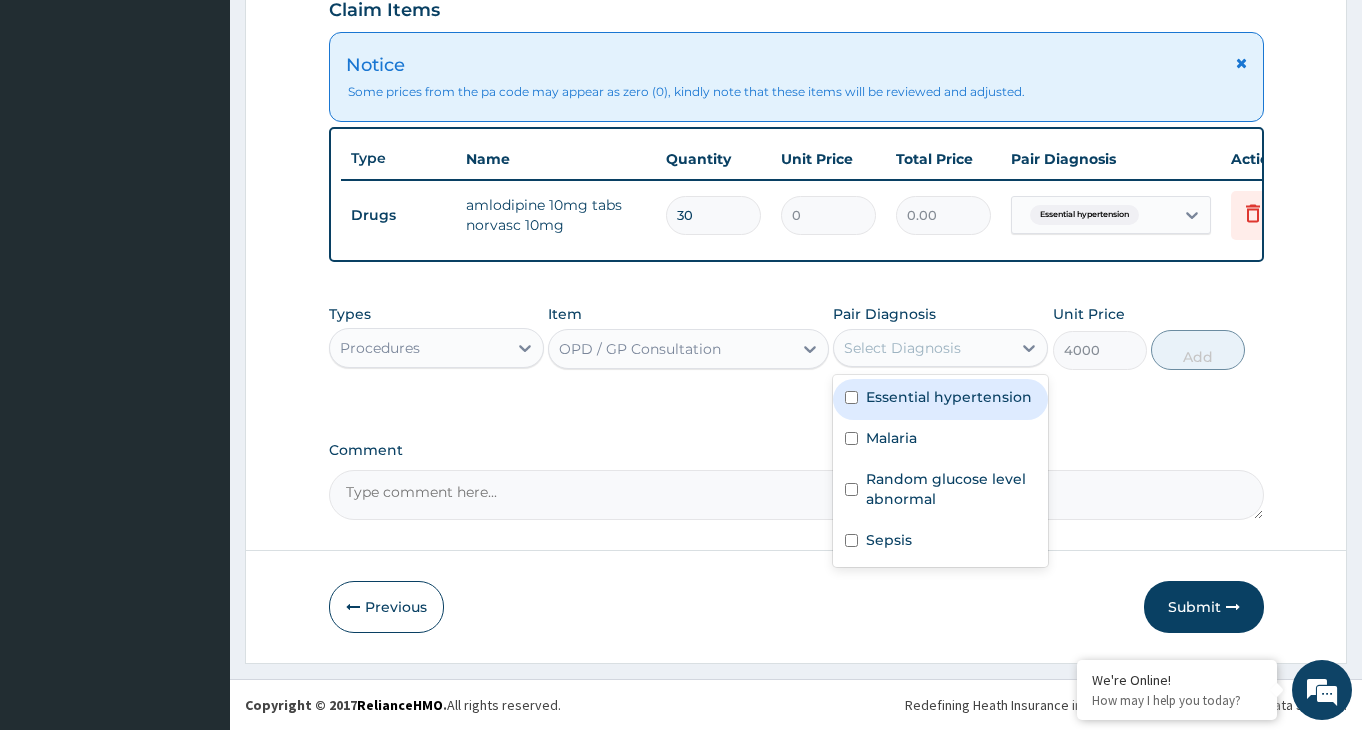 click at bounding box center [851, 397] 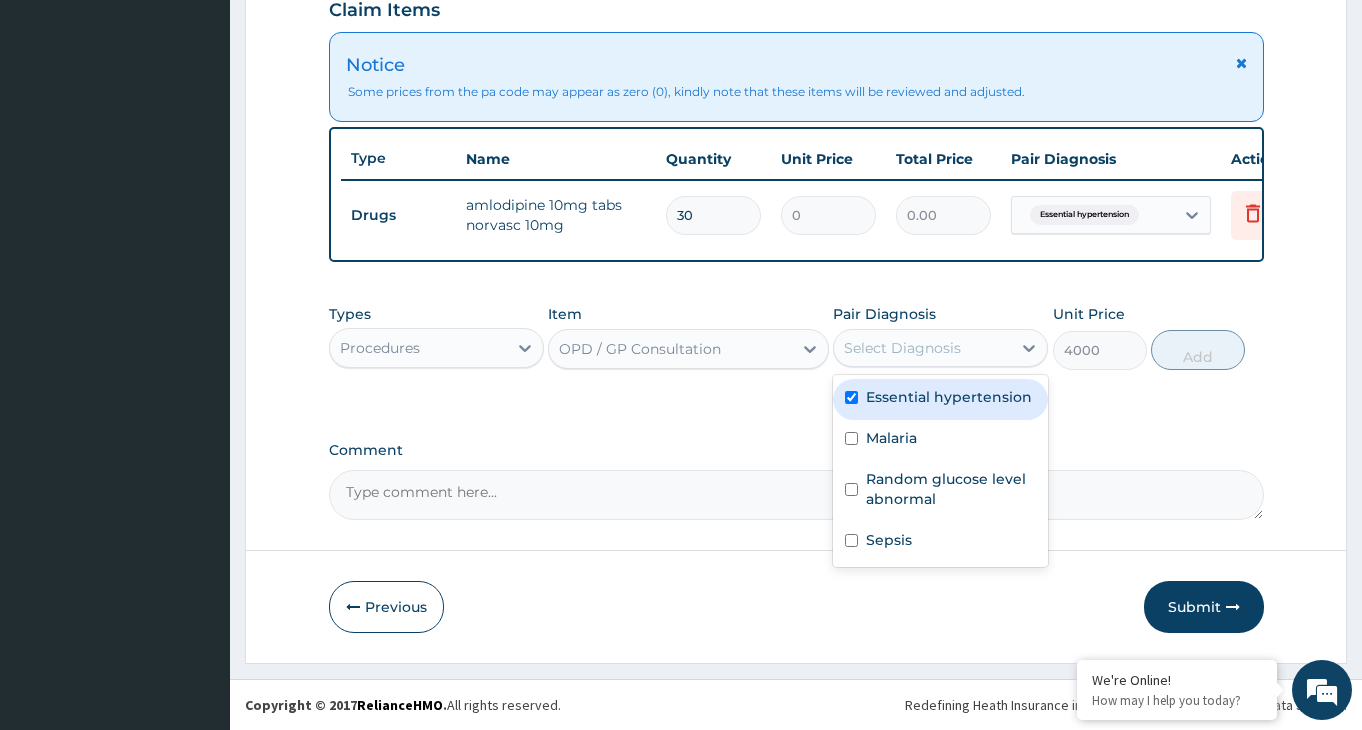 checkbox on "true" 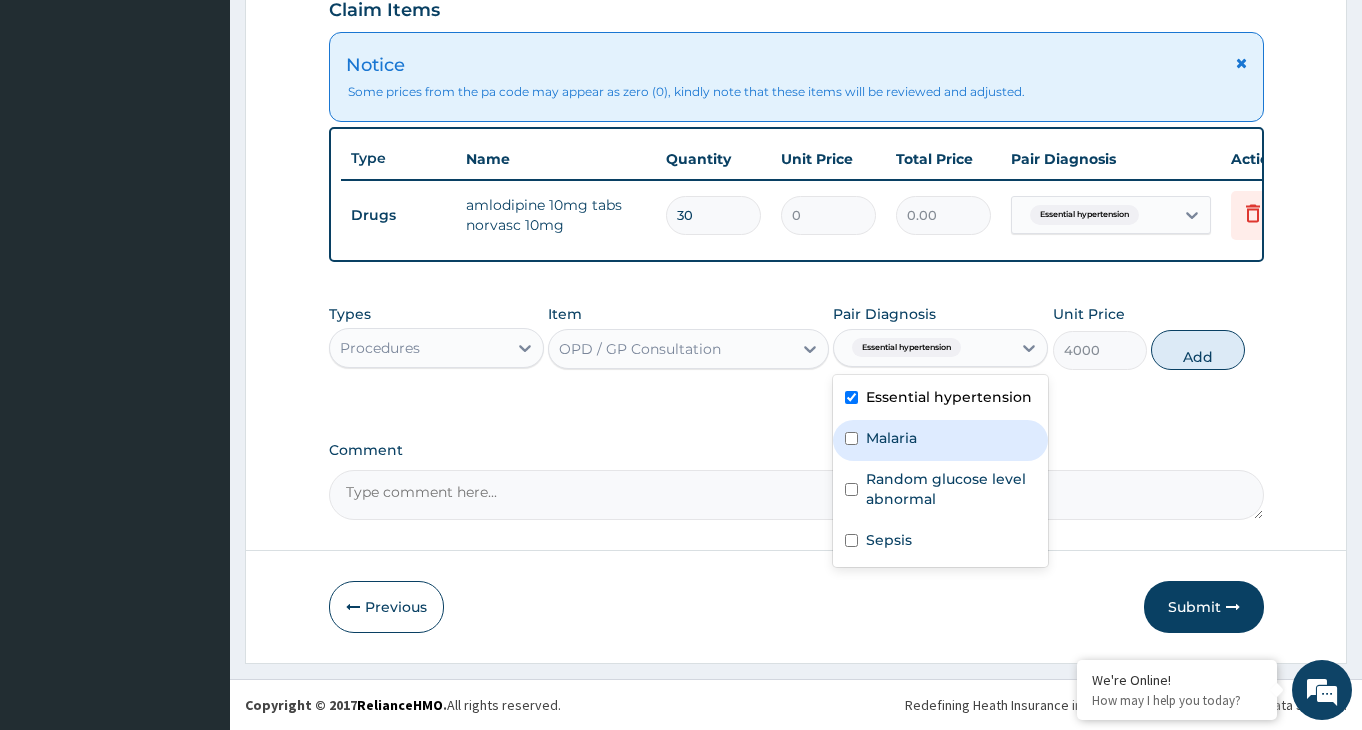 click on "Malaria" at bounding box center (940, 440) 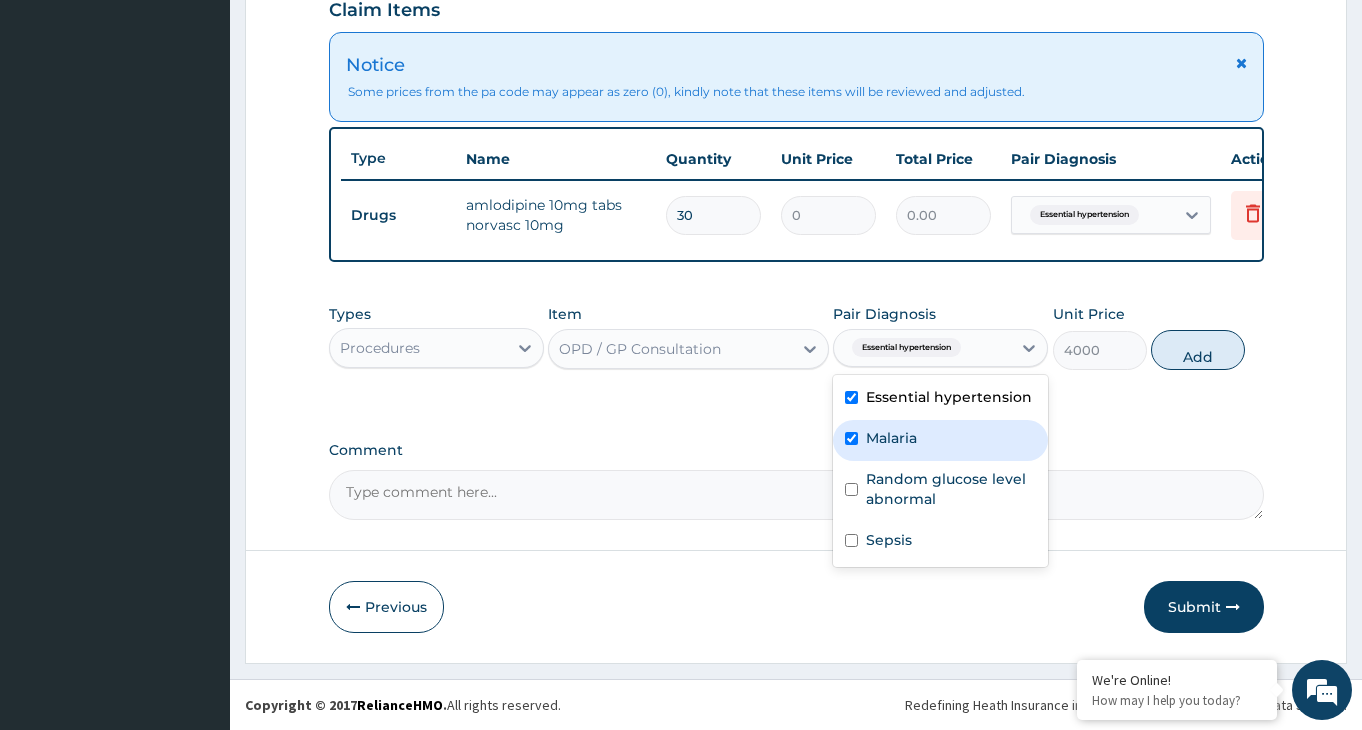 checkbox on "true" 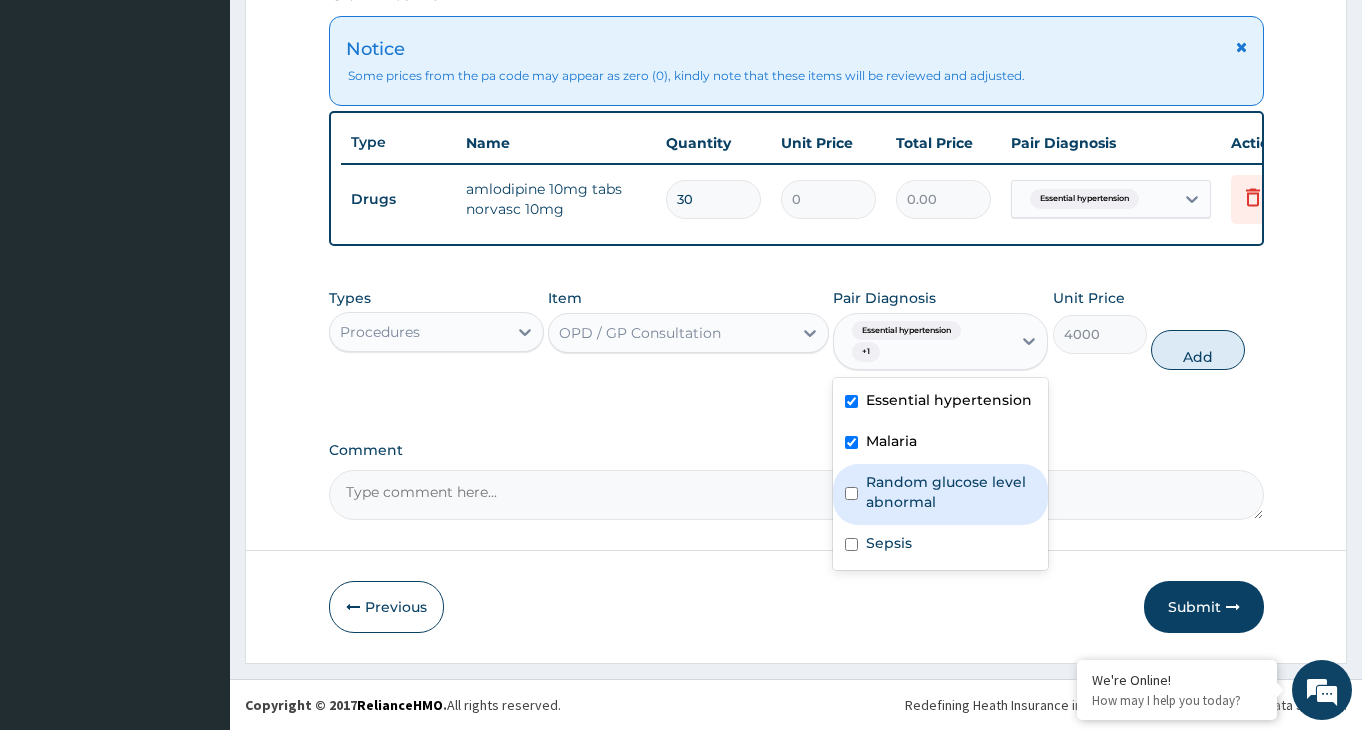 click at bounding box center (851, 493) 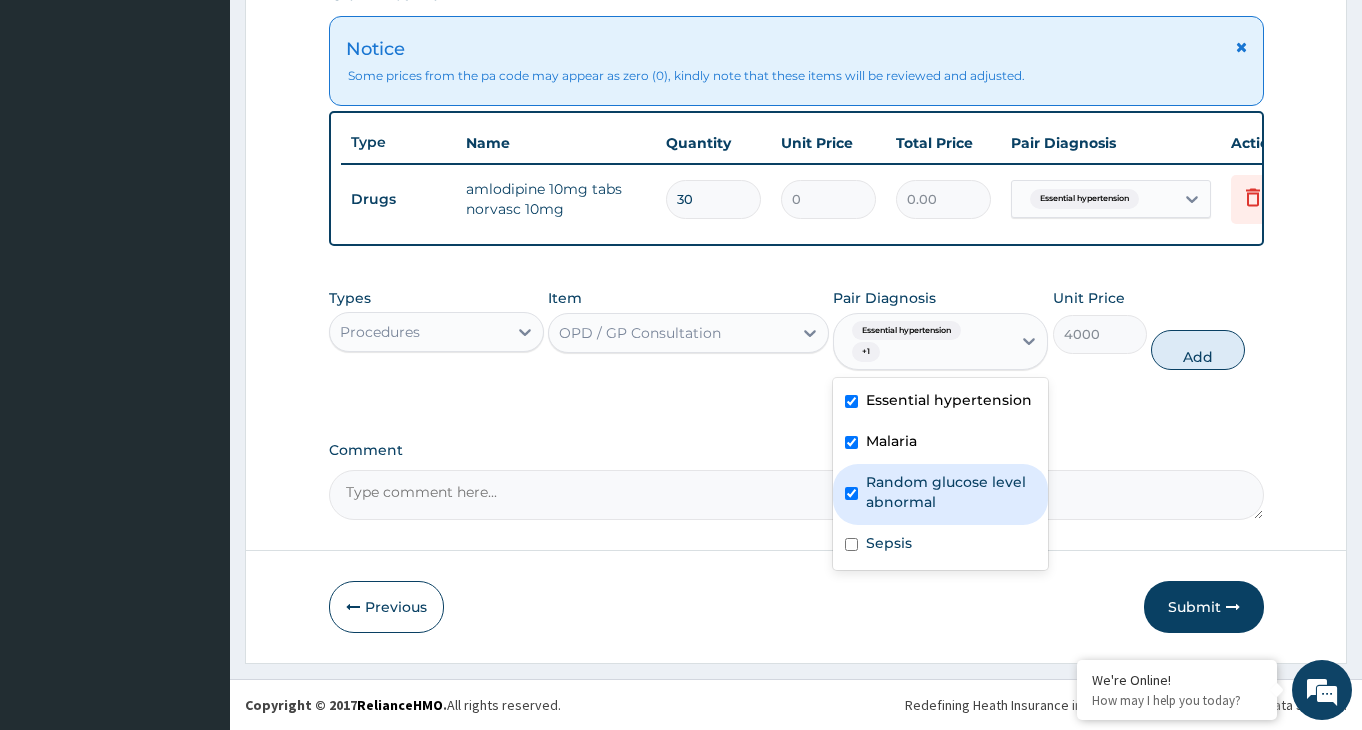 checkbox on "true" 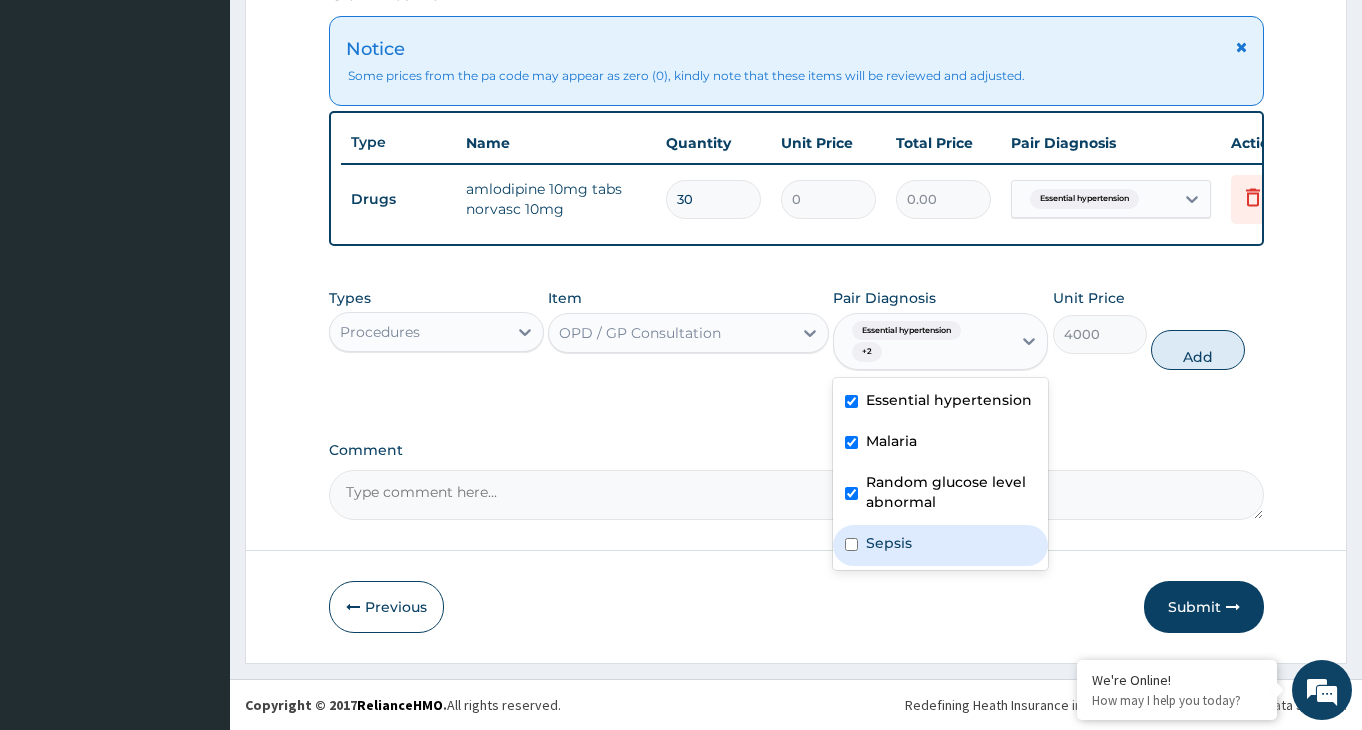 click at bounding box center (851, 544) 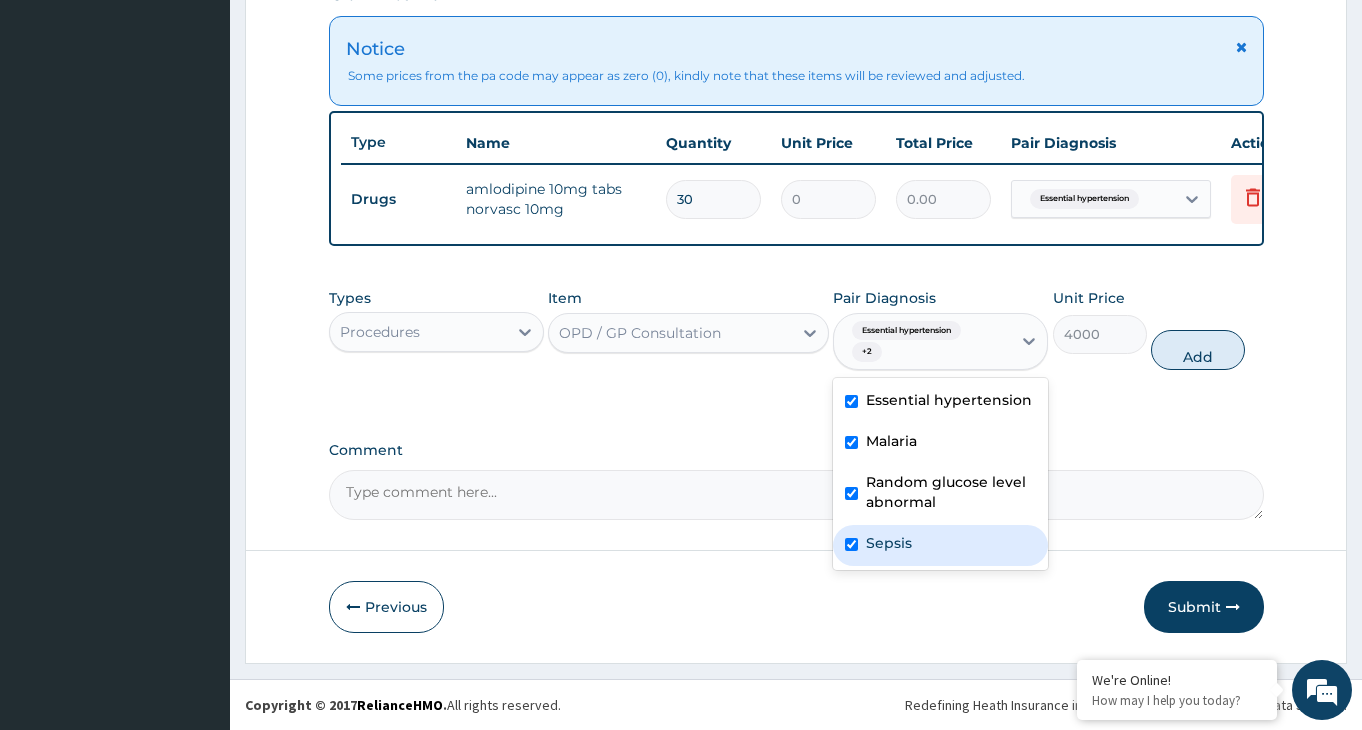 checkbox on "true" 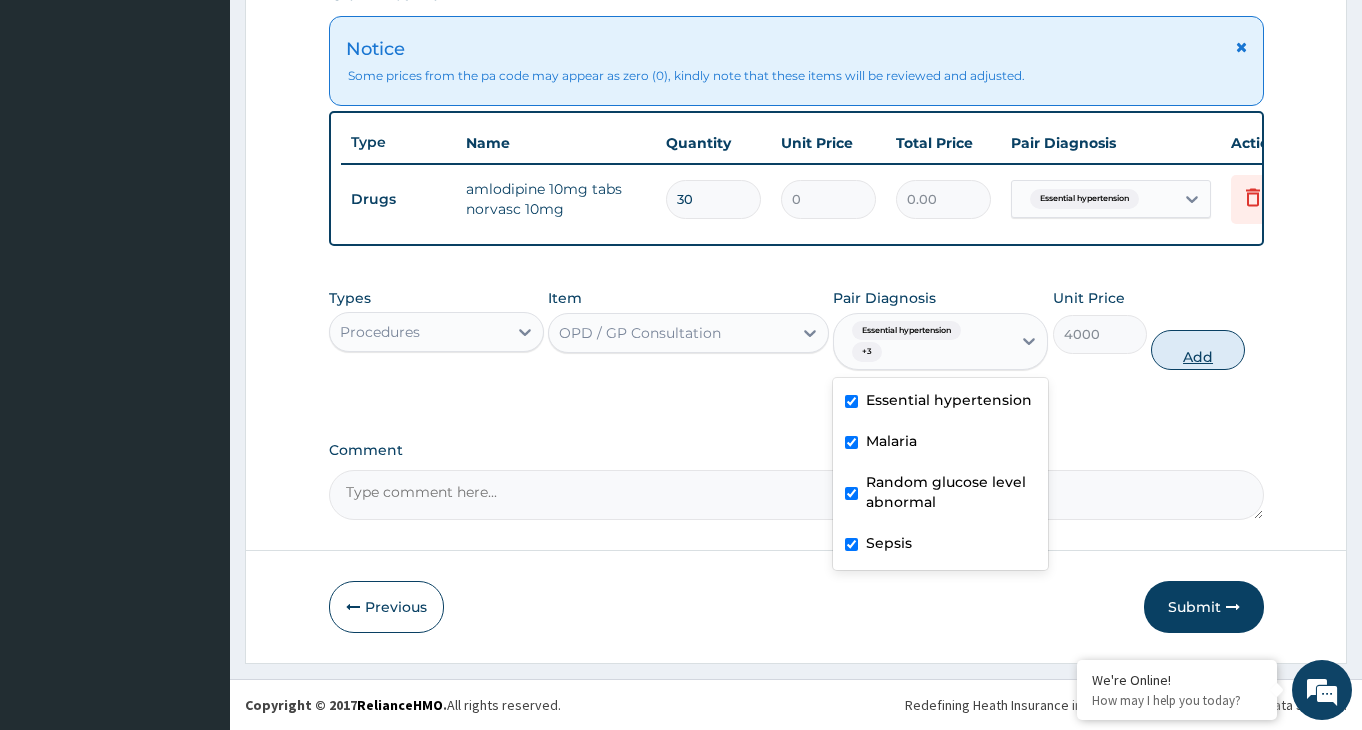 click on "Add" at bounding box center (1198, 350) 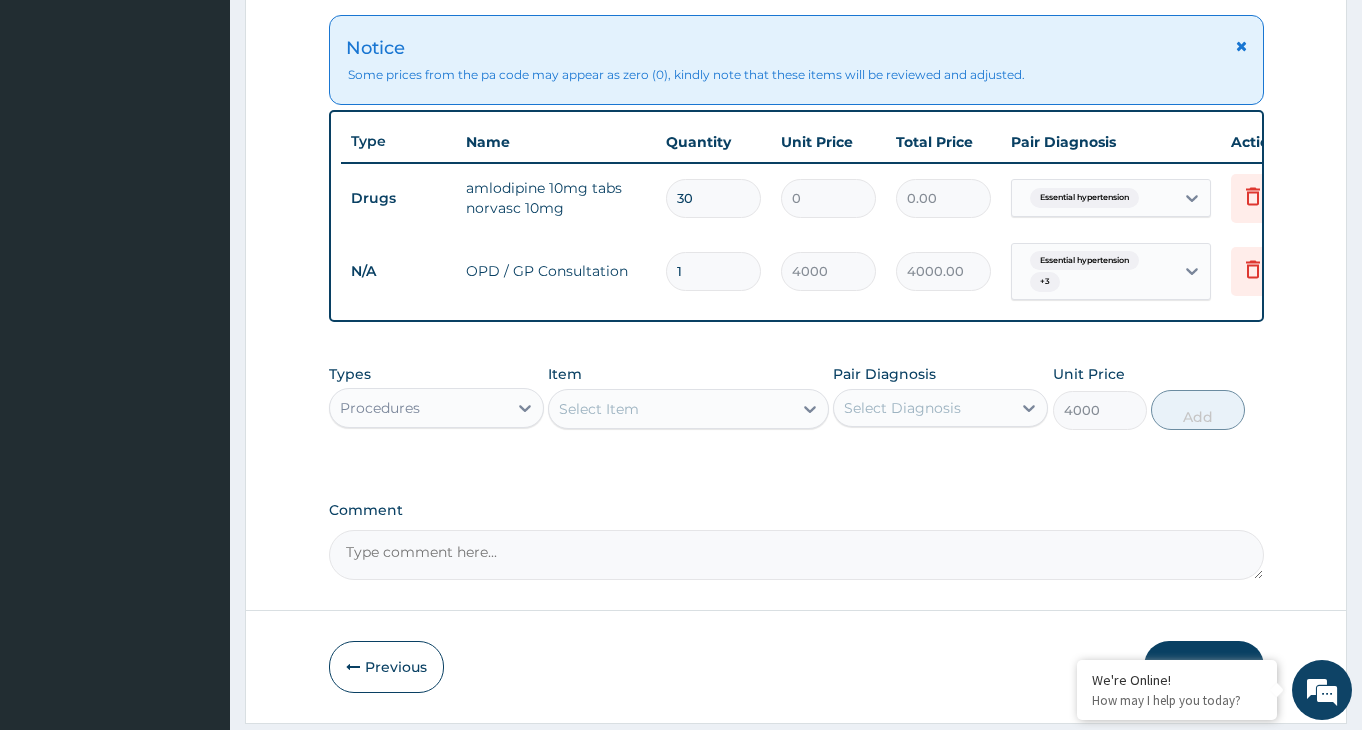 type on "0" 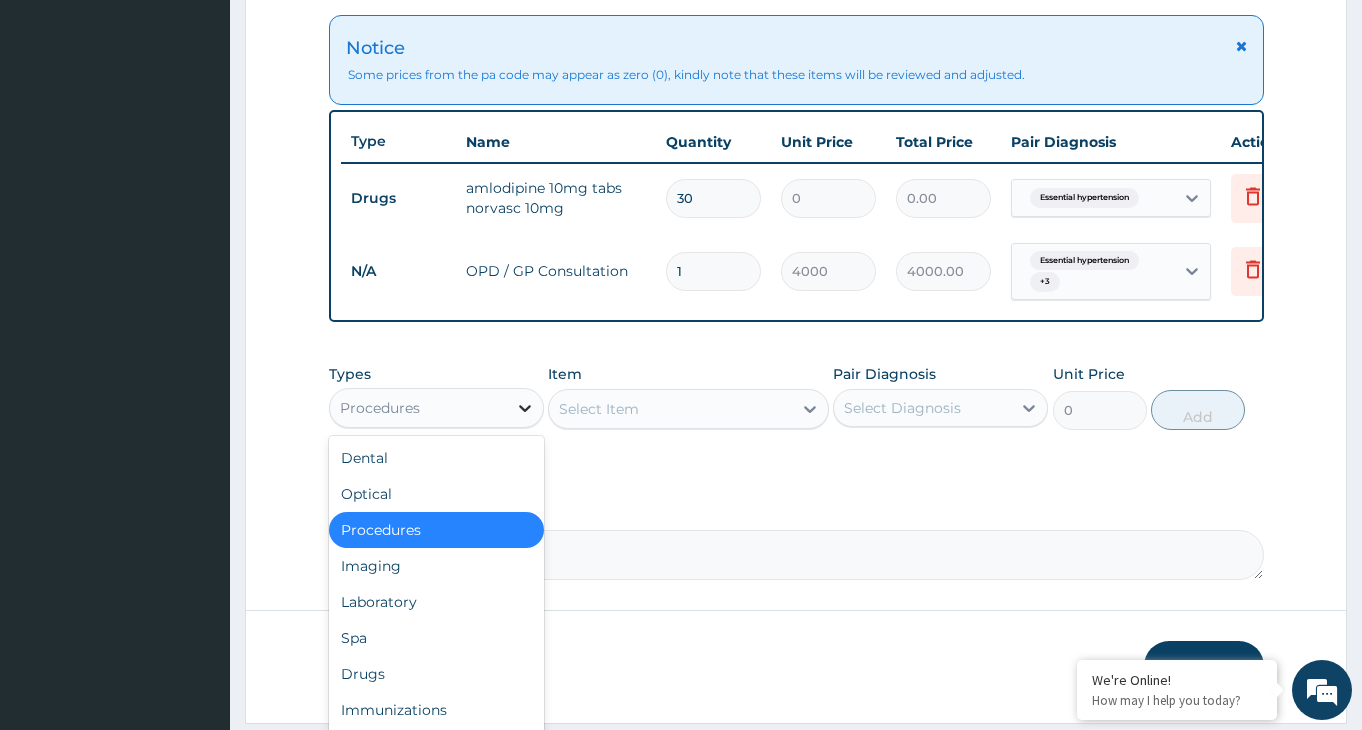 click 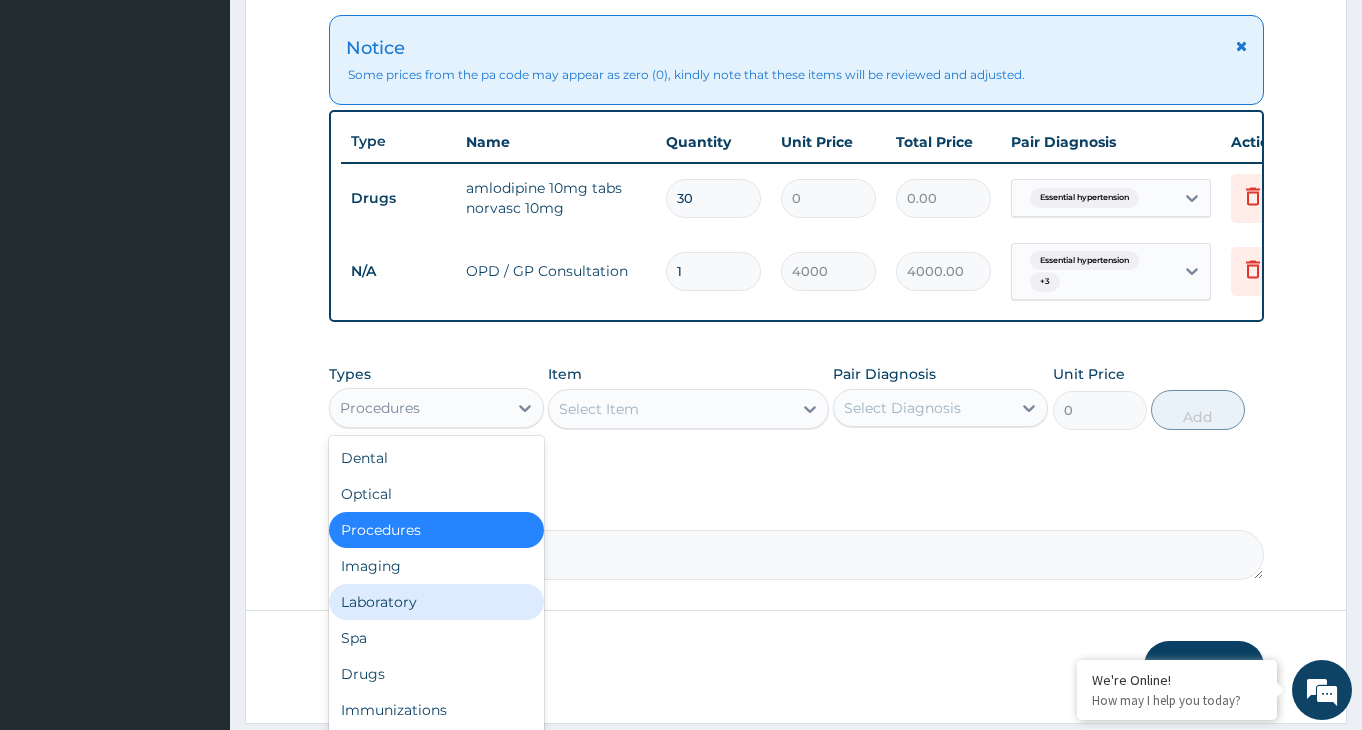 click on "Laboratory" at bounding box center (436, 602) 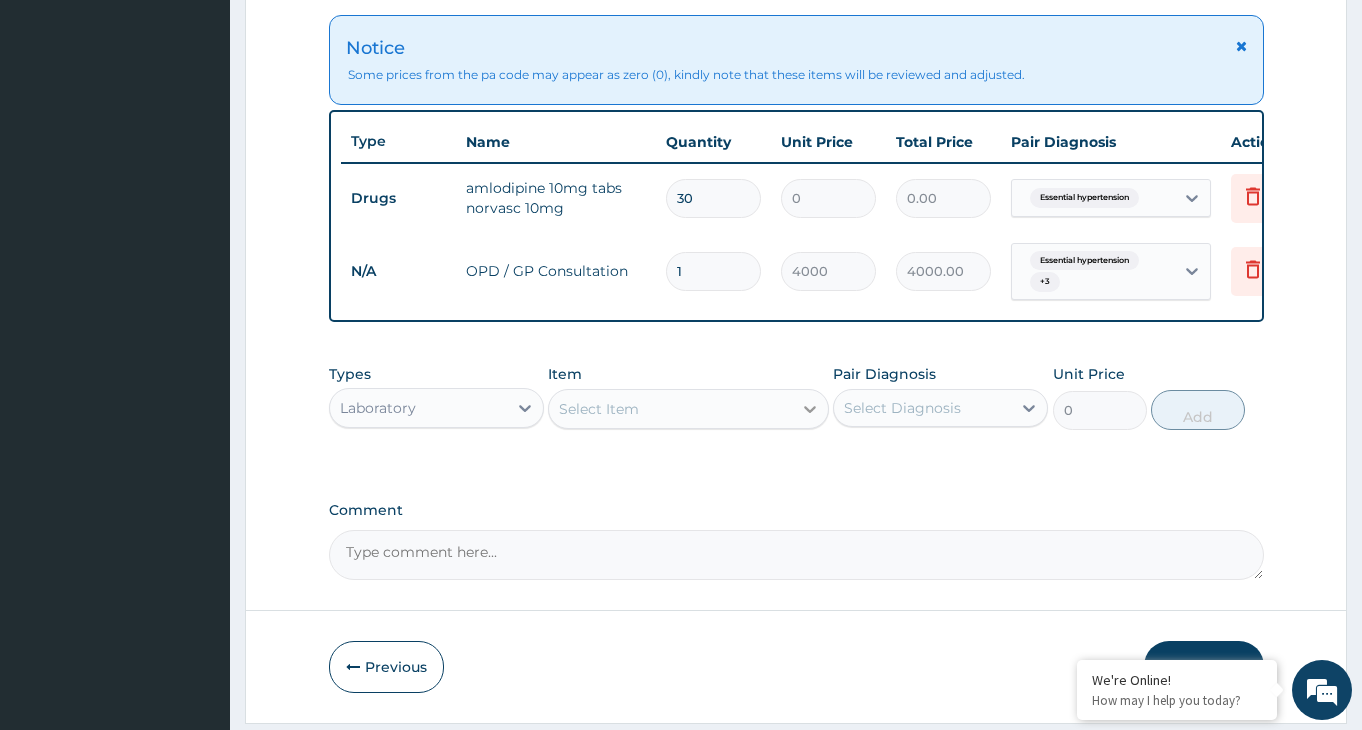 click 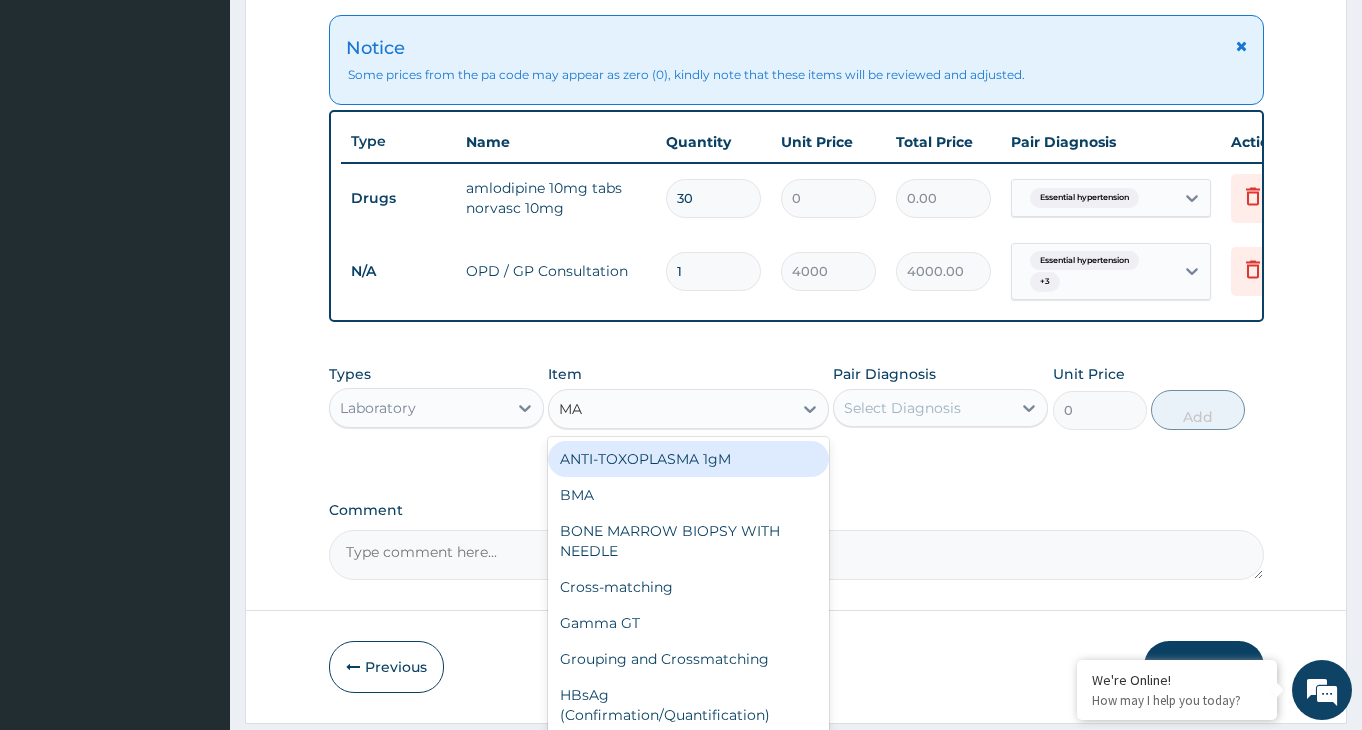 type on "MAL" 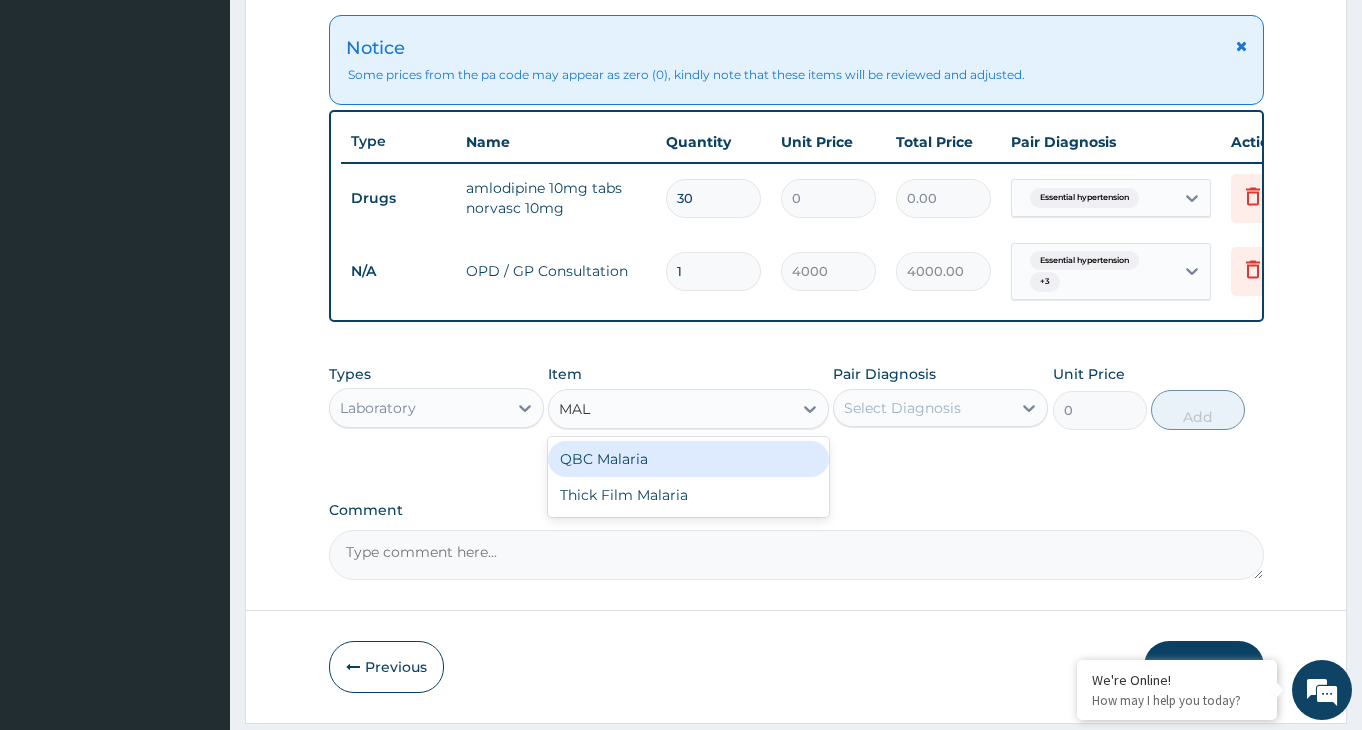 click on "QBC Malaria" at bounding box center [688, 459] 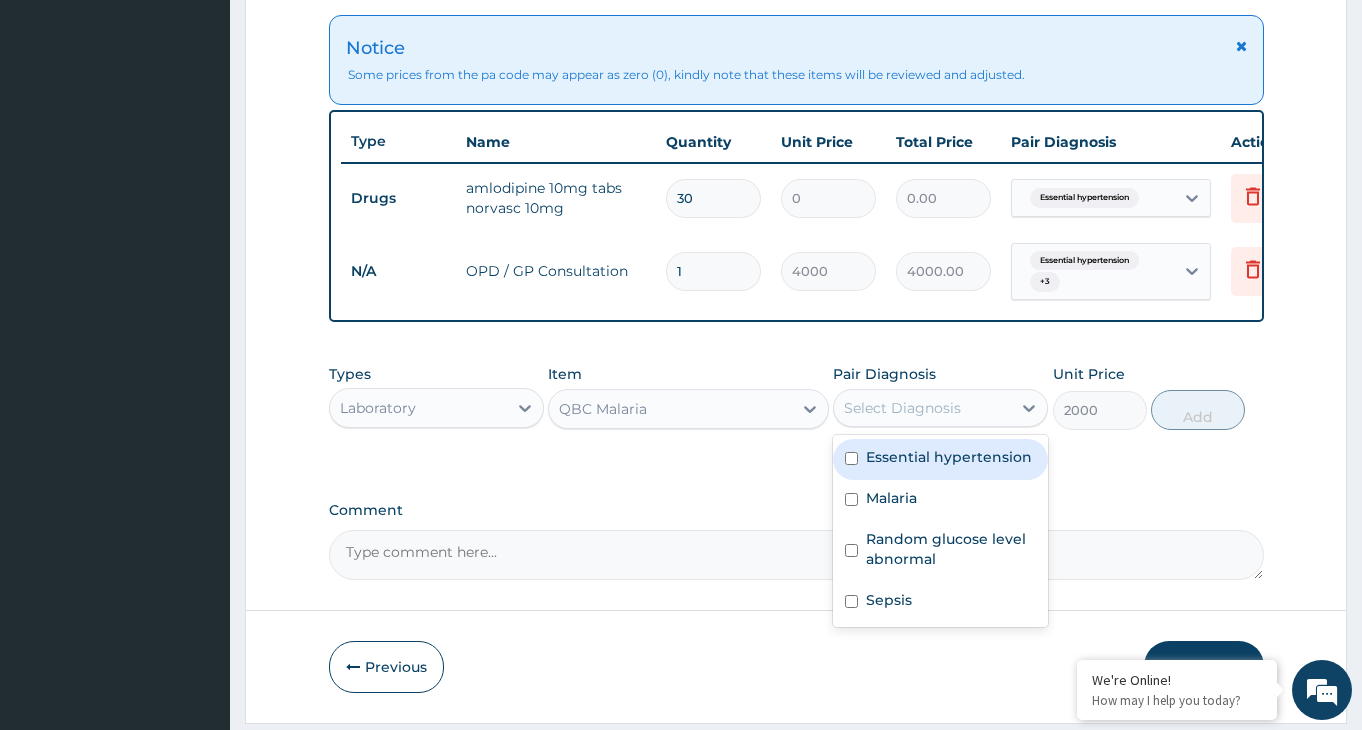 click on "Select Diagnosis" at bounding box center (922, 408) 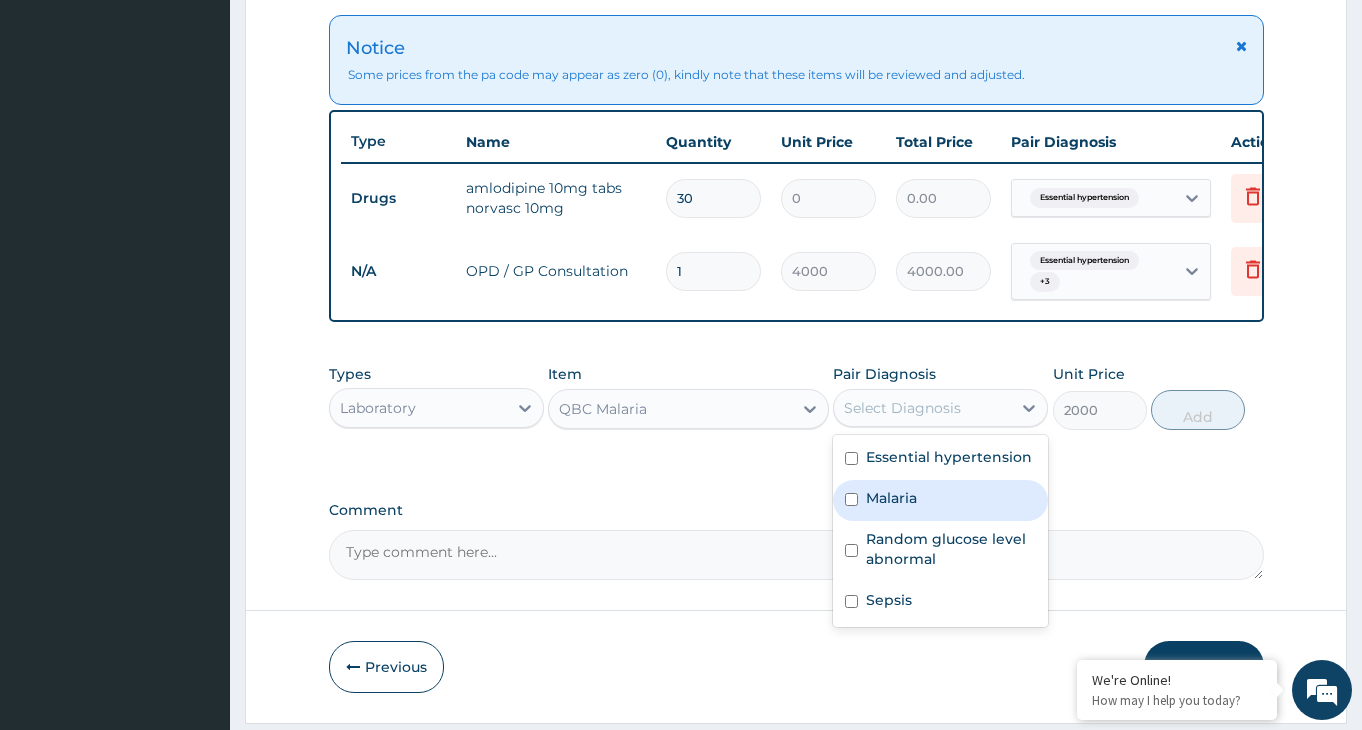 click at bounding box center (851, 499) 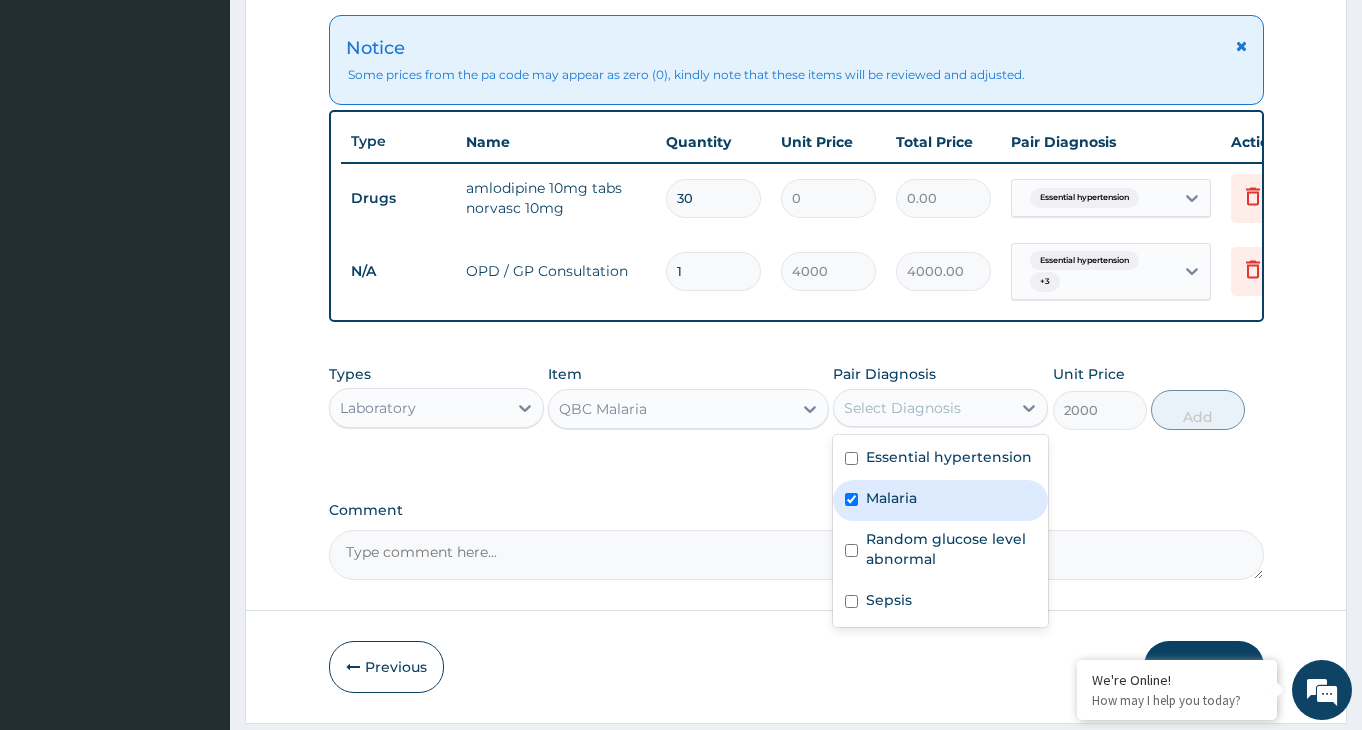 checkbox on "true" 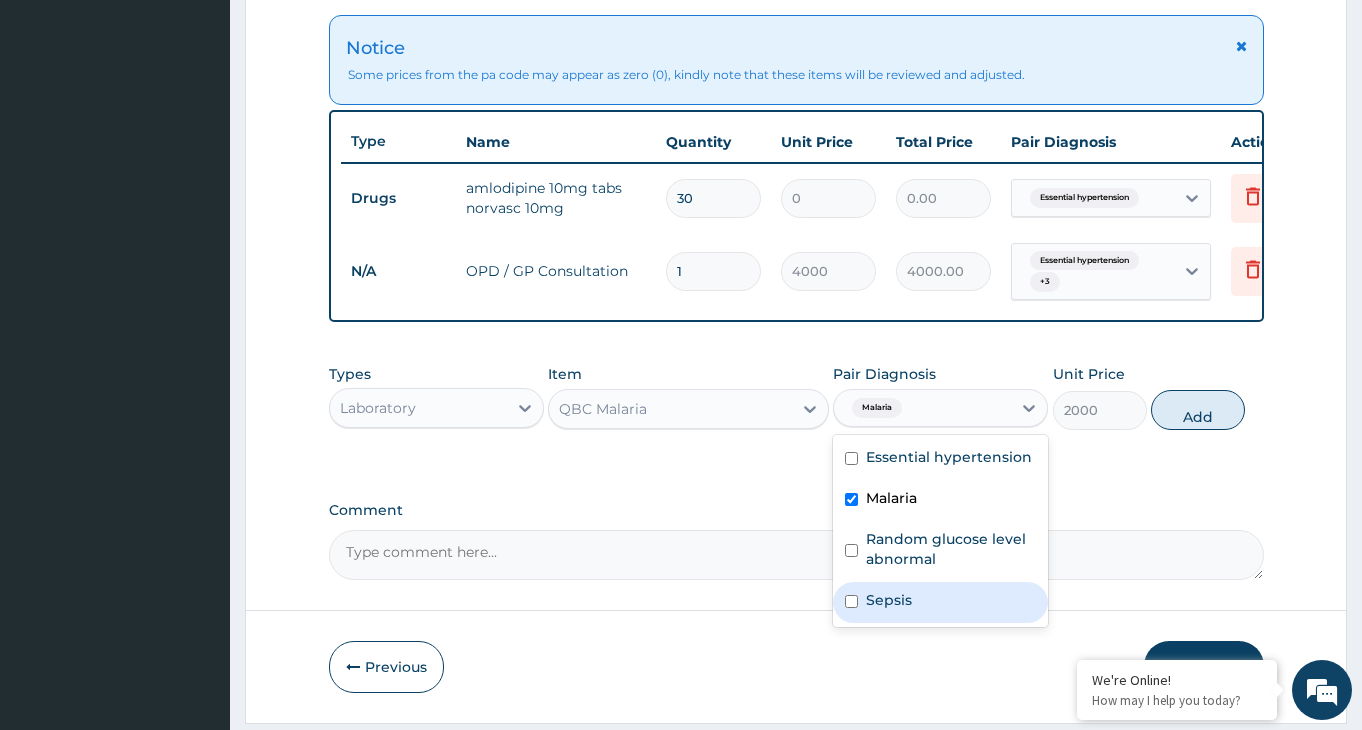 click at bounding box center (851, 601) 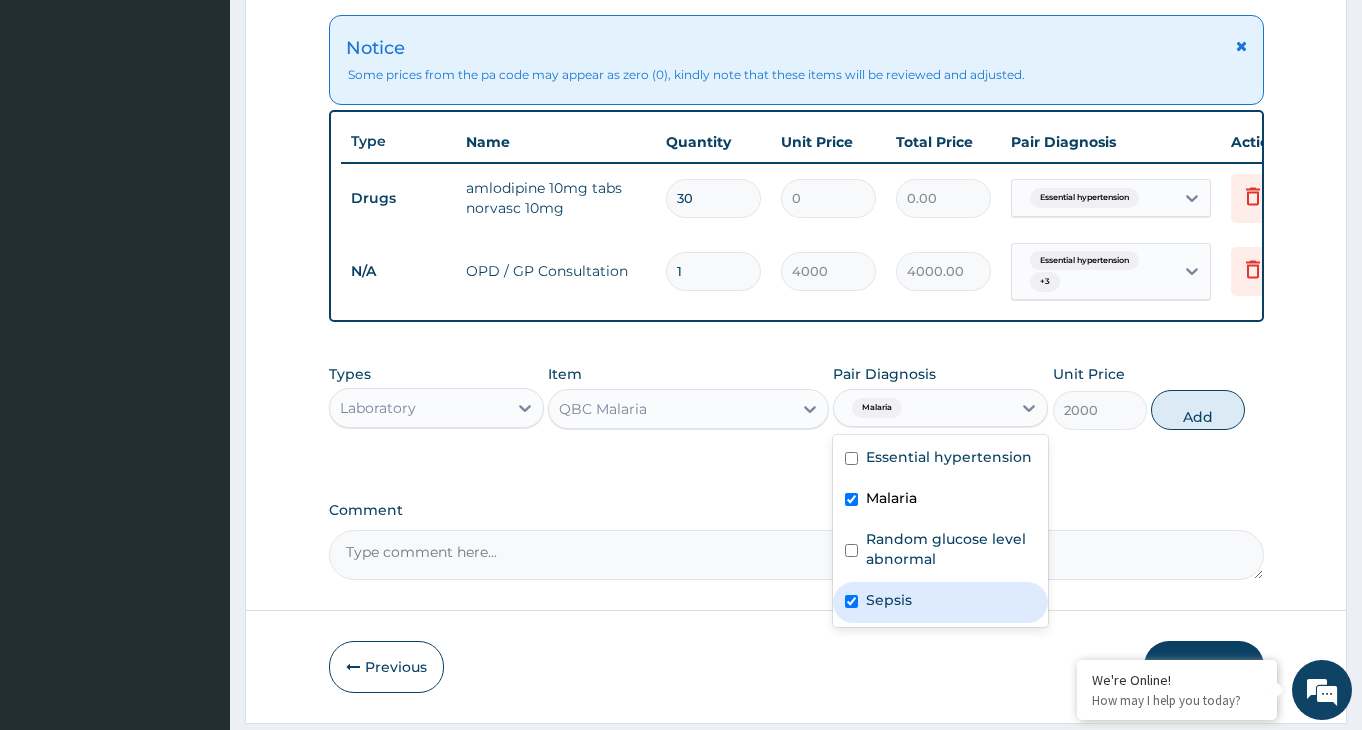 checkbox on "true" 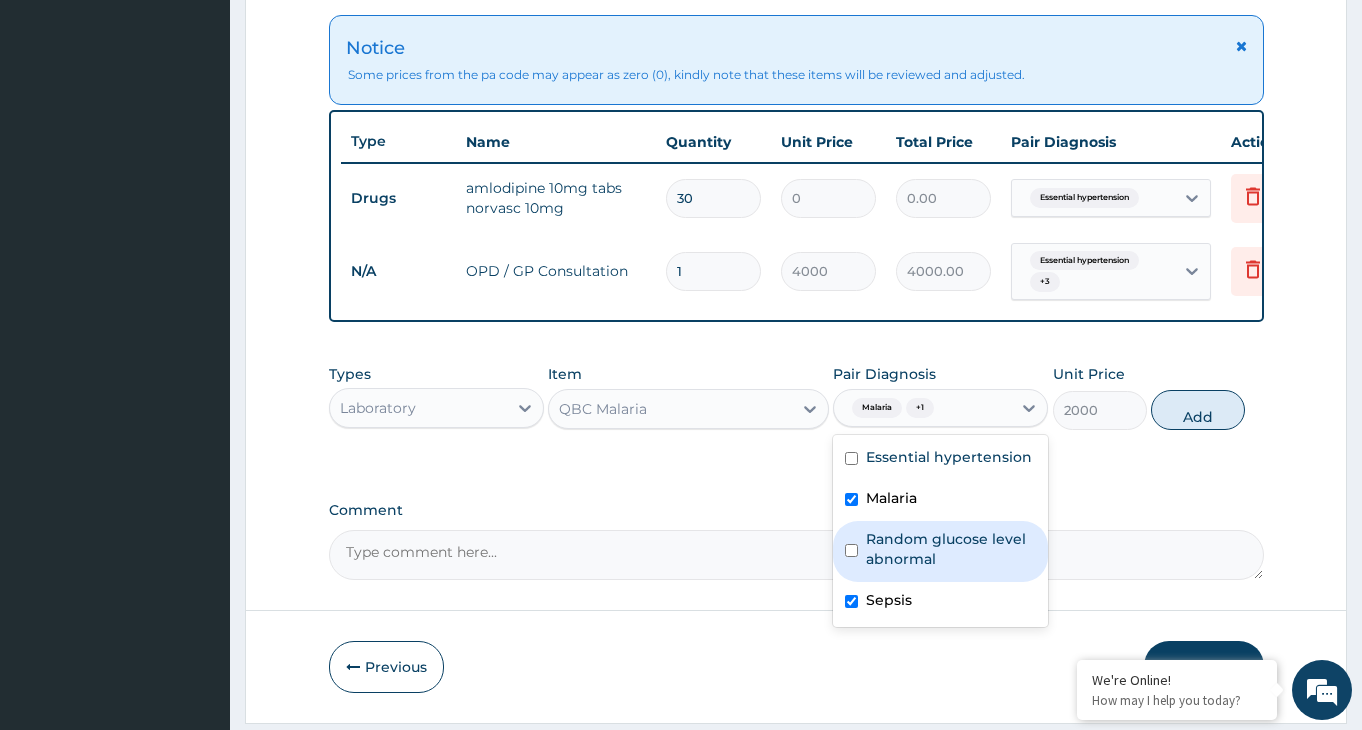 click on "Random glucose level abnormal" at bounding box center (940, 551) 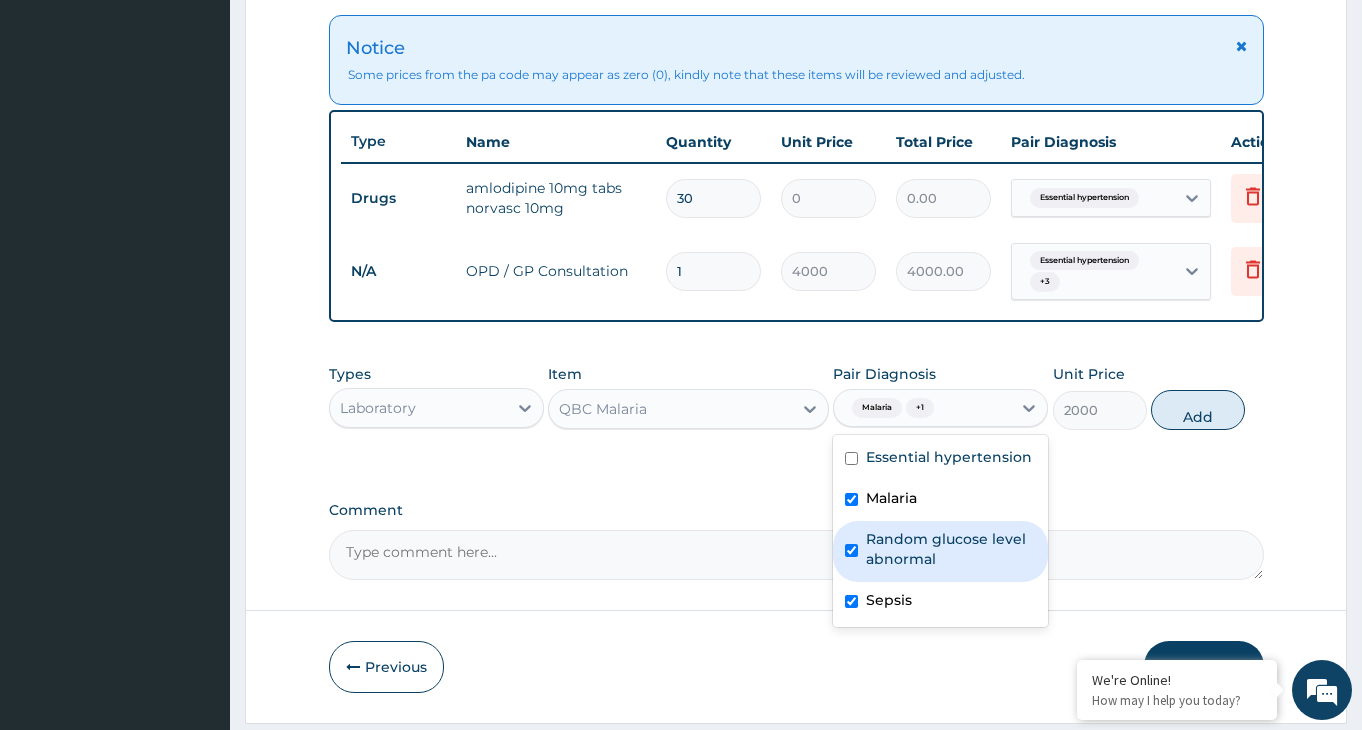 checkbox on "true" 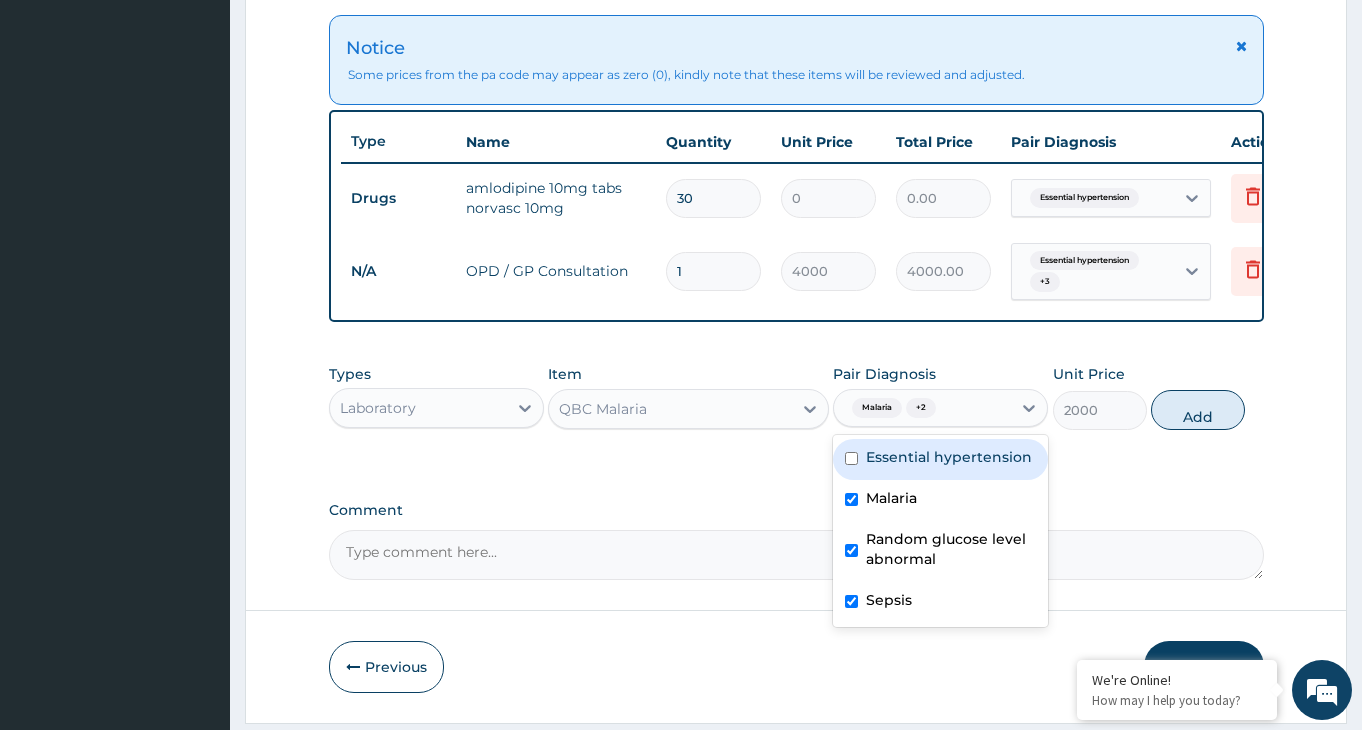 click on "Essential hypertension" at bounding box center (940, 459) 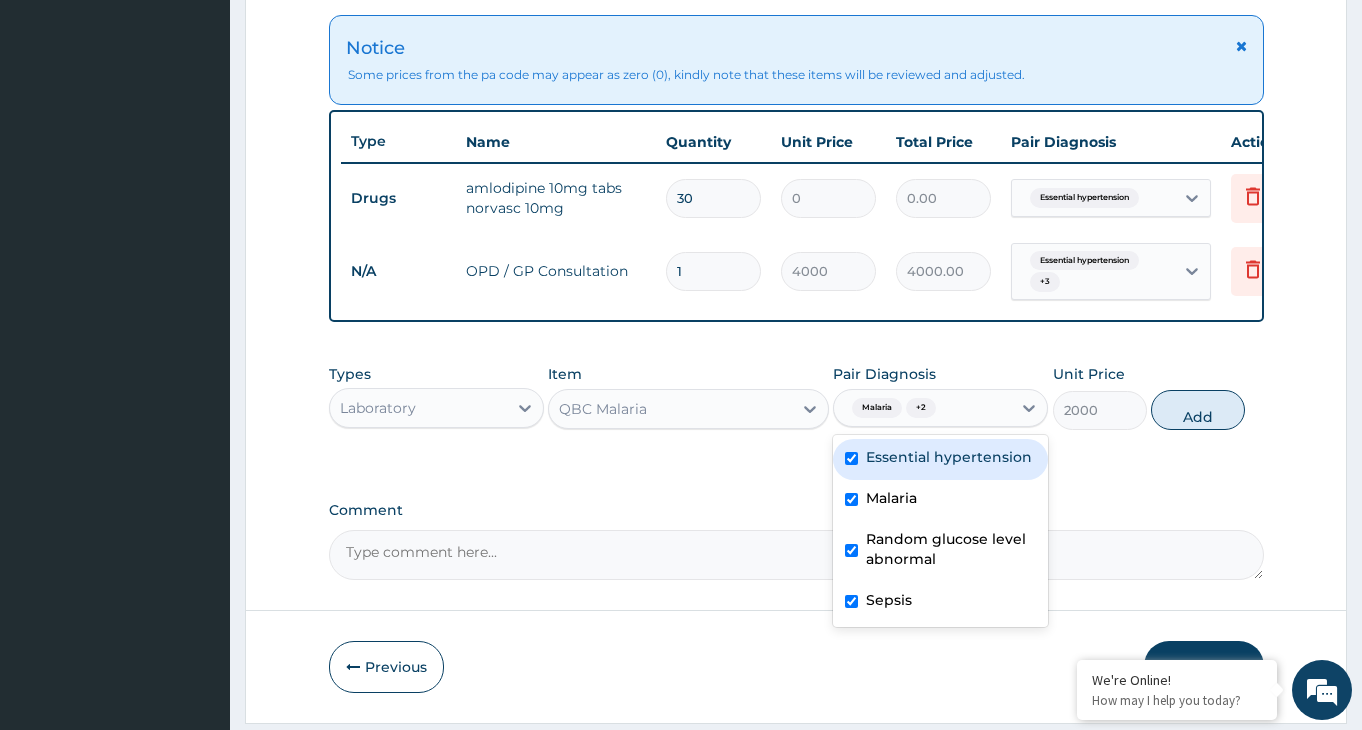 checkbox on "true" 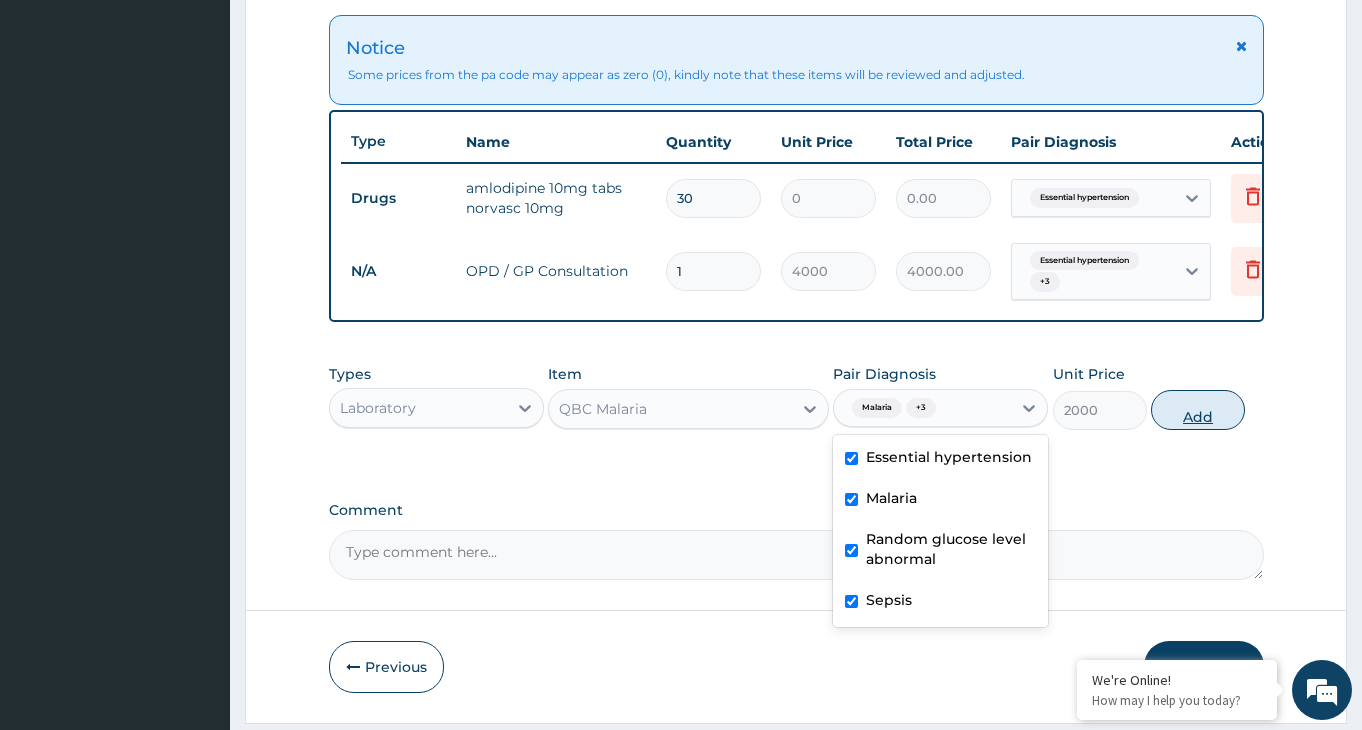 click on "Add" at bounding box center (1198, 410) 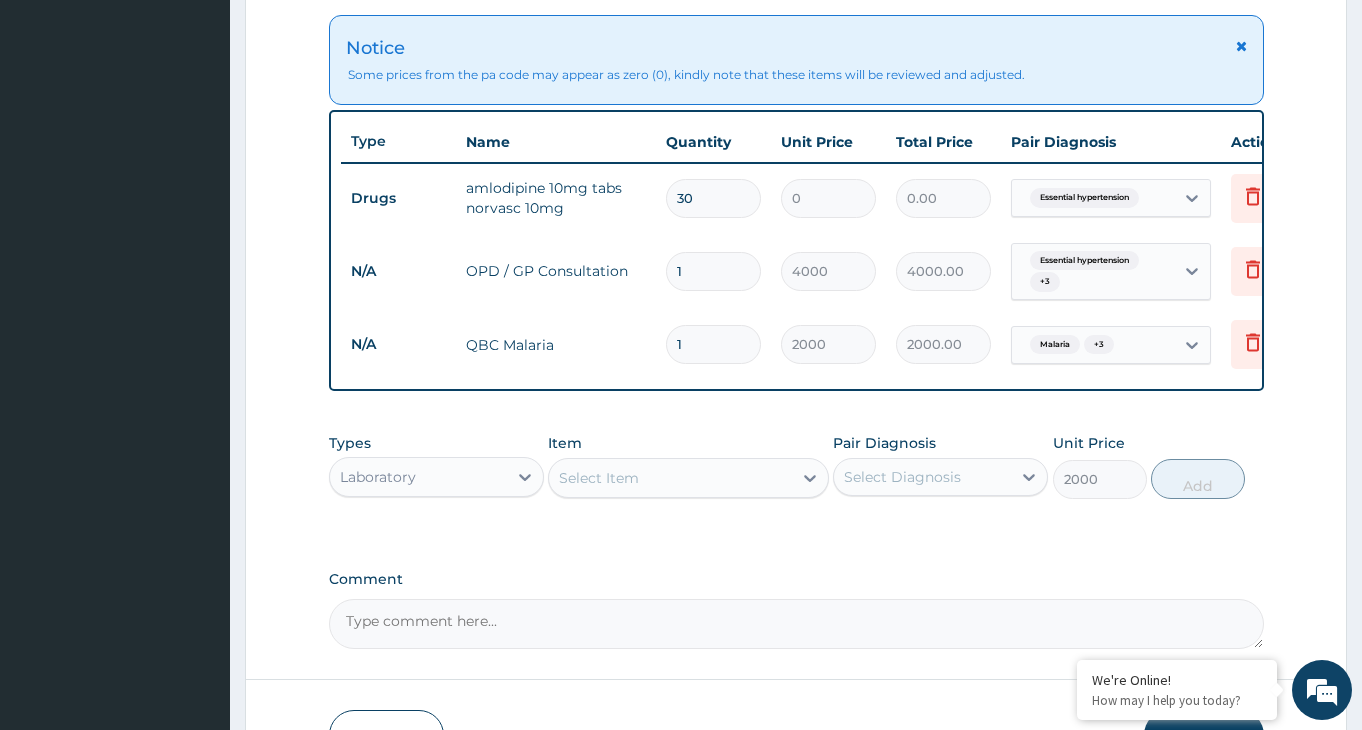 type on "0" 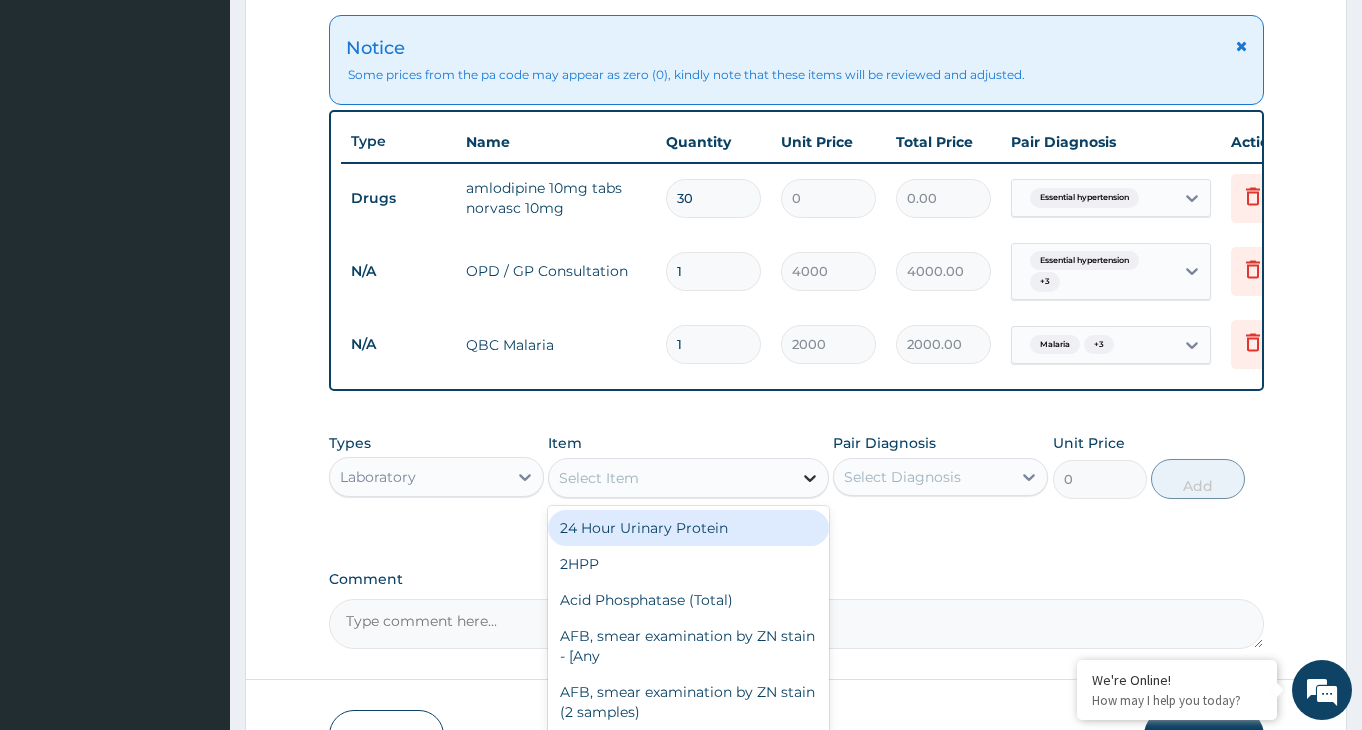 click 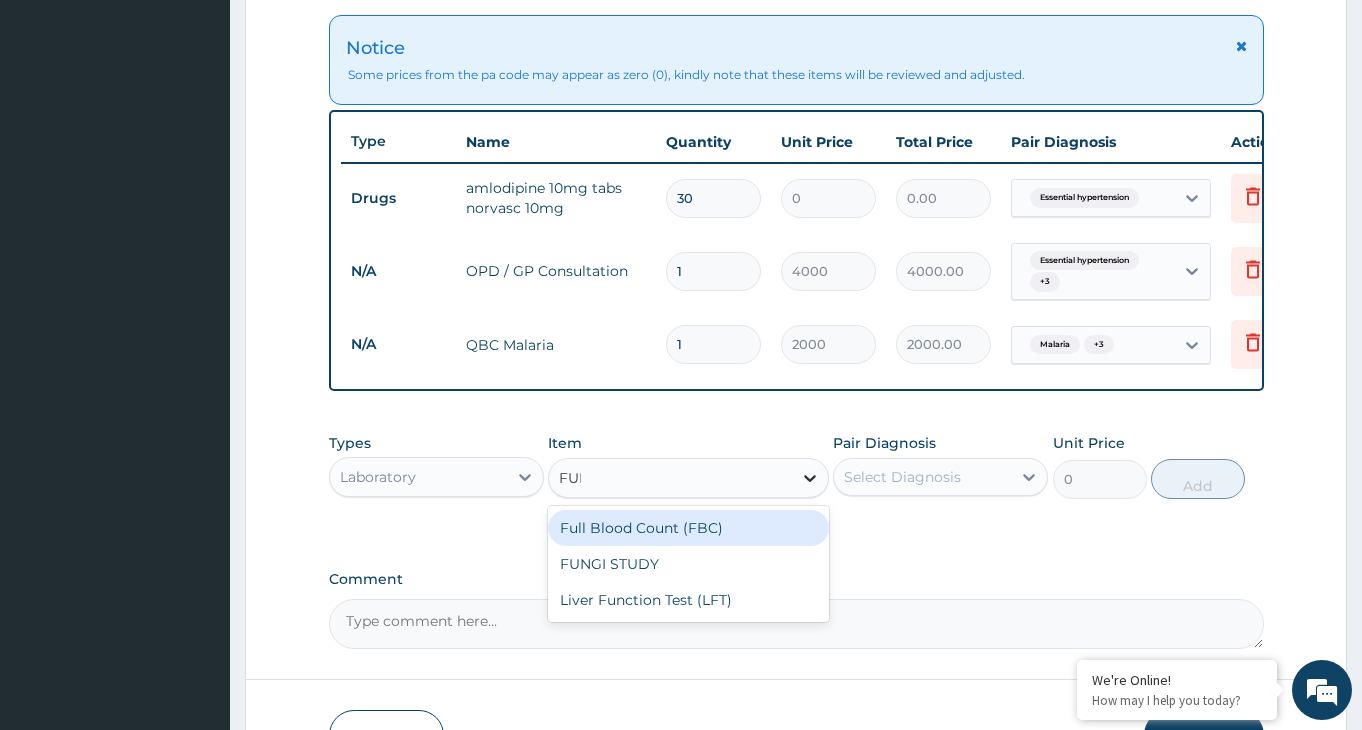 type on "FULL" 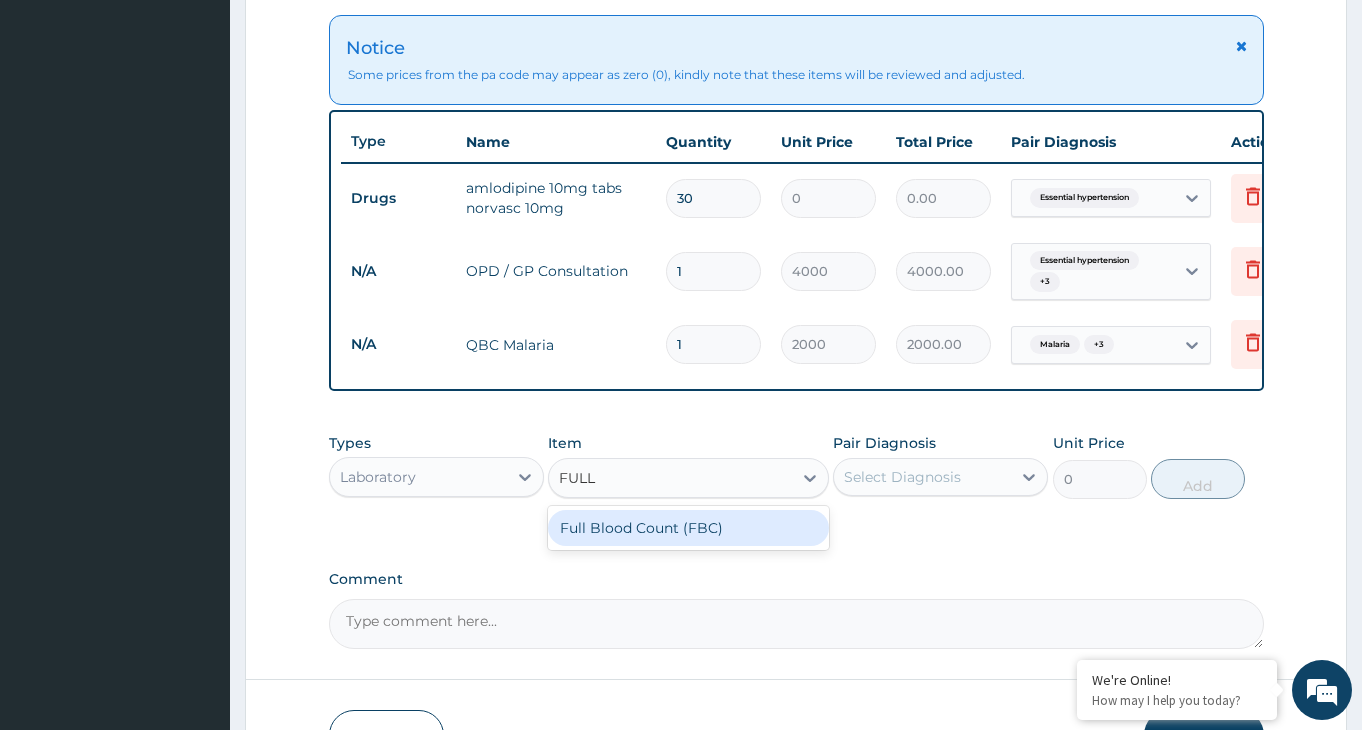 click on "Full Blood Count (FBC)" at bounding box center [688, 528] 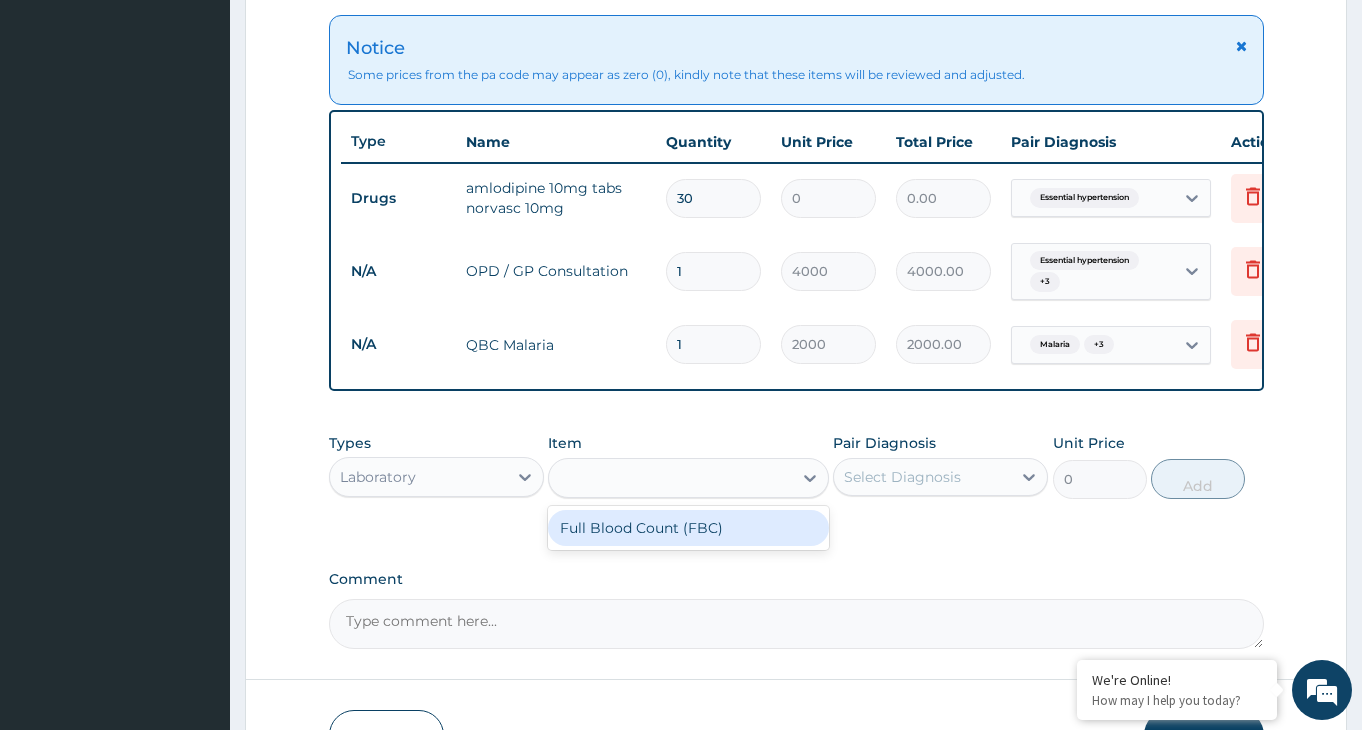 type on "6000" 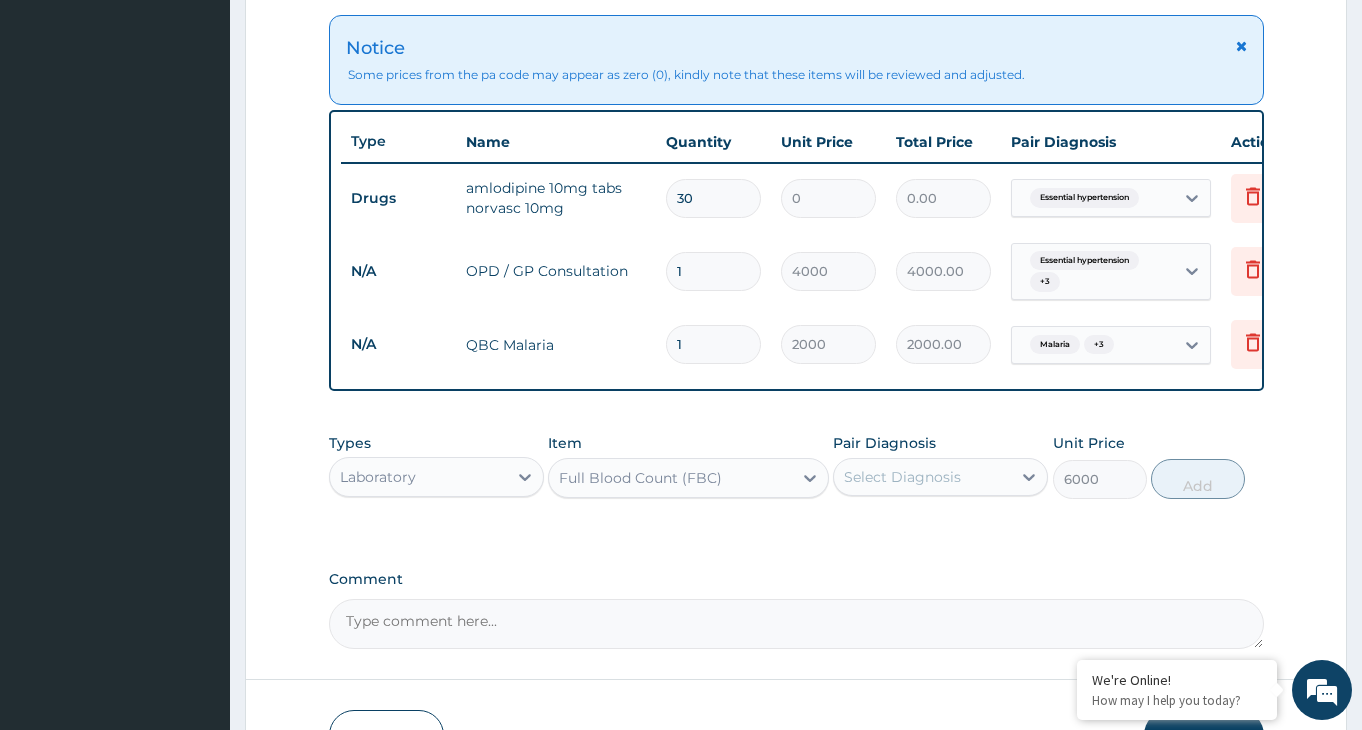 click on "Select Diagnosis" at bounding box center [922, 477] 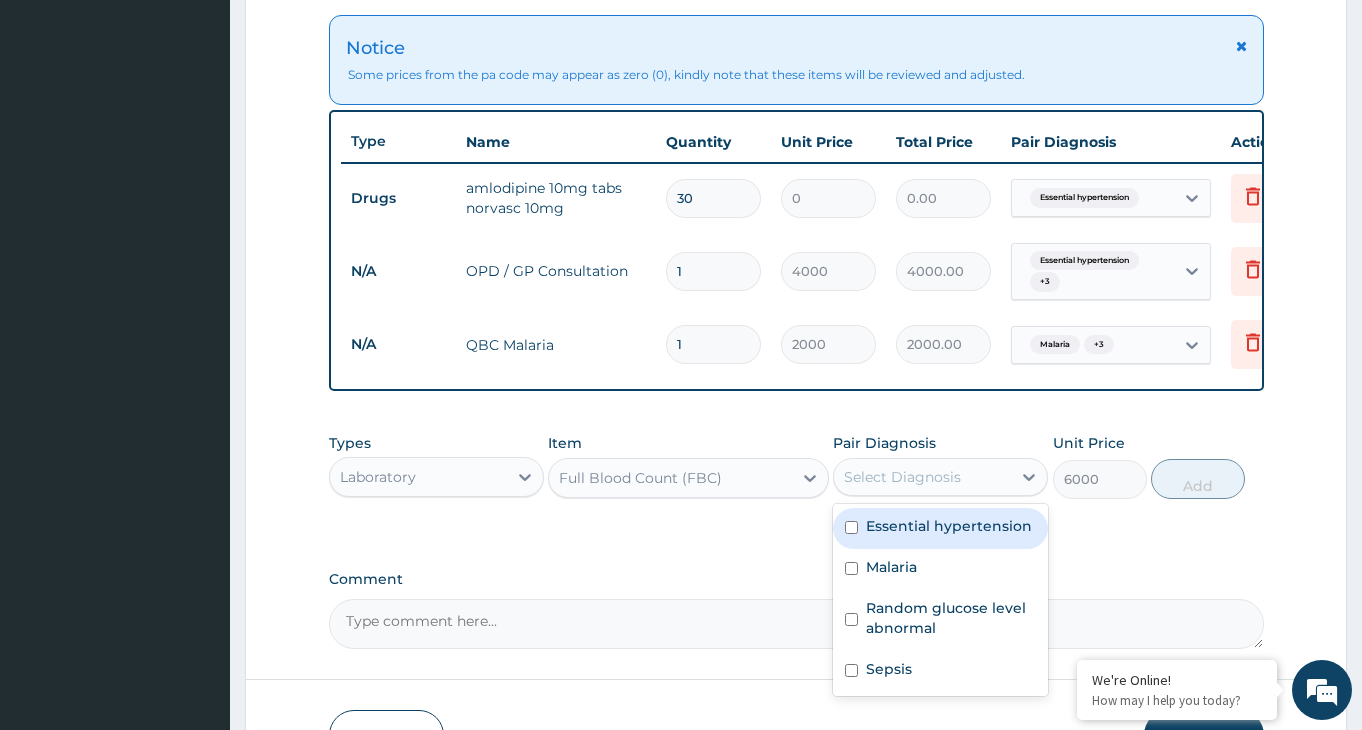 click at bounding box center [851, 527] 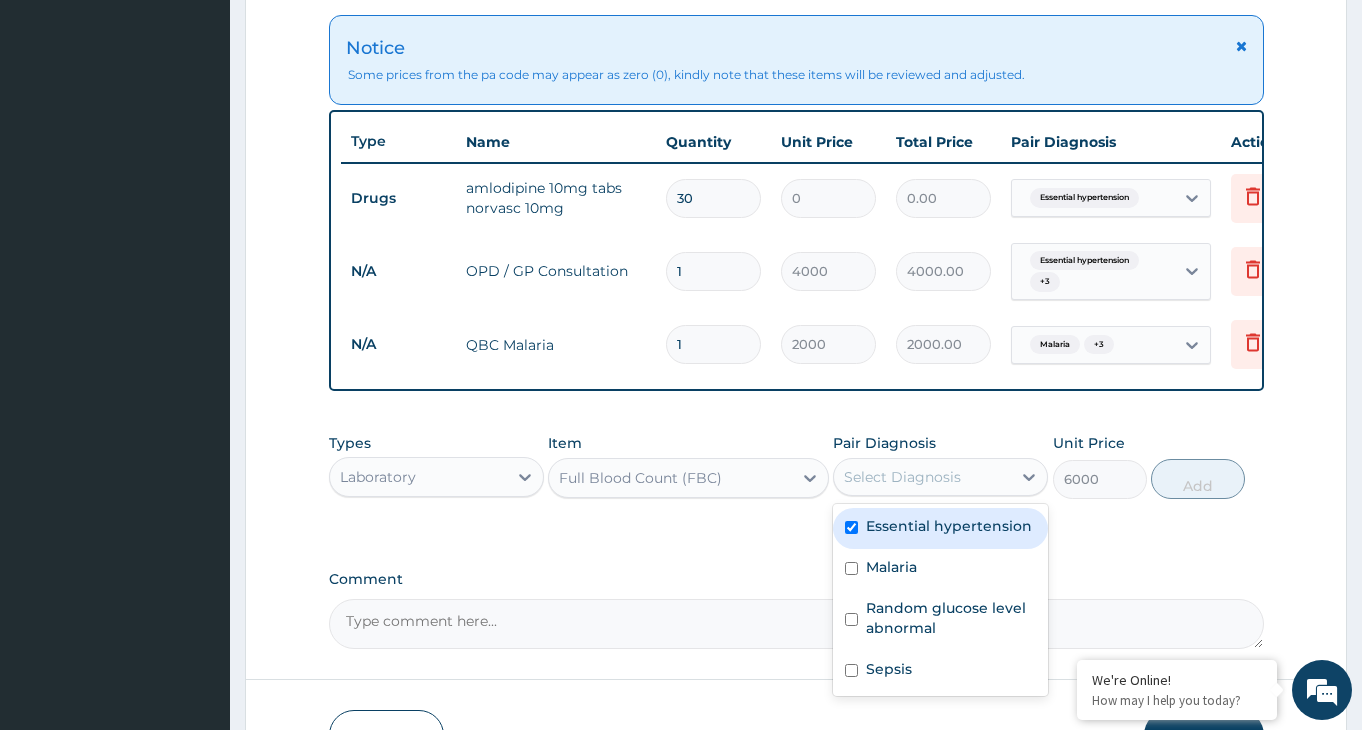 checkbox on "true" 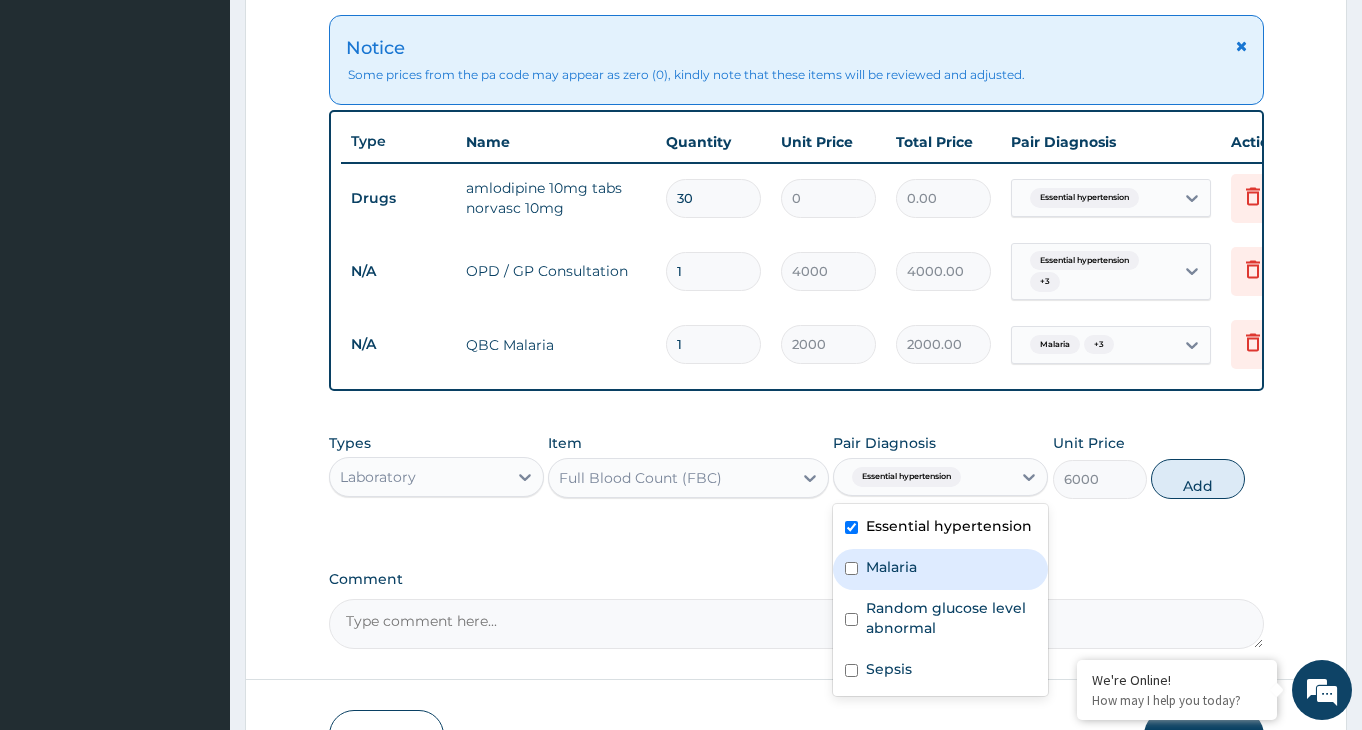 click at bounding box center (851, 568) 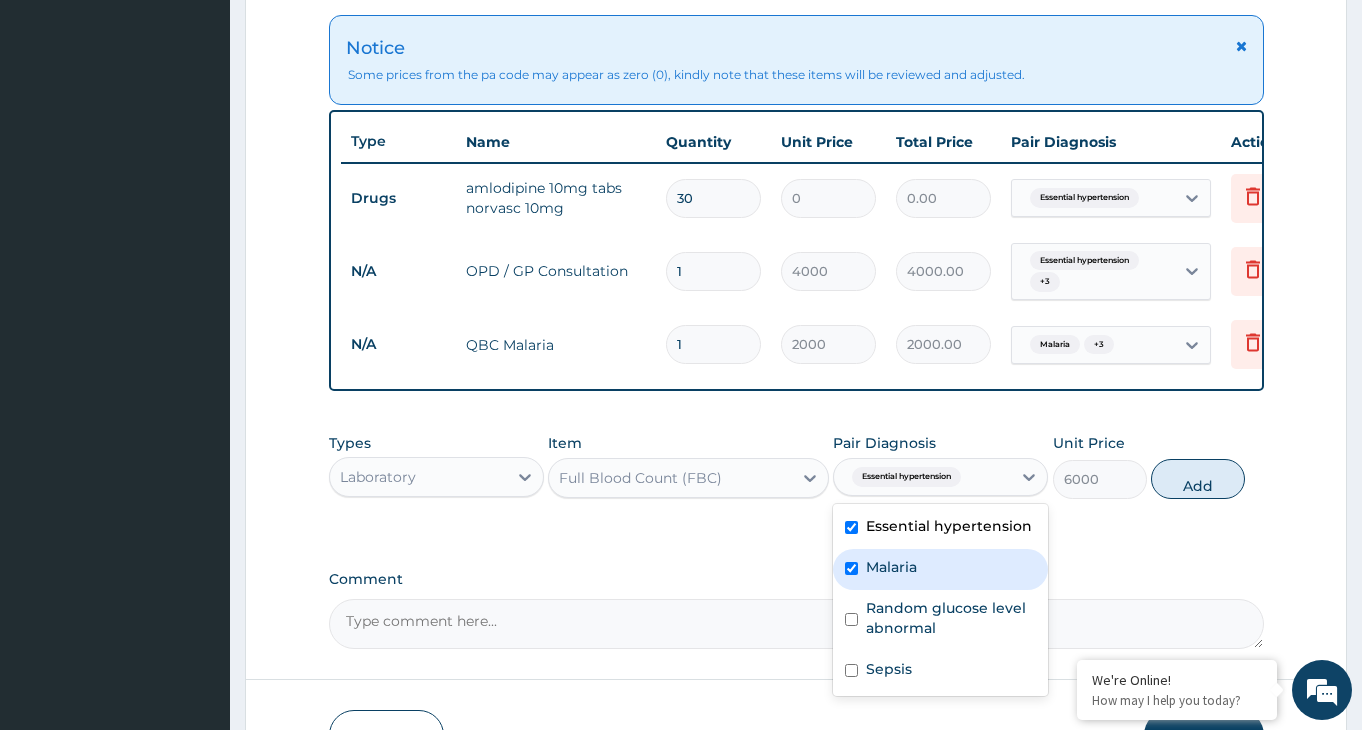 checkbox on "true" 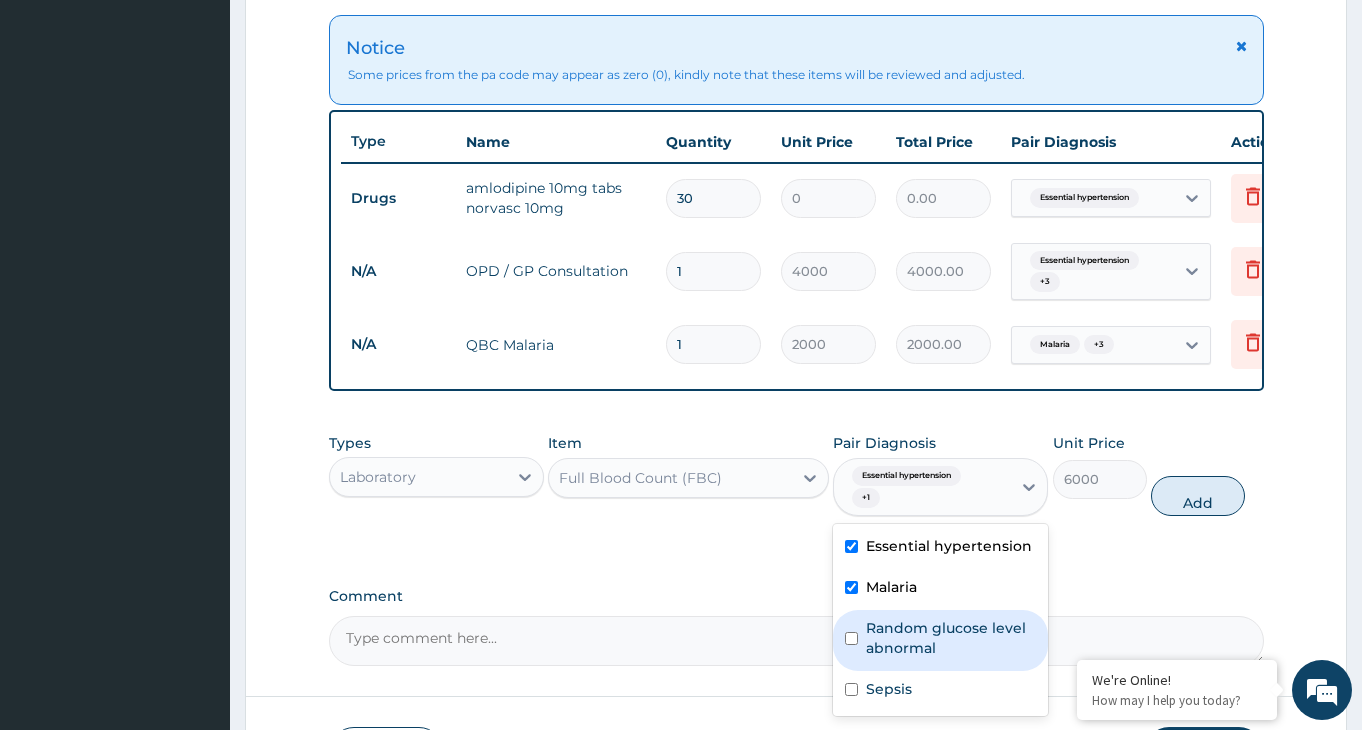 click at bounding box center [851, 638] 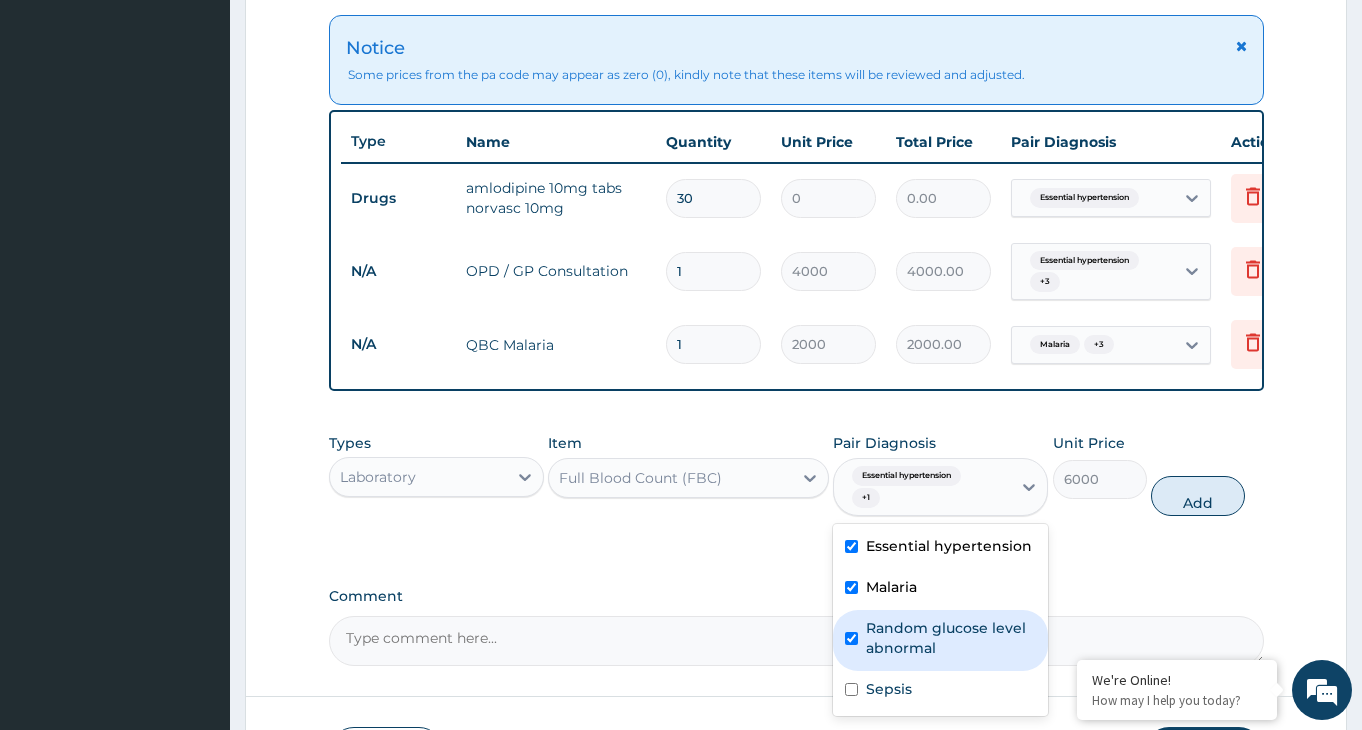 checkbox on "true" 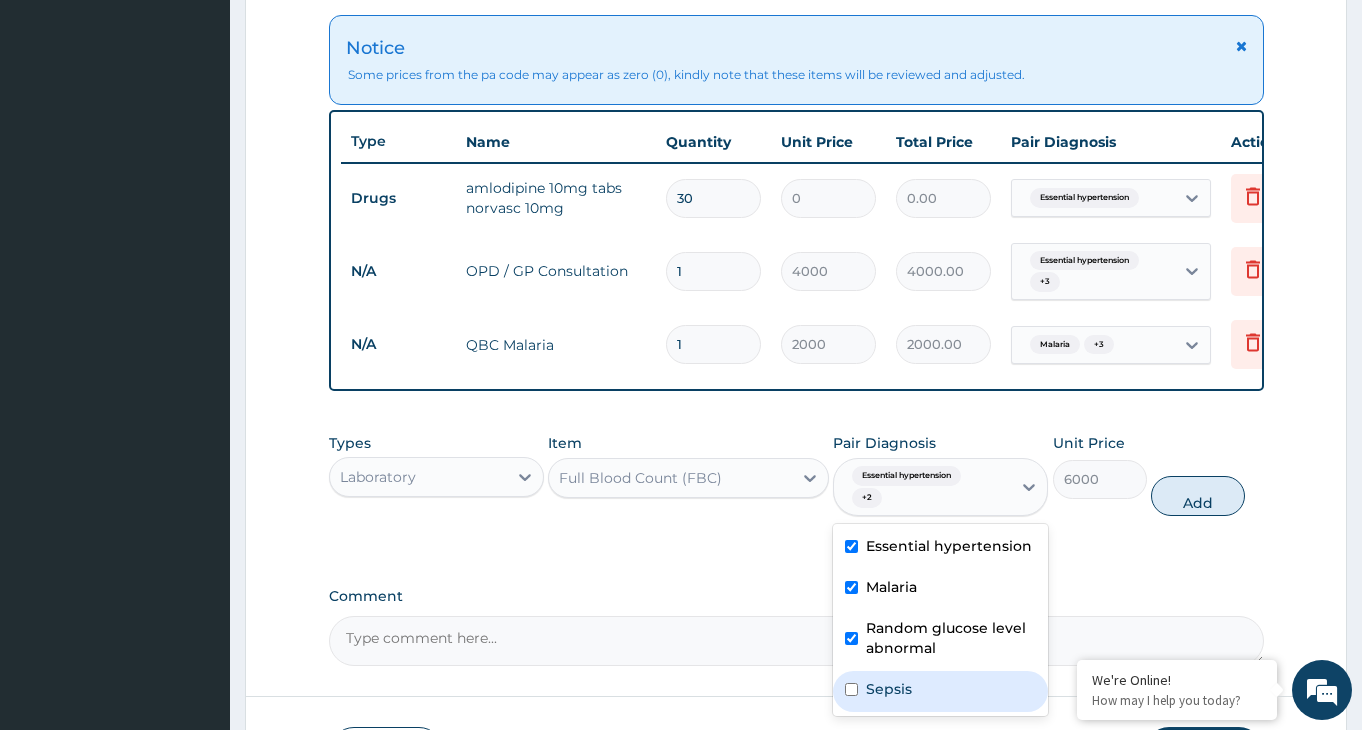 click at bounding box center (851, 689) 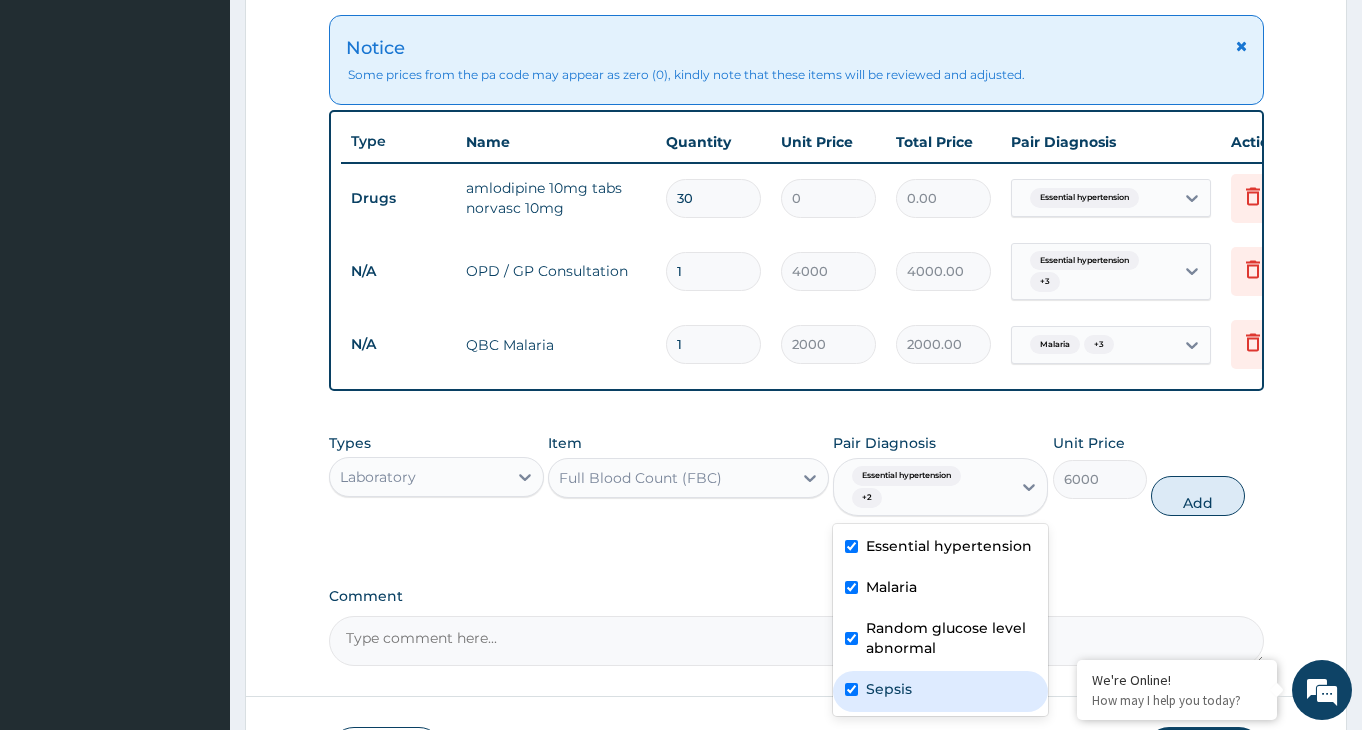 checkbox on "true" 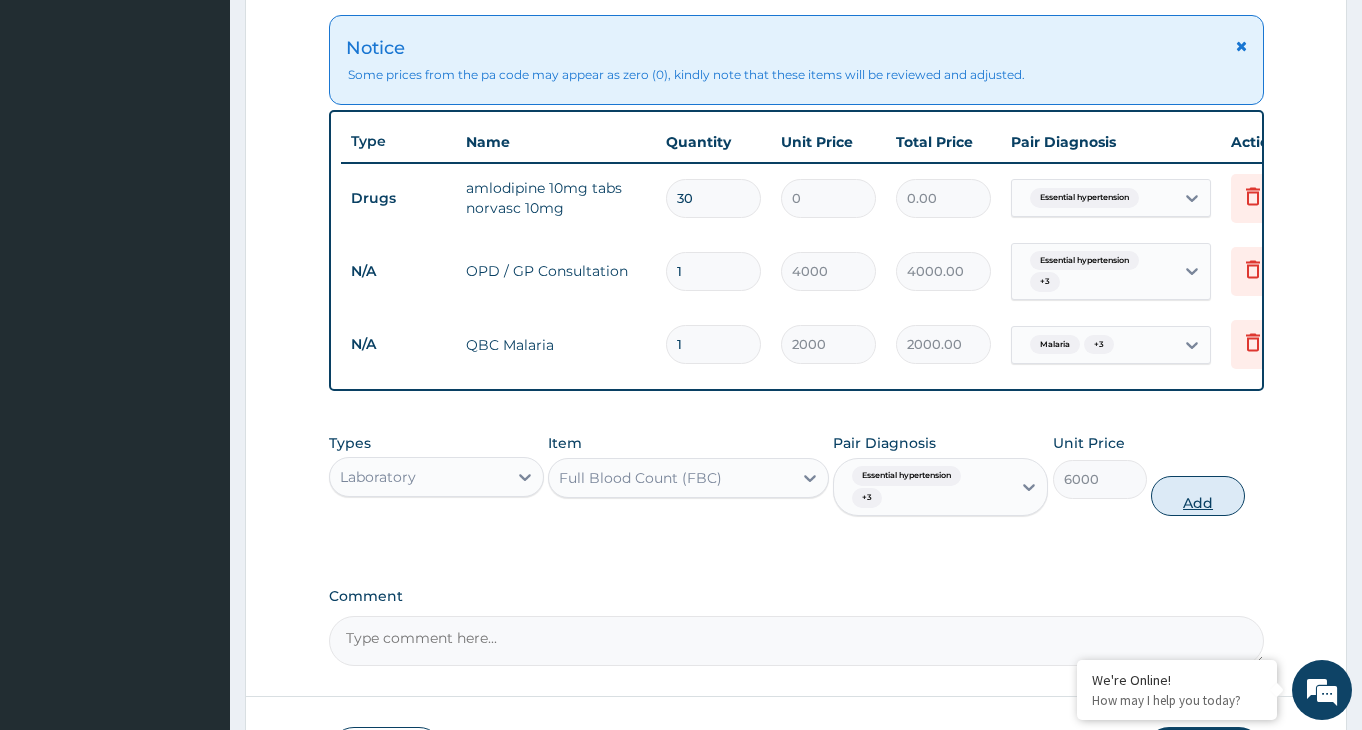 click on "Add" at bounding box center (1198, 496) 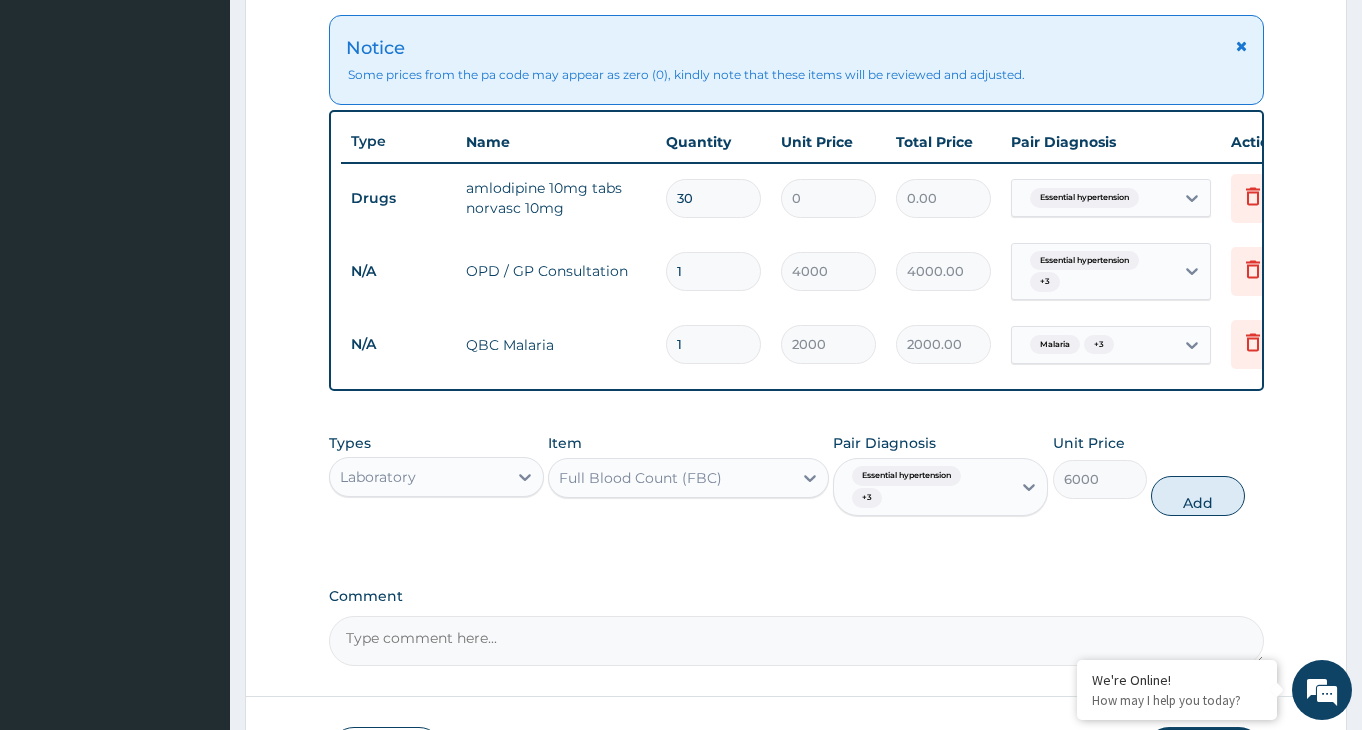 type on "0" 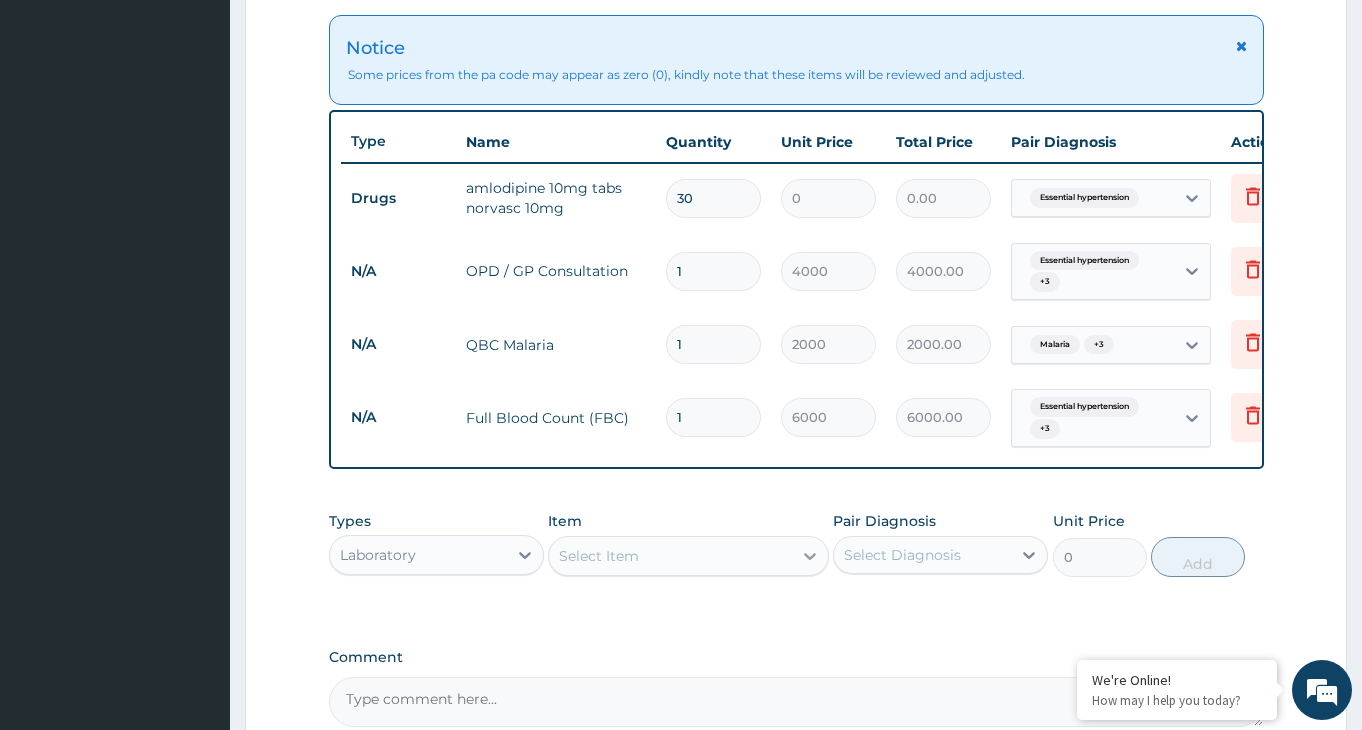 click 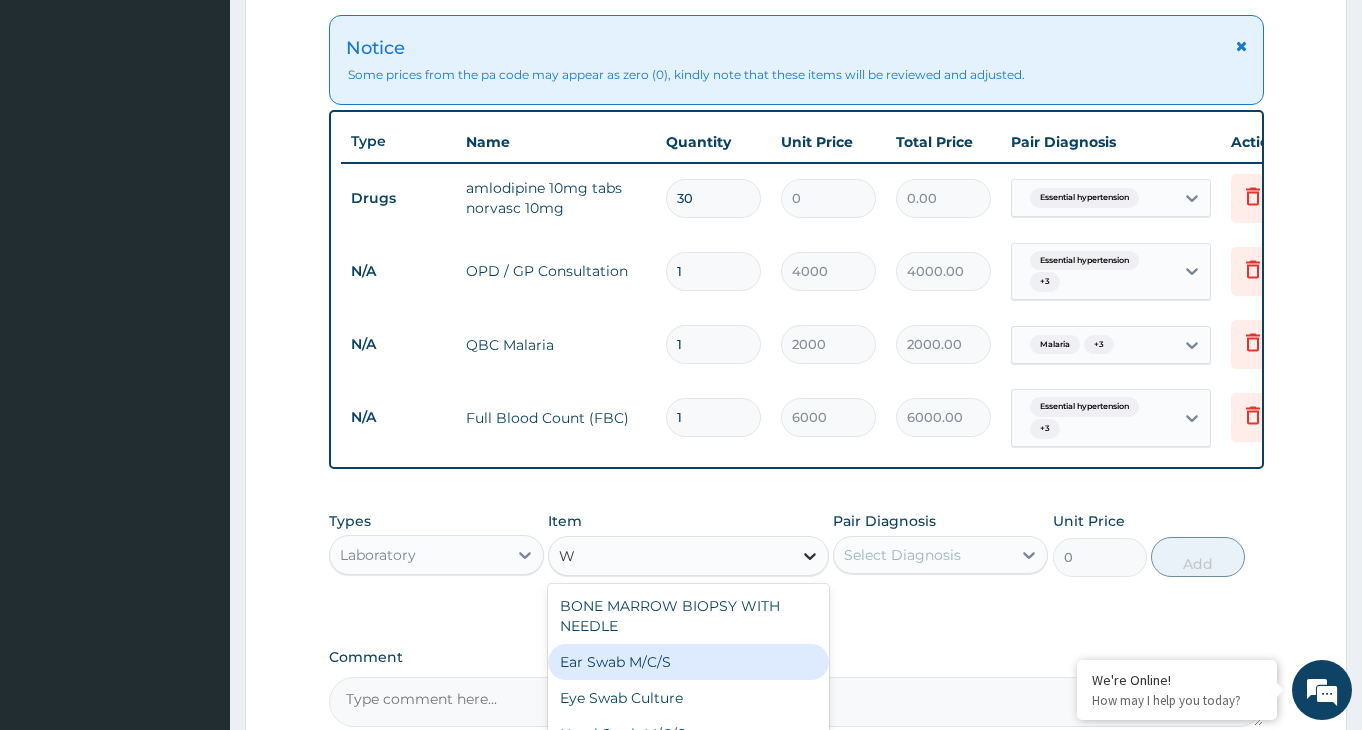 type on "WI" 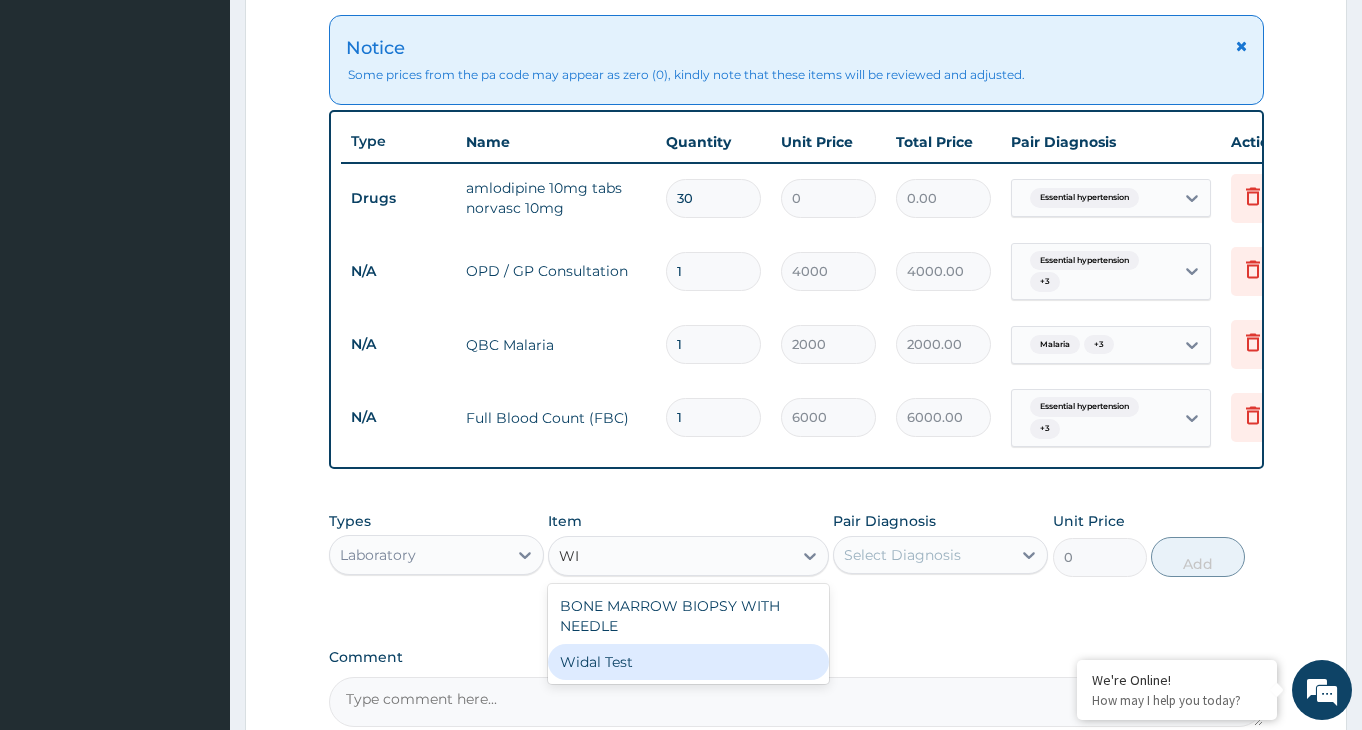 click on "Widal Test" at bounding box center [688, 662] 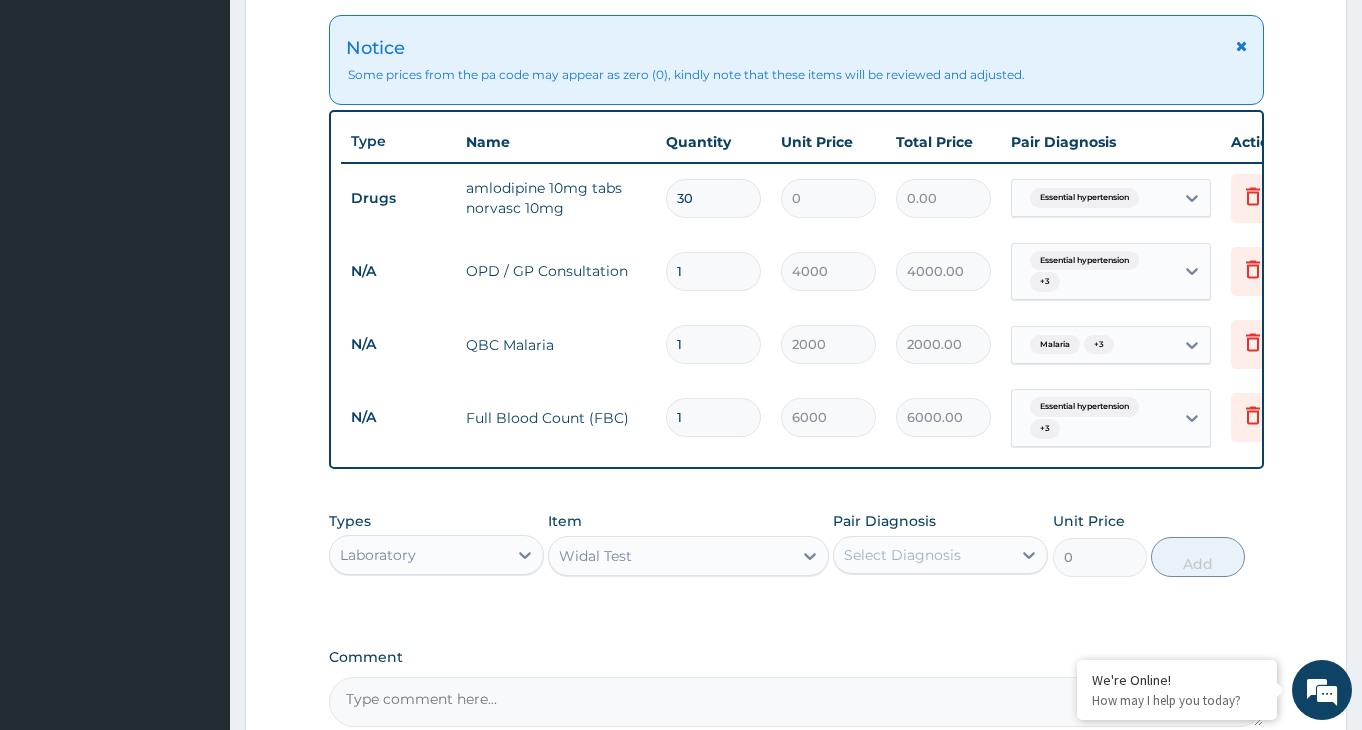 type 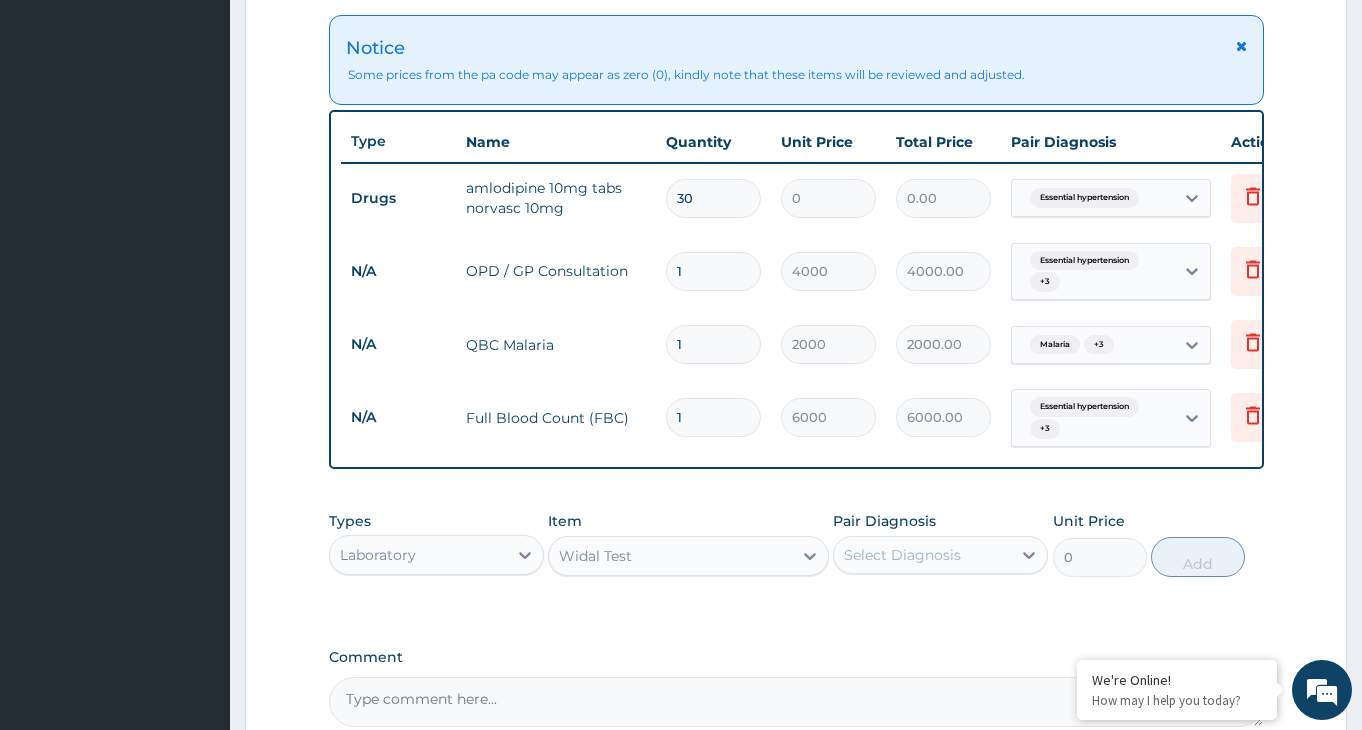 type on "2500" 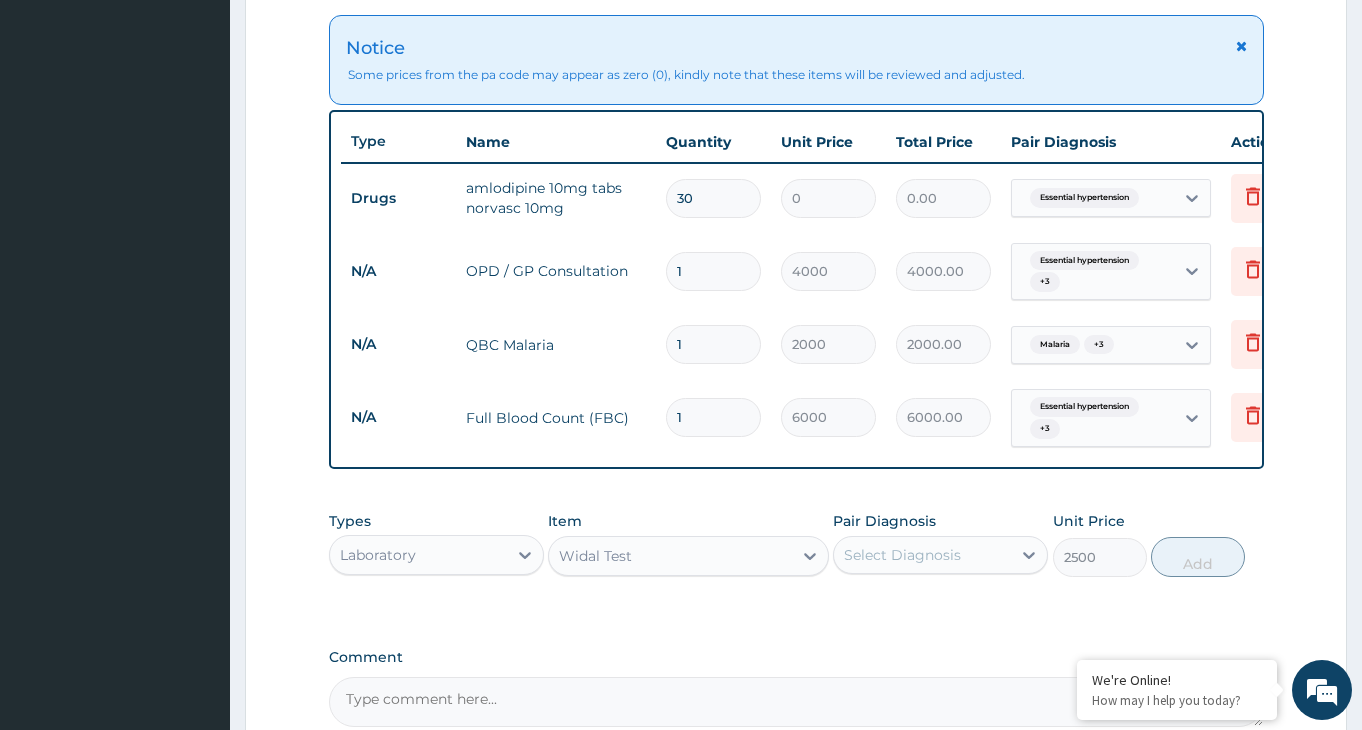 click on "Select Diagnosis" at bounding box center (922, 555) 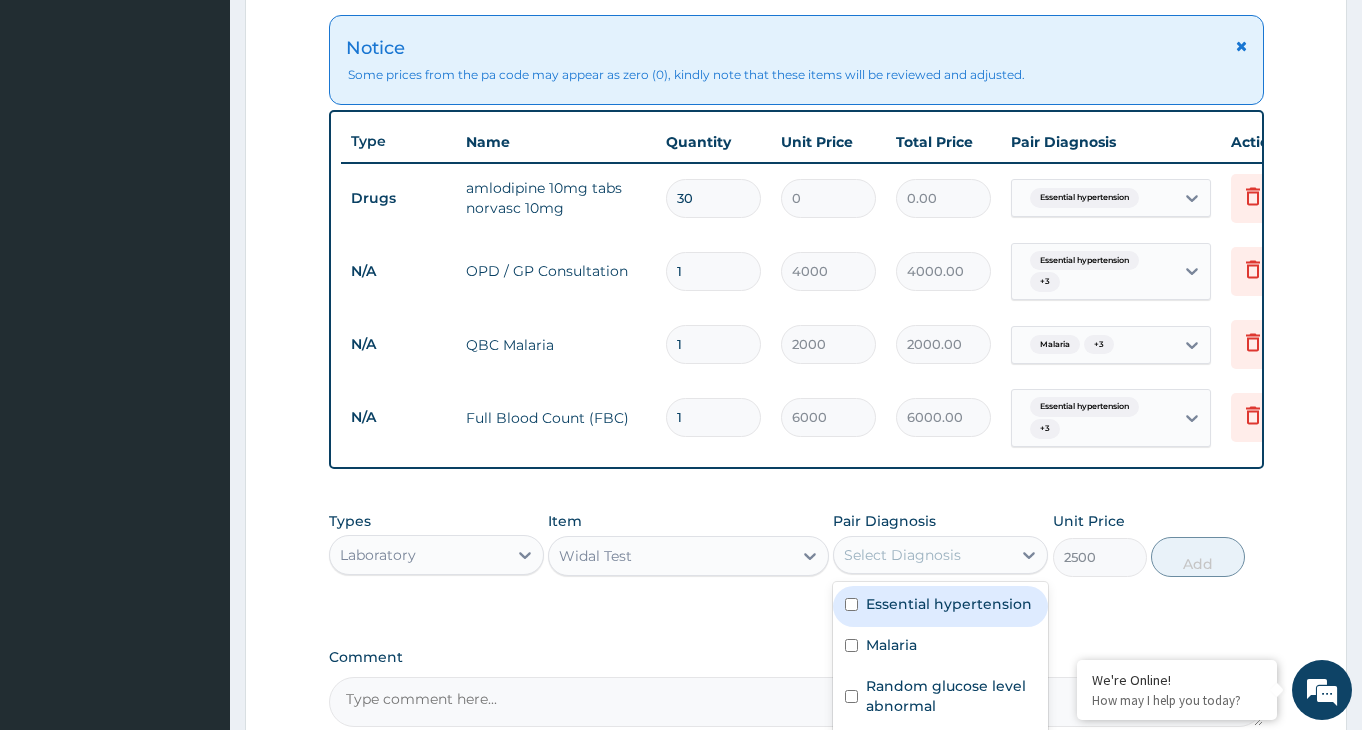 click at bounding box center [851, 604] 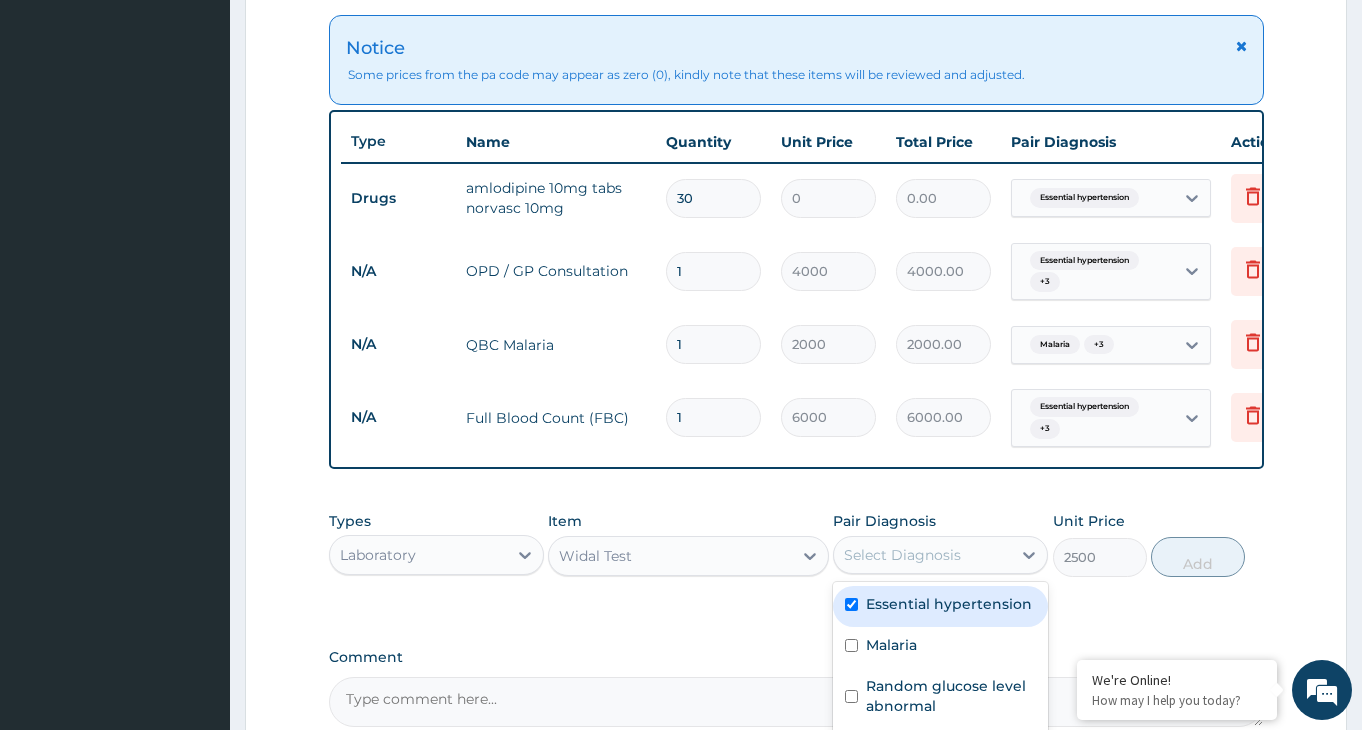 checkbox on "true" 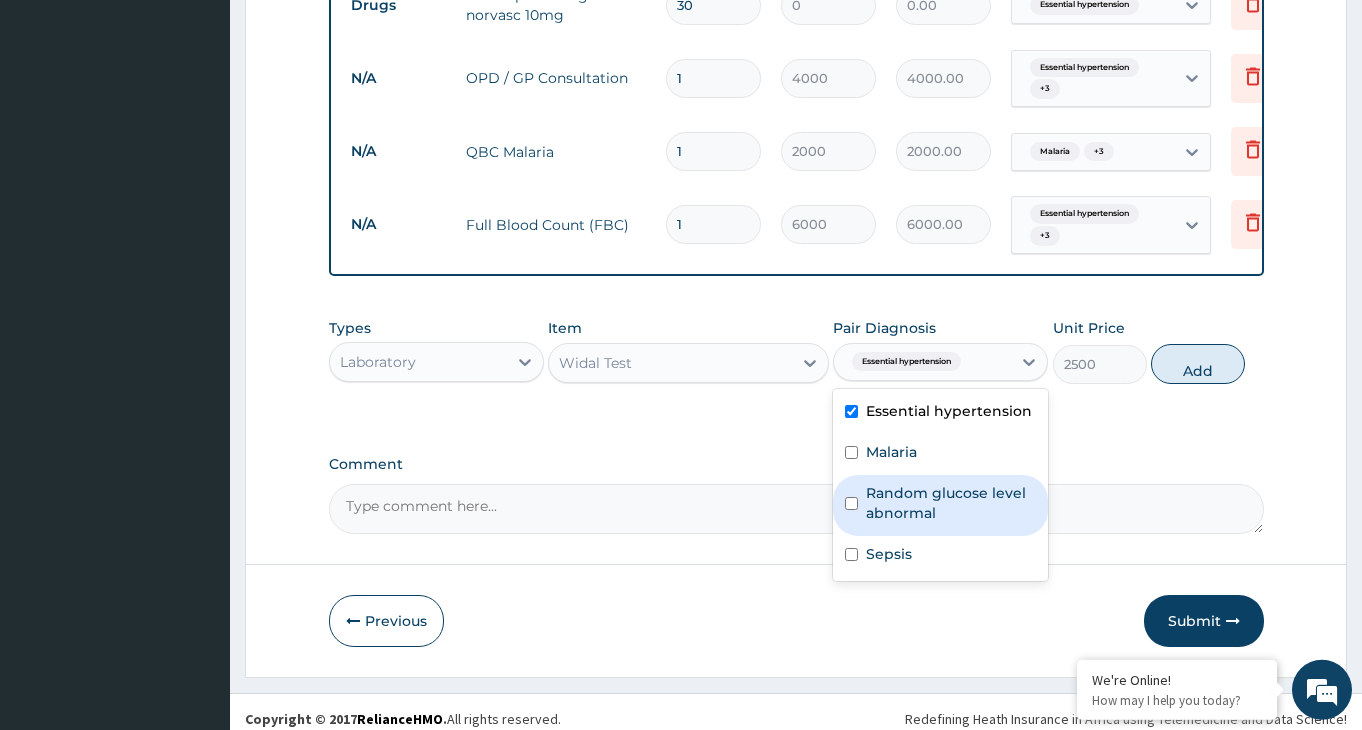 scroll, scrollTop: 928, scrollLeft: 0, axis: vertical 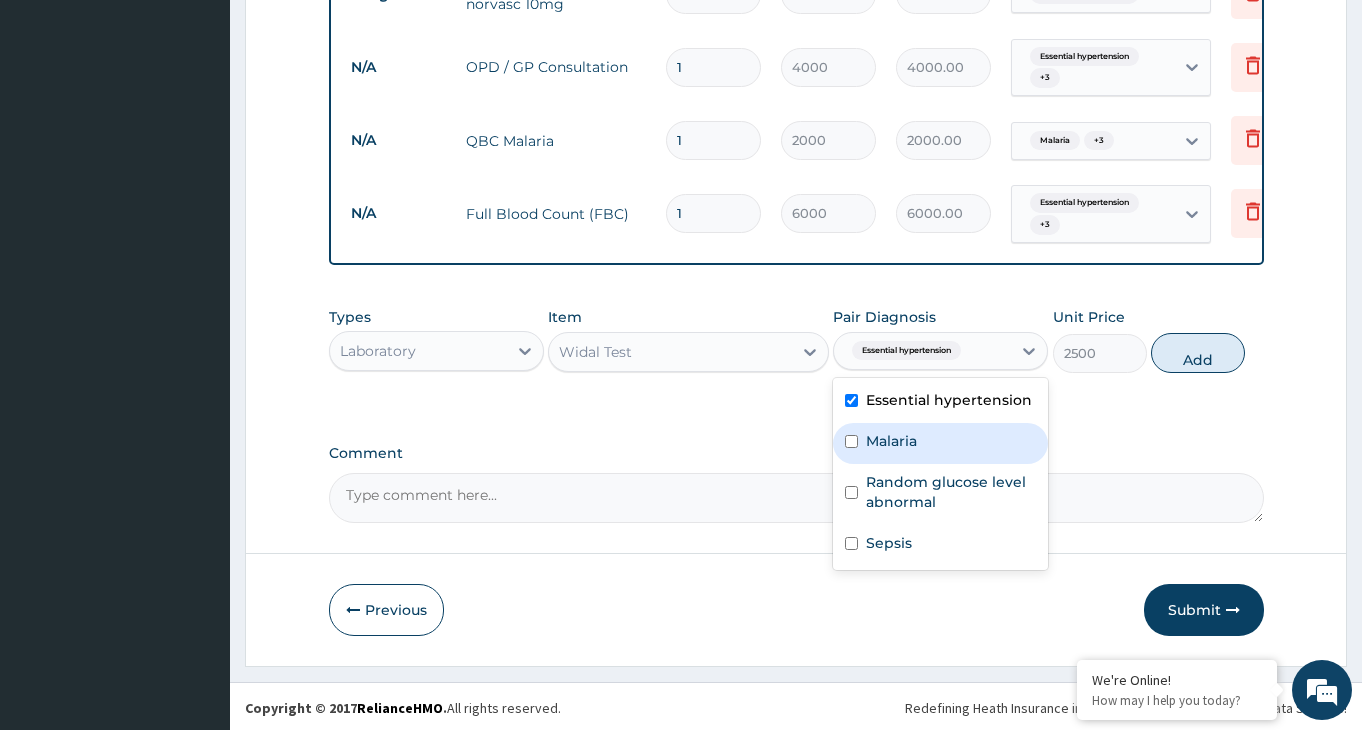 click at bounding box center [851, 441] 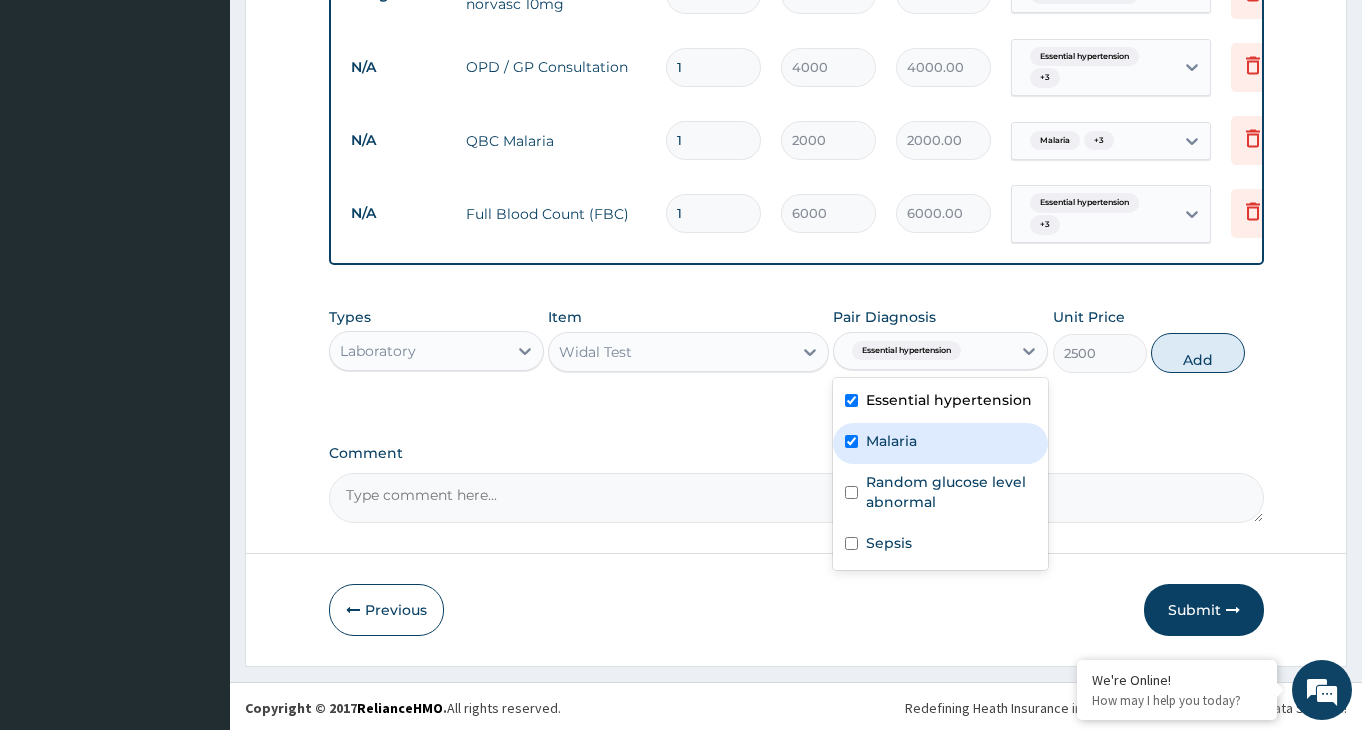 checkbox on "true" 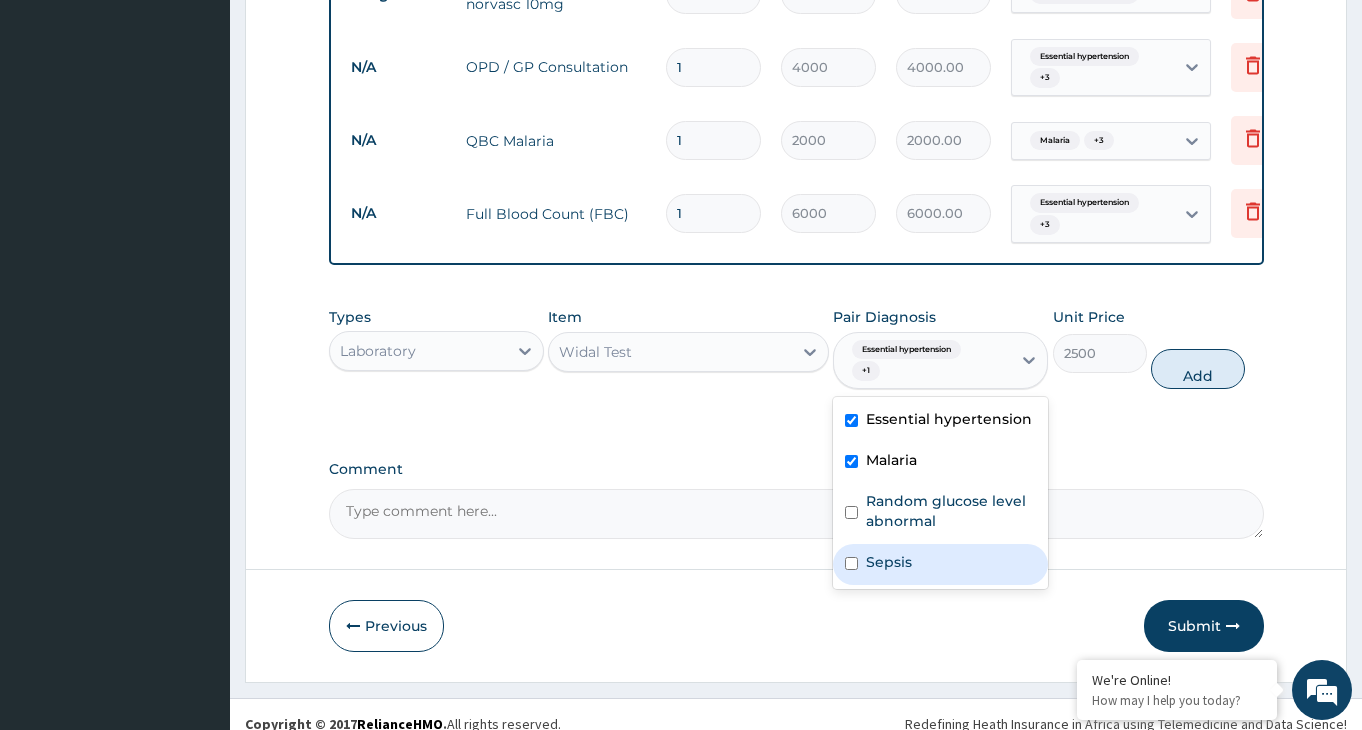 click at bounding box center (851, 563) 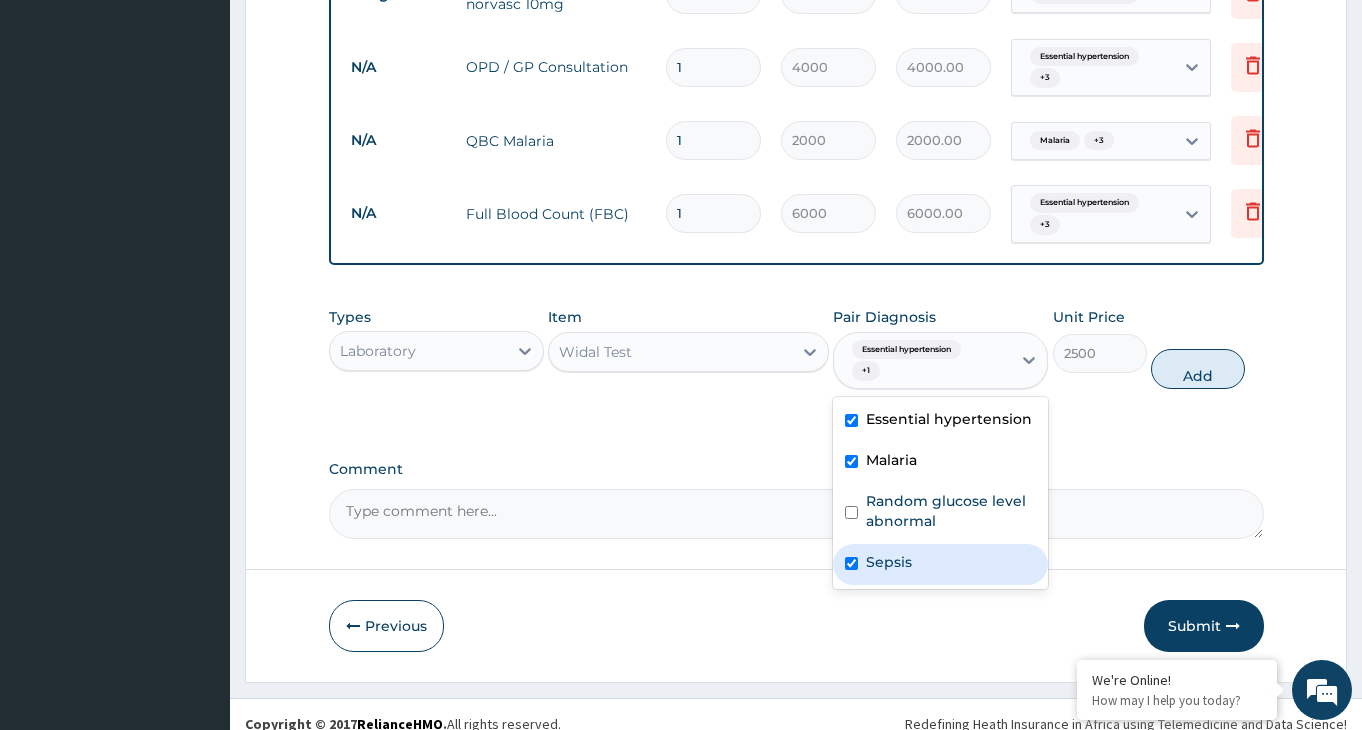 checkbox on "true" 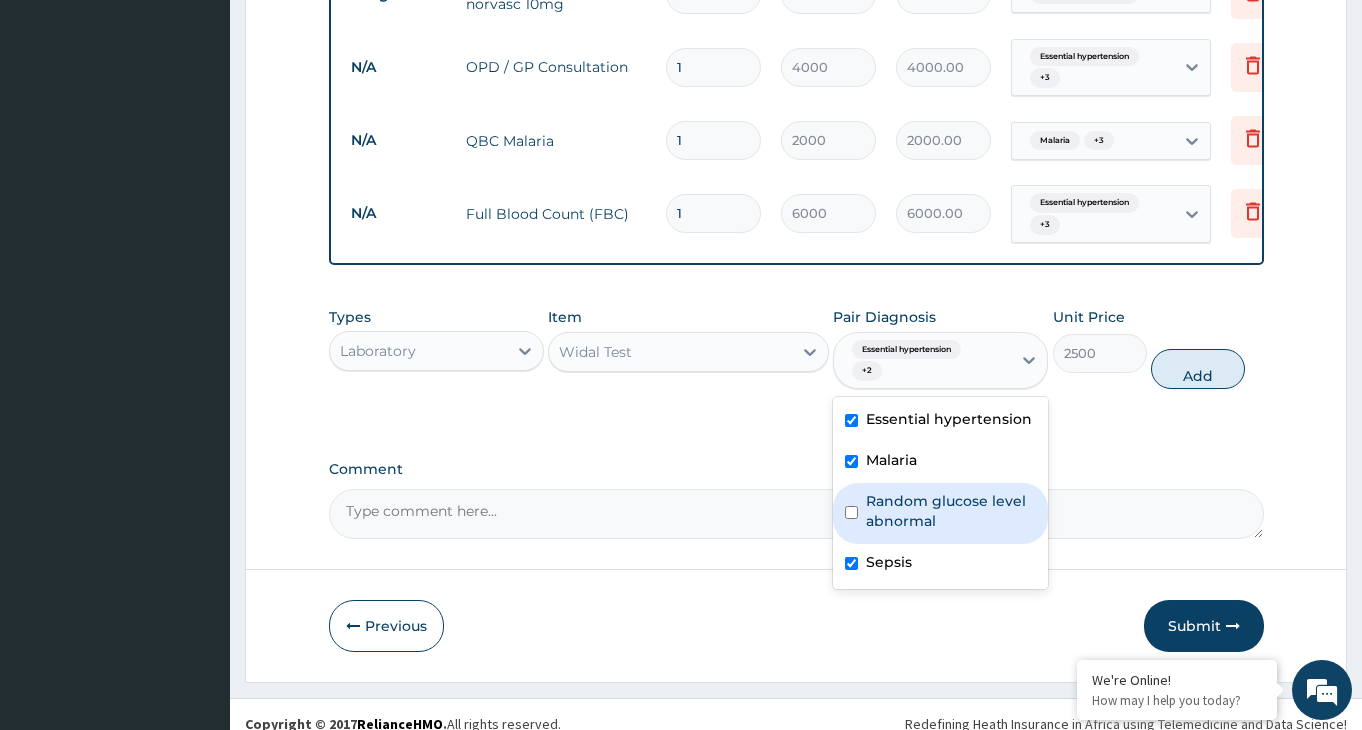 click at bounding box center [851, 512] 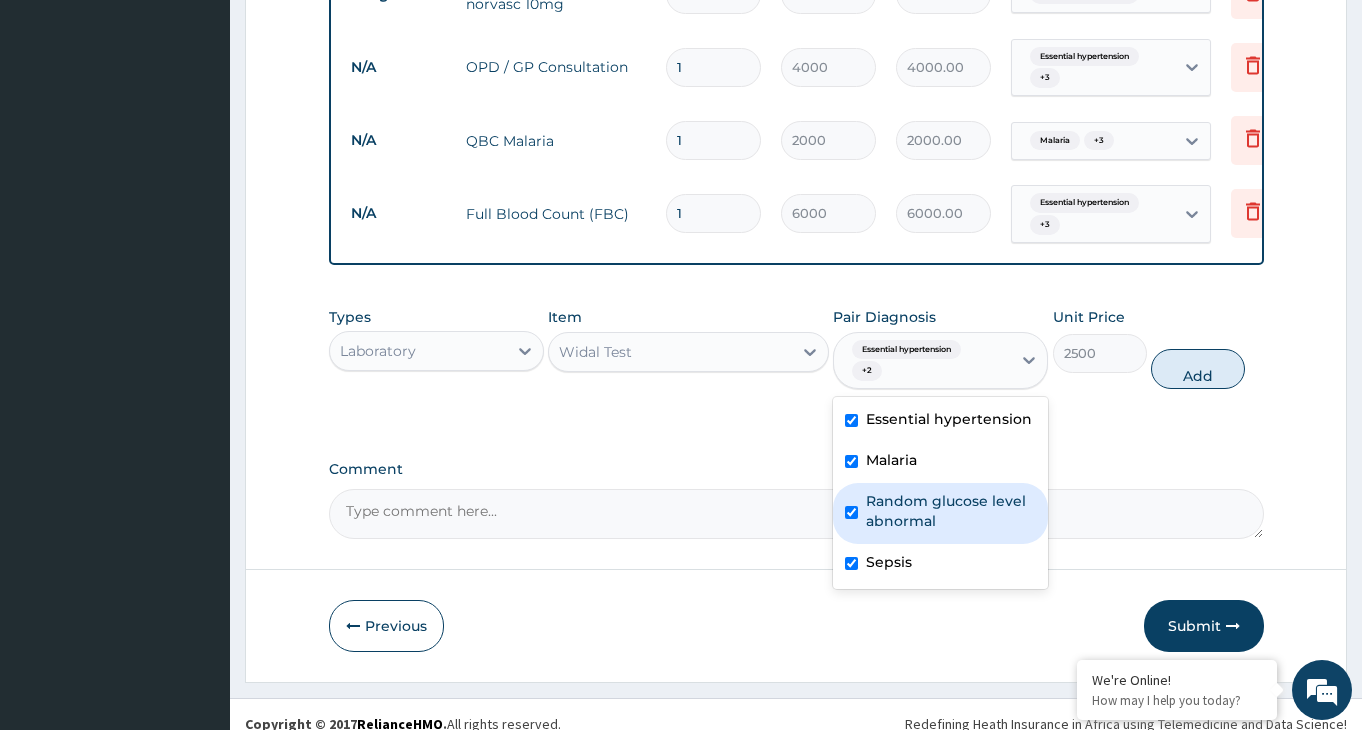 checkbox on "true" 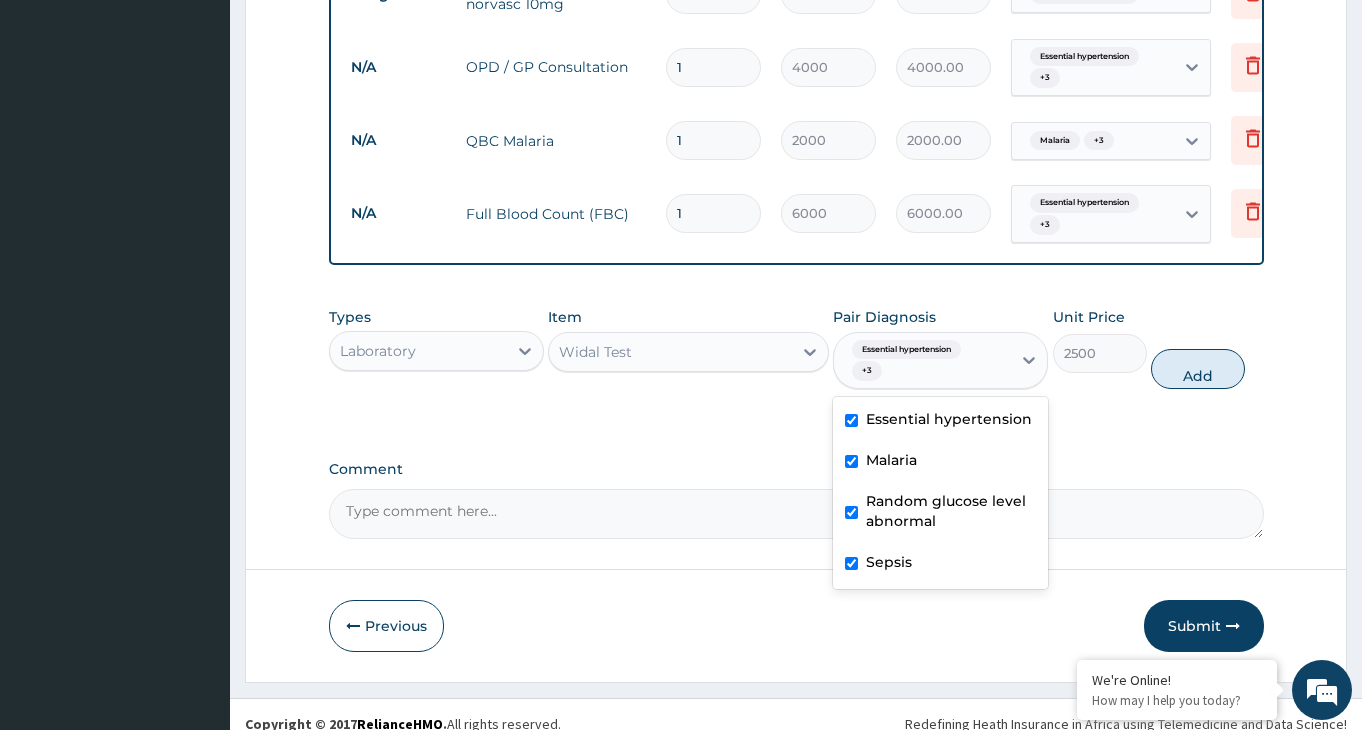 click on "Add" at bounding box center [1198, 369] 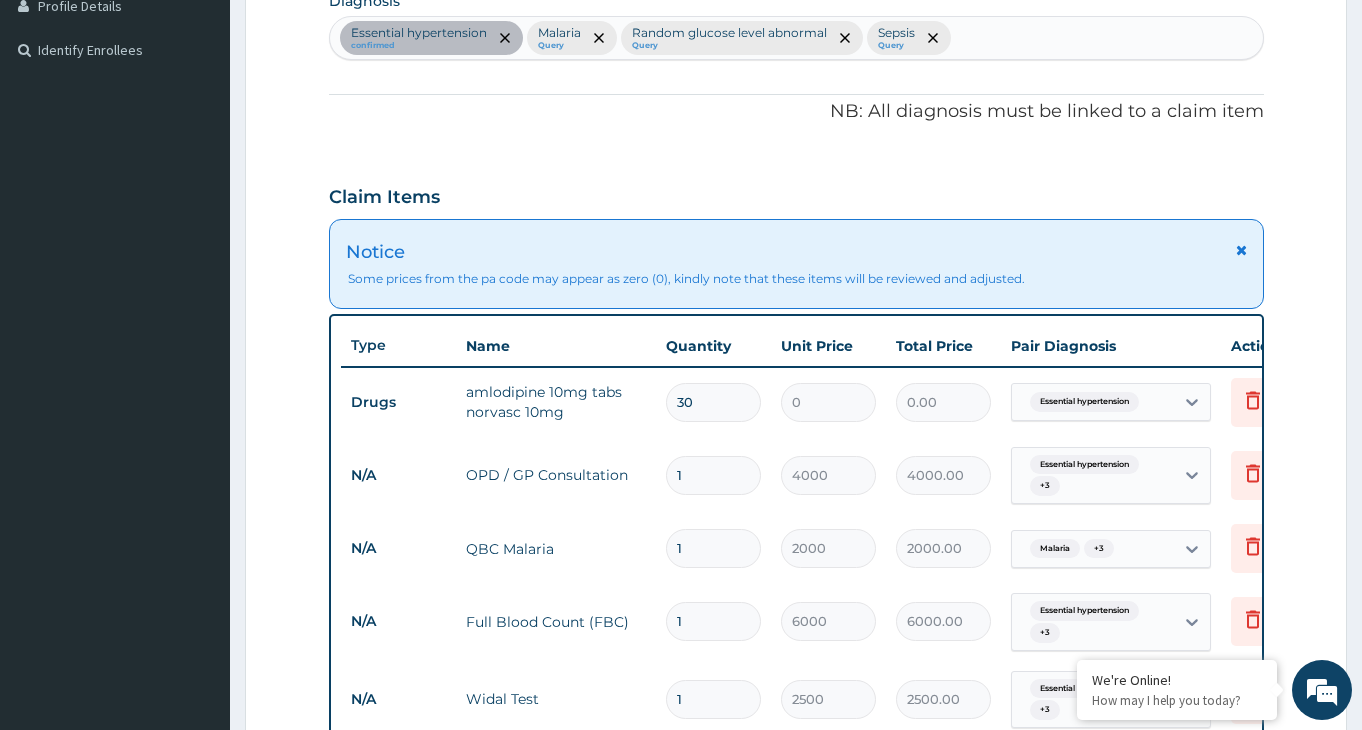 scroll, scrollTop: 928, scrollLeft: 0, axis: vertical 